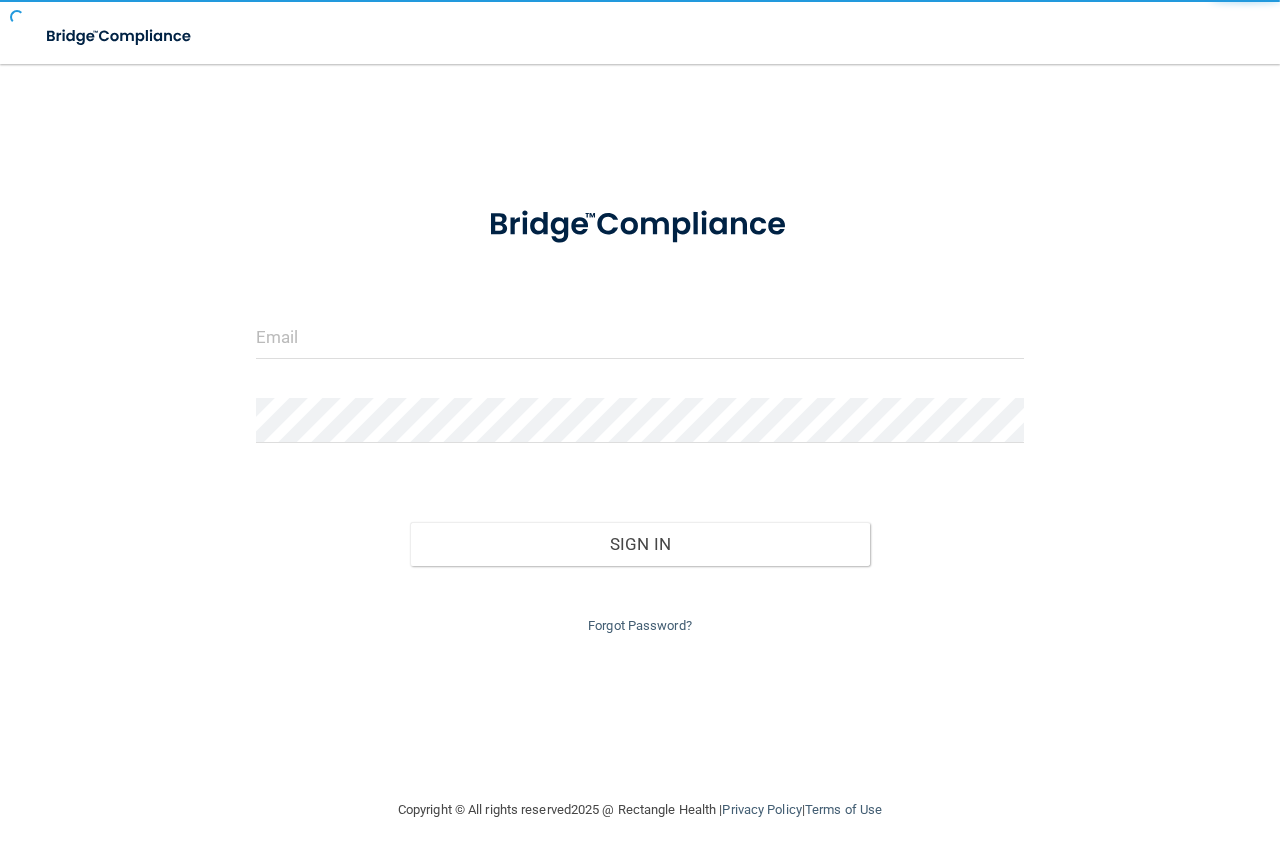 scroll, scrollTop: 0, scrollLeft: 0, axis: both 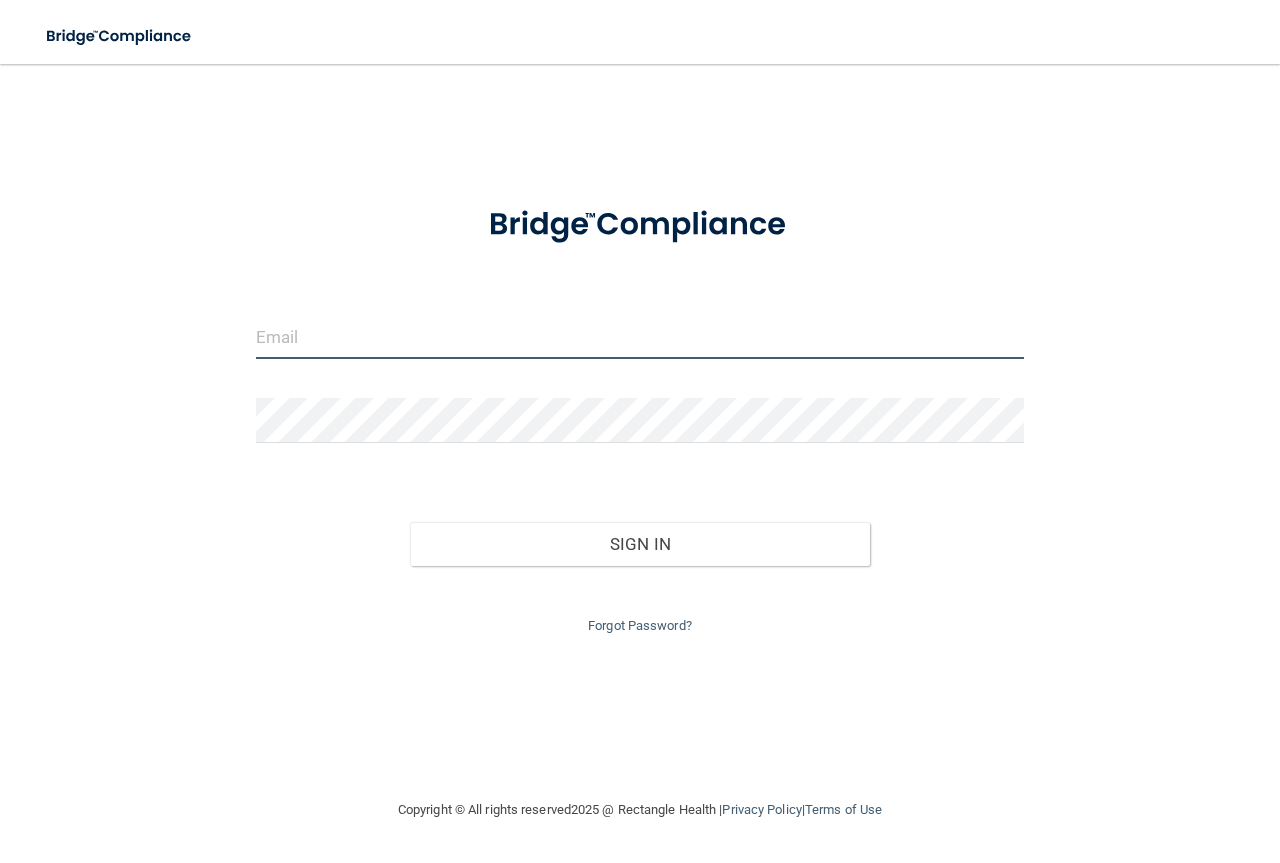 click at bounding box center [640, 336] 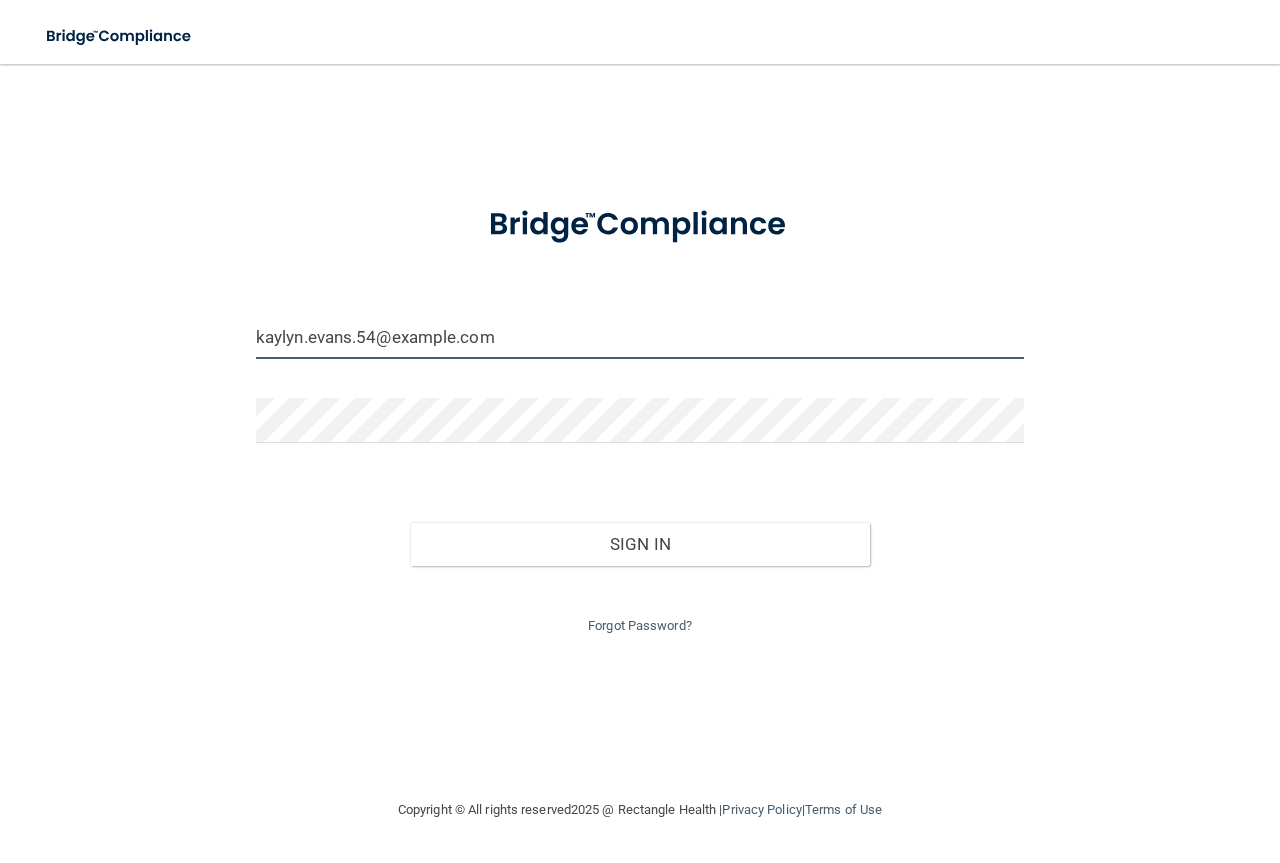 type on "kaylyn.evans.54@example.com" 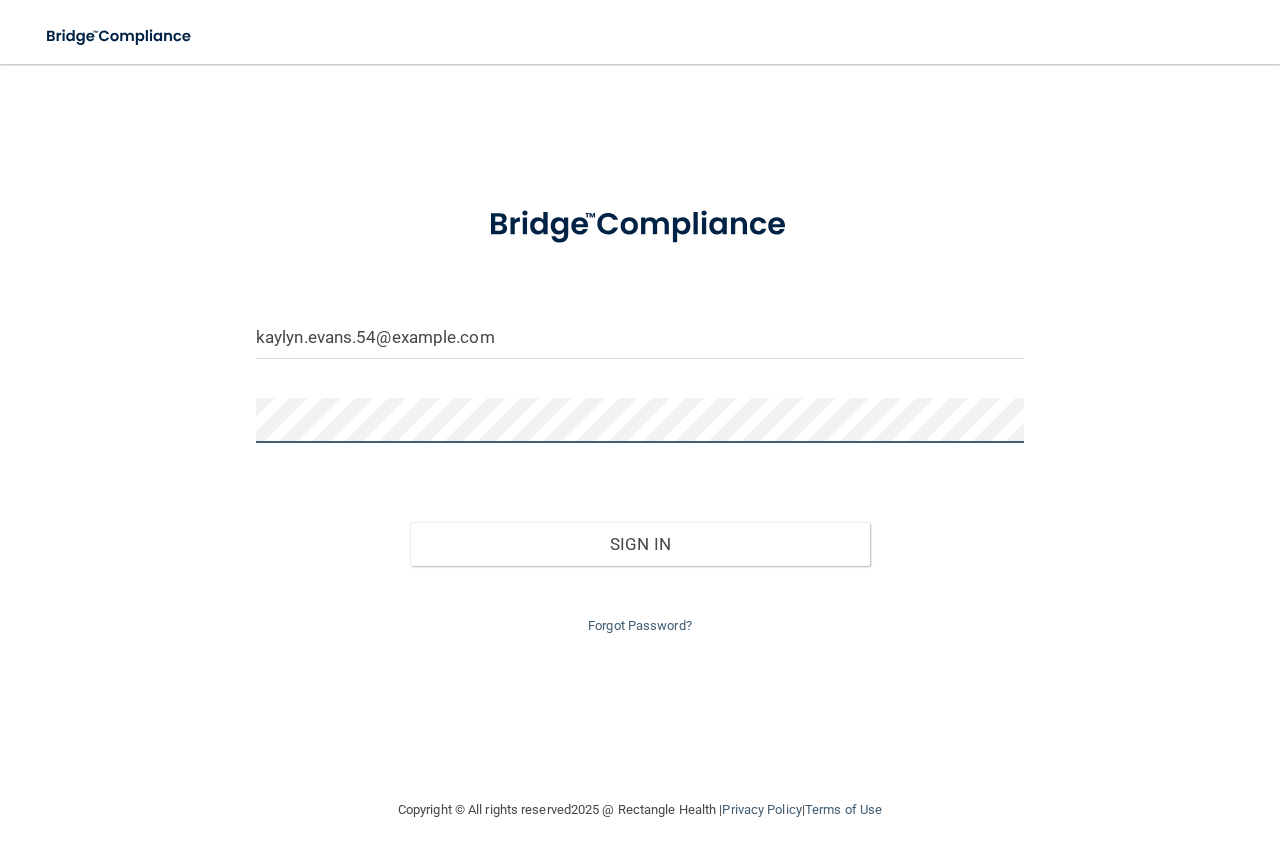 click on "Sign In" at bounding box center (640, 544) 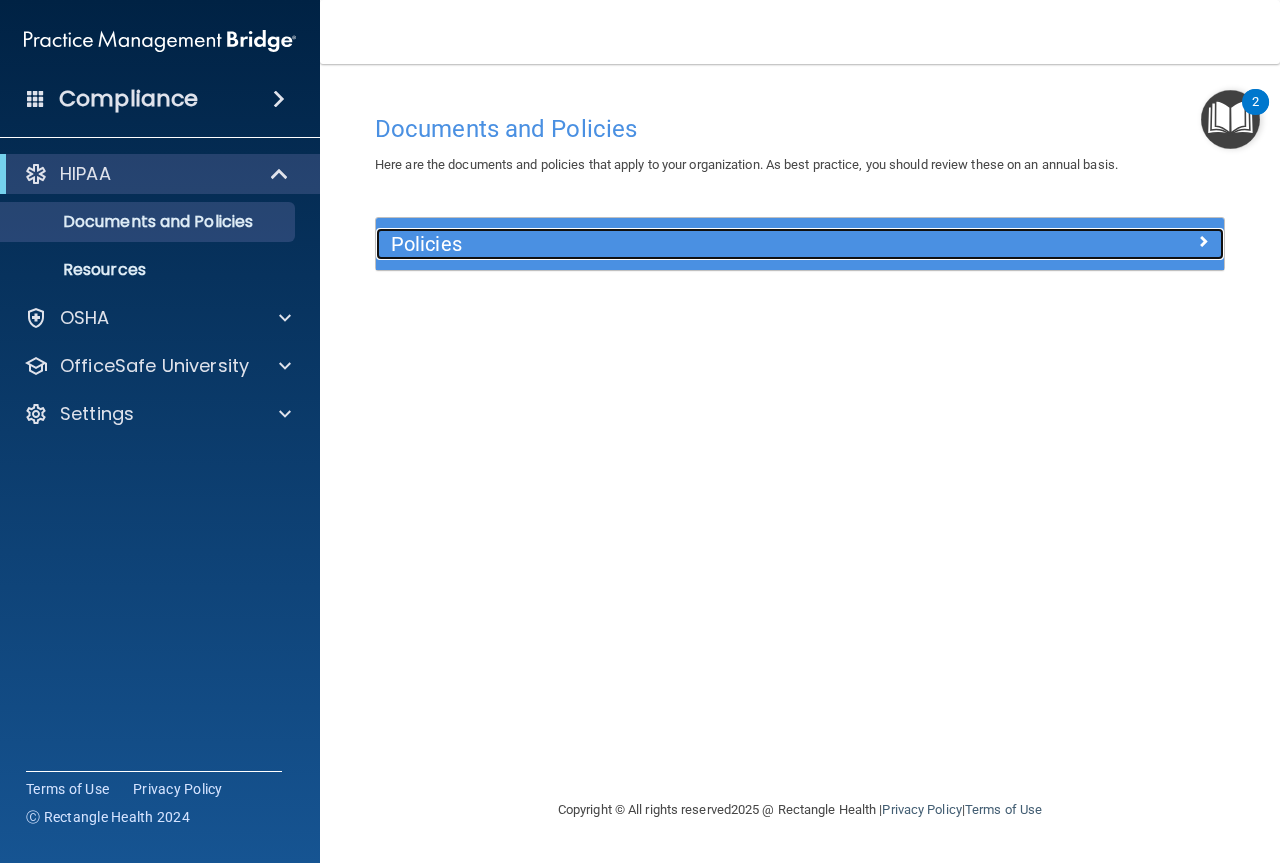 click on "Policies" at bounding box center (694, 244) 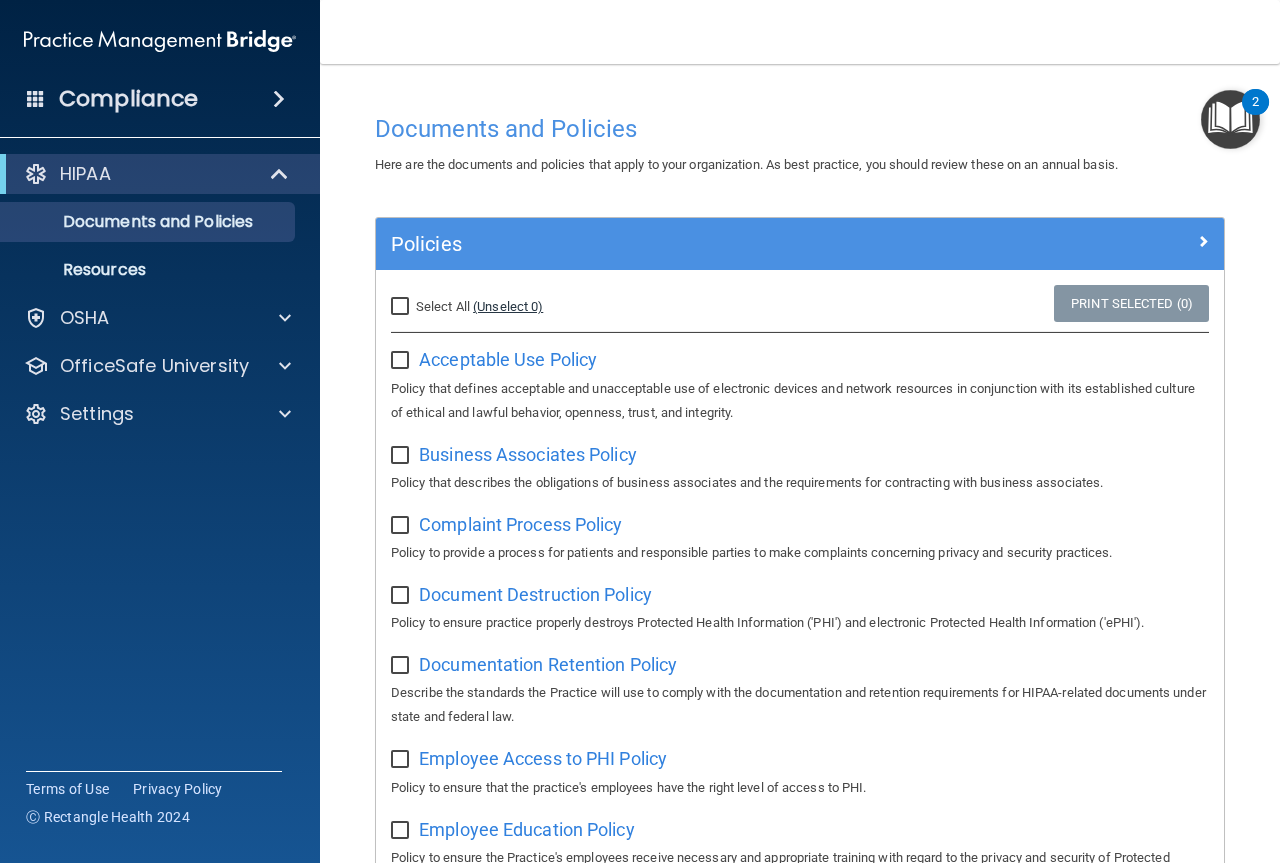 click on "(Unselect 0)" at bounding box center (508, 306) 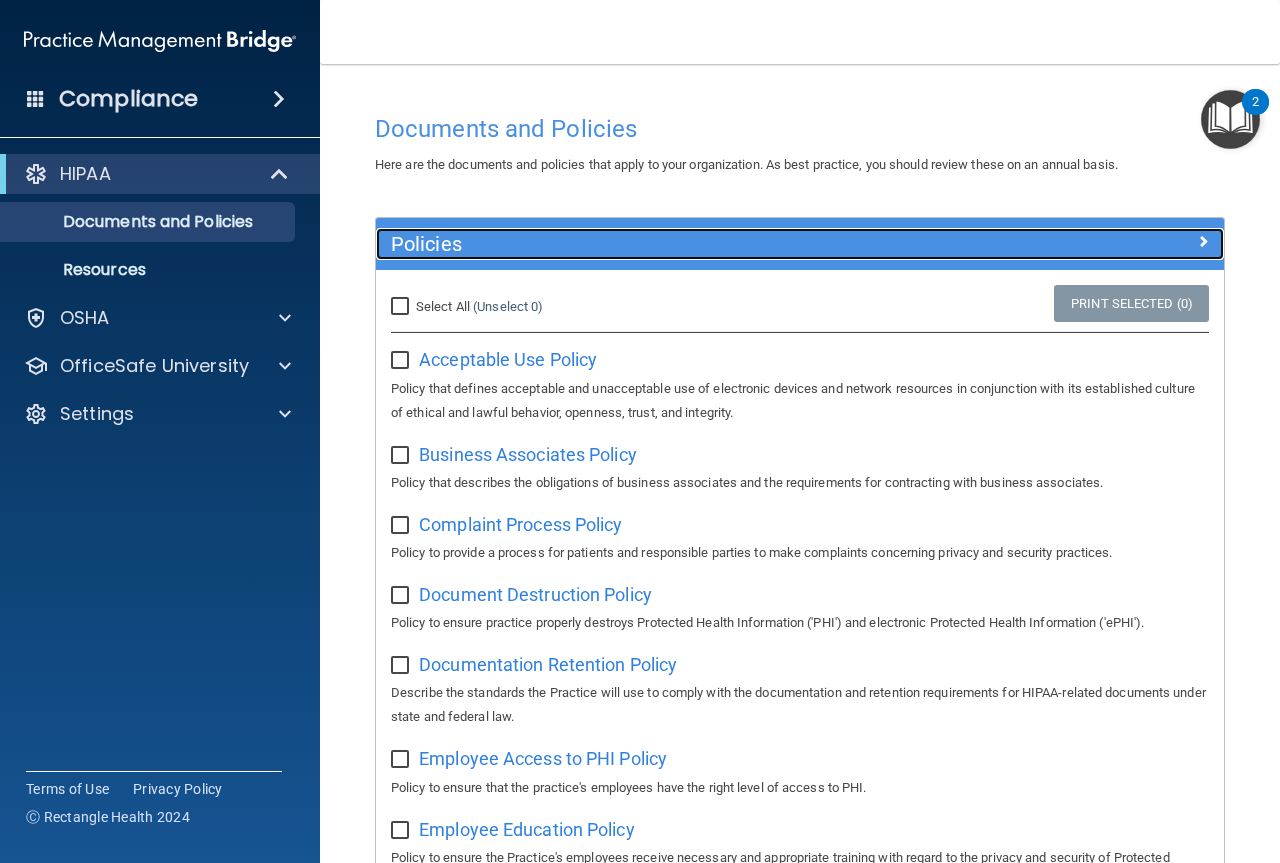 click on "Policies" at bounding box center (694, 244) 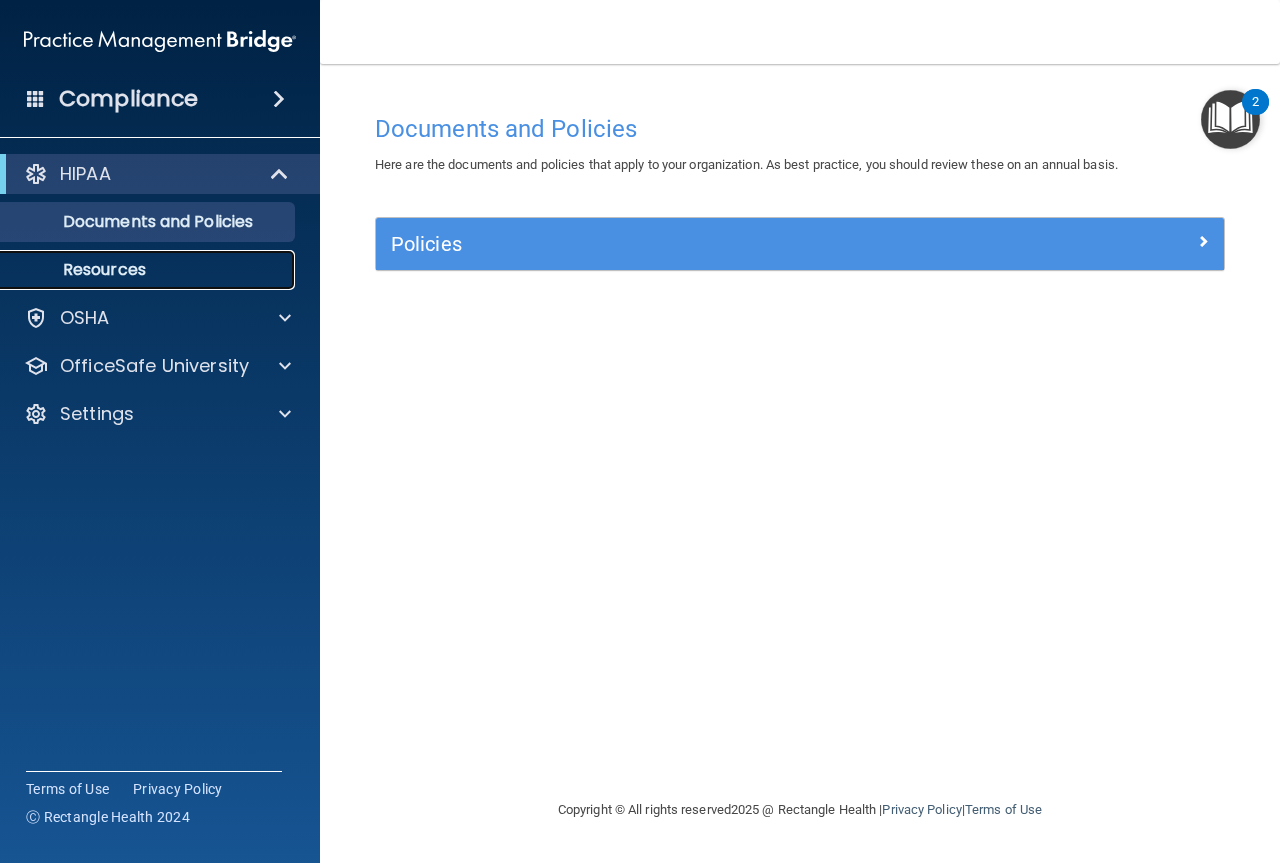 click on "Resources" at bounding box center (149, 270) 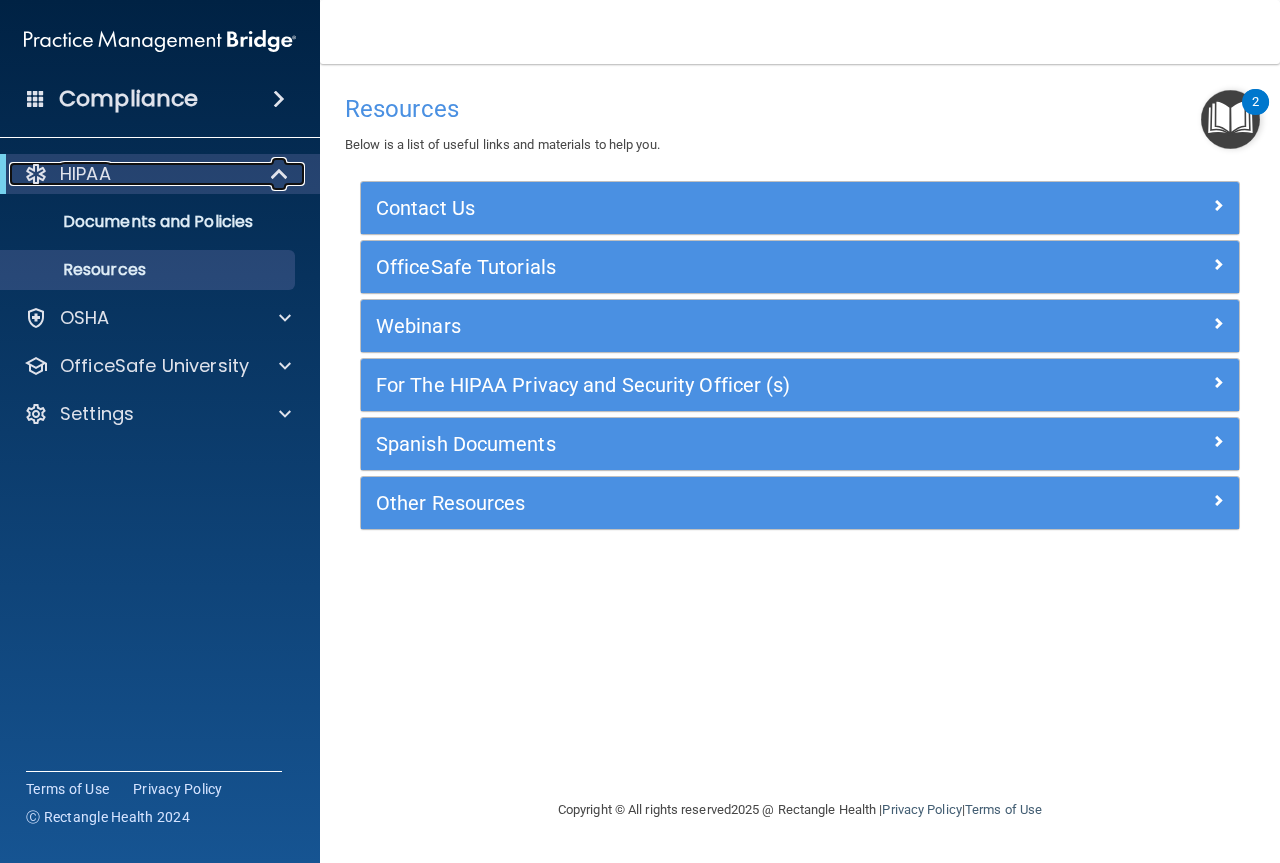 click on "HIPAA" at bounding box center (132, 174) 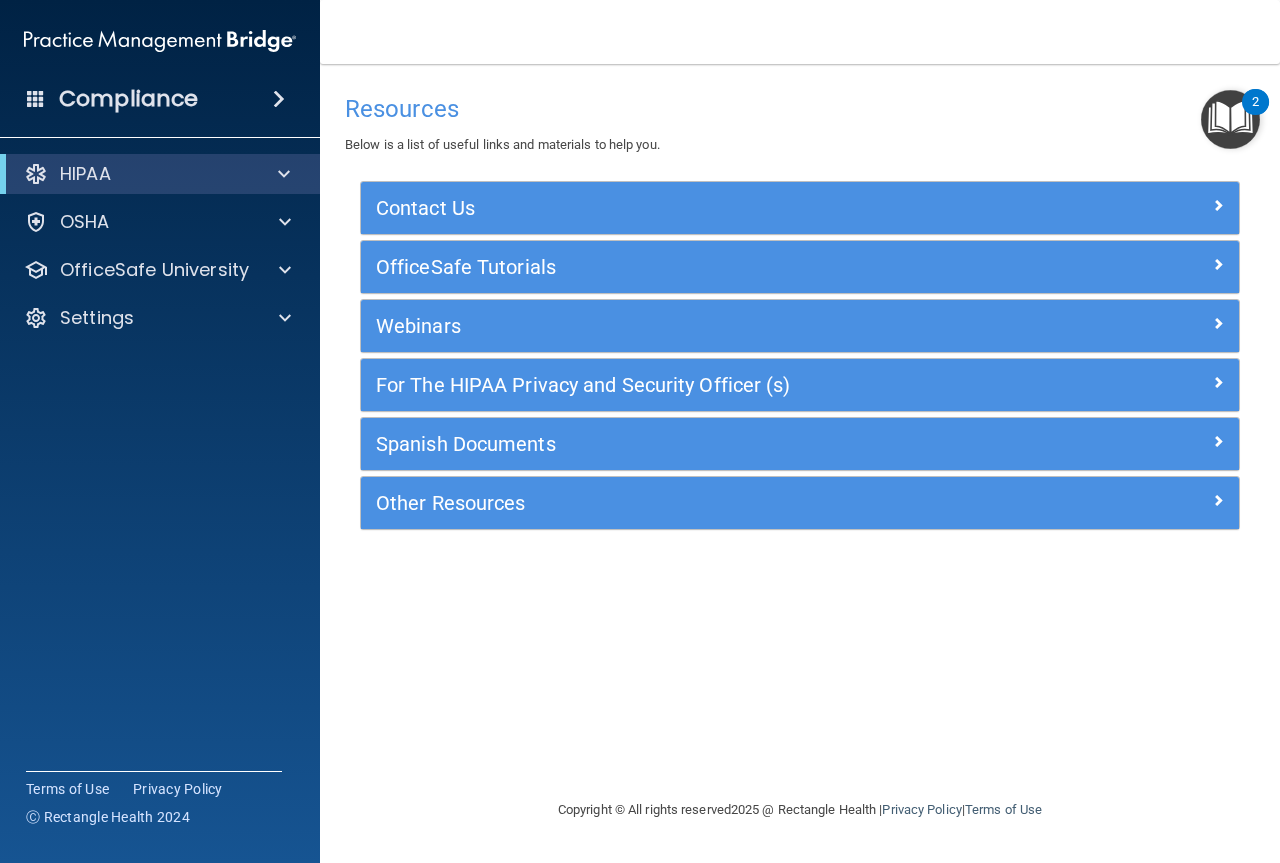 click at bounding box center (279, 99) 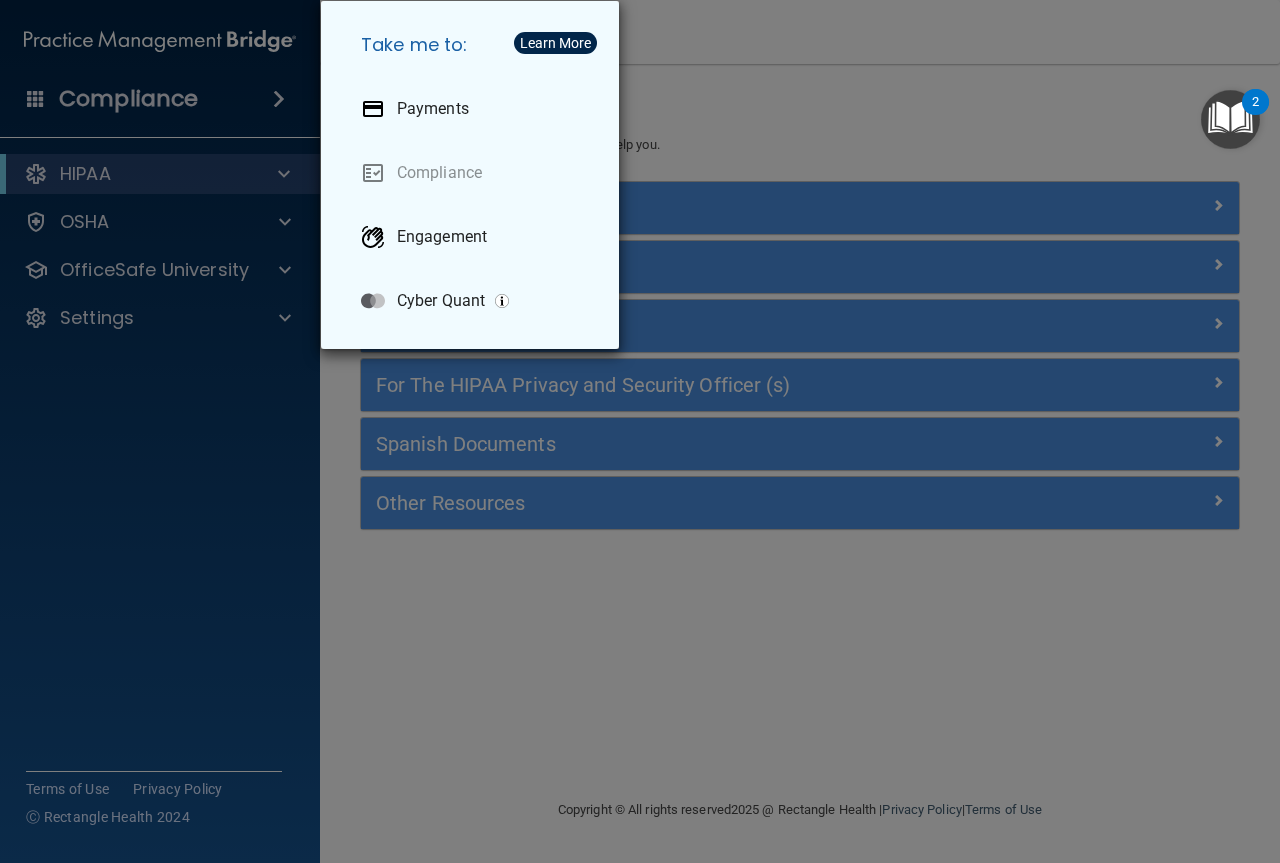 click on "Take me to:             Payments                   Compliance                     Engagement                     Cyber Quant" at bounding box center (640, 431) 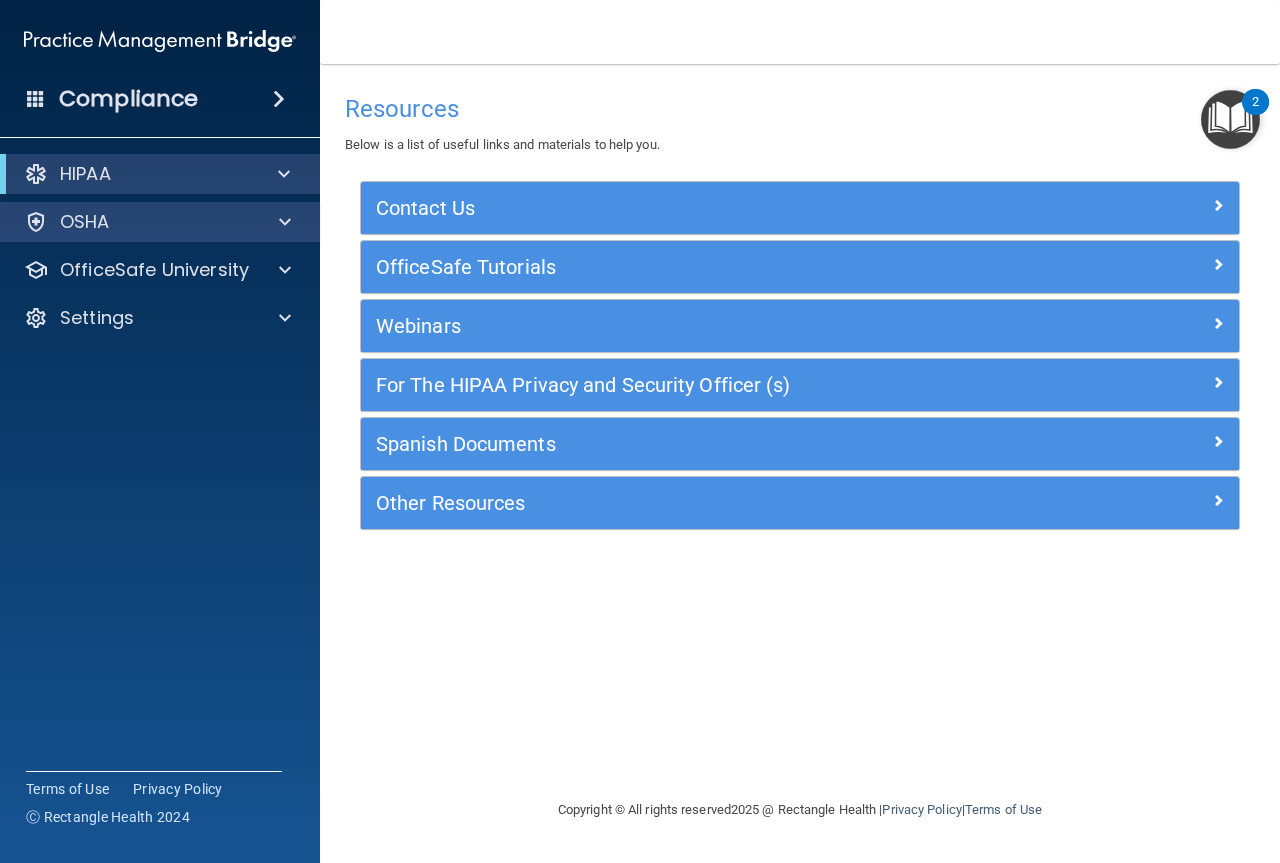 click on "OSHA" at bounding box center [160, 222] 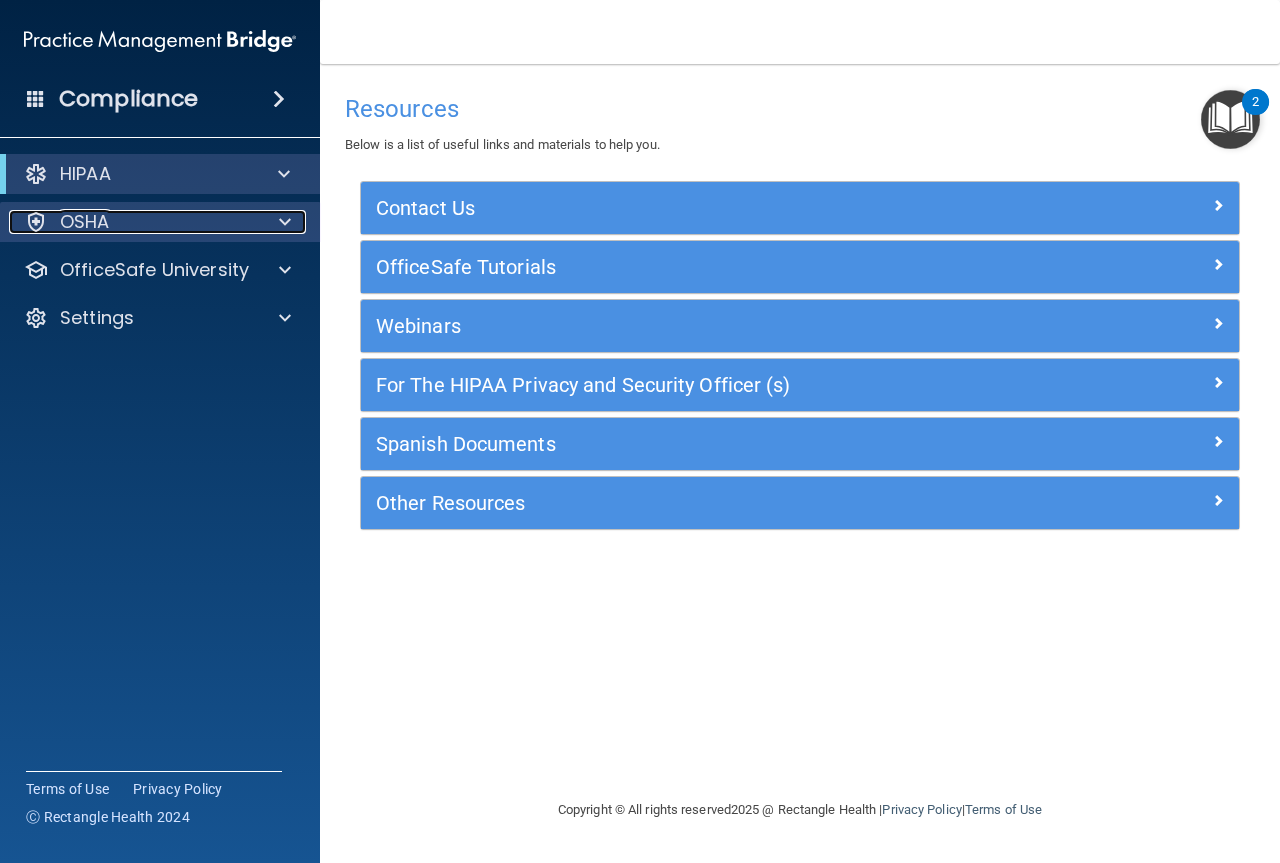 click at bounding box center (285, 222) 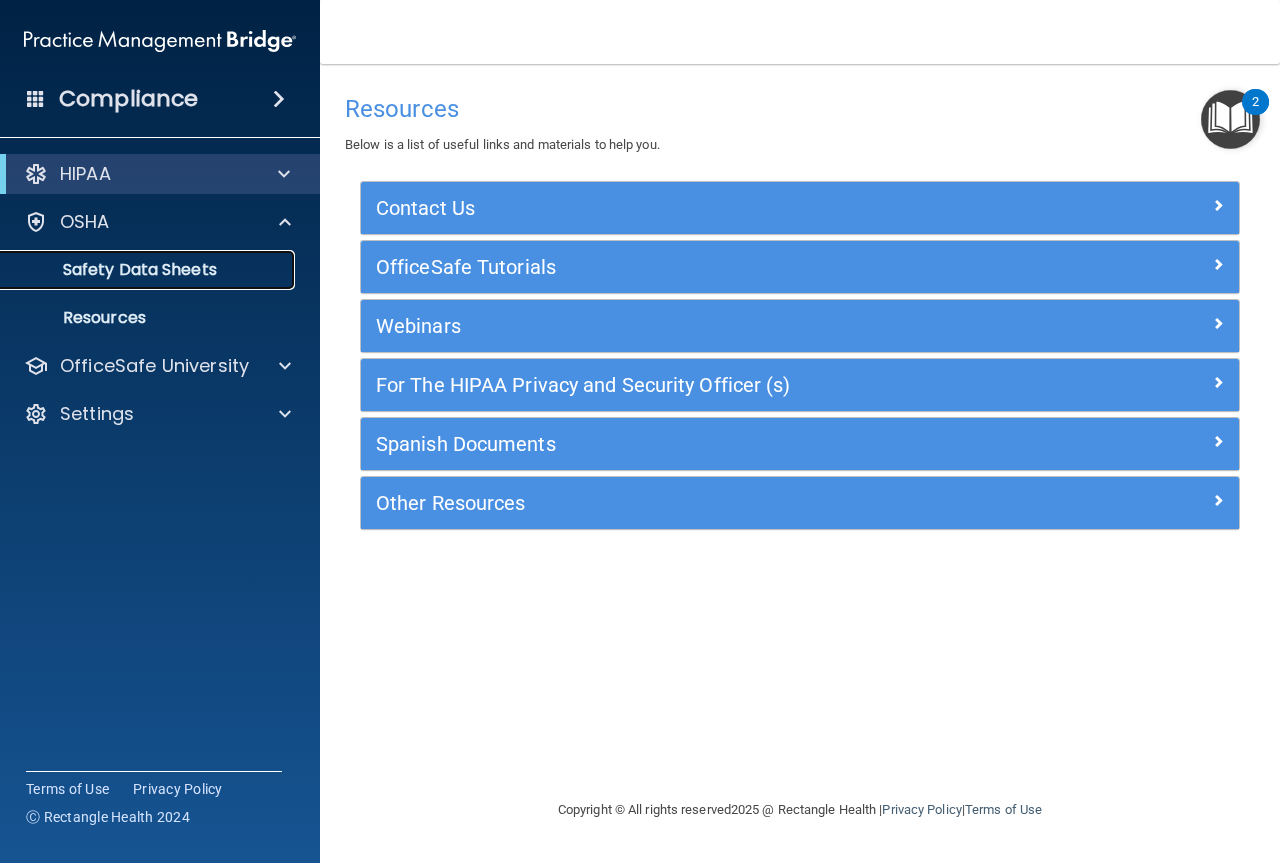 click on "Safety Data Sheets" at bounding box center (149, 270) 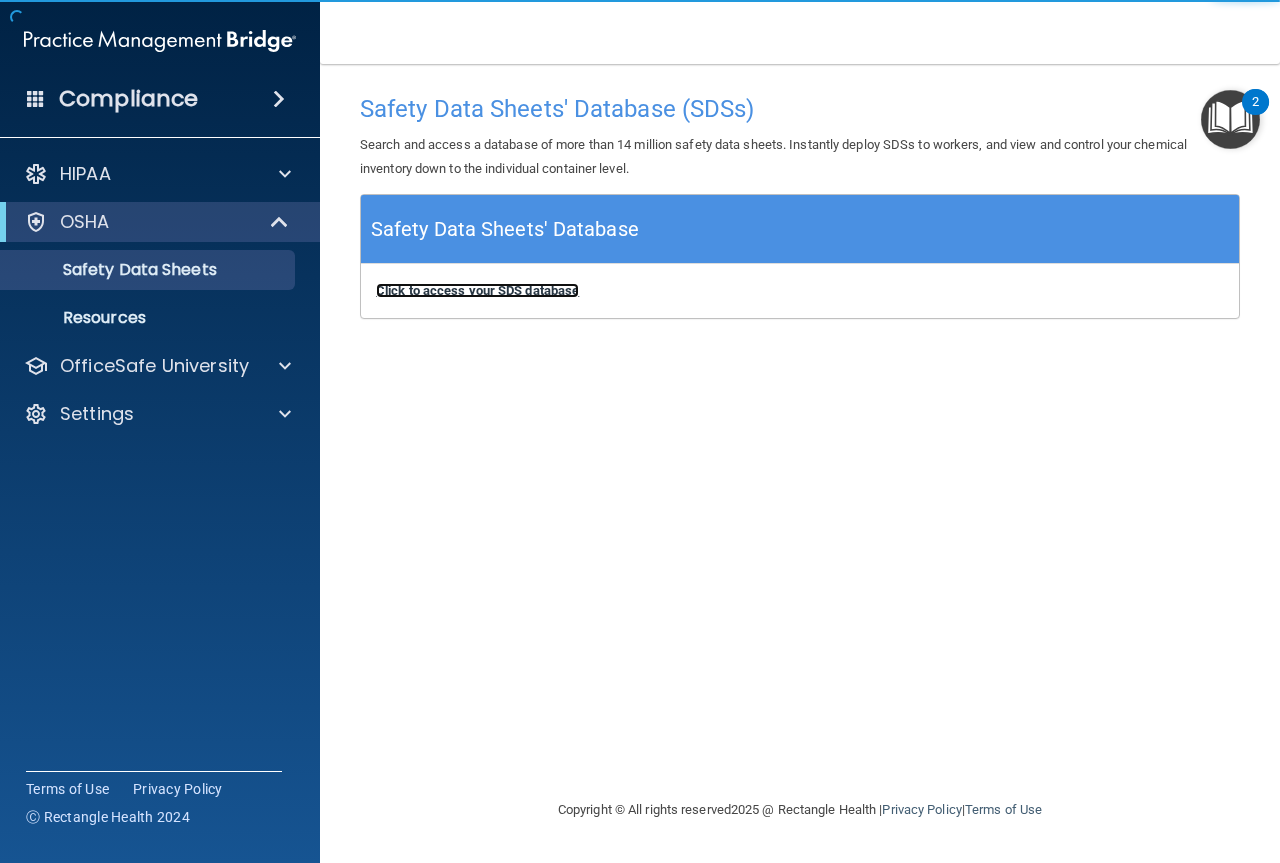 click on "Click to access your SDS database" at bounding box center (477, 290) 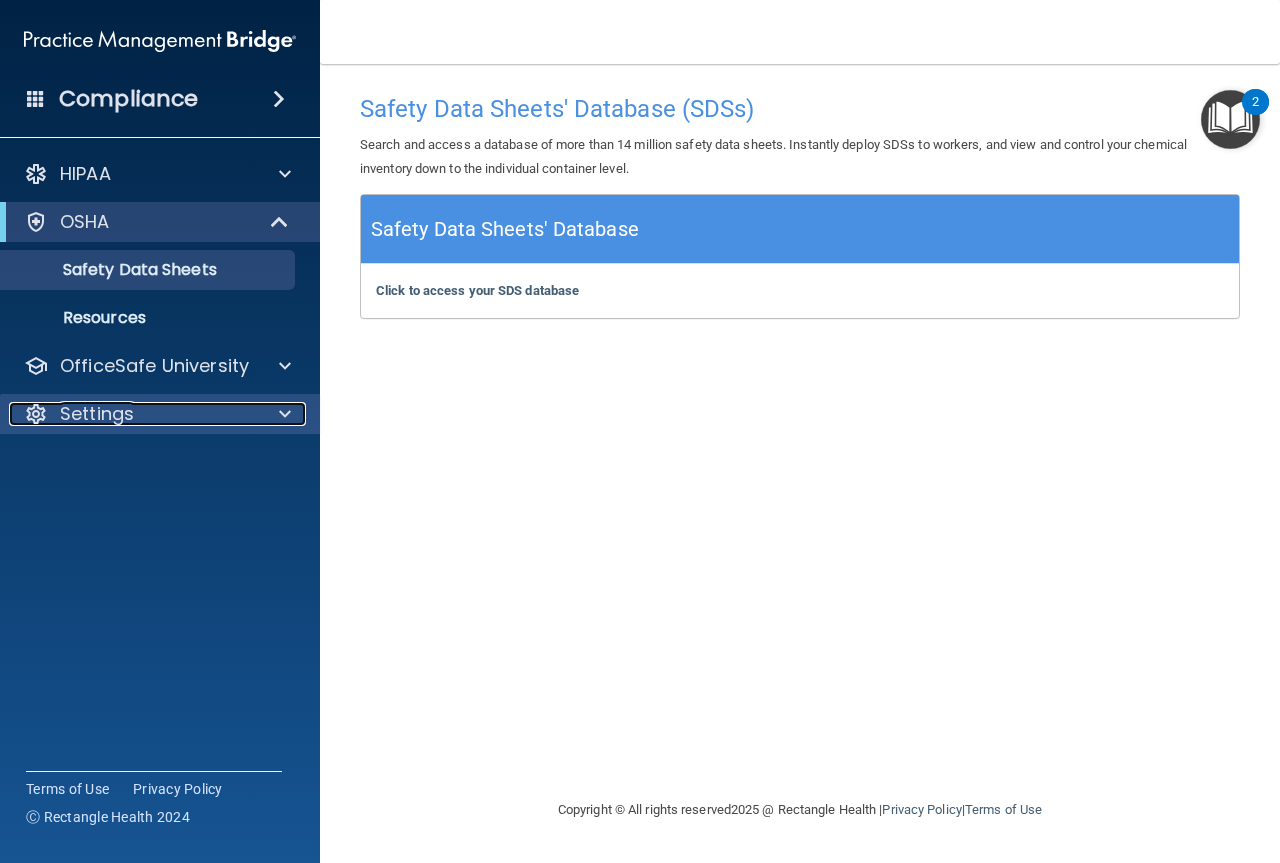 click at bounding box center [285, 414] 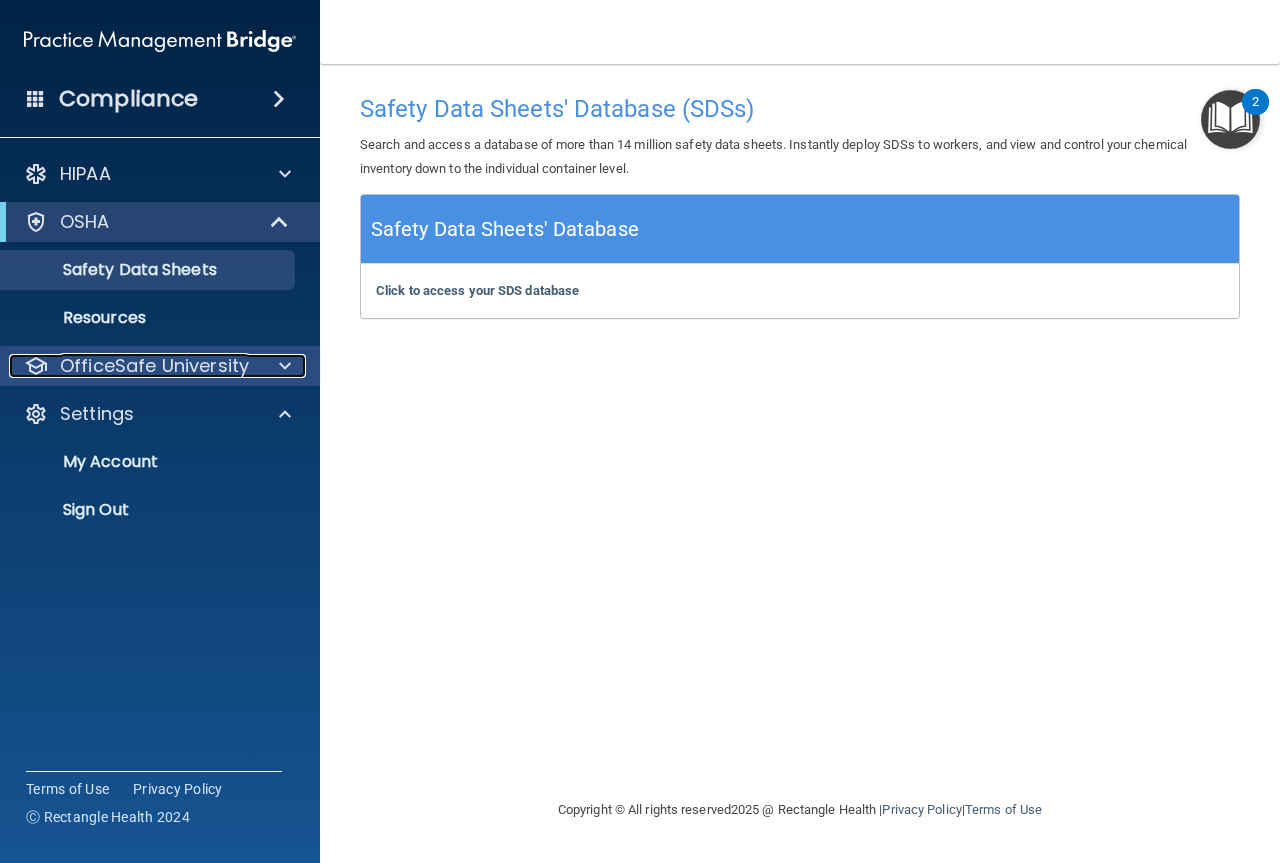 click at bounding box center (282, 366) 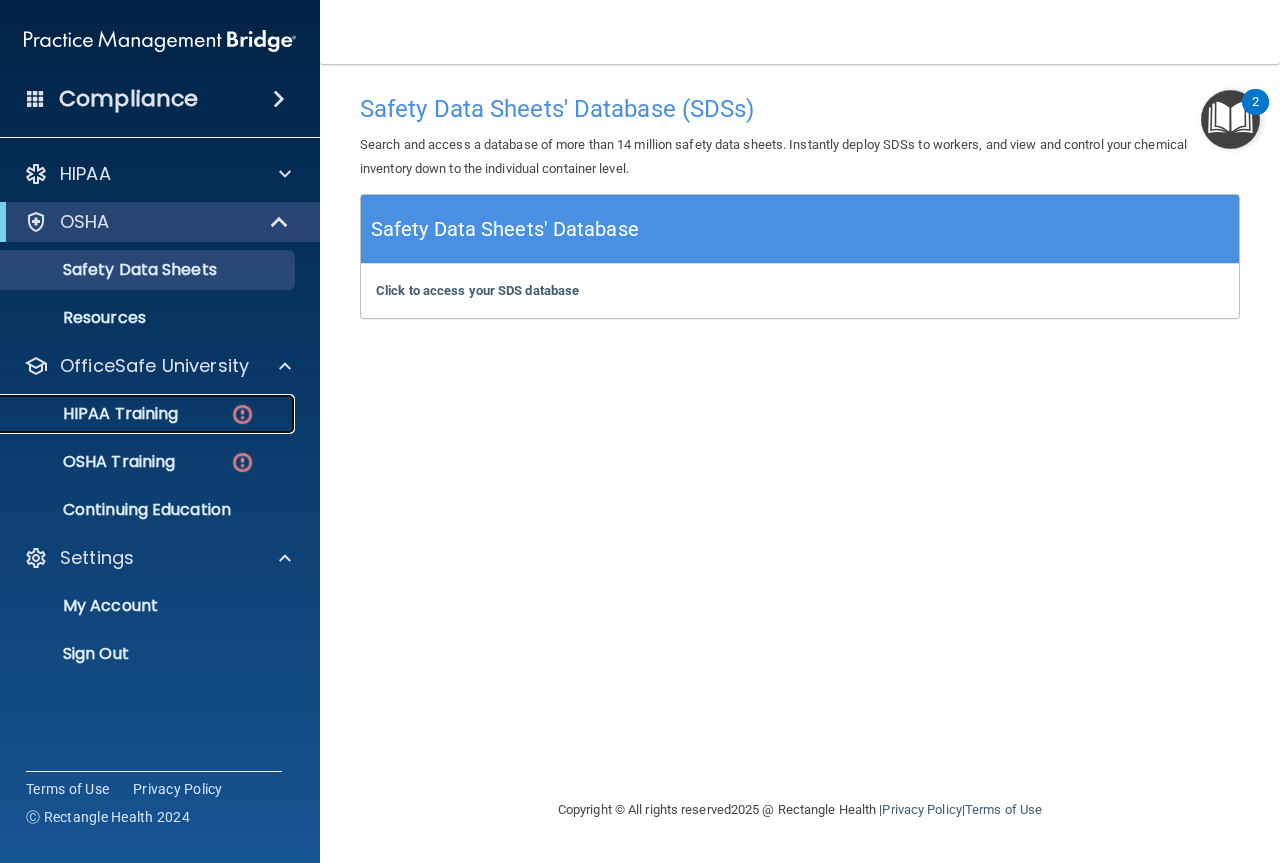 click on "HIPAA Training" at bounding box center (149, 414) 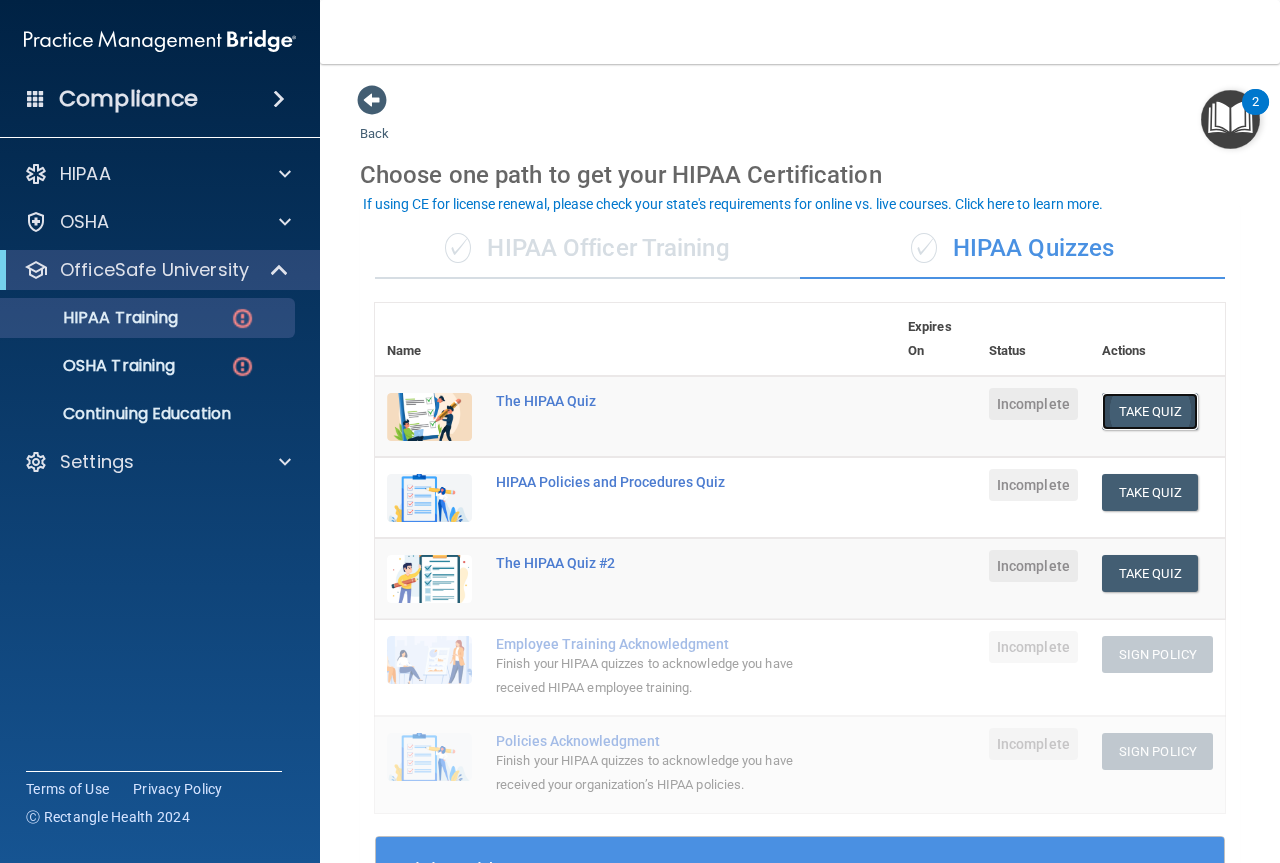 click on "Take Quiz" at bounding box center (1150, 411) 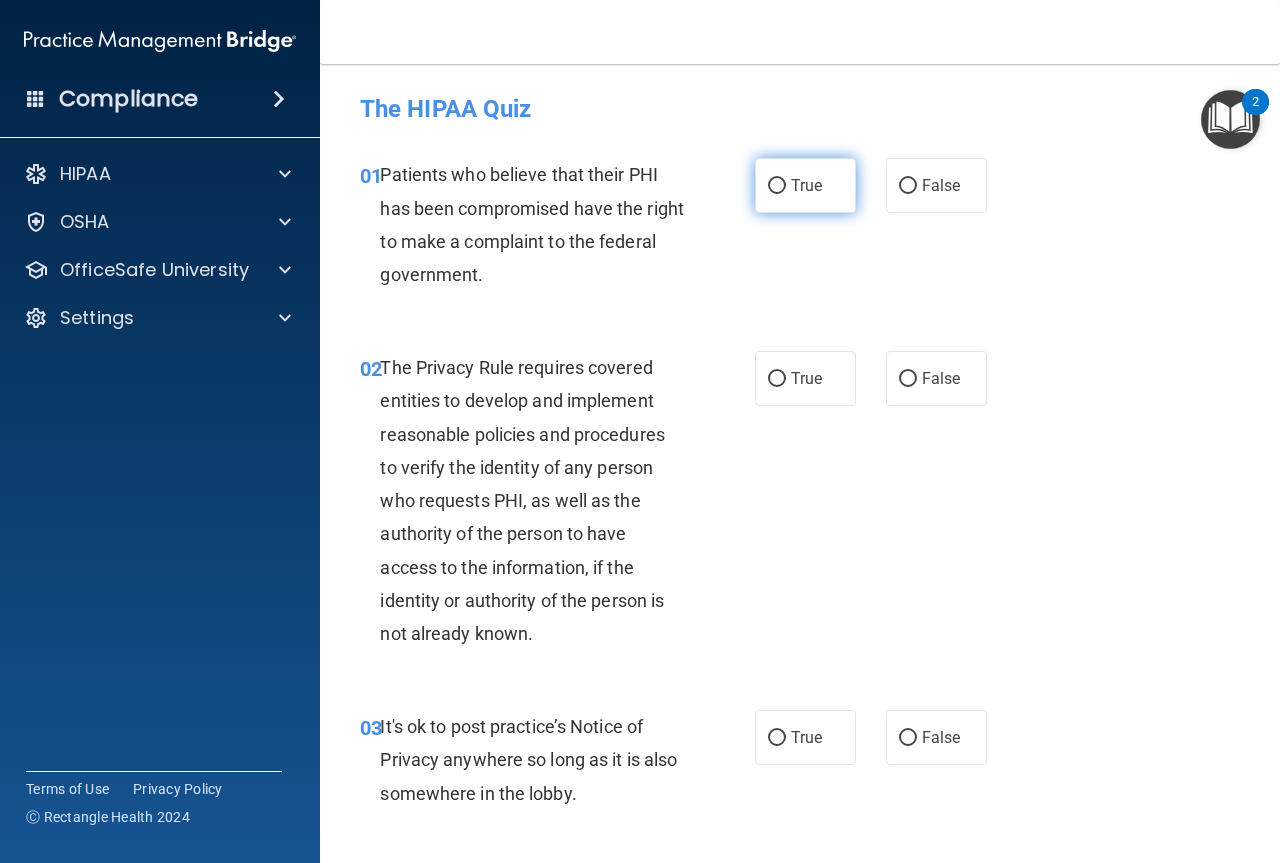 click on "True" at bounding box center (806, 185) 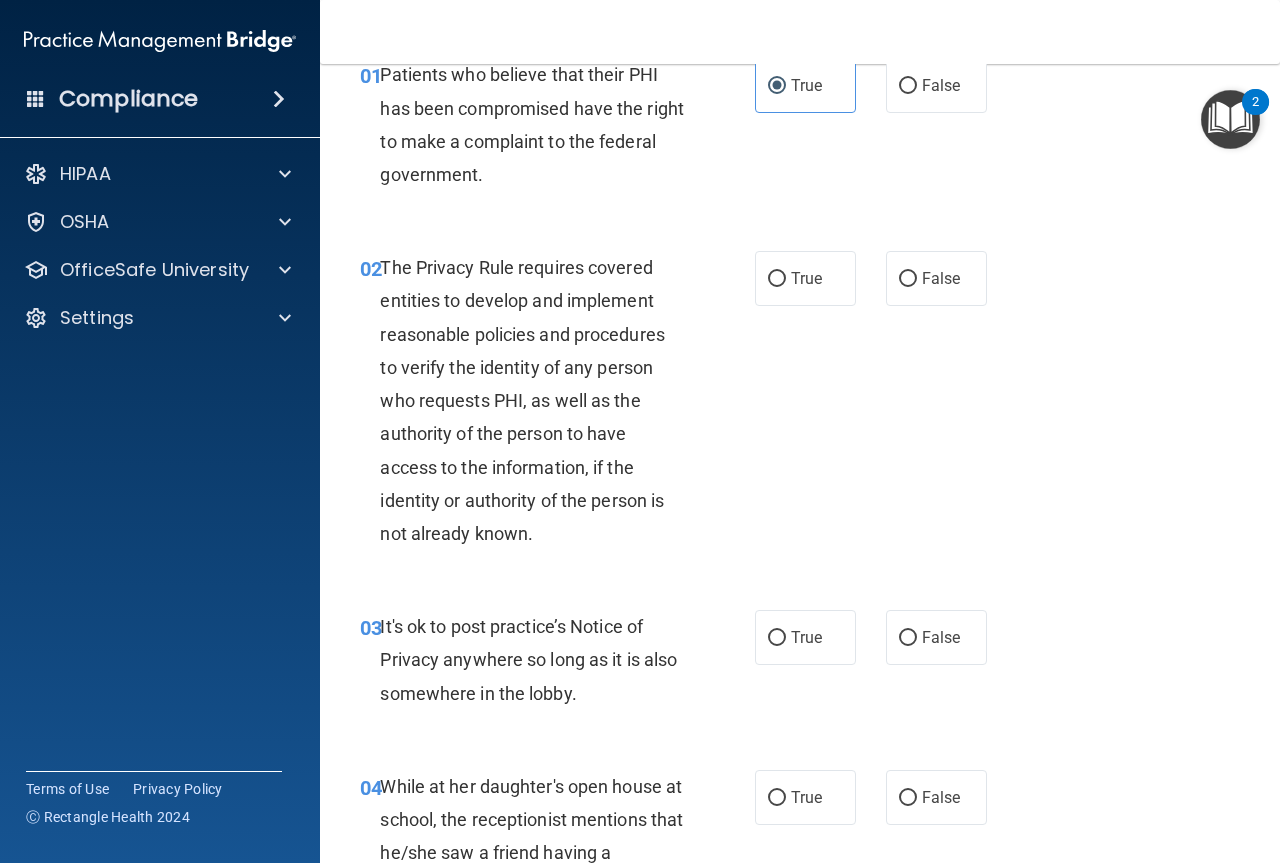scroll, scrollTop: 200, scrollLeft: 0, axis: vertical 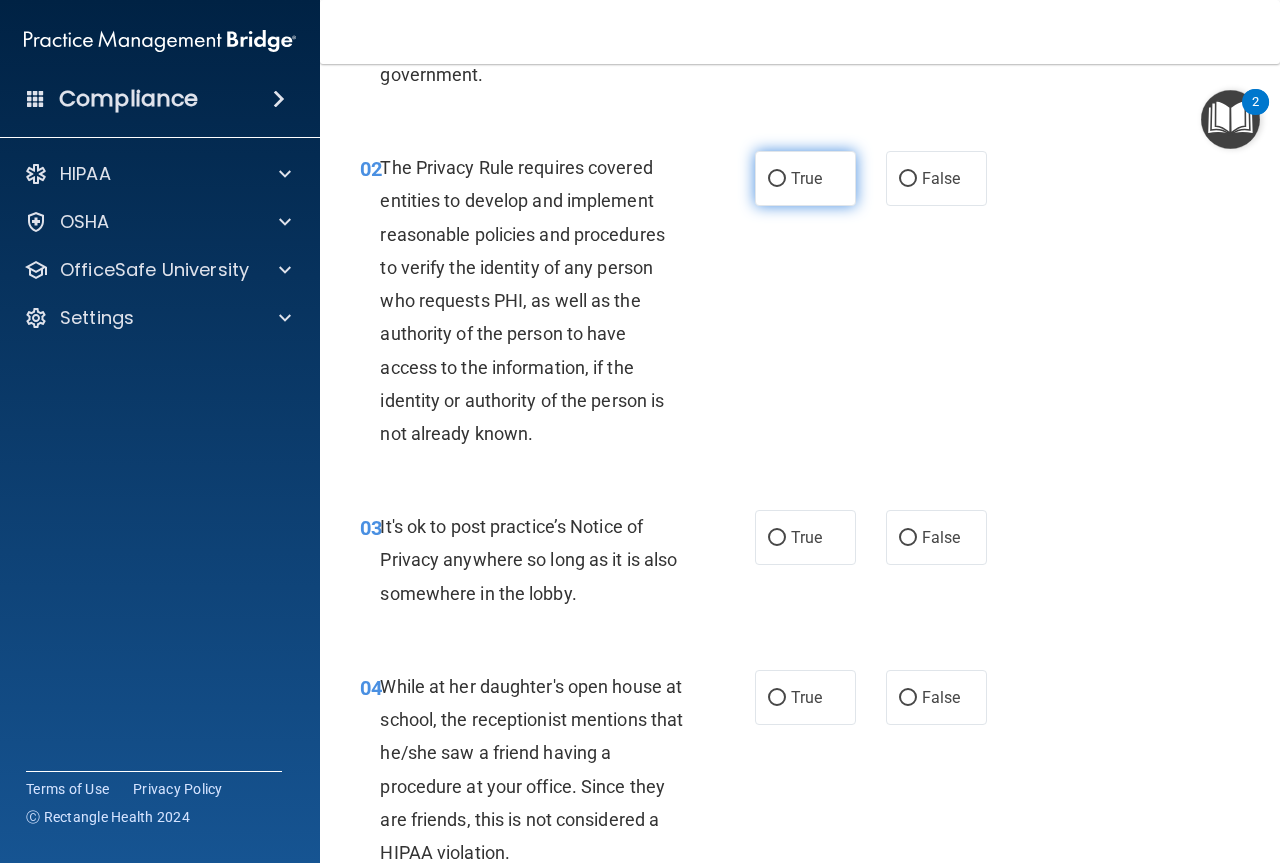 click on "True" at bounding box center [805, 178] 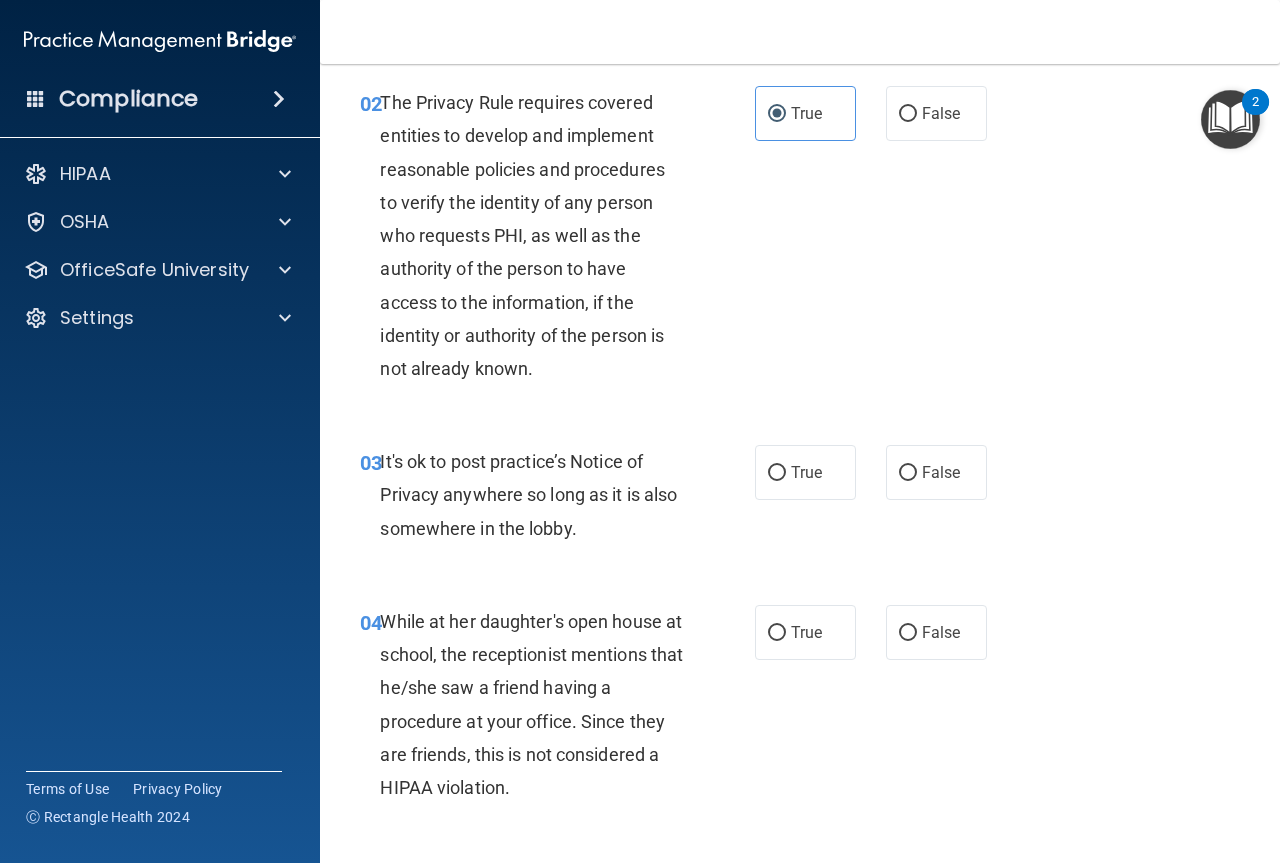 scroll, scrollTop: 300, scrollLeft: 0, axis: vertical 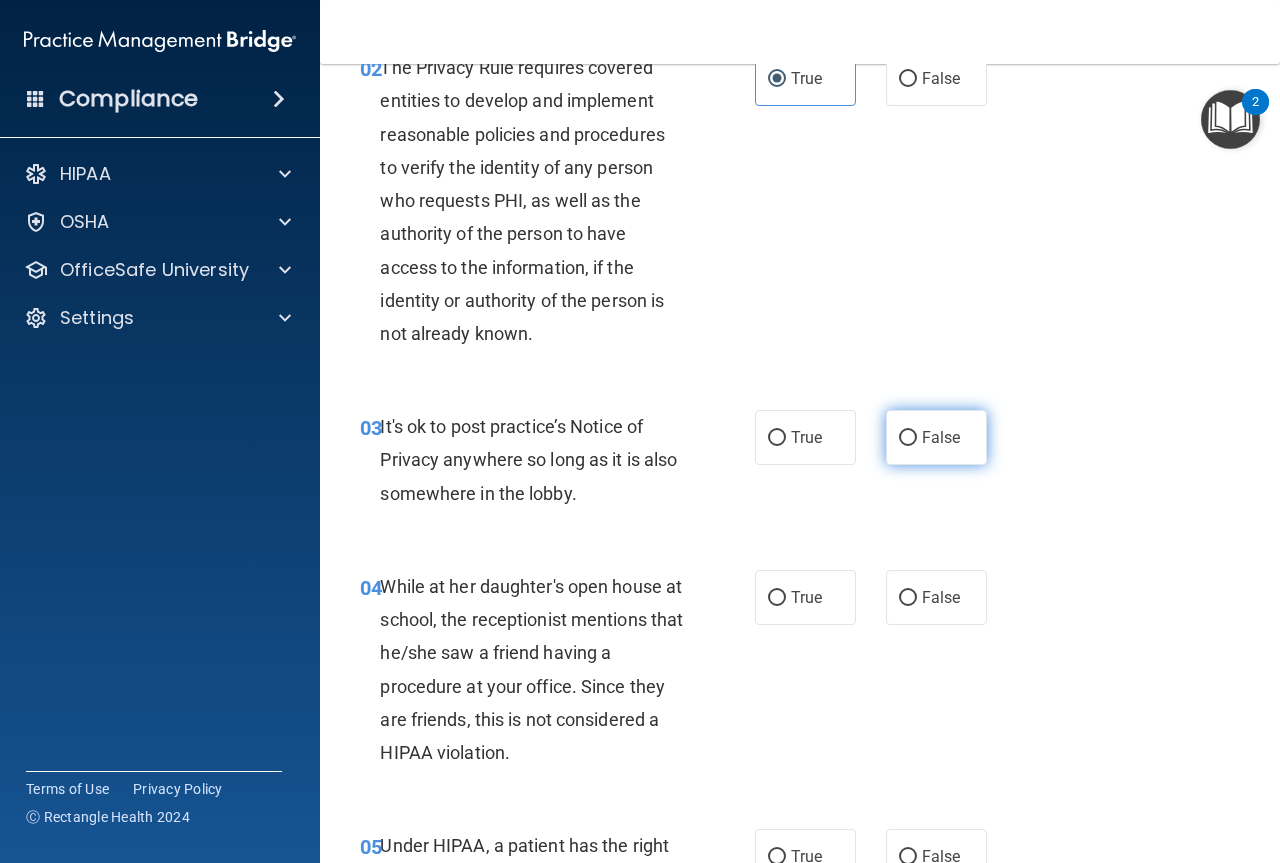 click on "False" at bounding box center (908, 438) 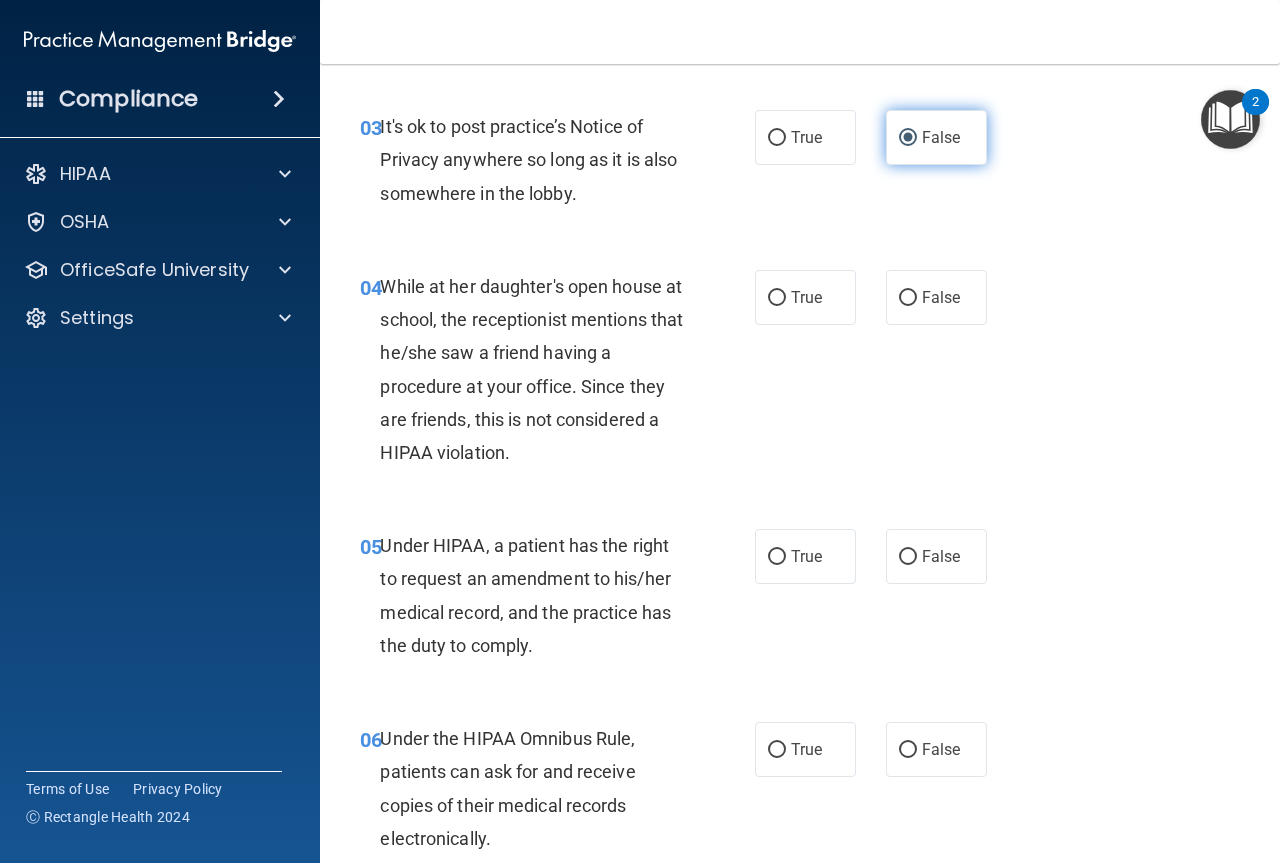 scroll, scrollTop: 700, scrollLeft: 0, axis: vertical 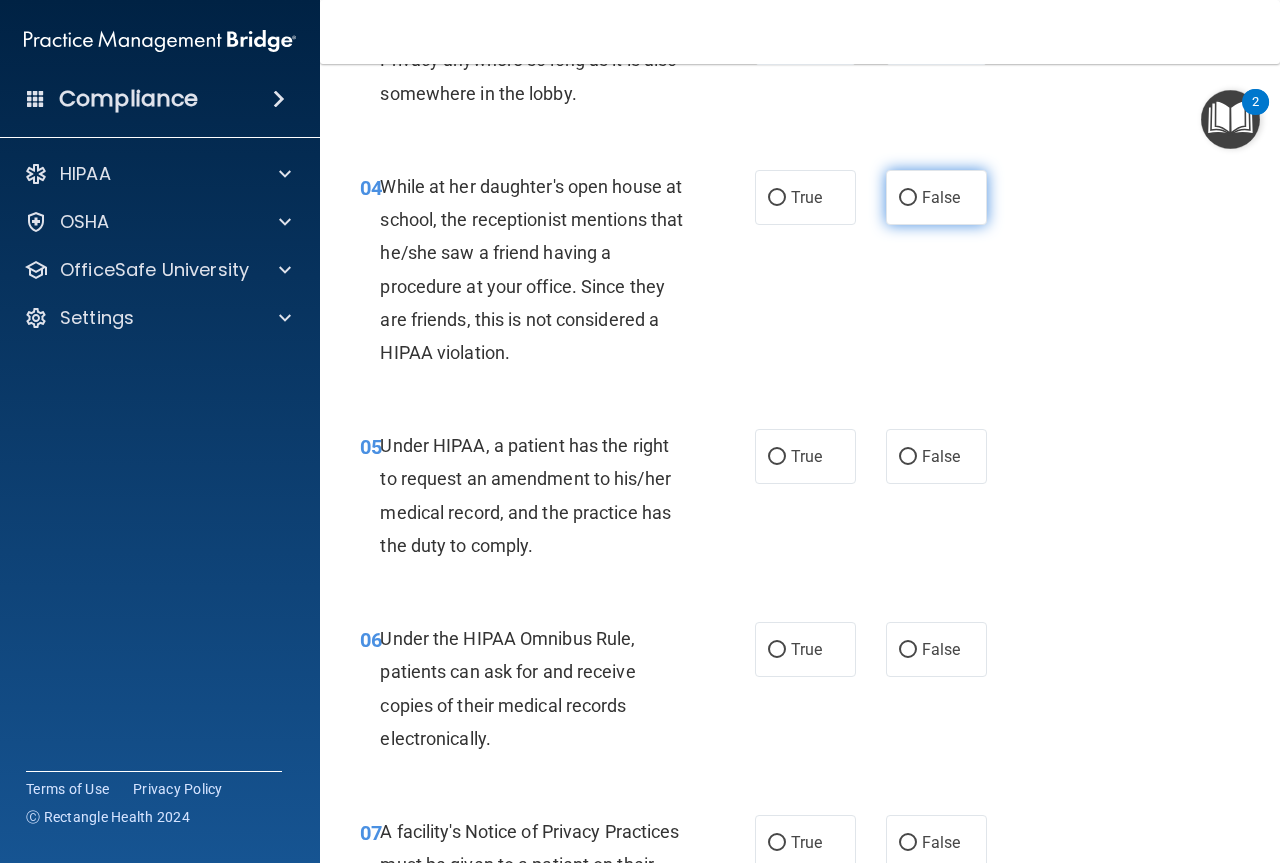 click on "False" at bounding box center (936, 197) 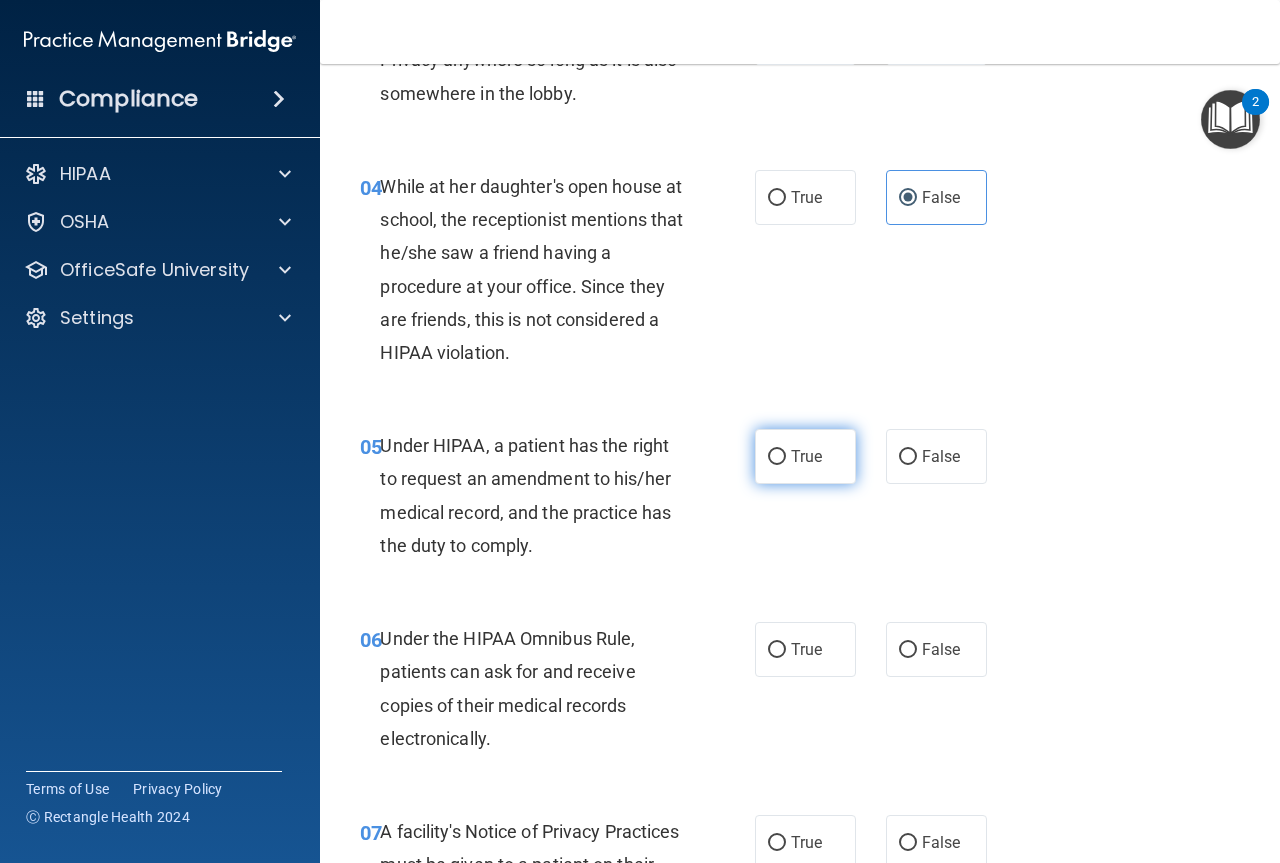 click on "True" at bounding box center (805, 456) 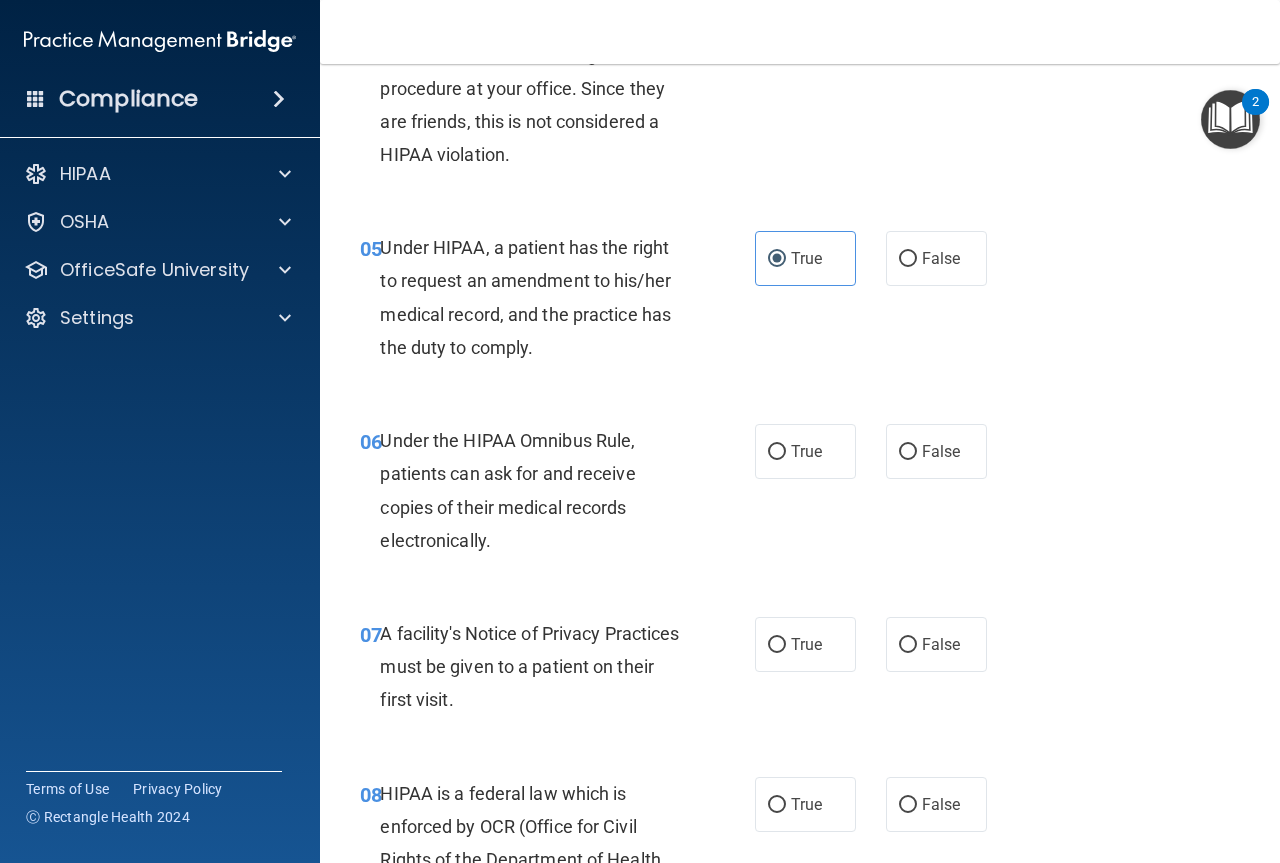 scroll, scrollTop: 900, scrollLeft: 0, axis: vertical 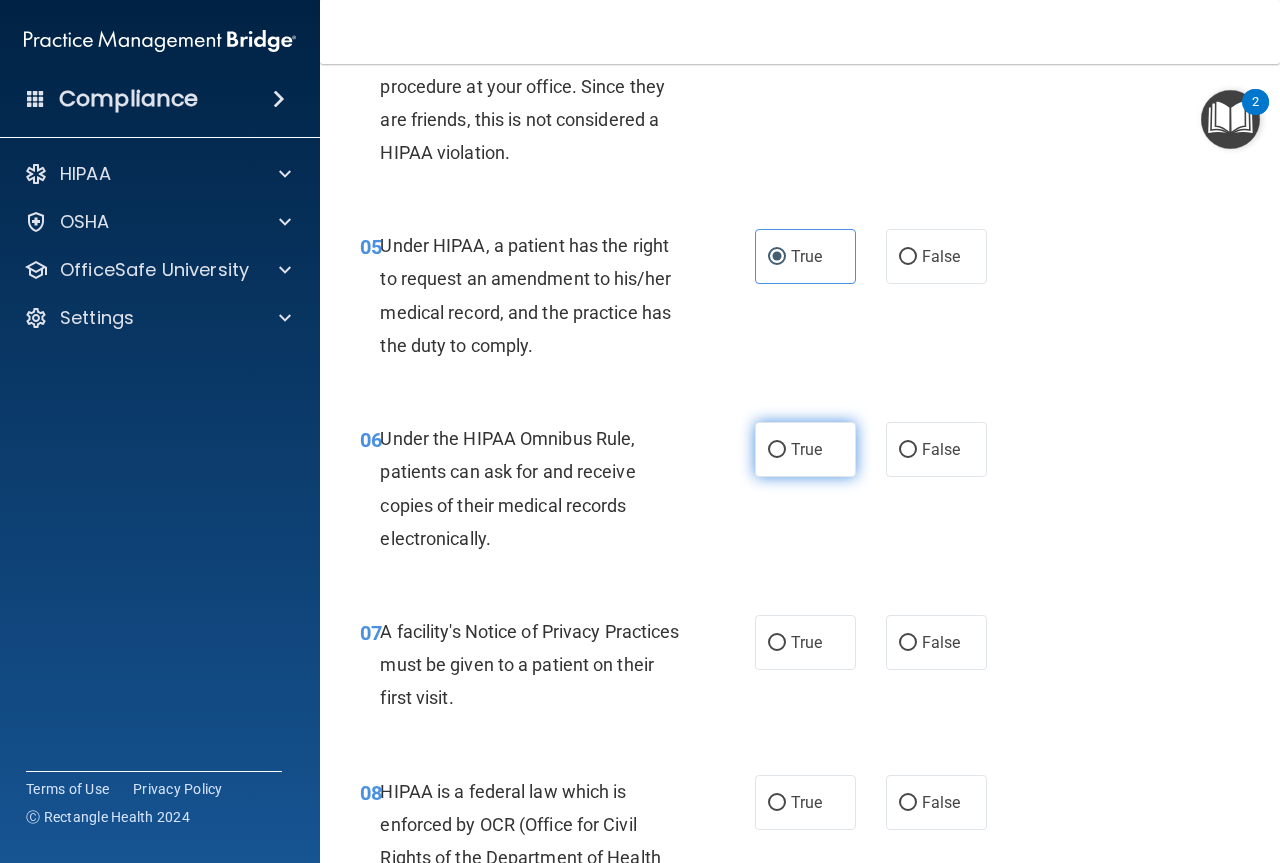 click on "True" at bounding box center (806, 449) 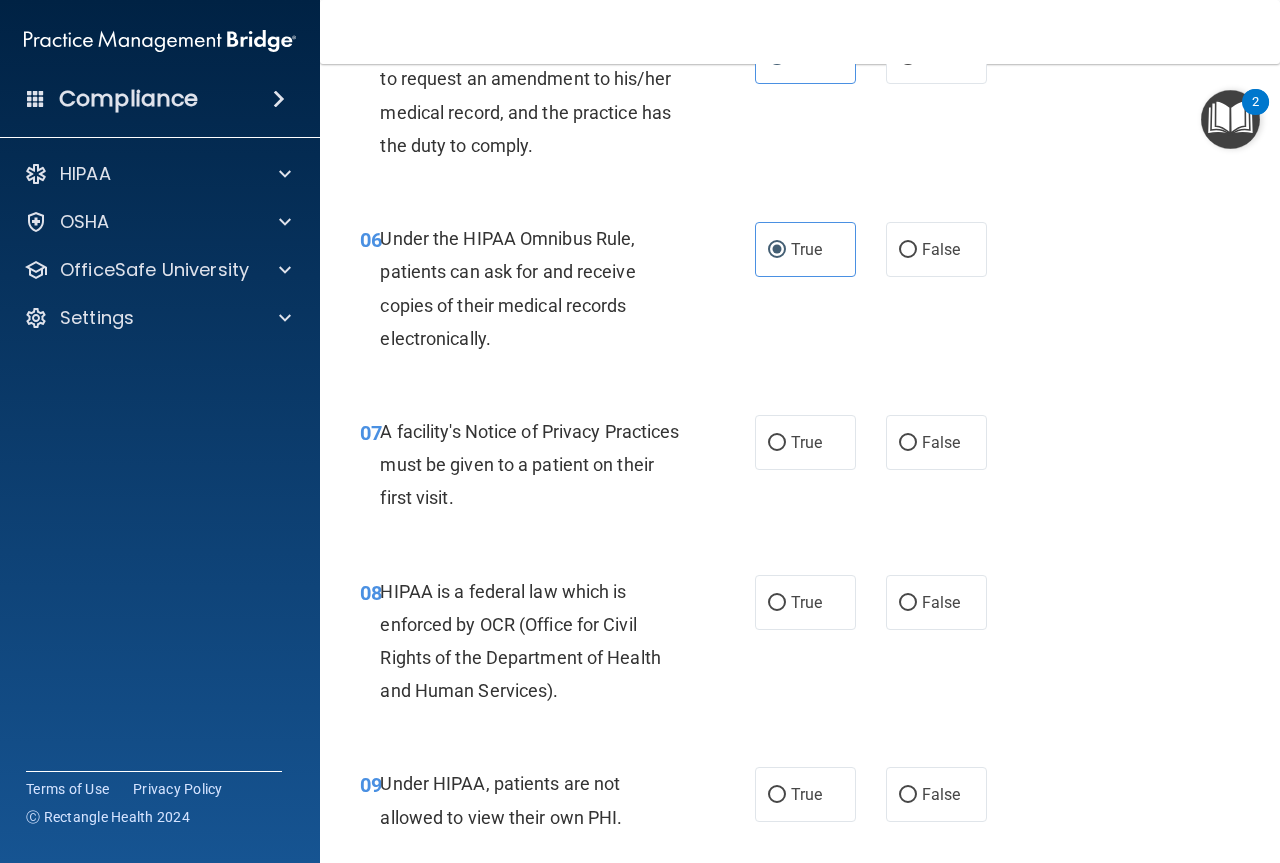 scroll, scrollTop: 1200, scrollLeft: 0, axis: vertical 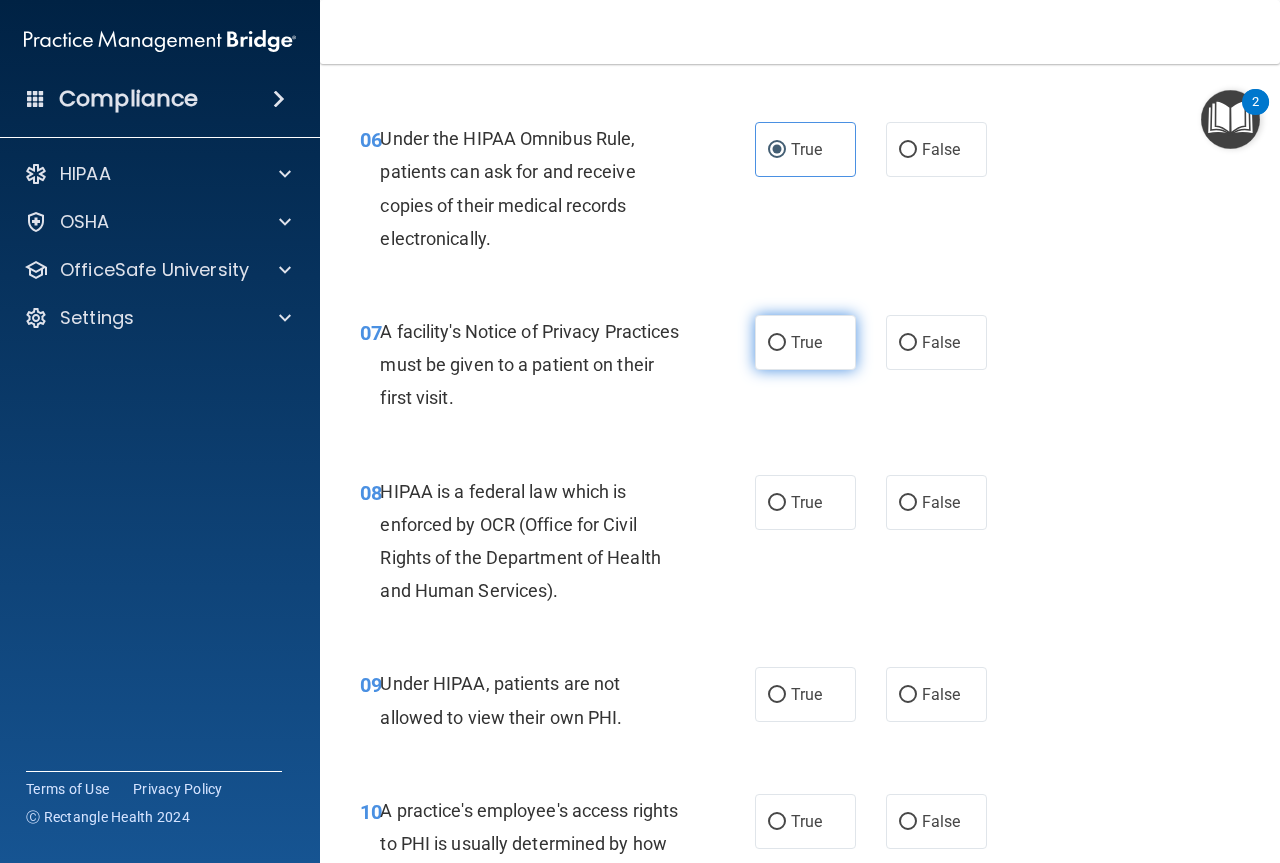 click on "True" at bounding box center (805, 342) 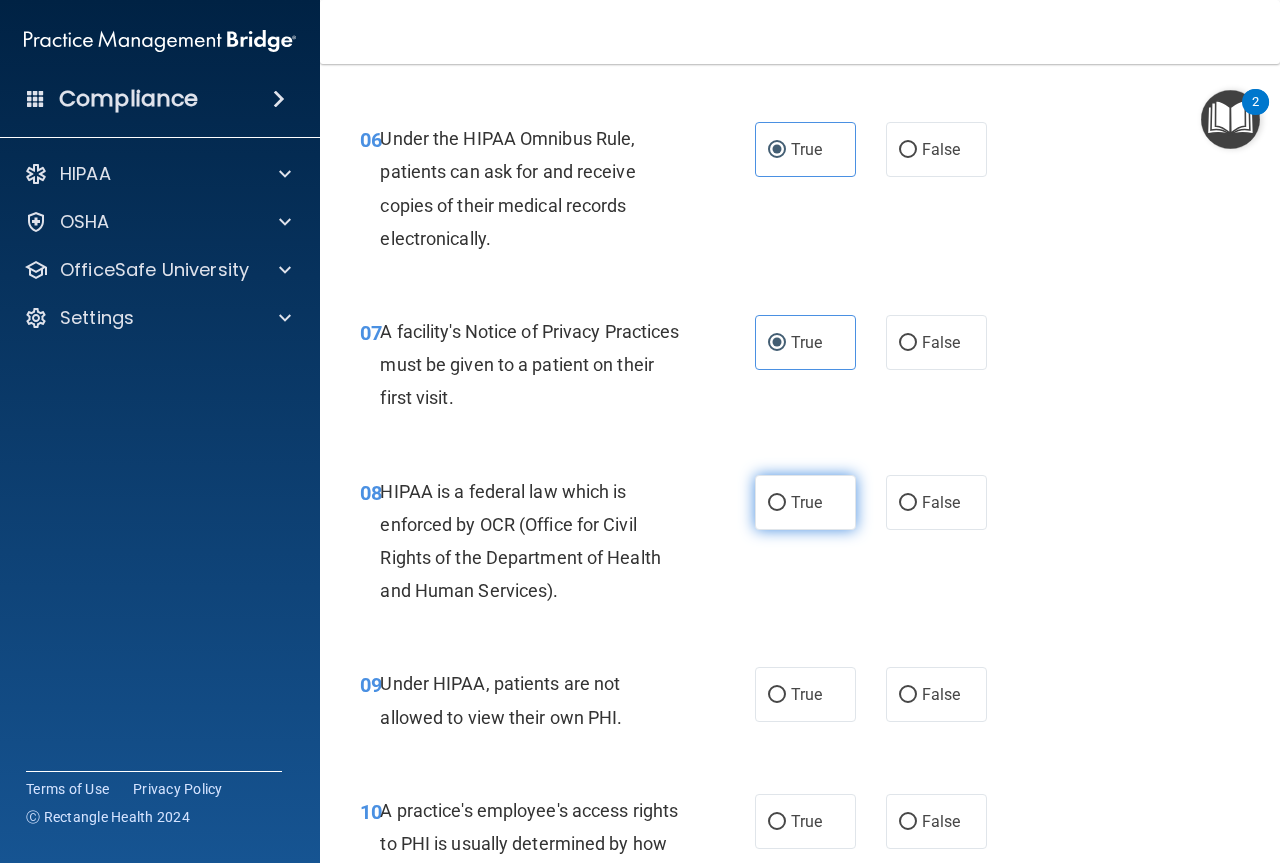click on "True" at bounding box center (806, 502) 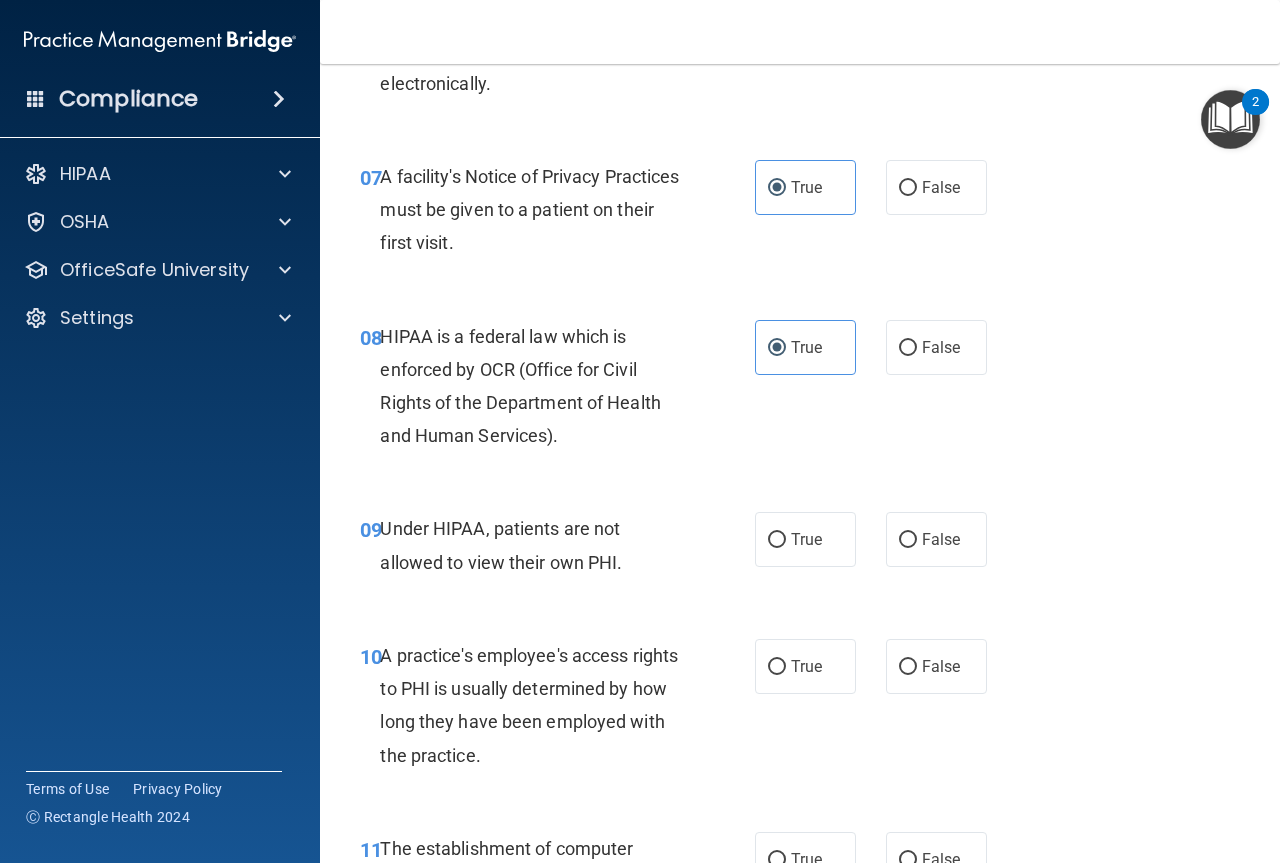 scroll, scrollTop: 1400, scrollLeft: 0, axis: vertical 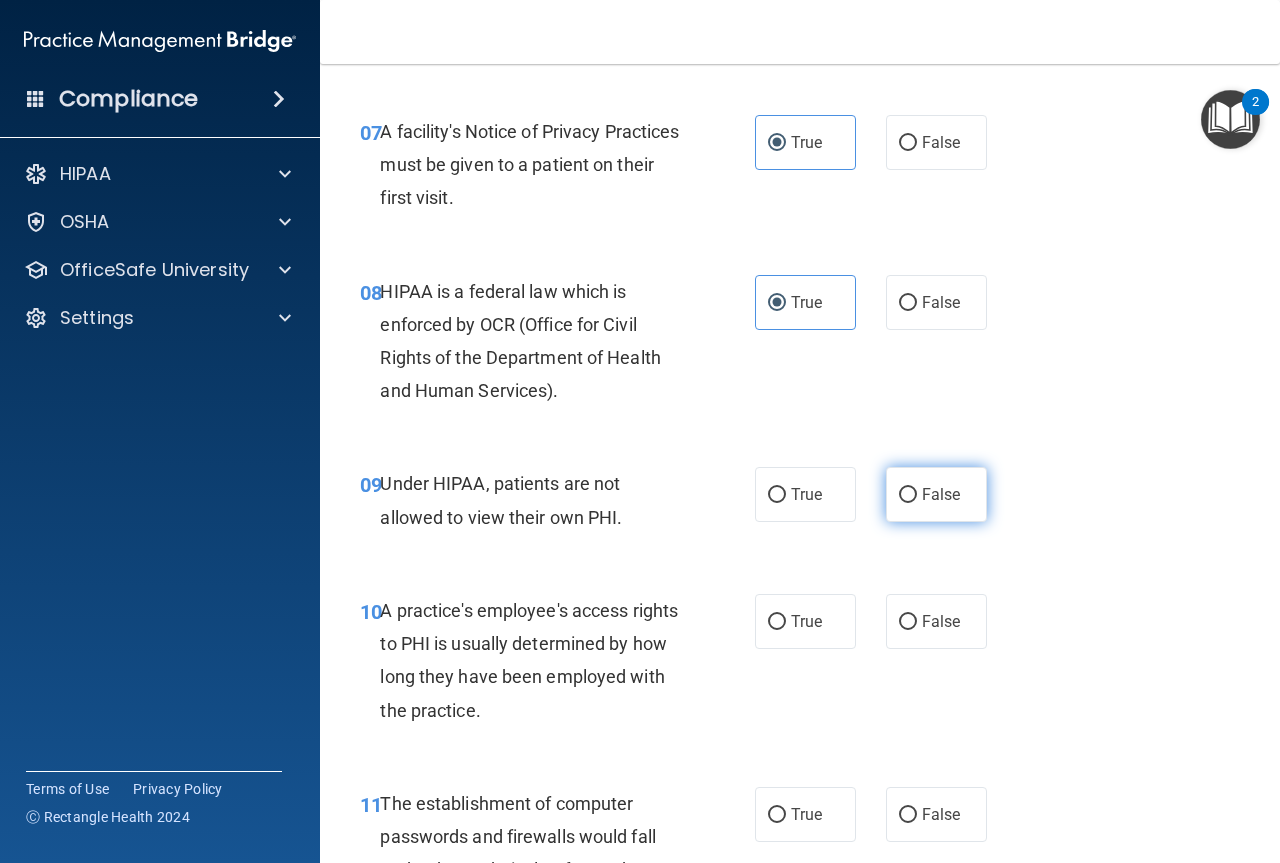 click on "False" at bounding box center [936, 494] 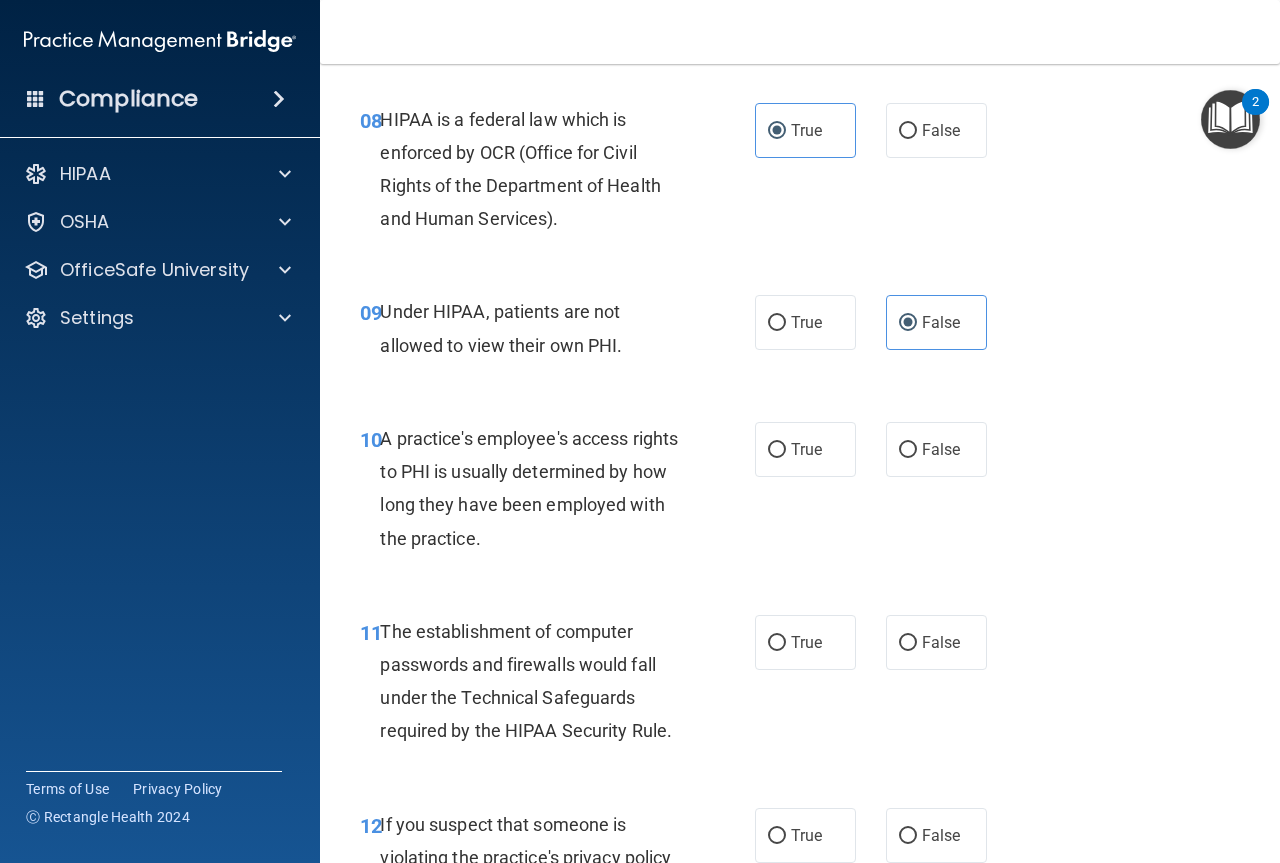 scroll, scrollTop: 1600, scrollLeft: 0, axis: vertical 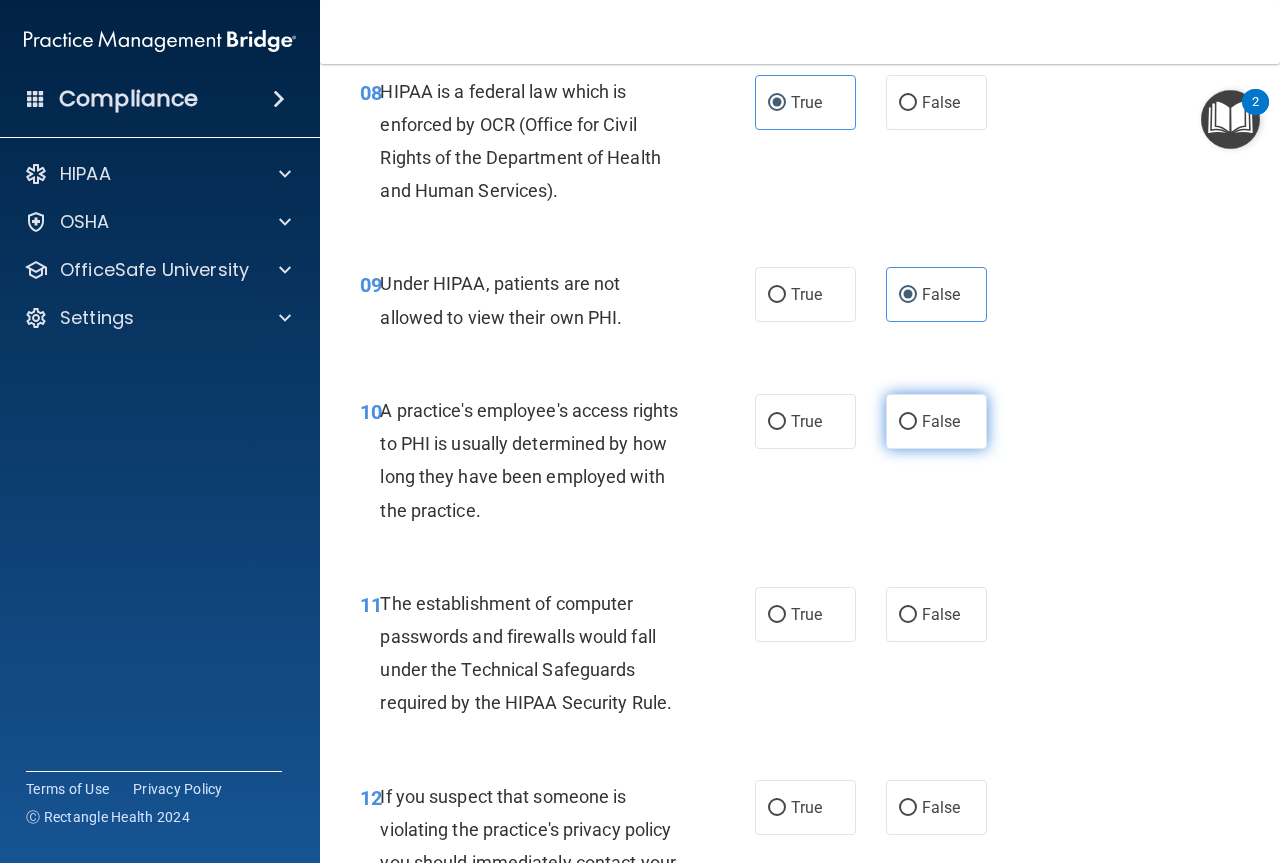 click on "False" at bounding box center [936, 421] 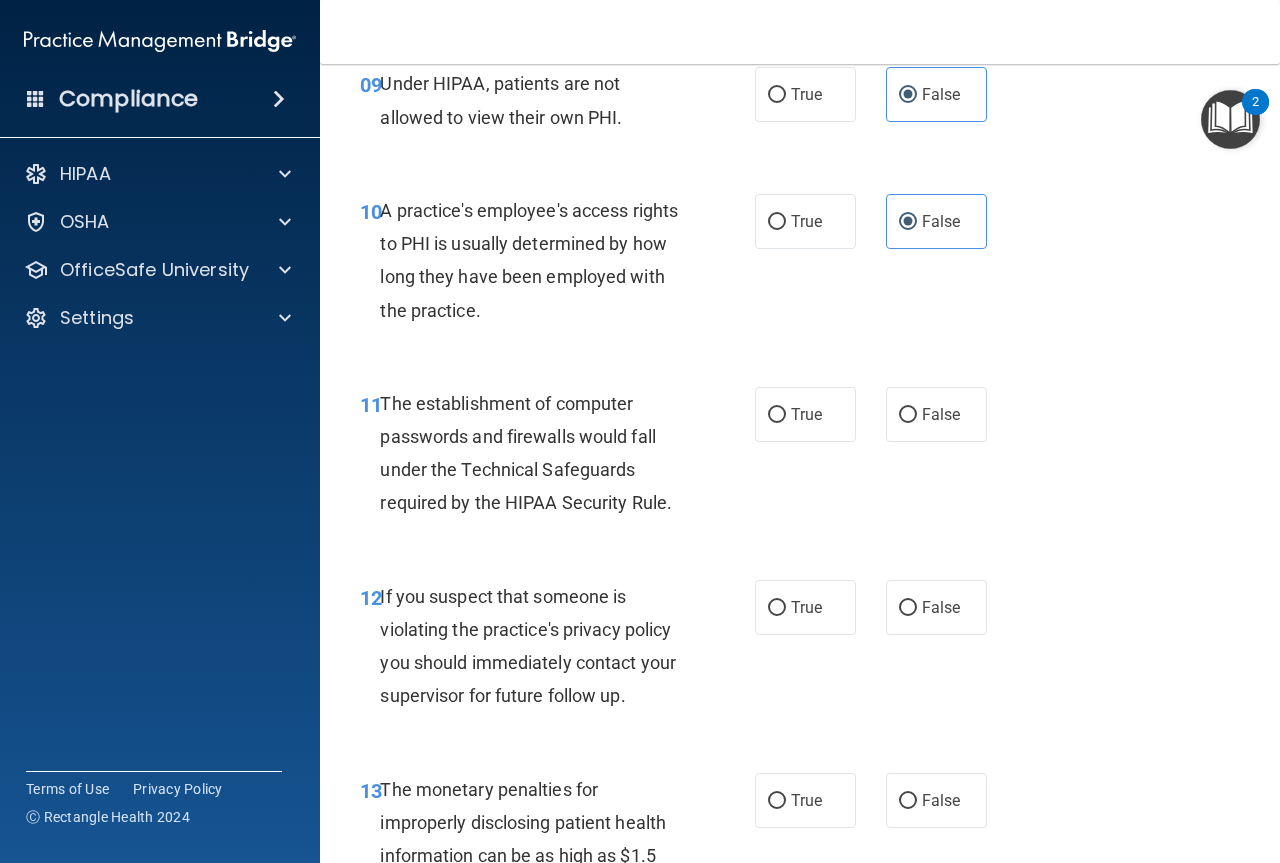 scroll, scrollTop: 1900, scrollLeft: 0, axis: vertical 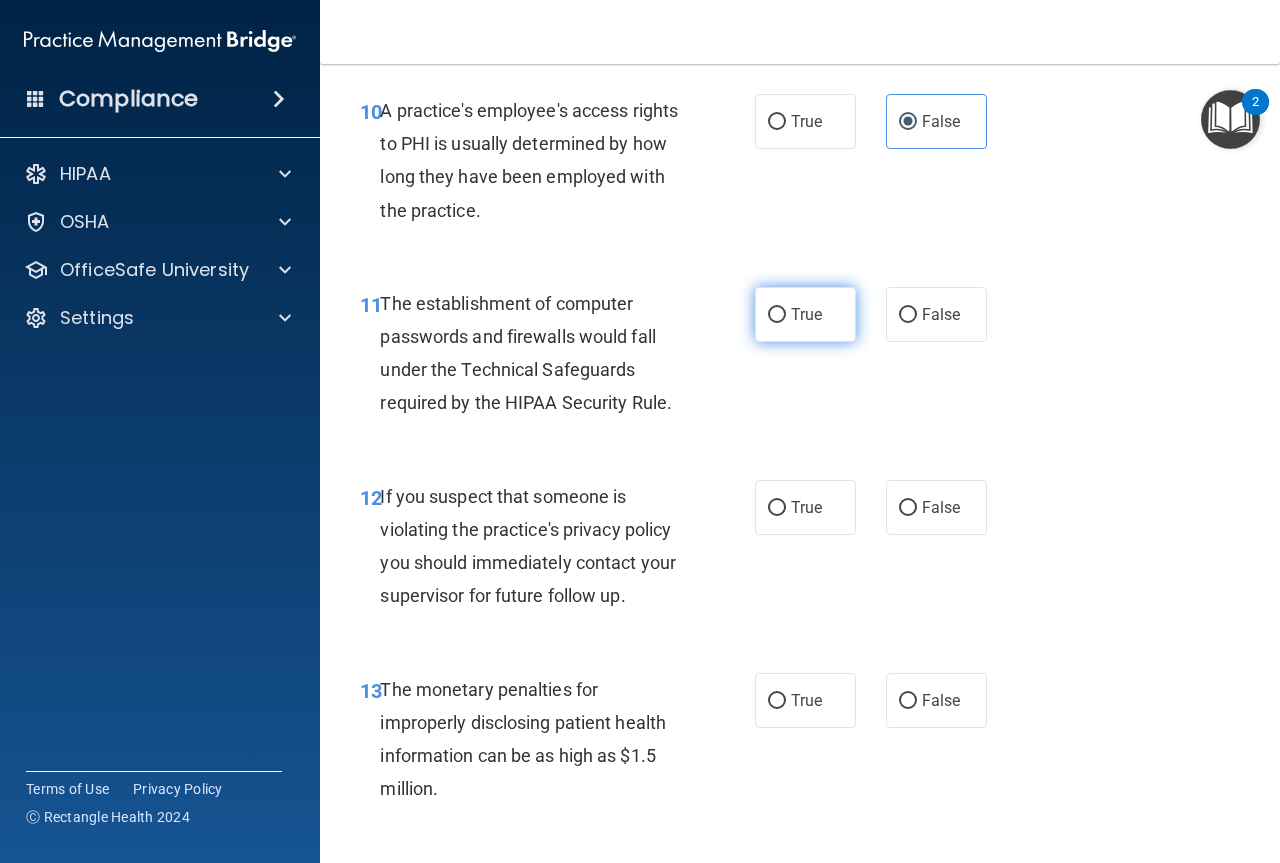 click on "True" at bounding box center [806, 314] 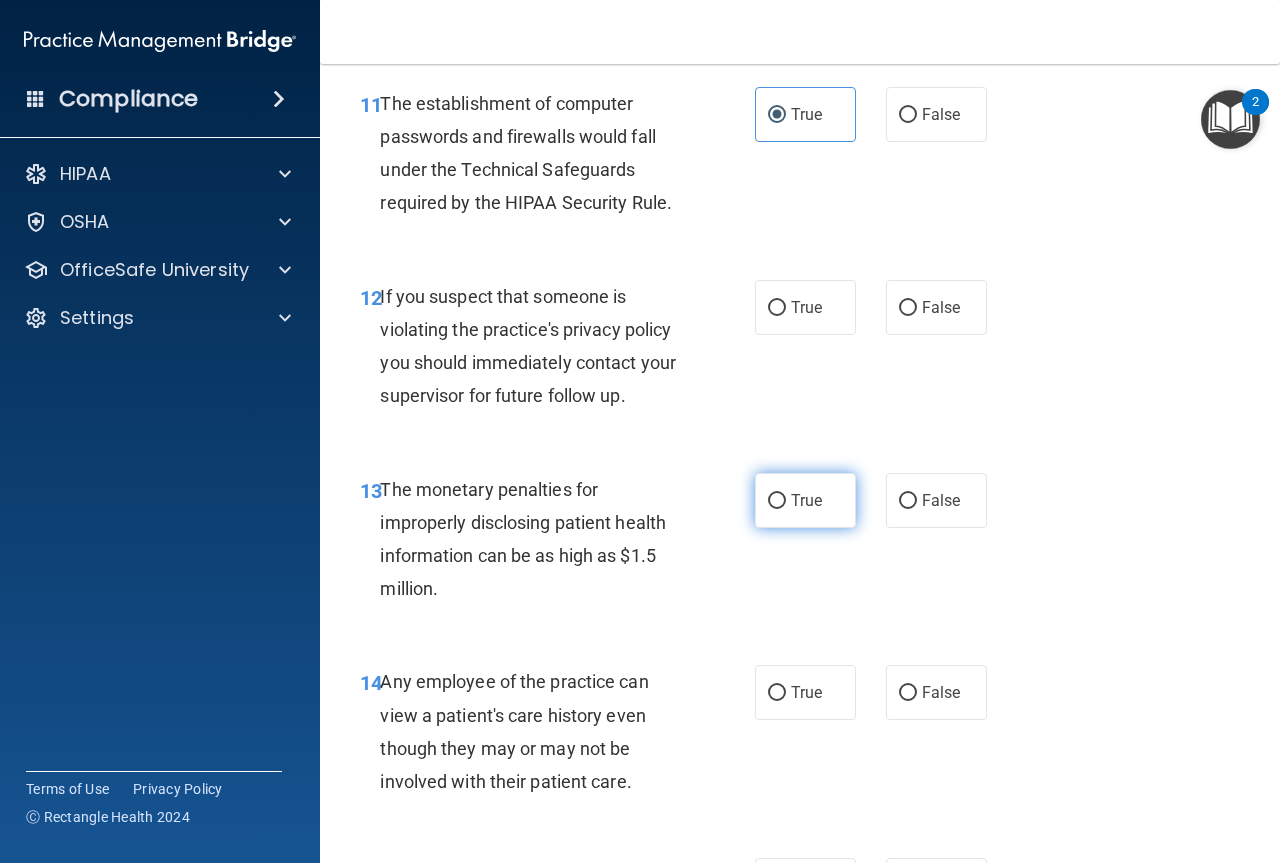 scroll, scrollTop: 2200, scrollLeft: 0, axis: vertical 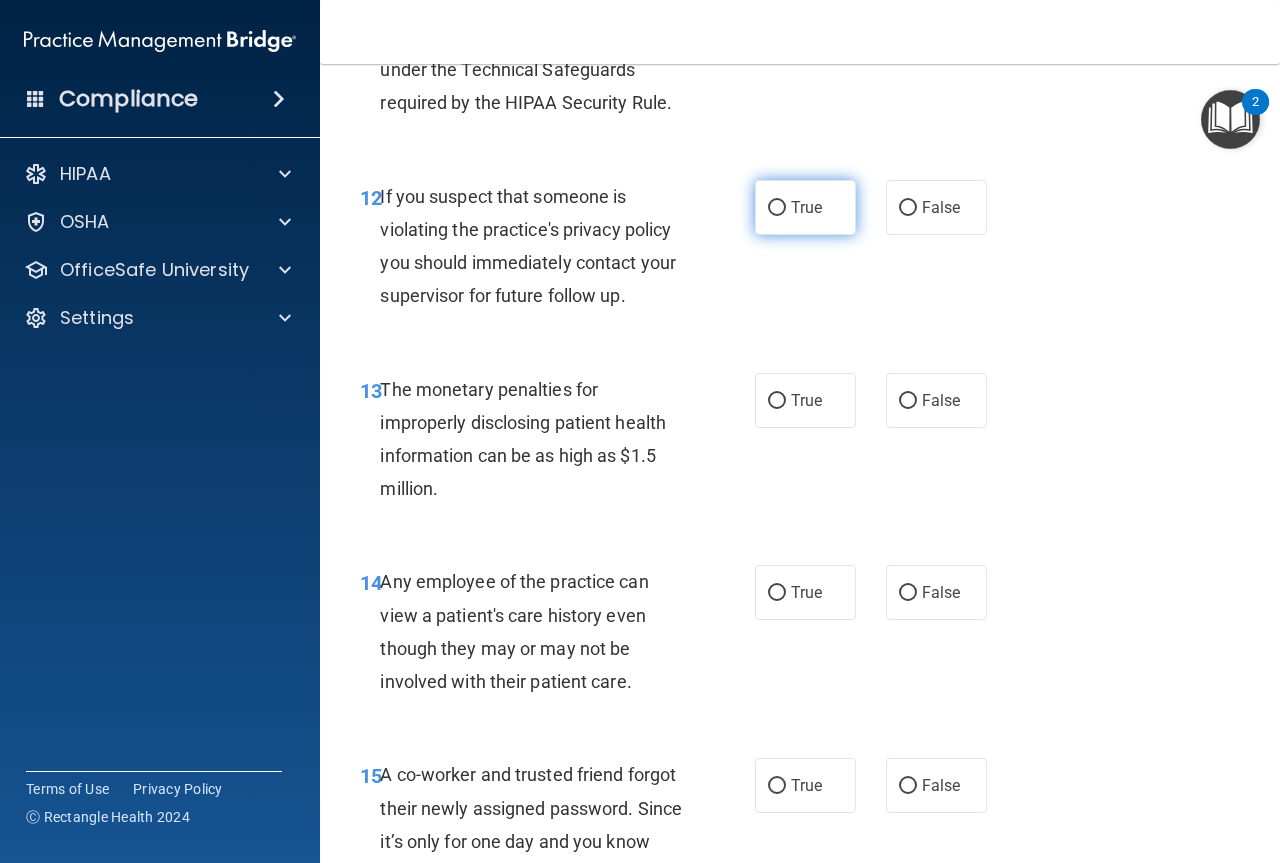 click on "True" at bounding box center (806, 207) 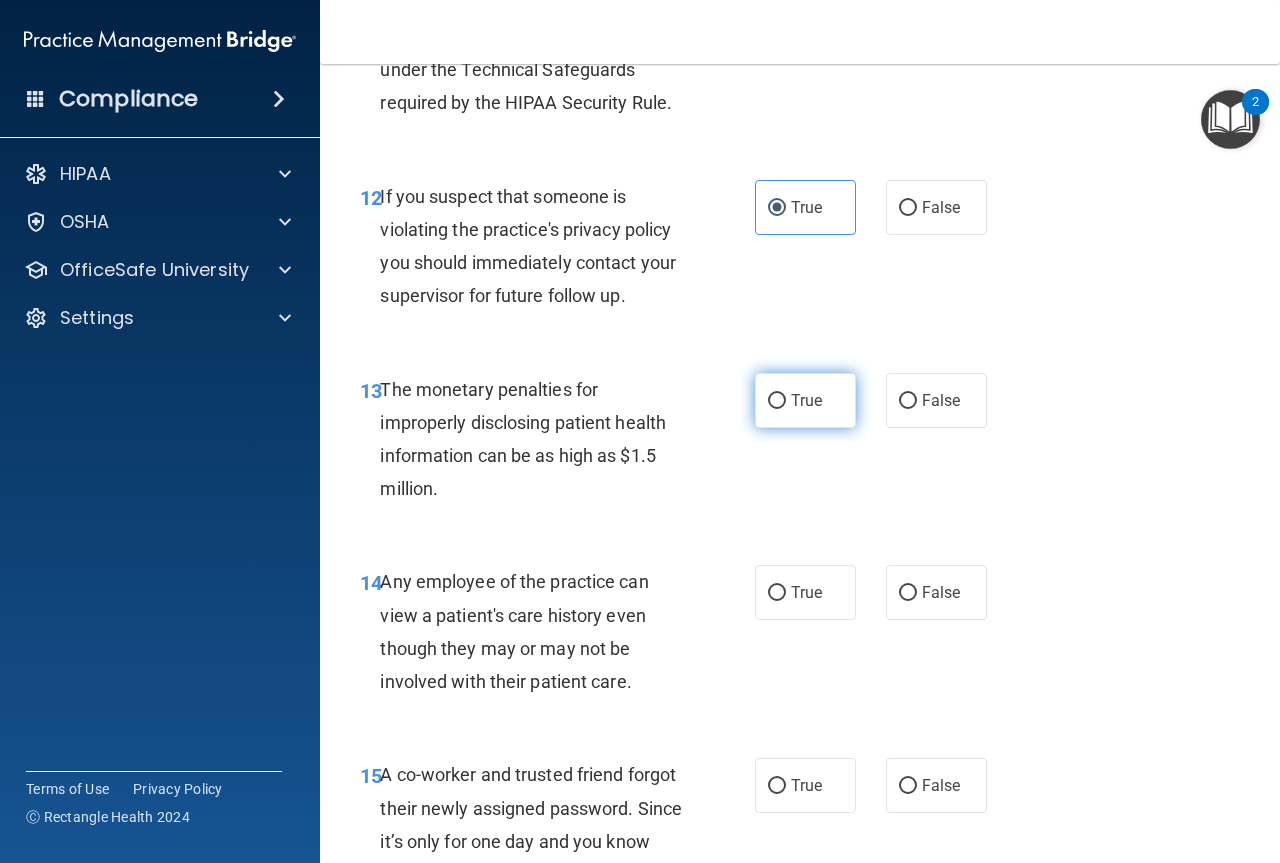 click on "True" at bounding box center [805, 400] 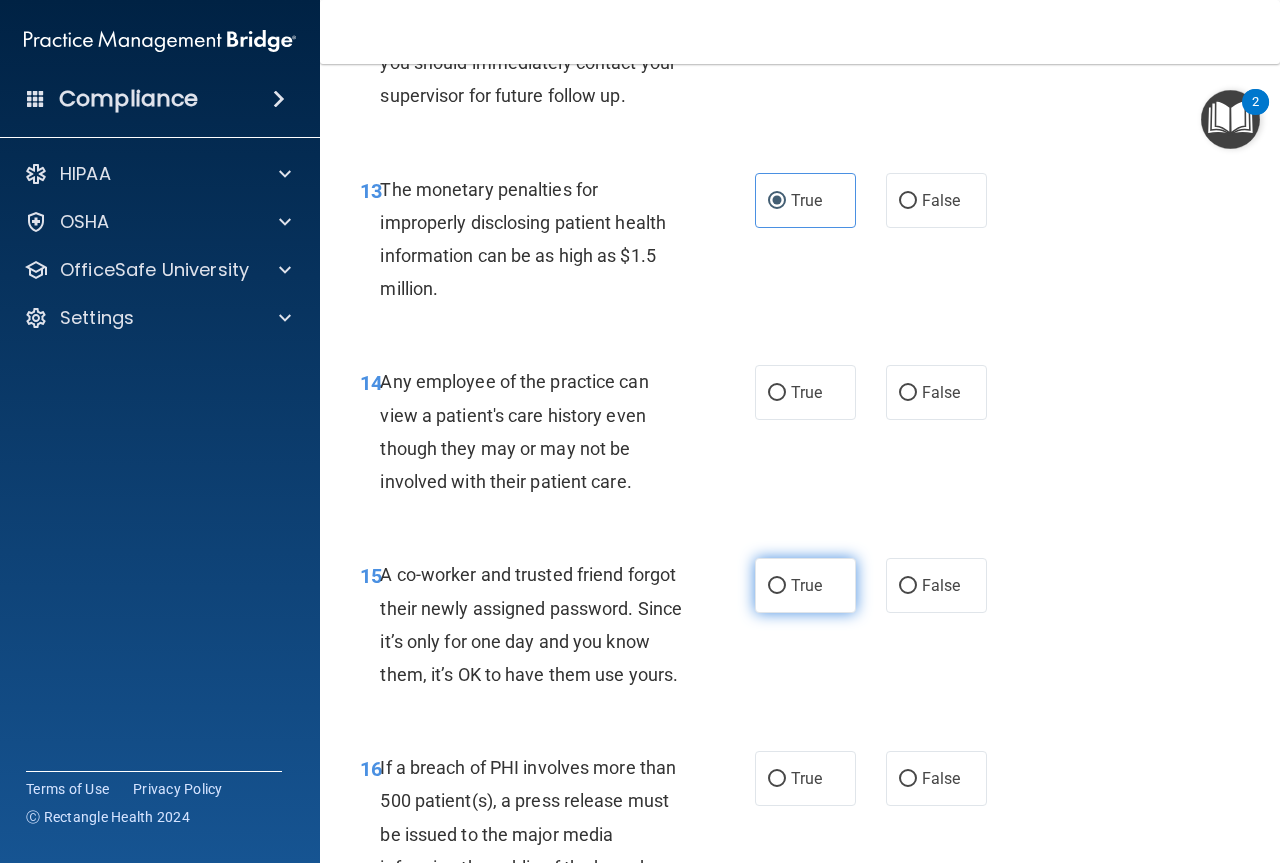 scroll, scrollTop: 2500, scrollLeft: 0, axis: vertical 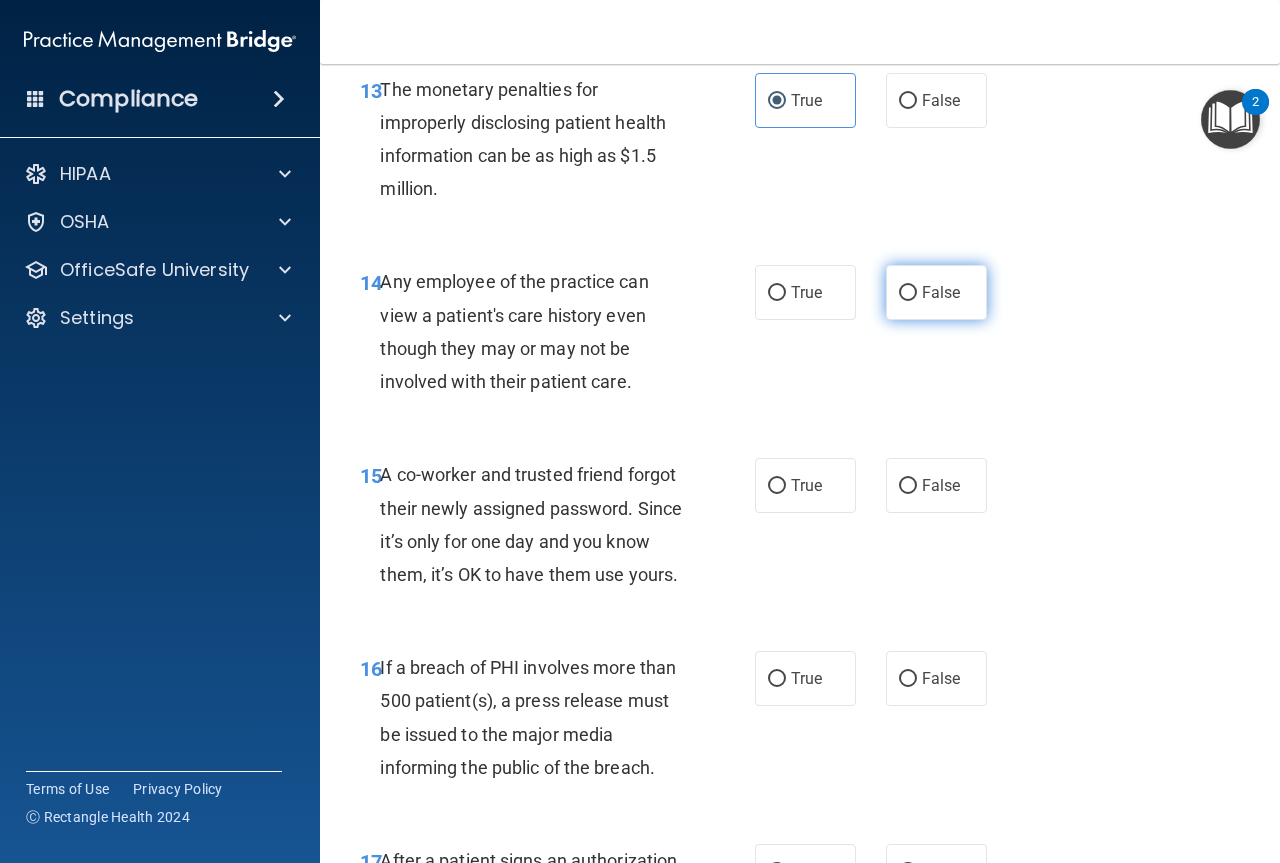 click on "False" at bounding box center (936, 292) 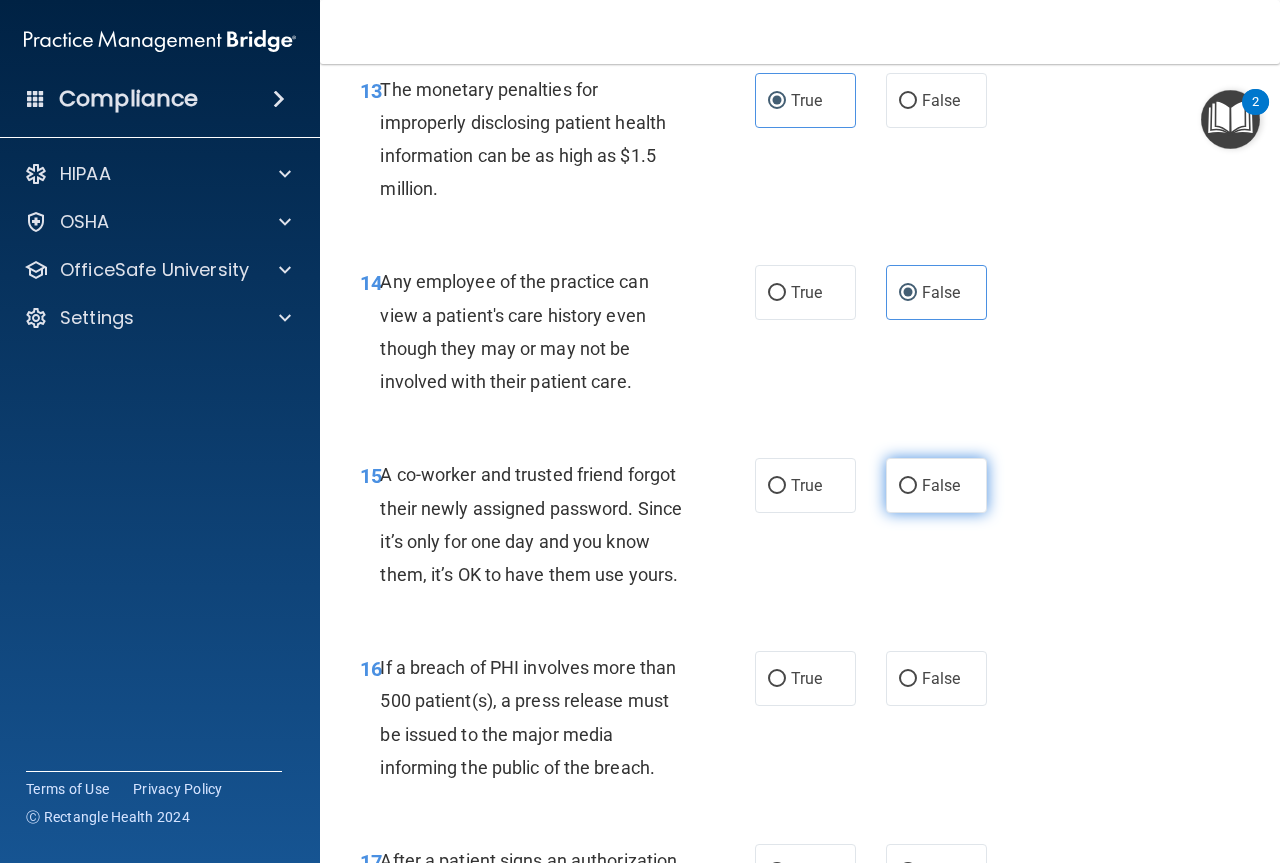 click on "False" at bounding box center [936, 485] 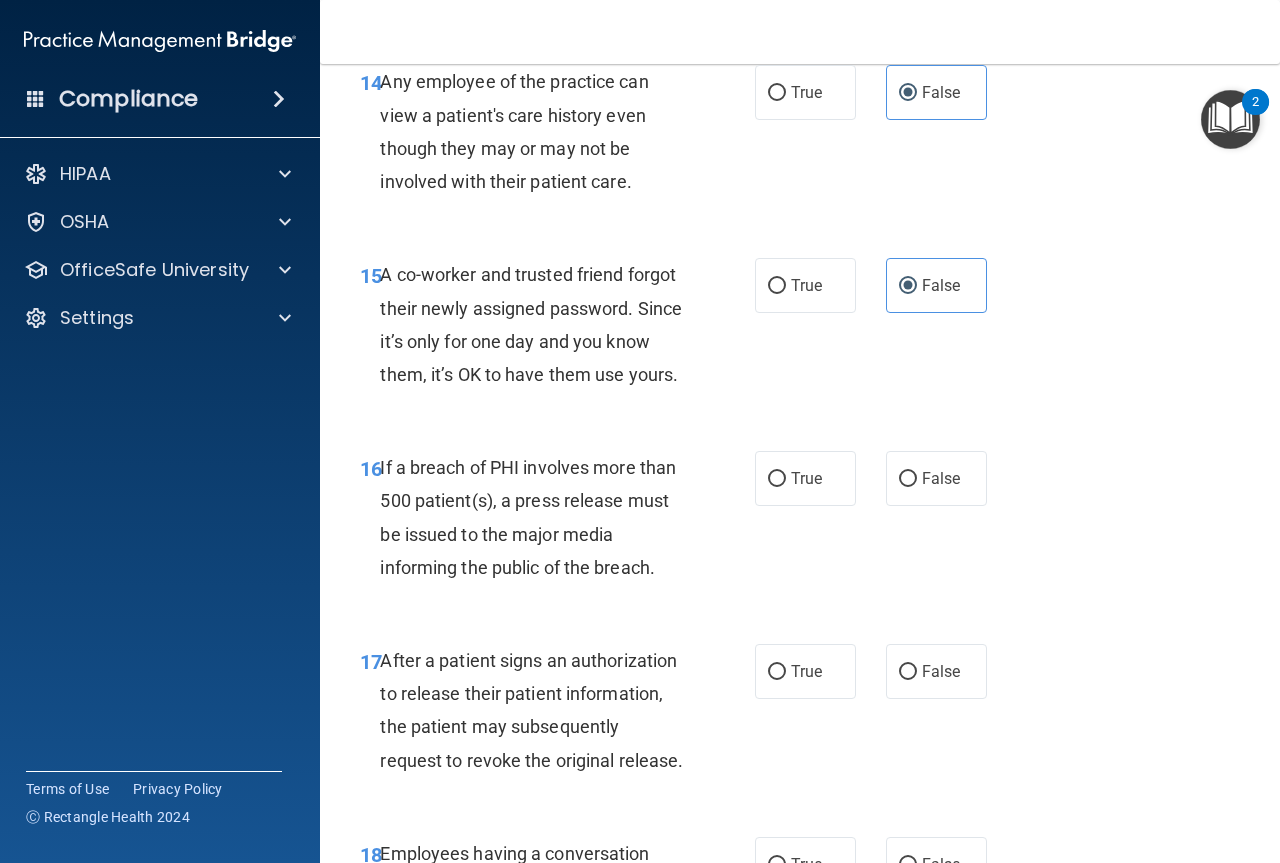 scroll, scrollTop: 2800, scrollLeft: 0, axis: vertical 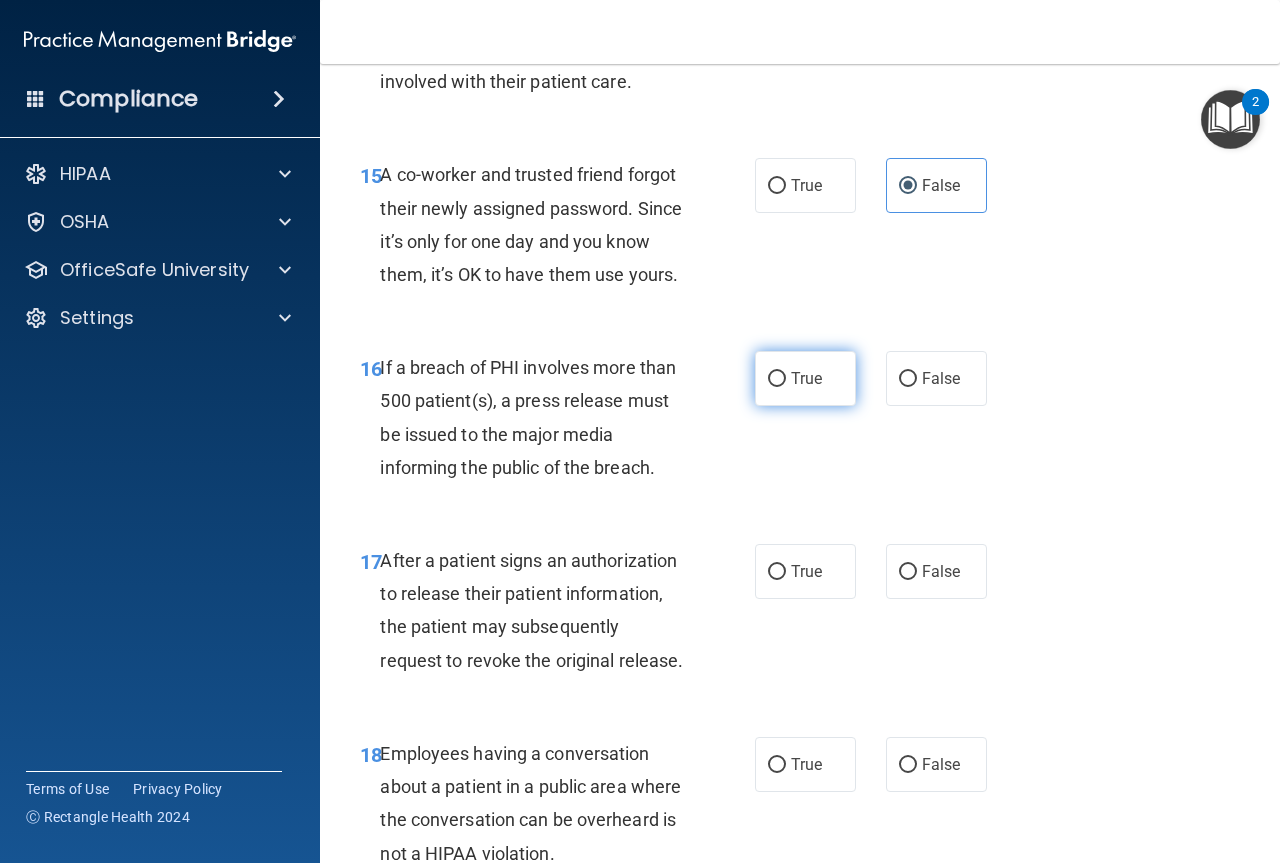 click on "True" at bounding box center (806, 378) 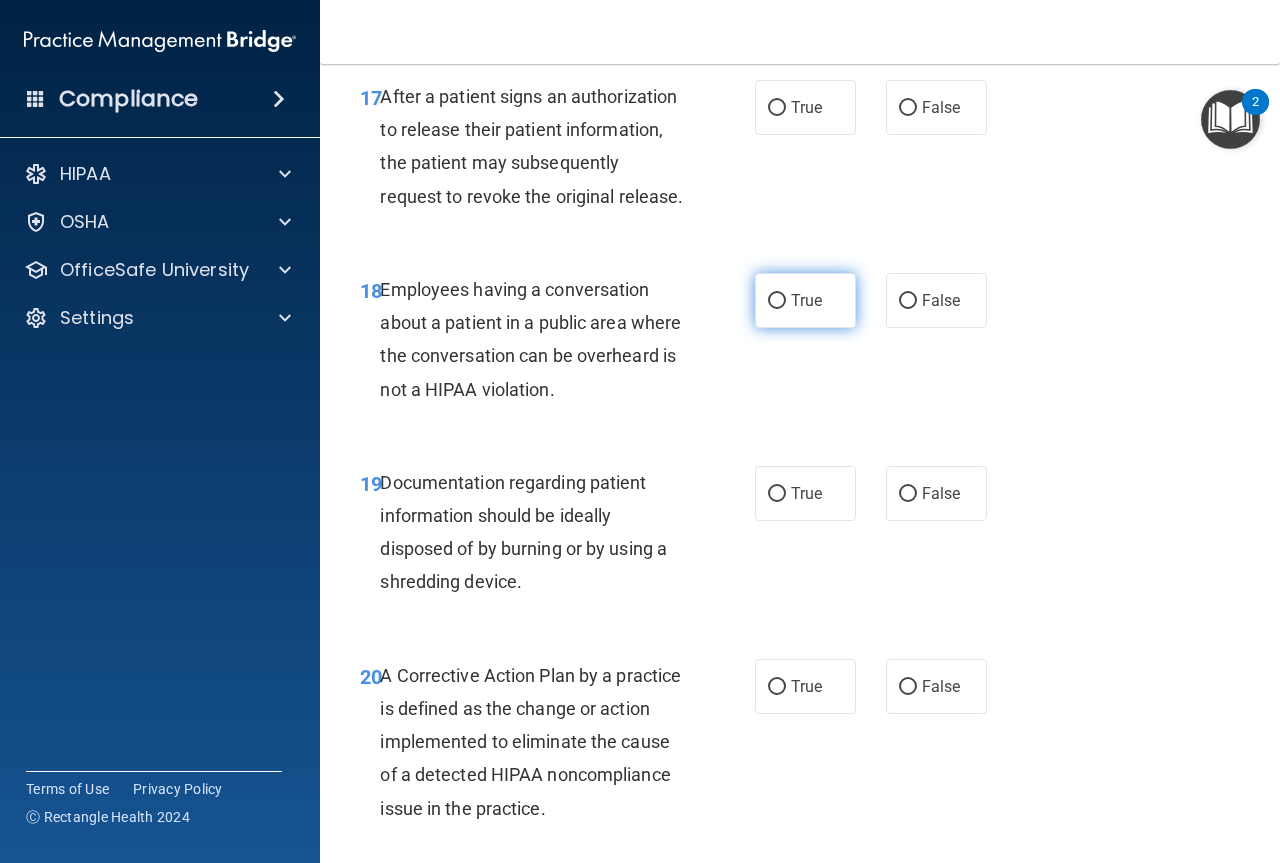 scroll, scrollTop: 3300, scrollLeft: 0, axis: vertical 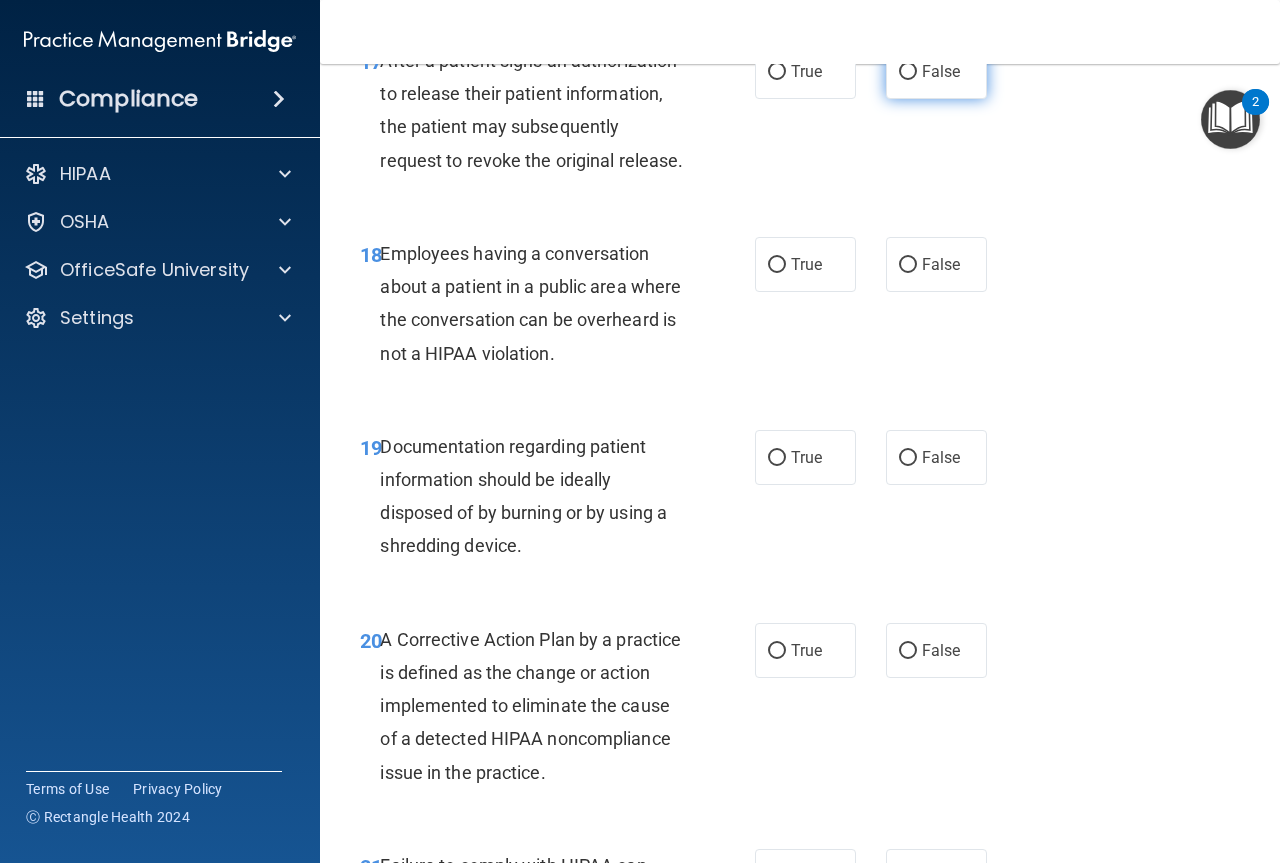 click on "False" at bounding box center (936, 71) 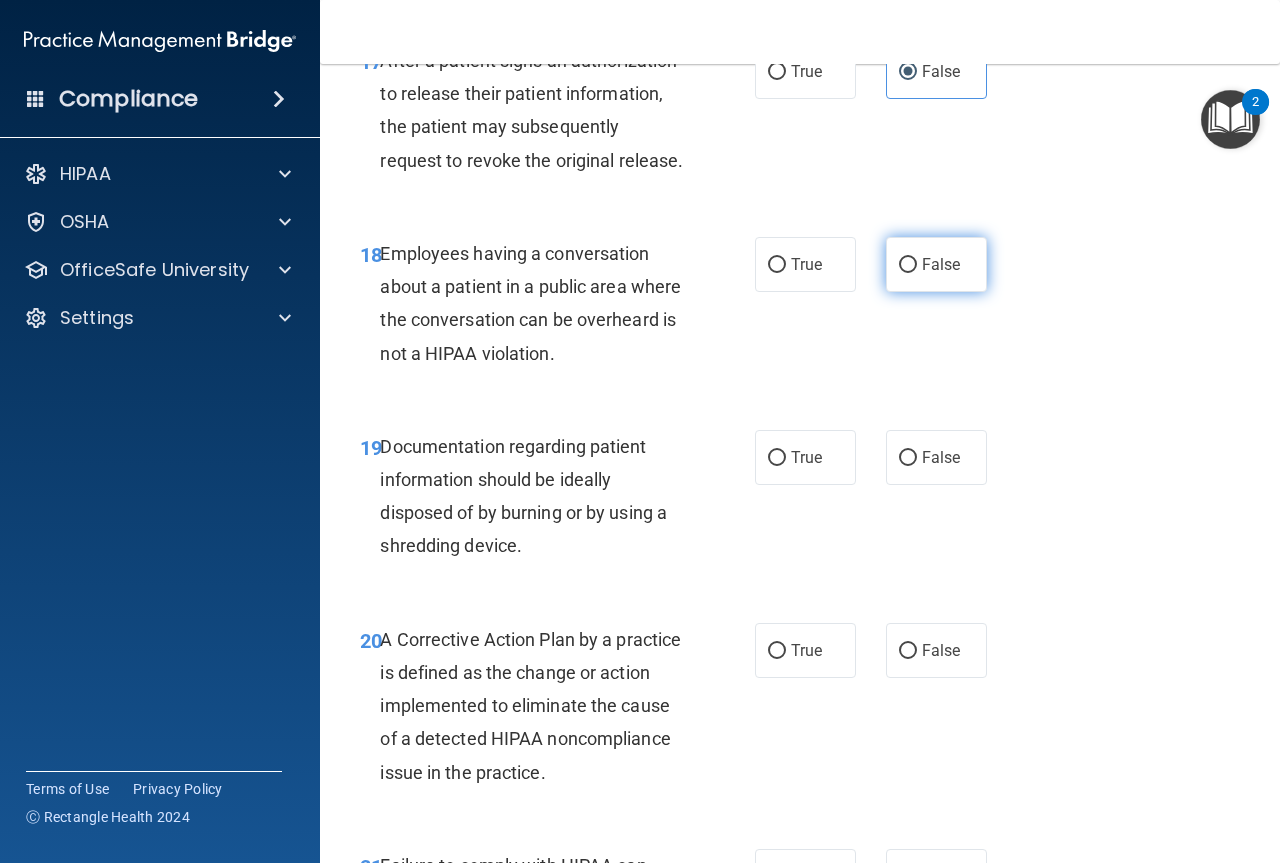 click on "False" at bounding box center [936, 264] 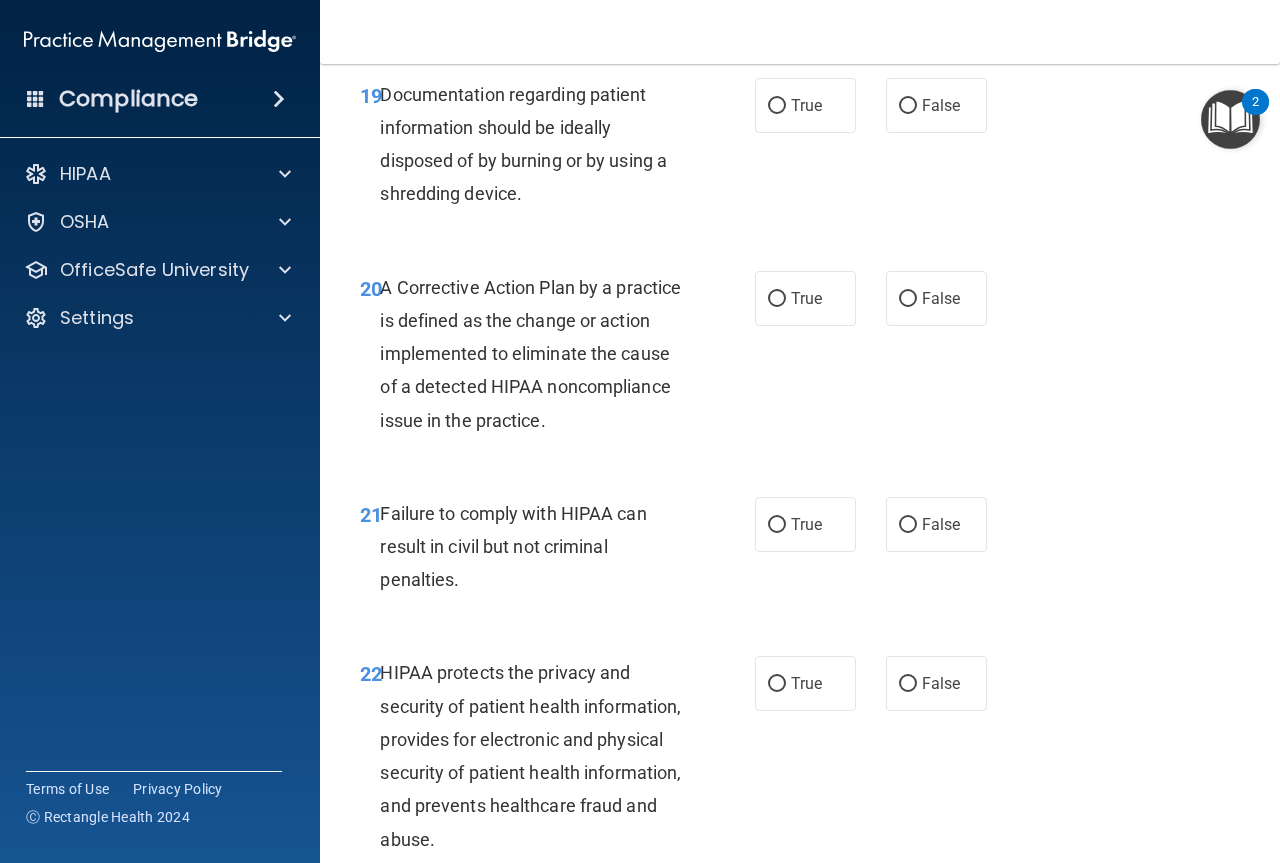 scroll, scrollTop: 3700, scrollLeft: 0, axis: vertical 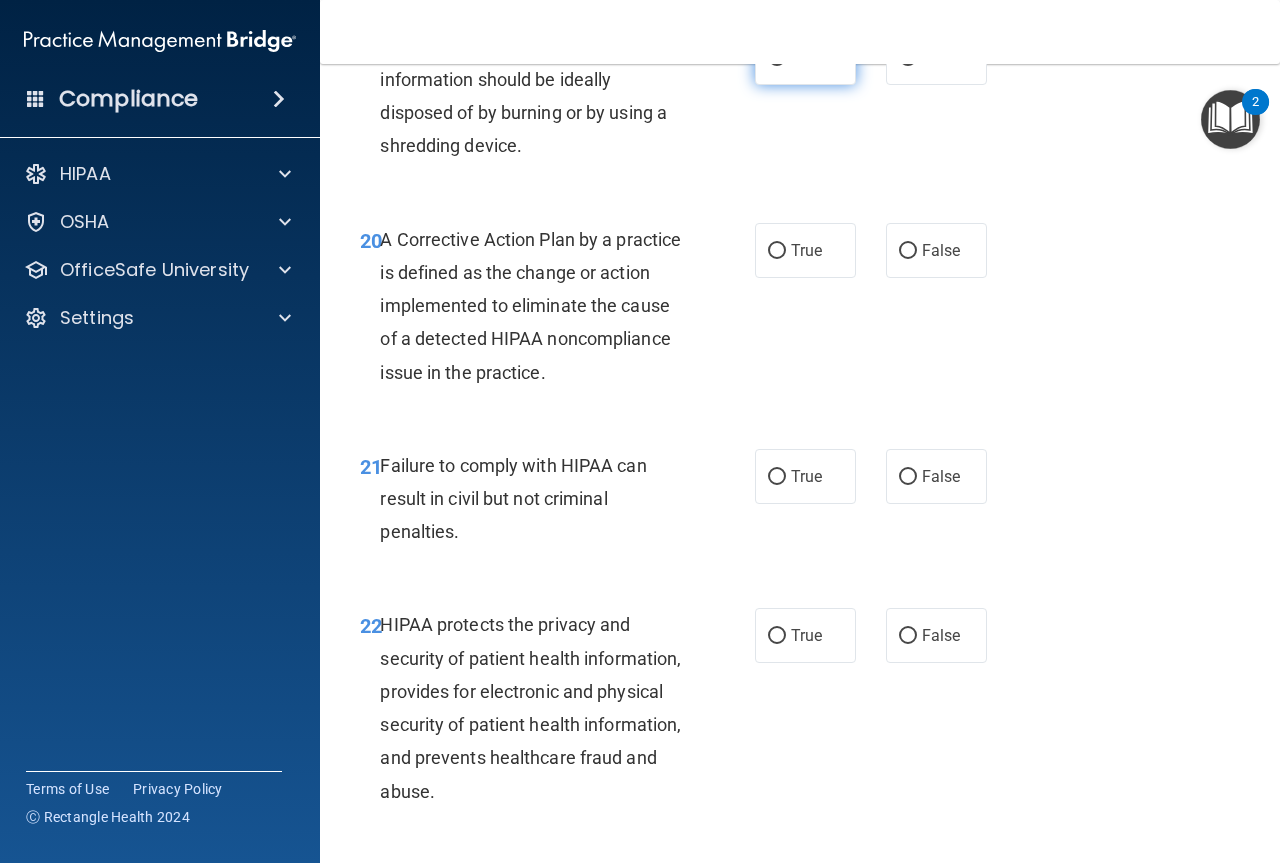 click on "True" at bounding box center [806, 57] 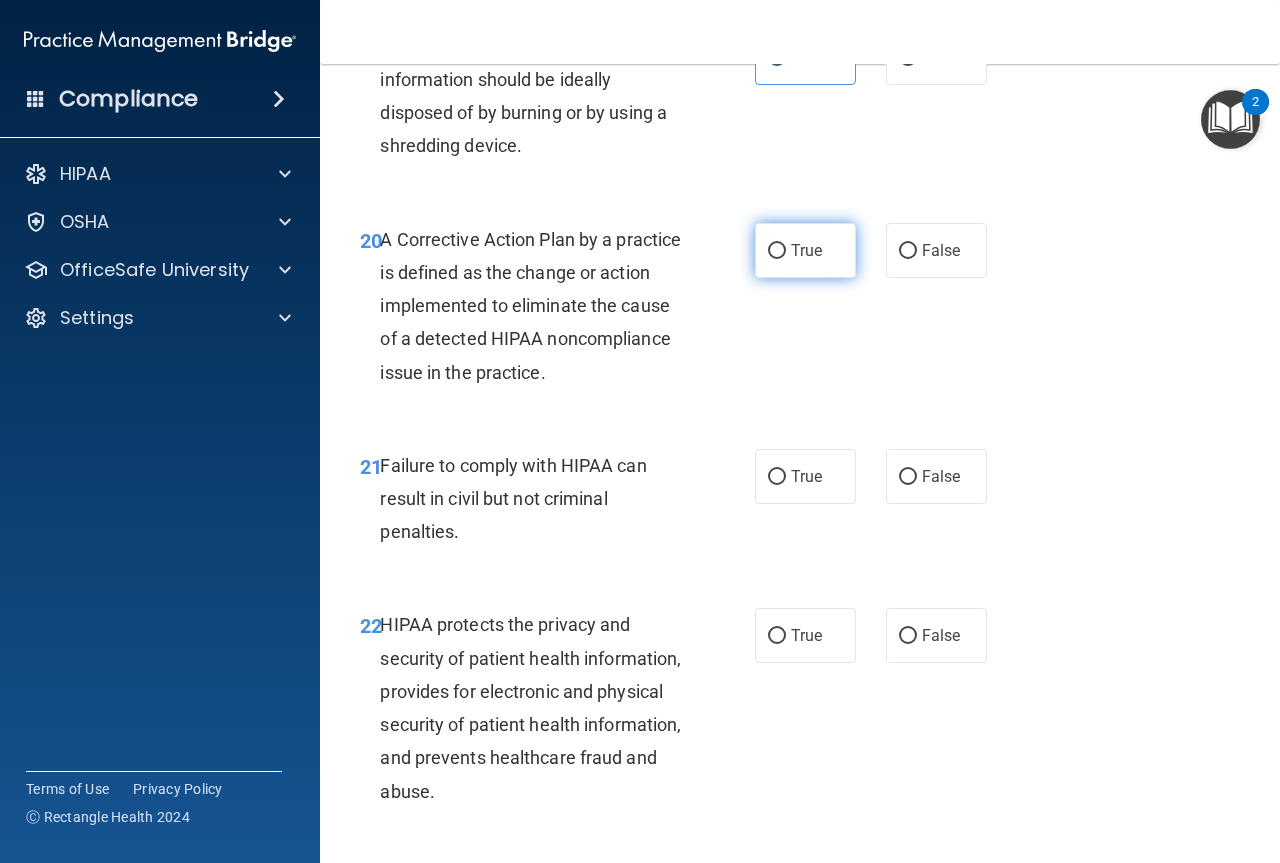 click on "True" at bounding box center [805, 250] 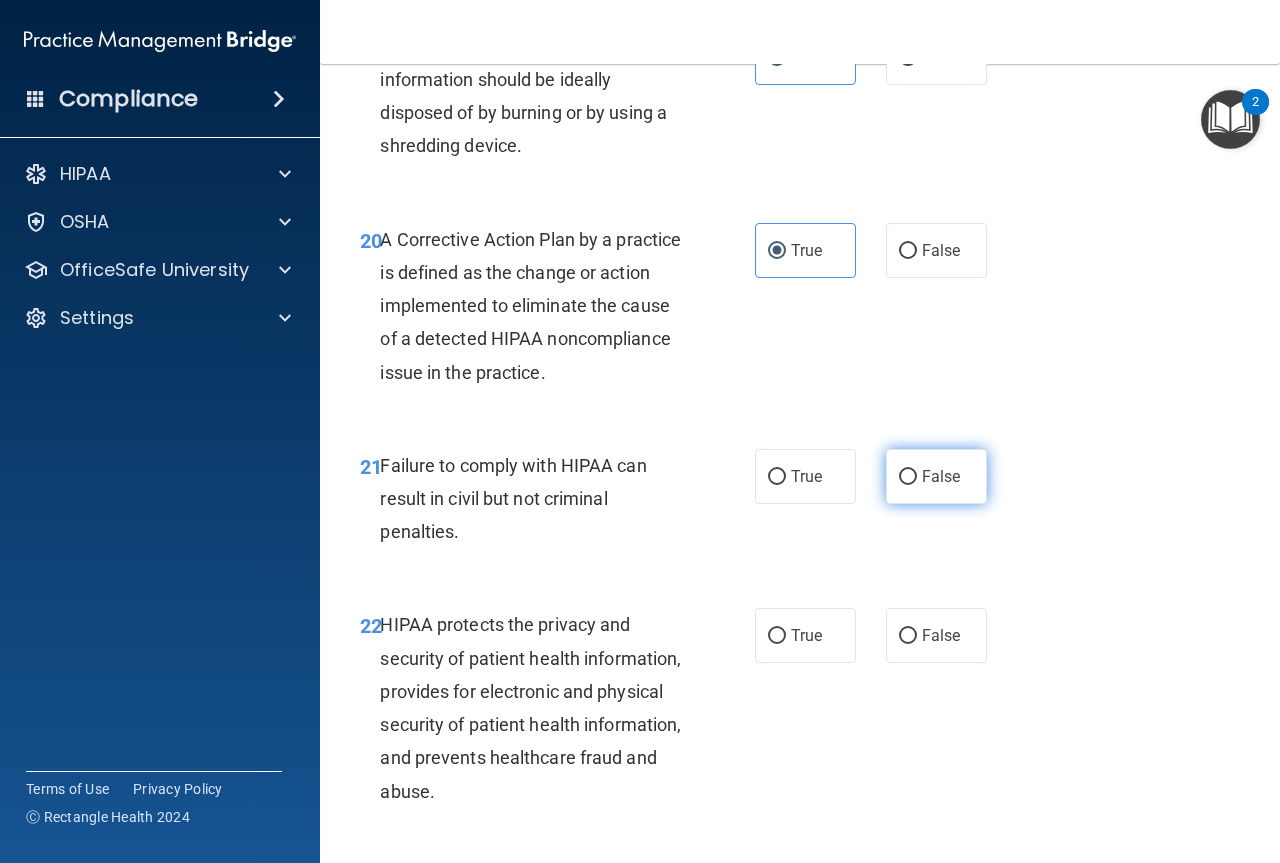 click on "False" at bounding box center (908, 477) 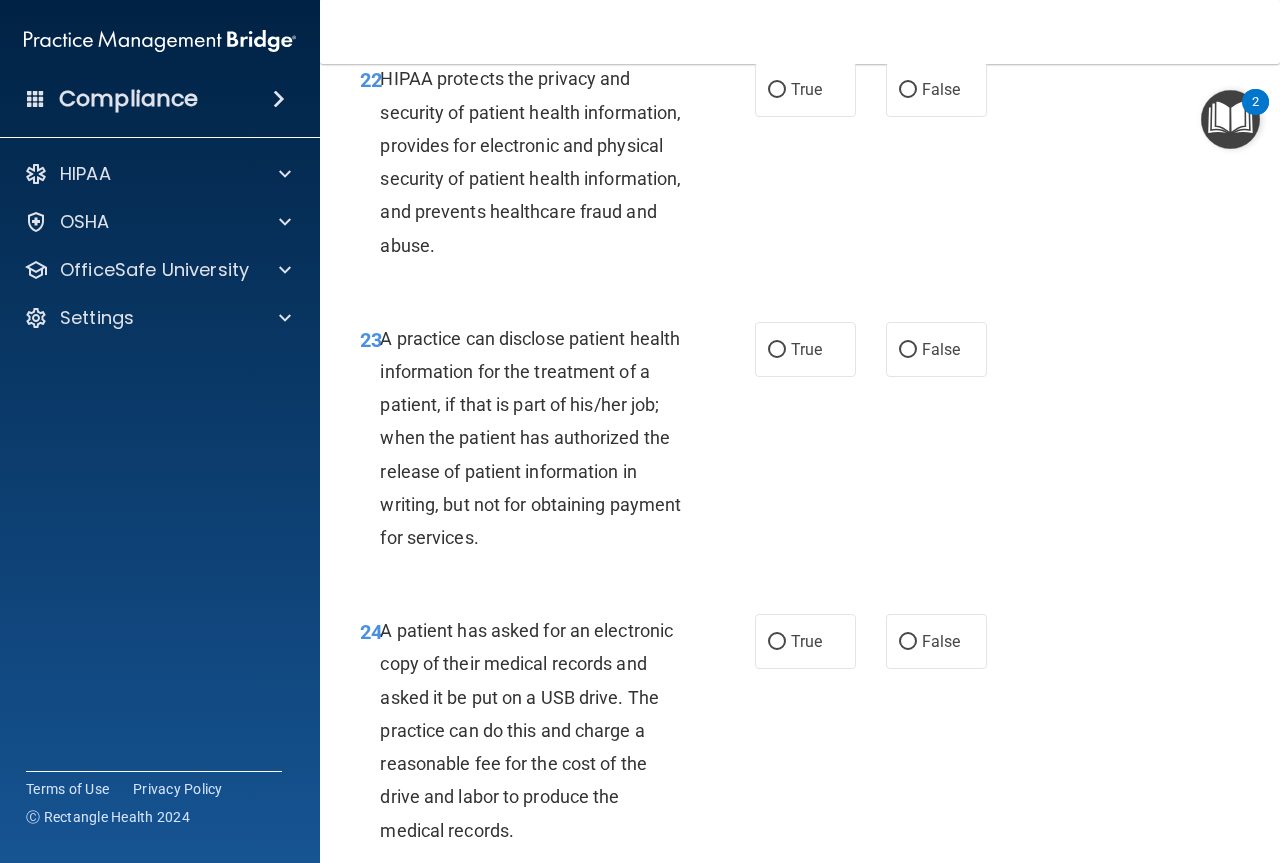 scroll, scrollTop: 4300, scrollLeft: 0, axis: vertical 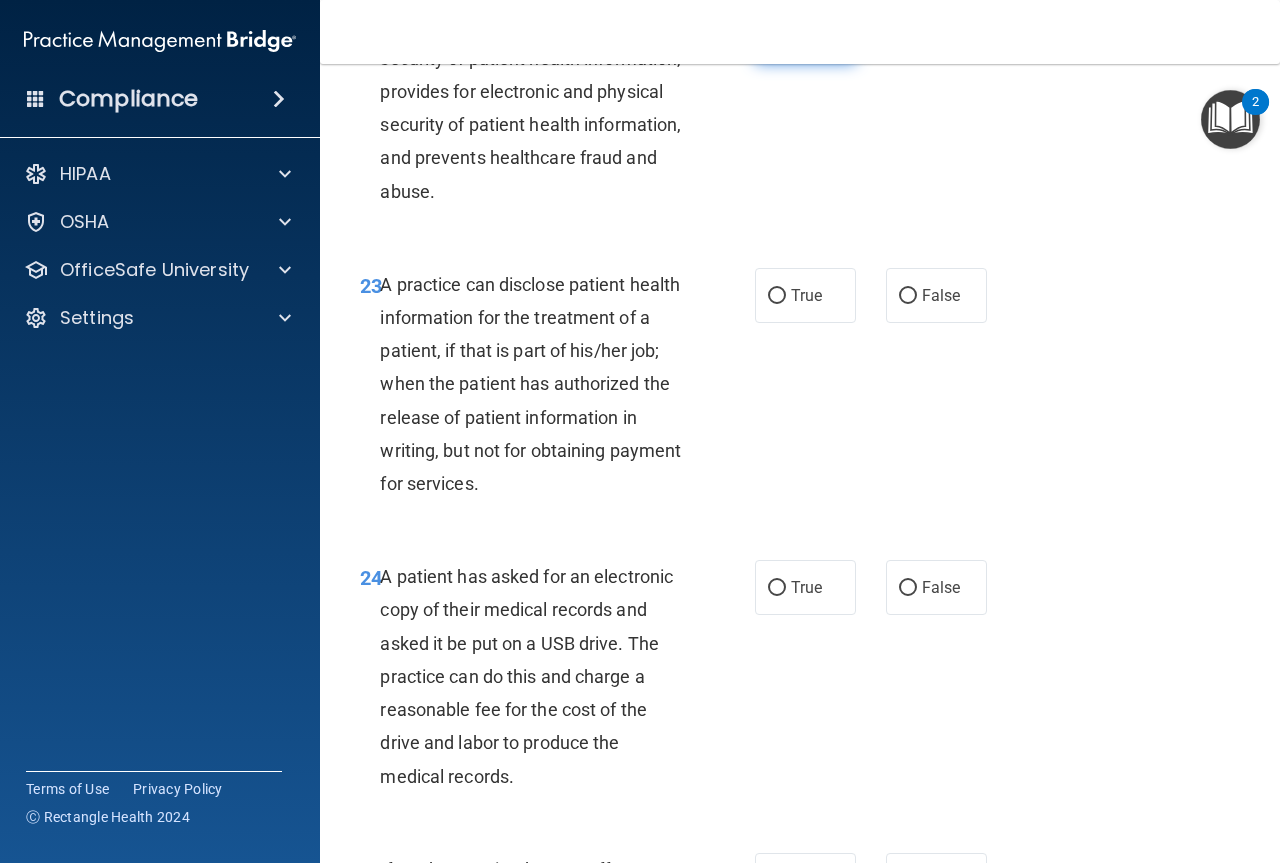click on "True" at bounding box center [805, 35] 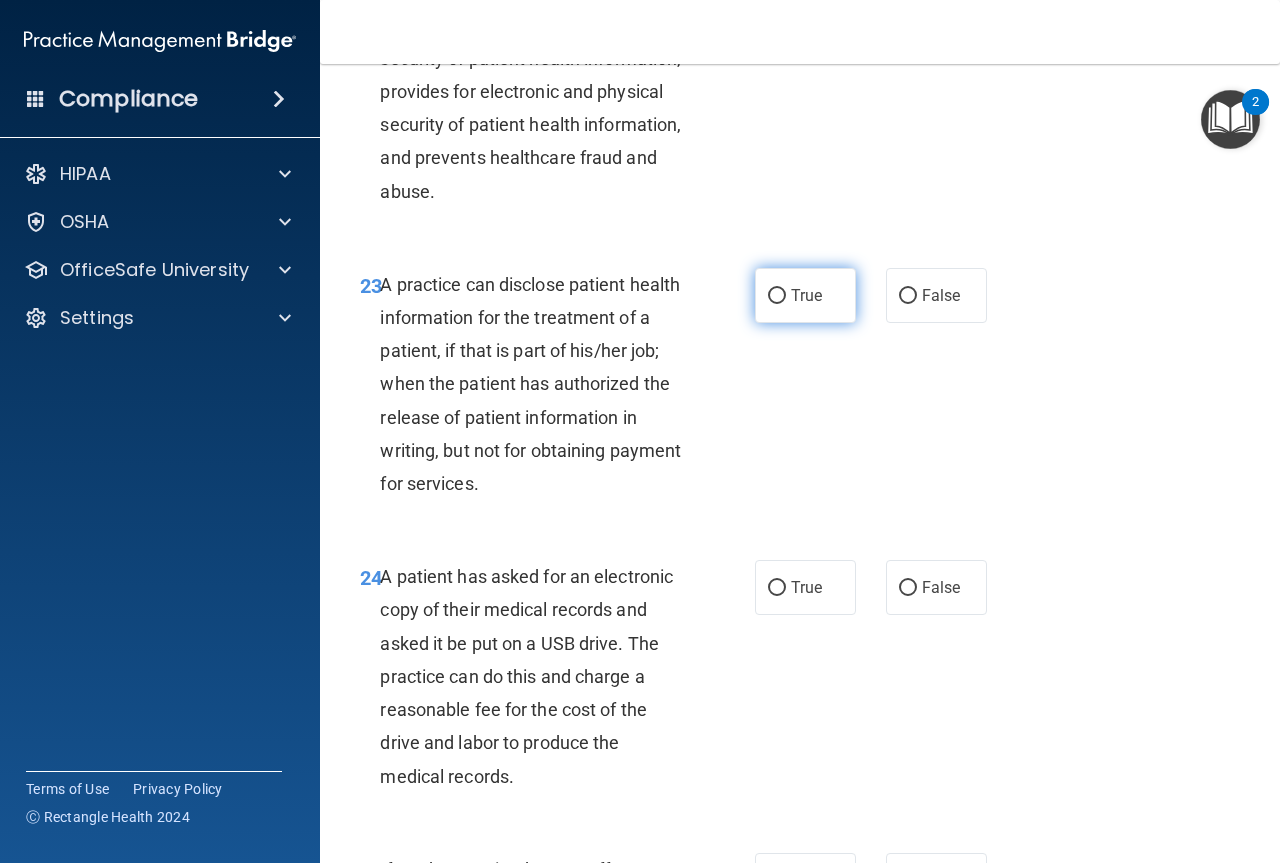 click on "True" at bounding box center (805, 295) 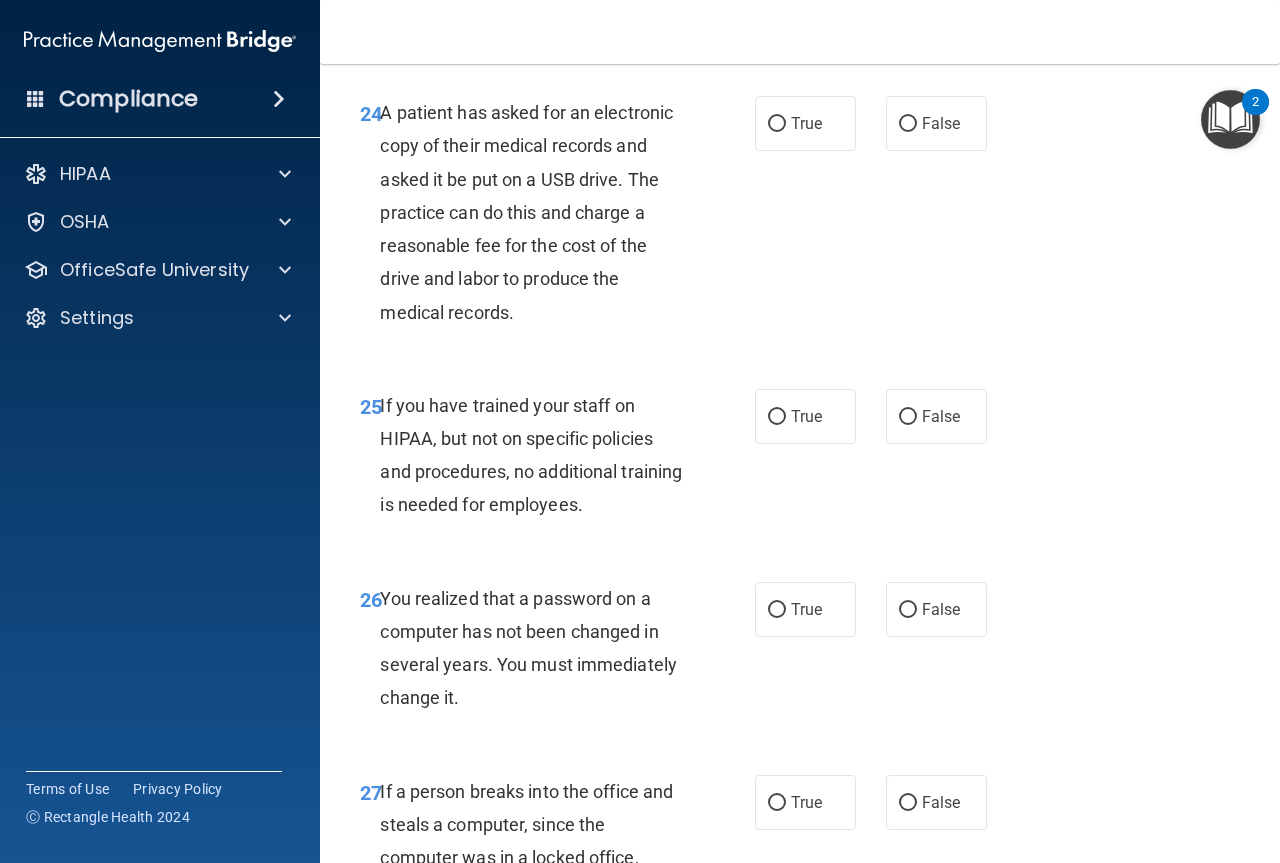 scroll, scrollTop: 4800, scrollLeft: 0, axis: vertical 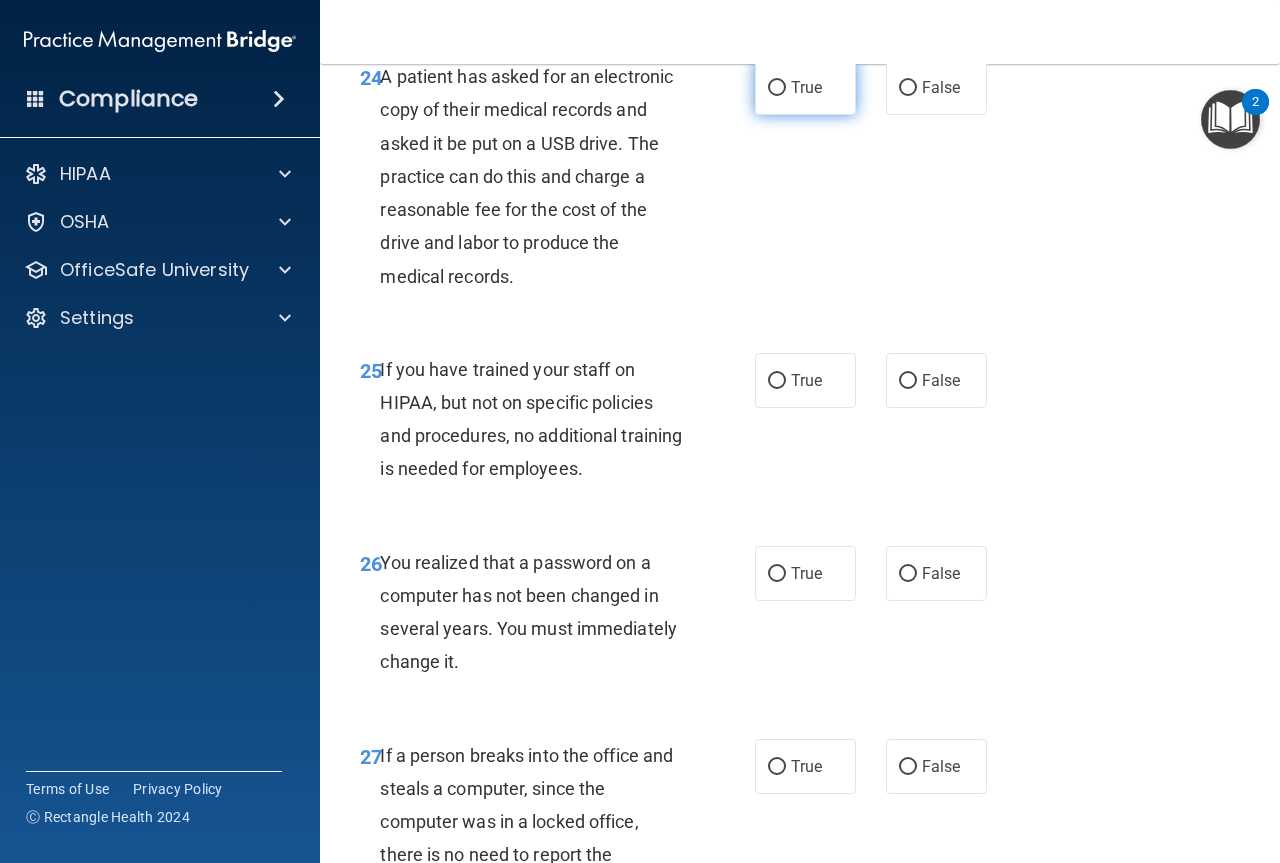 click on "True" at bounding box center [805, 87] 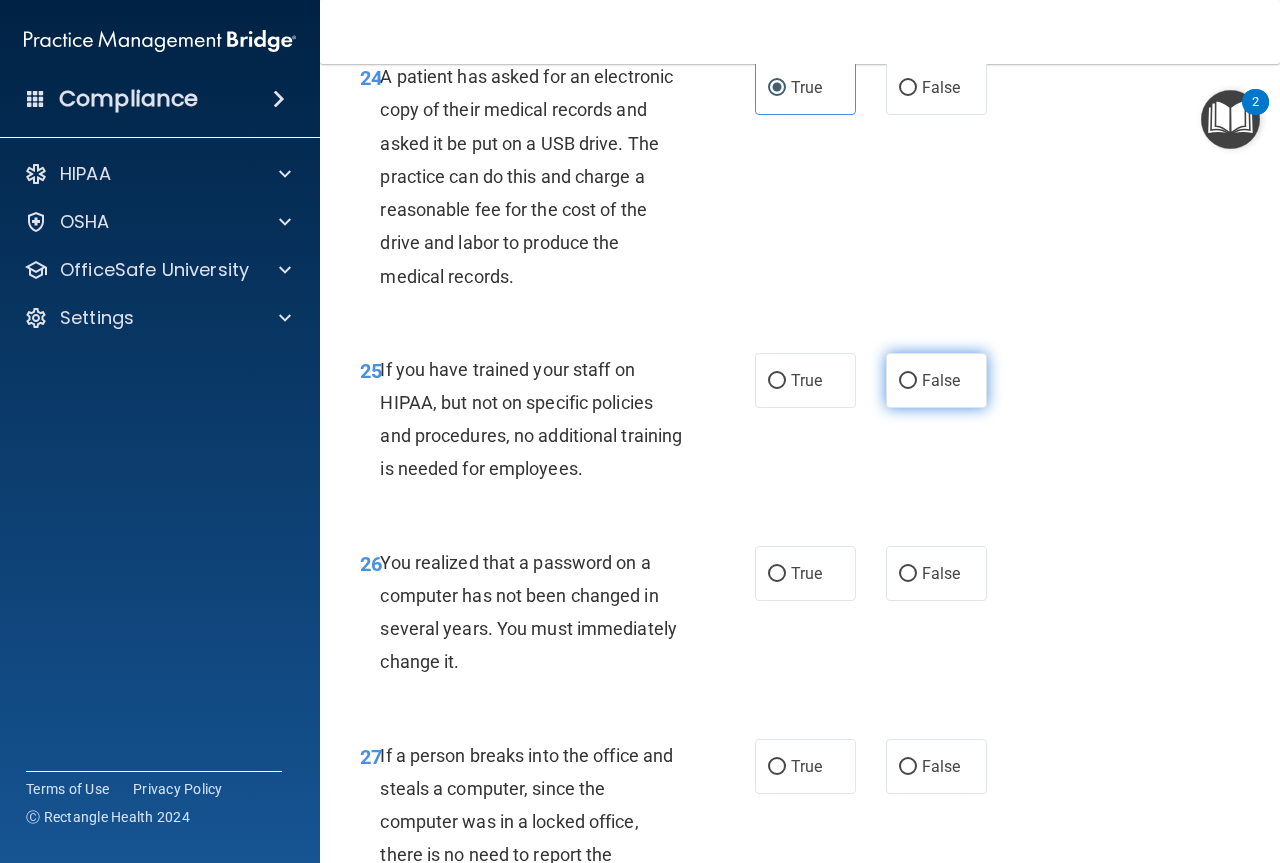 click on "False" at bounding box center (908, 381) 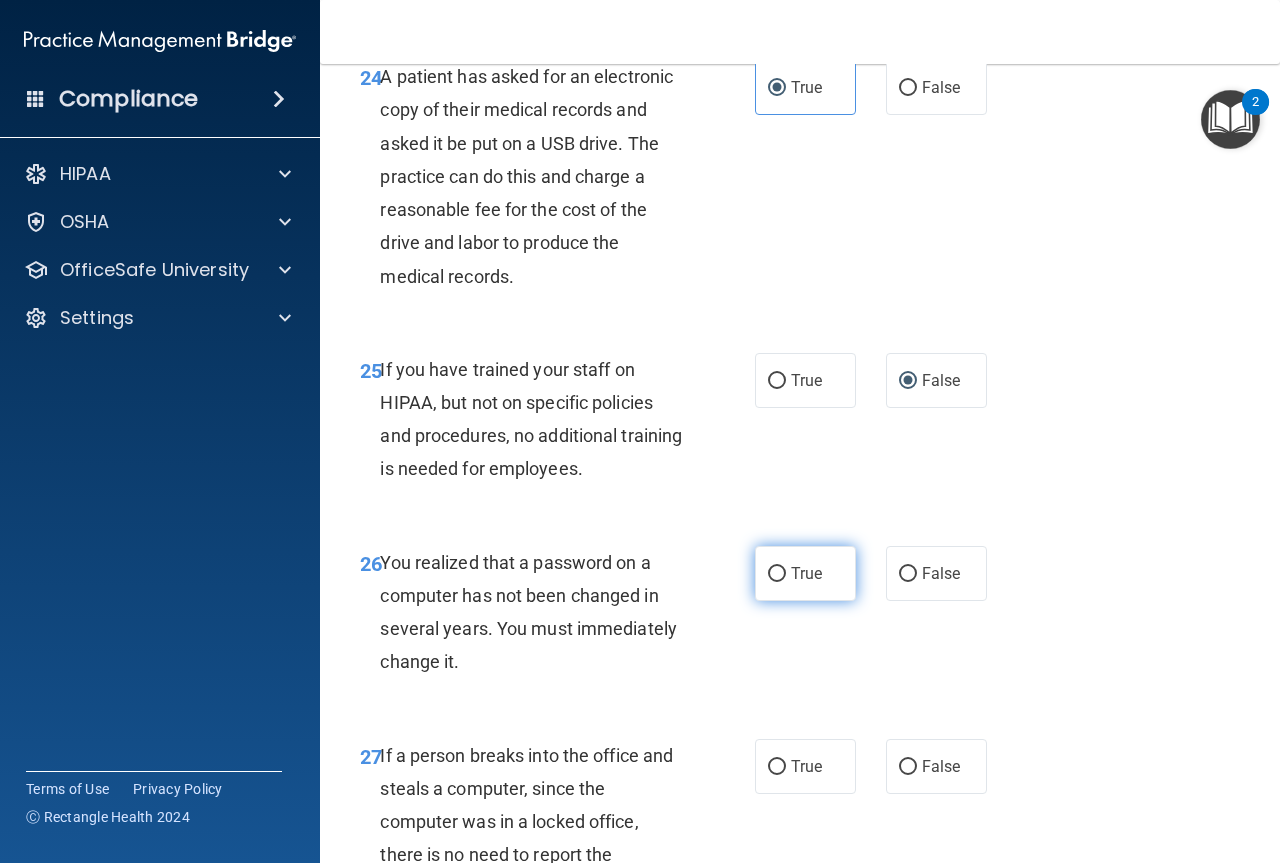 click on "True" at bounding box center [805, 573] 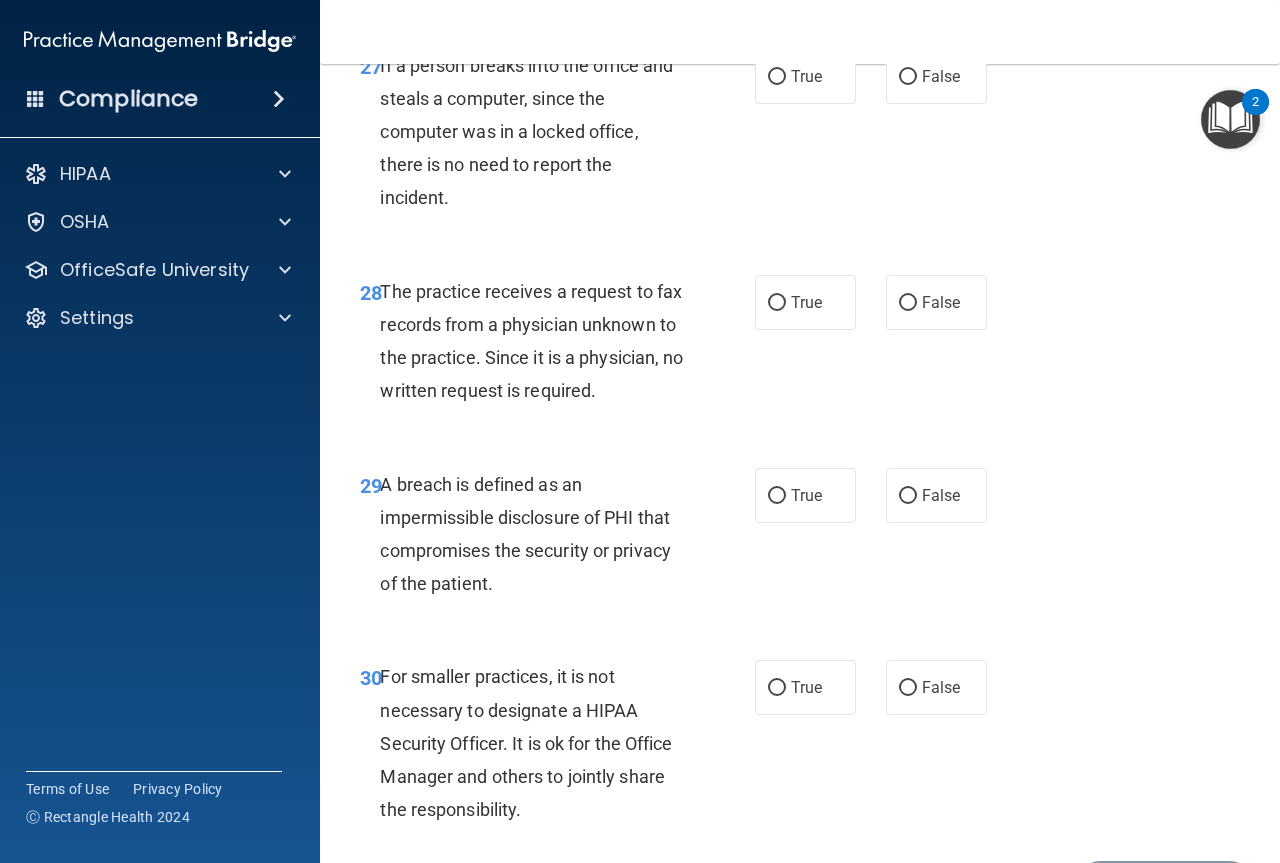 scroll, scrollTop: 5500, scrollLeft: 0, axis: vertical 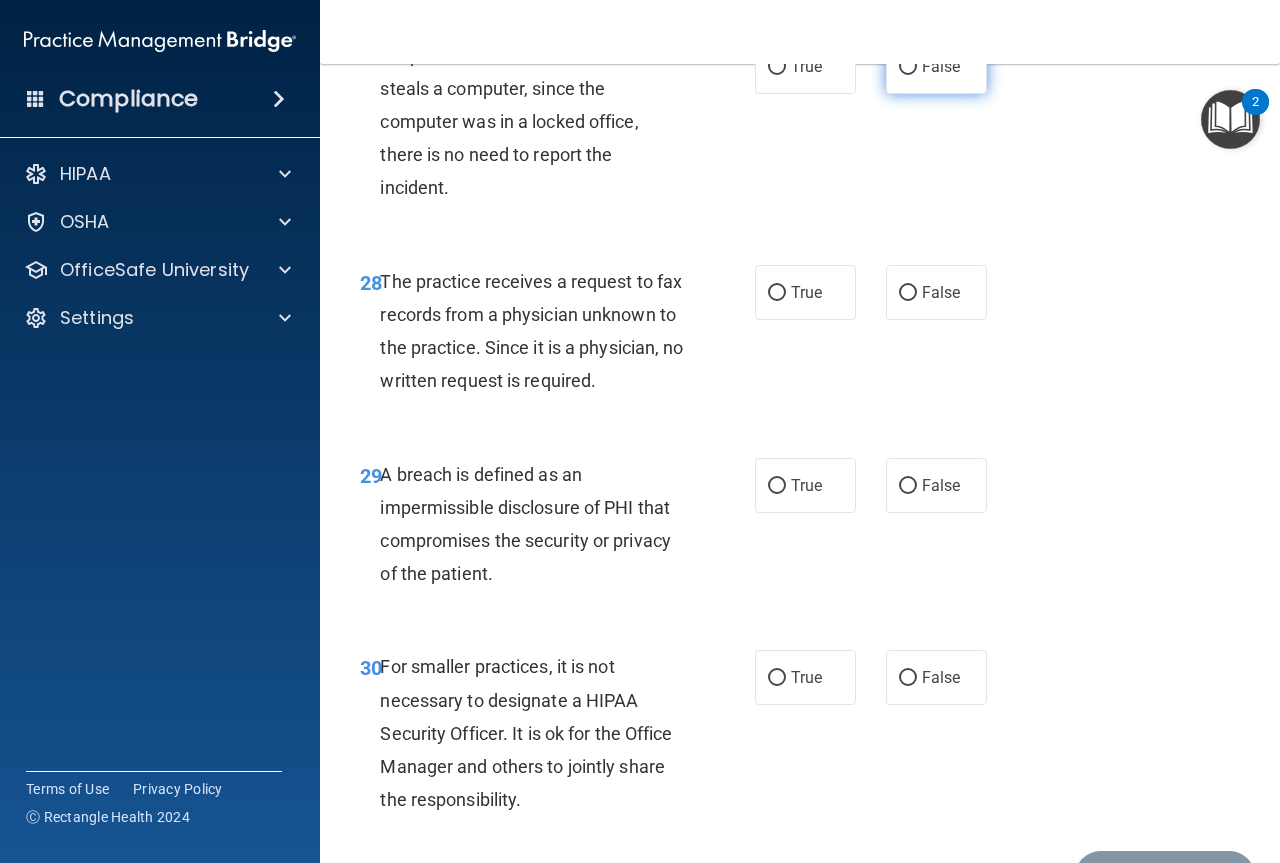 click on "False" at bounding box center [936, 66] 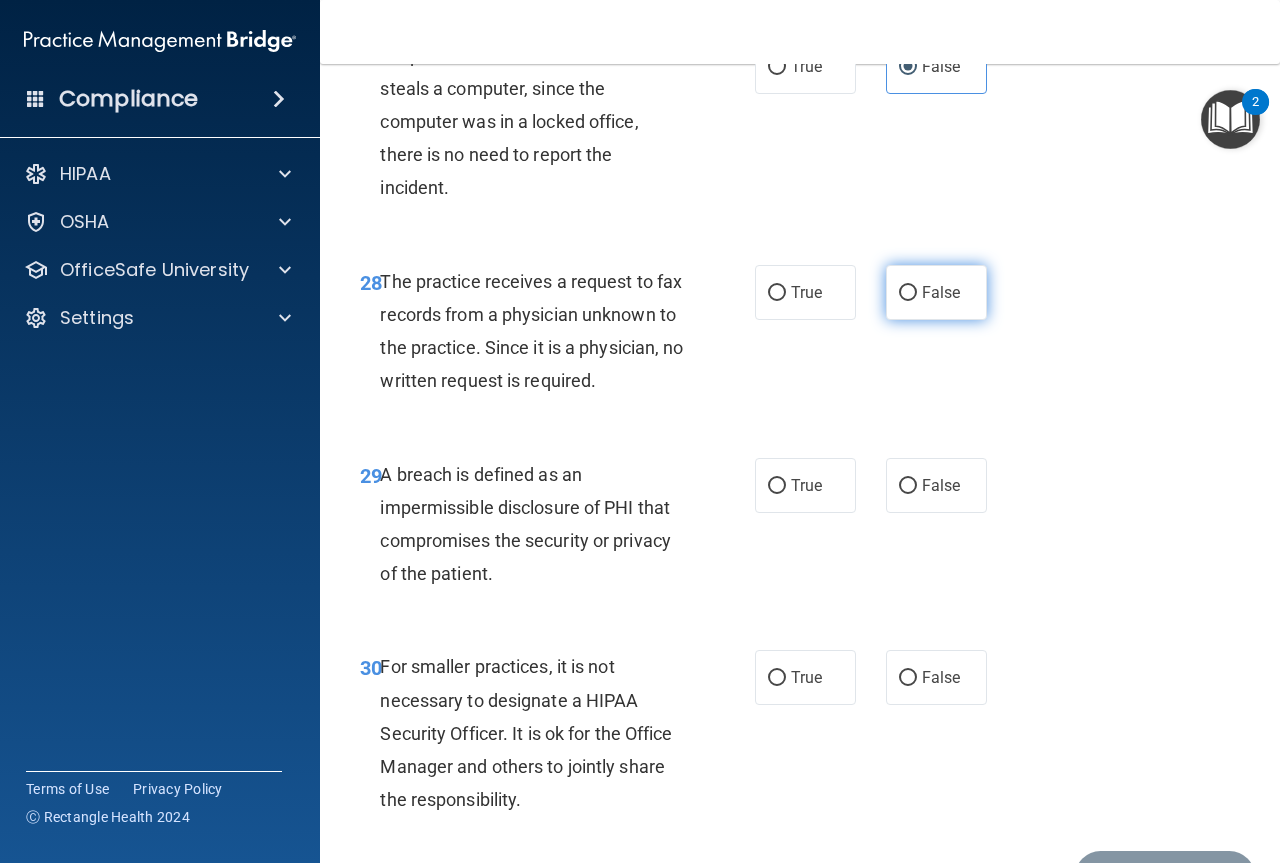 click on "False" at bounding box center (936, 292) 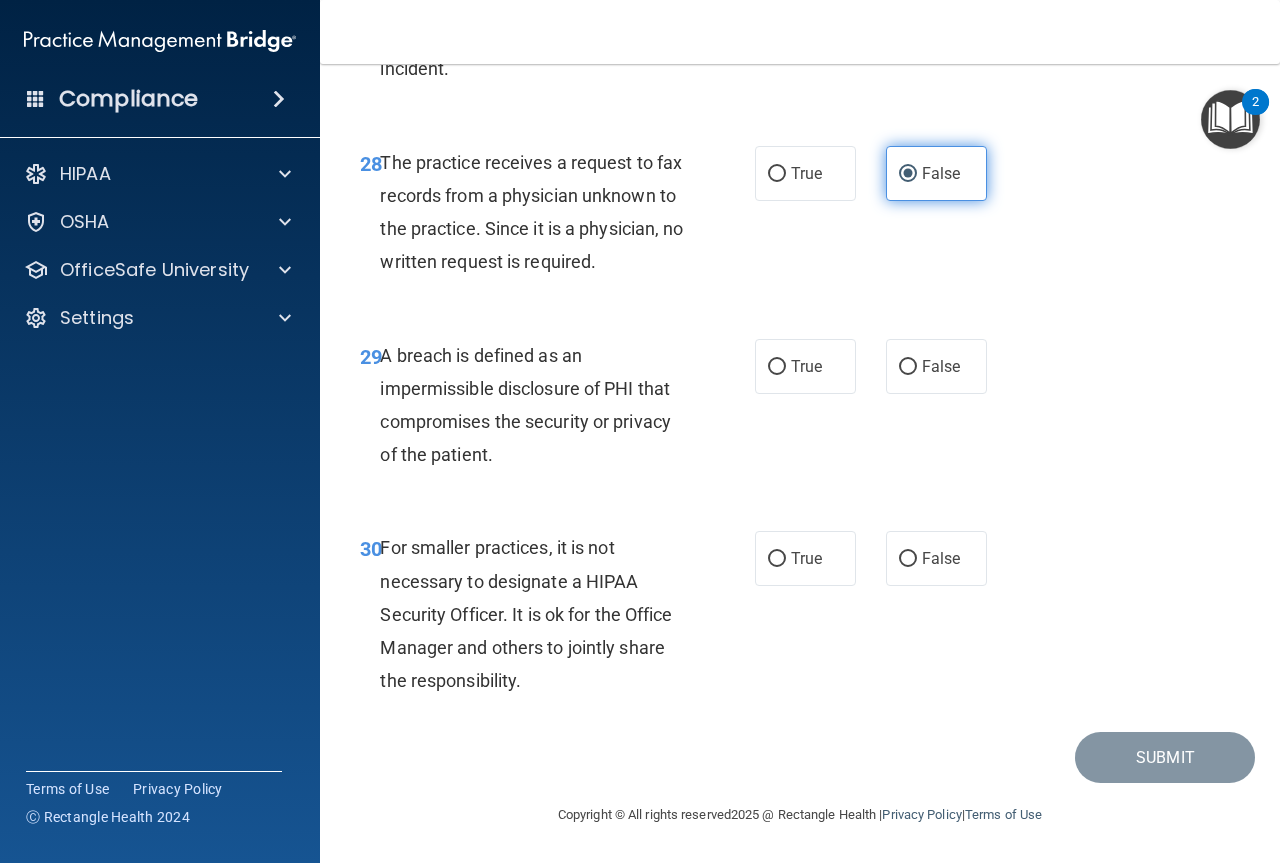 scroll, scrollTop: 5719, scrollLeft: 0, axis: vertical 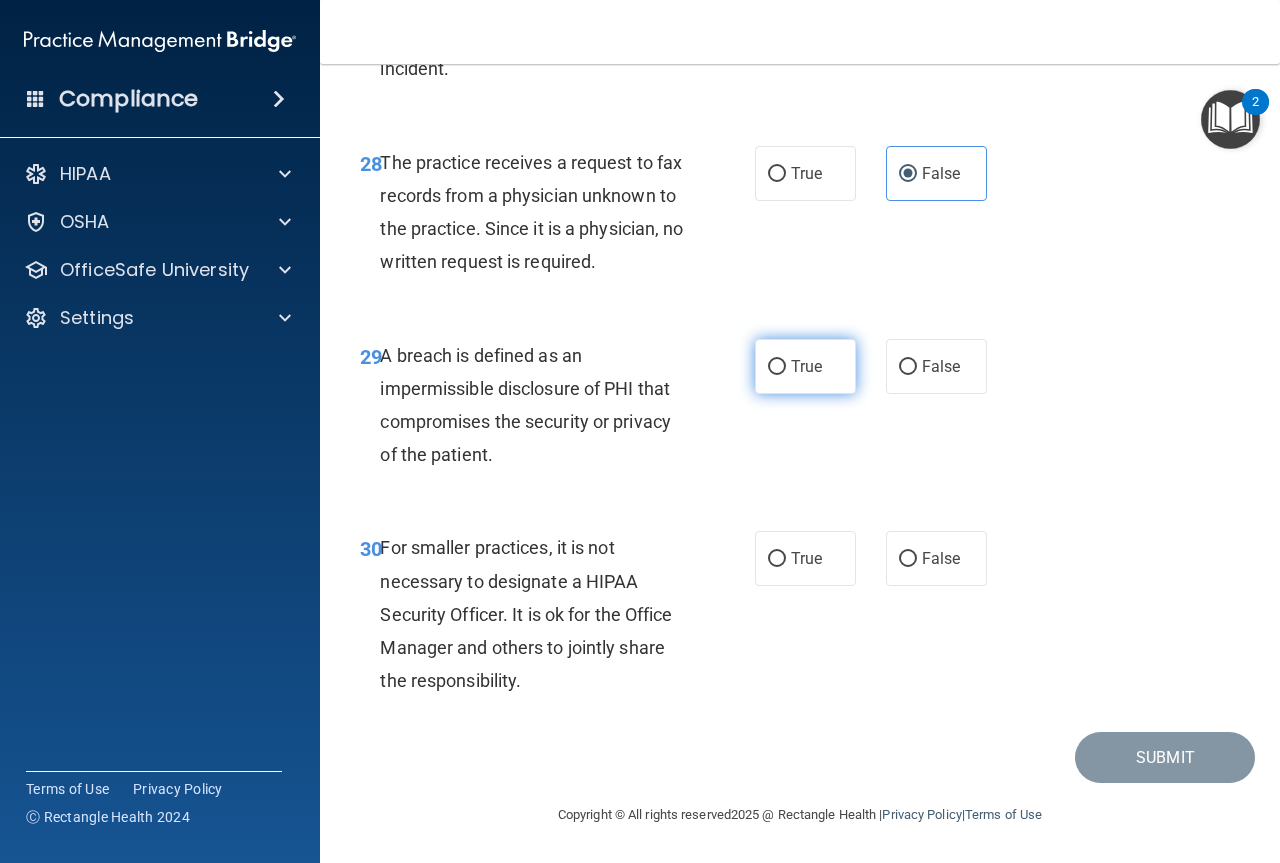click on "True" at bounding box center [806, 366] 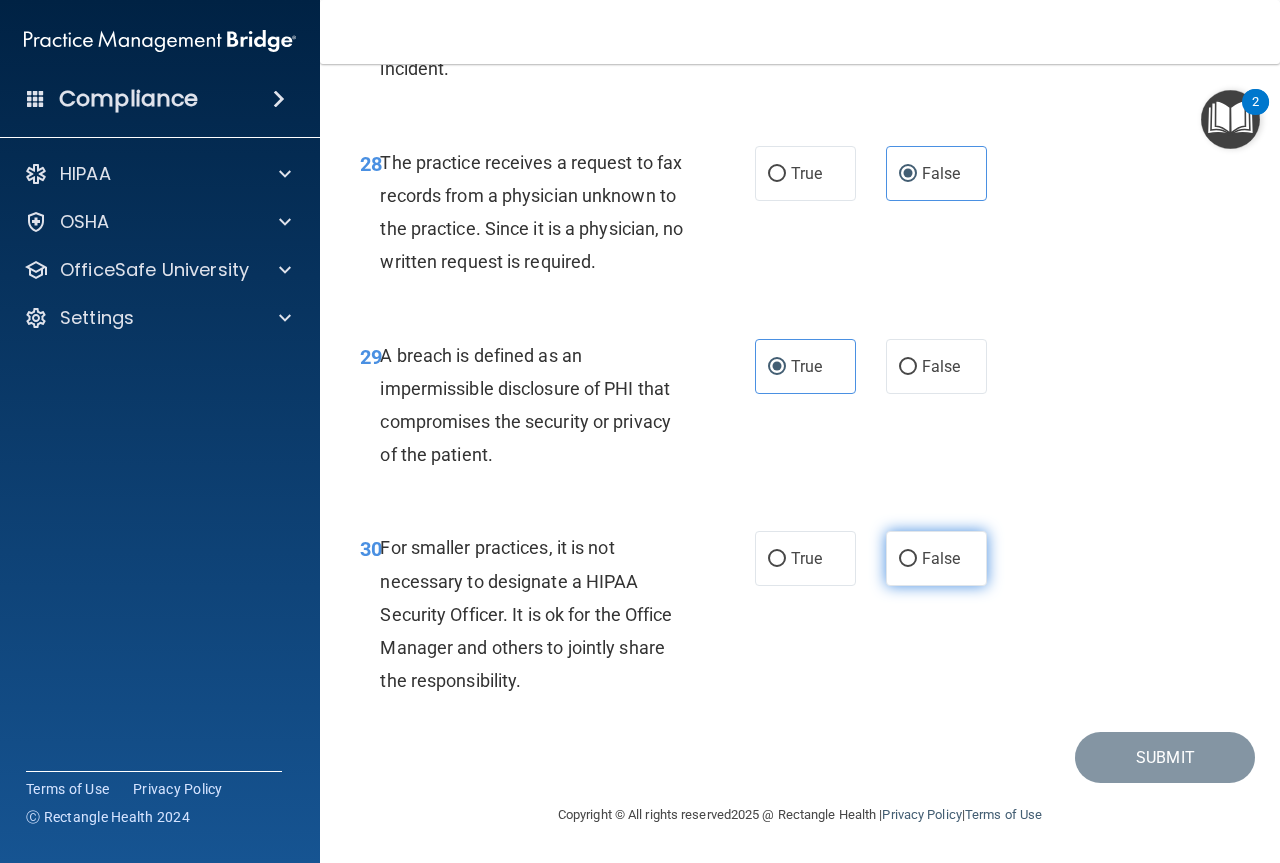 click on "False" at bounding box center [936, 558] 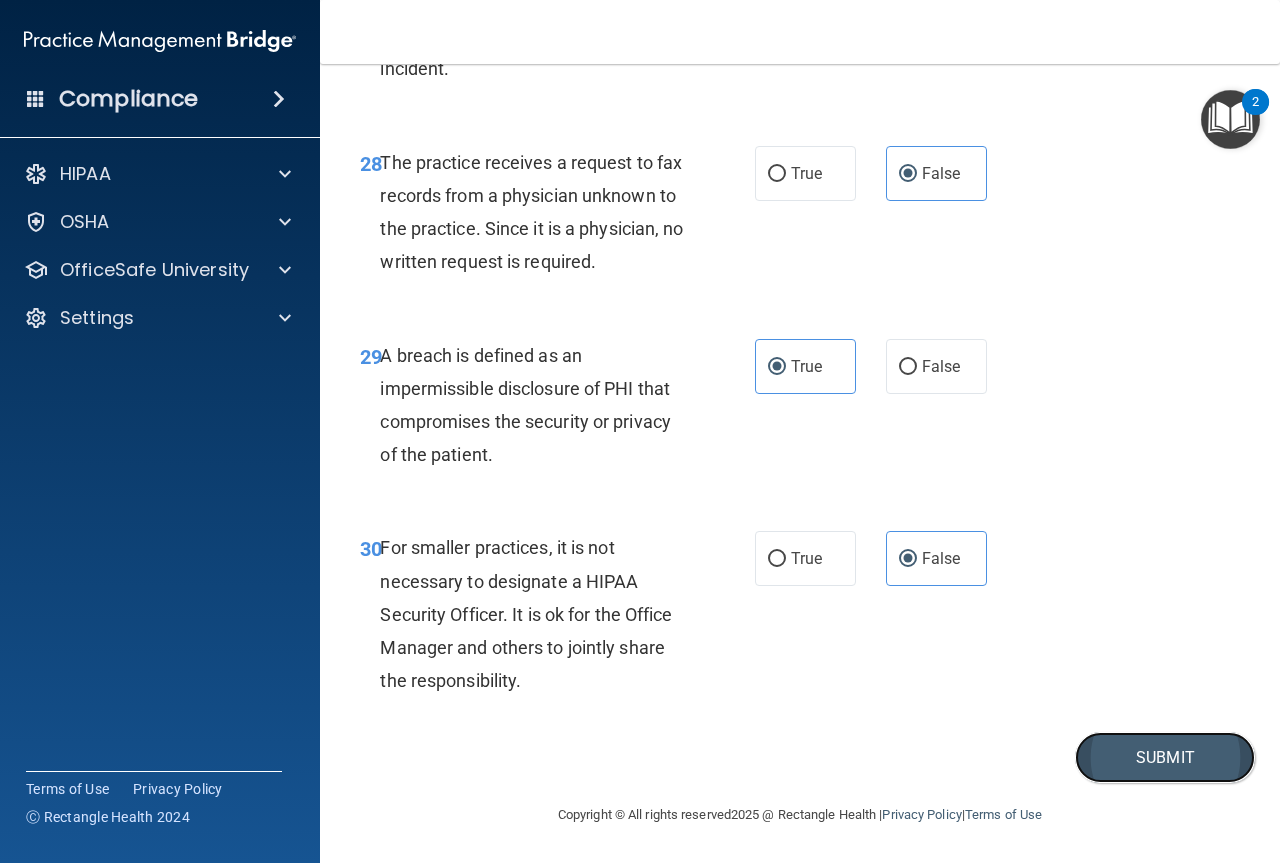 click on "Submit" at bounding box center (1165, 757) 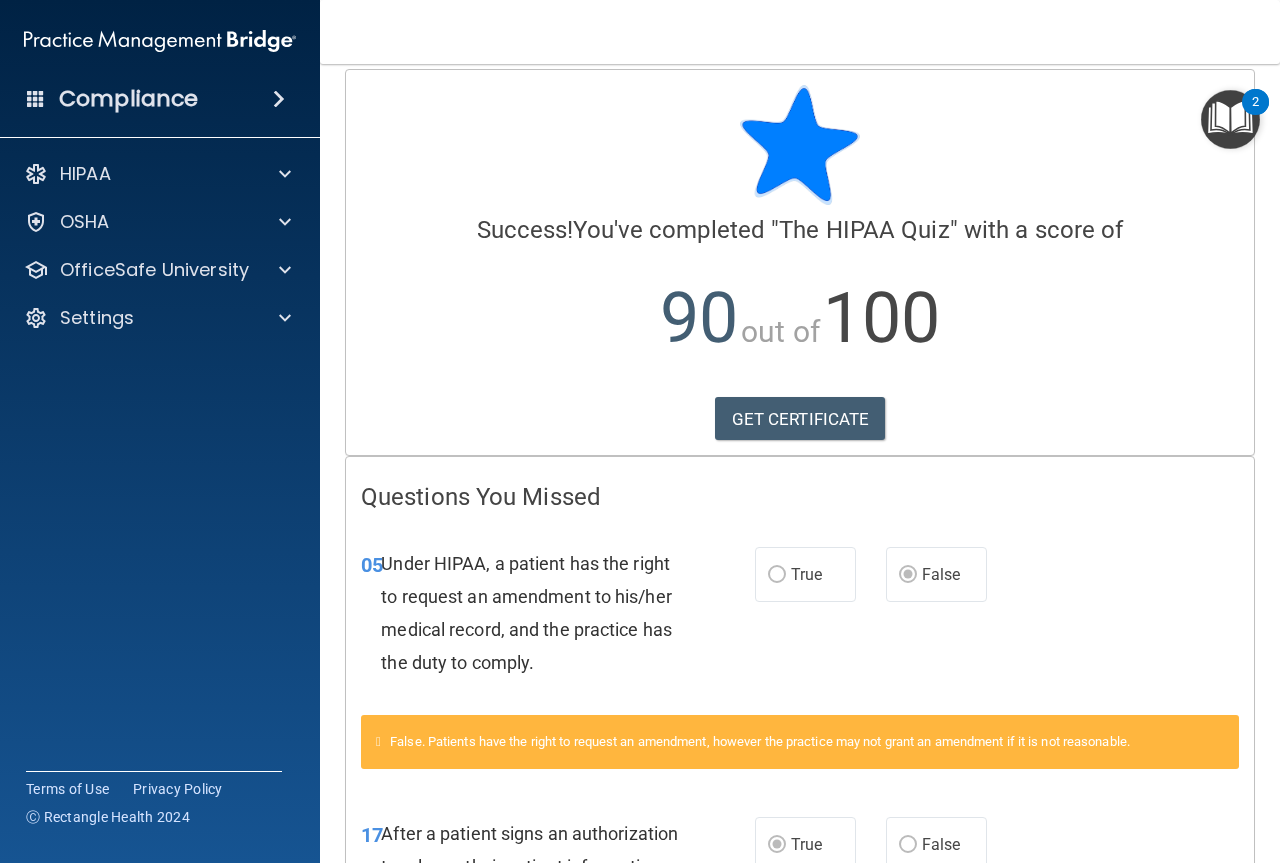 scroll, scrollTop: 0, scrollLeft: 0, axis: both 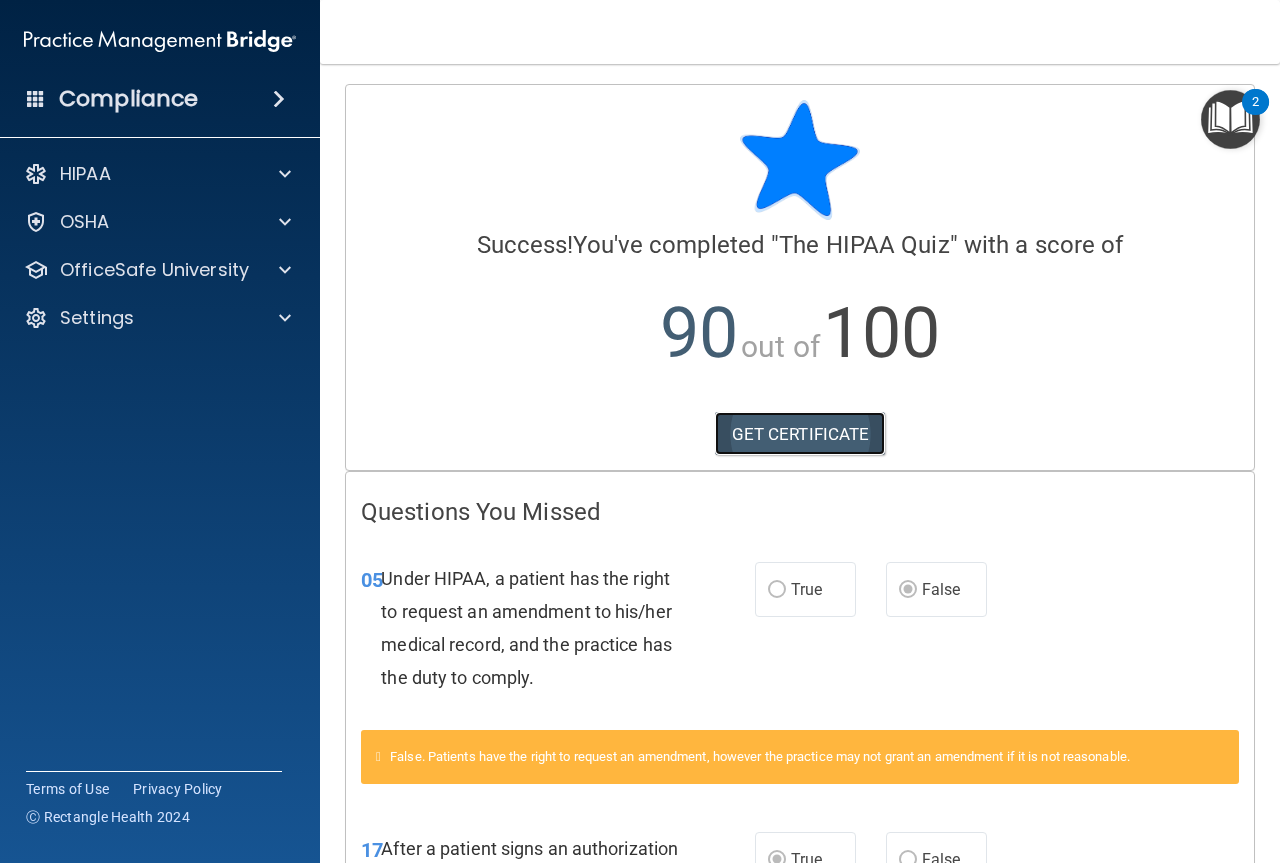 click on "GET CERTIFICATE" at bounding box center (800, 434) 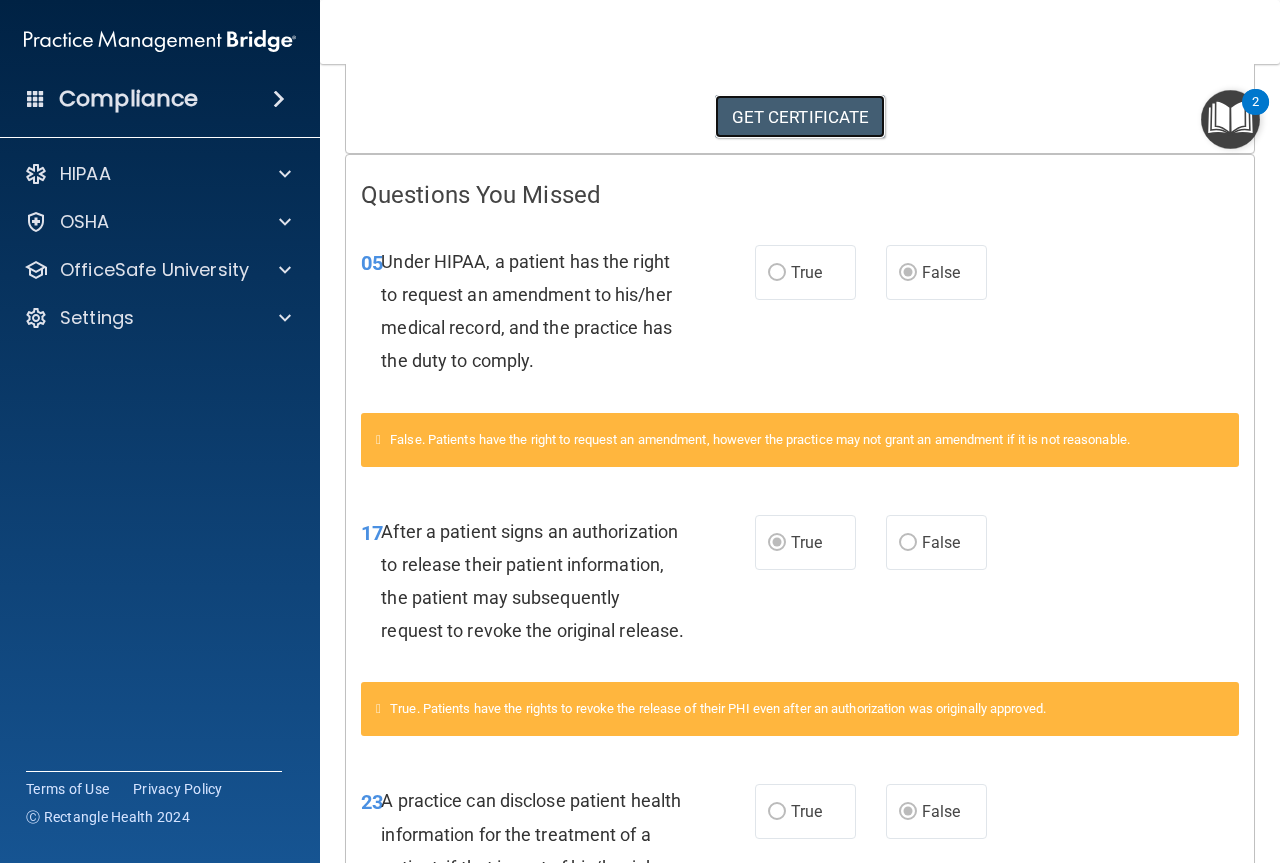 scroll, scrollTop: 0, scrollLeft: 0, axis: both 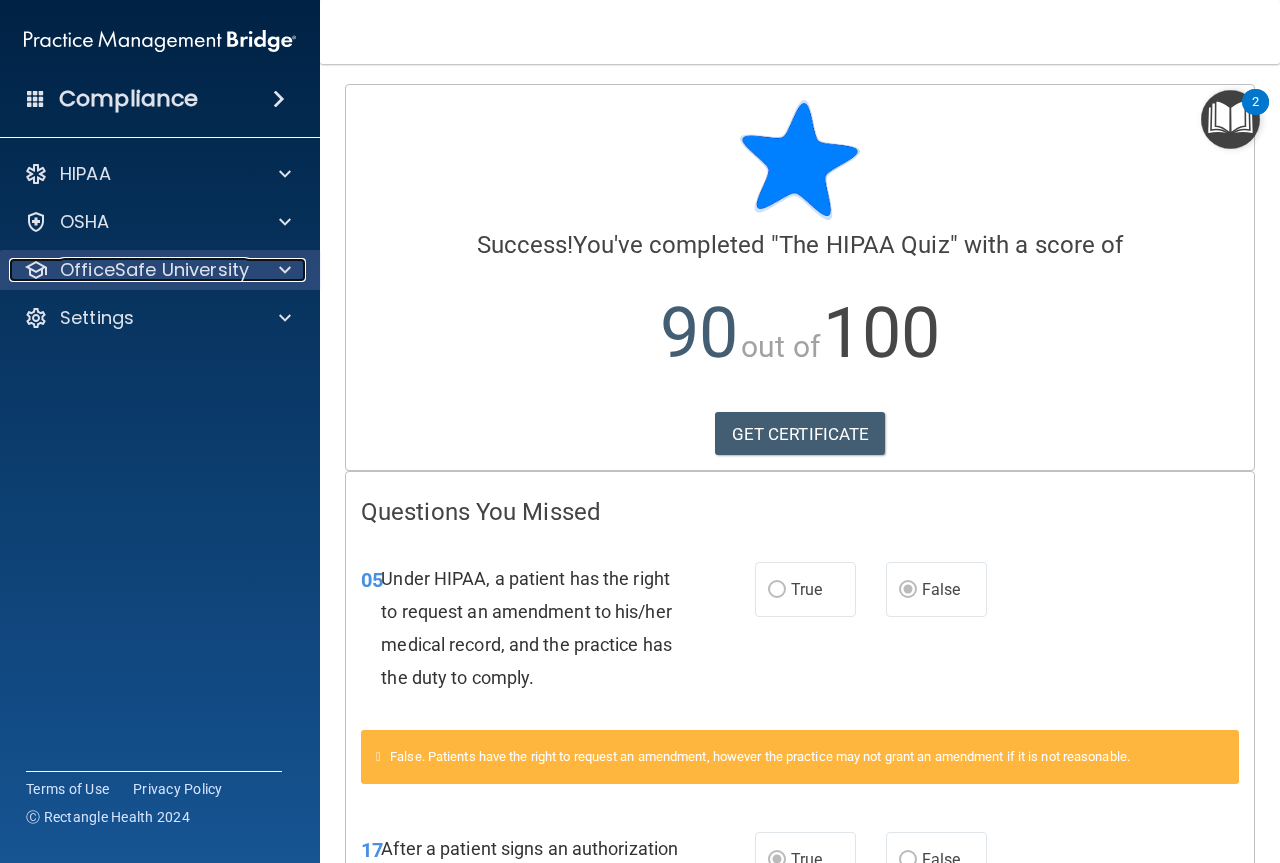 click at bounding box center [282, 270] 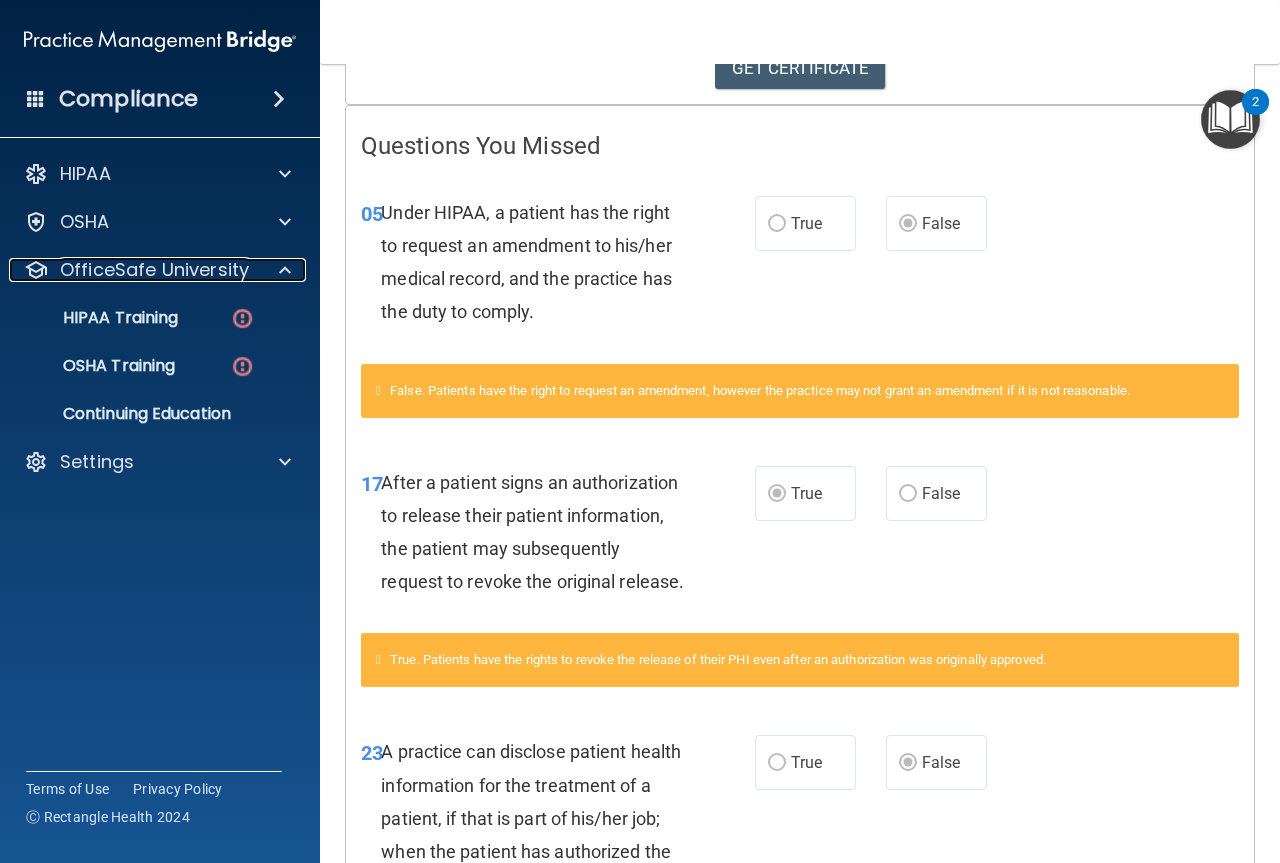 scroll, scrollTop: 0, scrollLeft: 0, axis: both 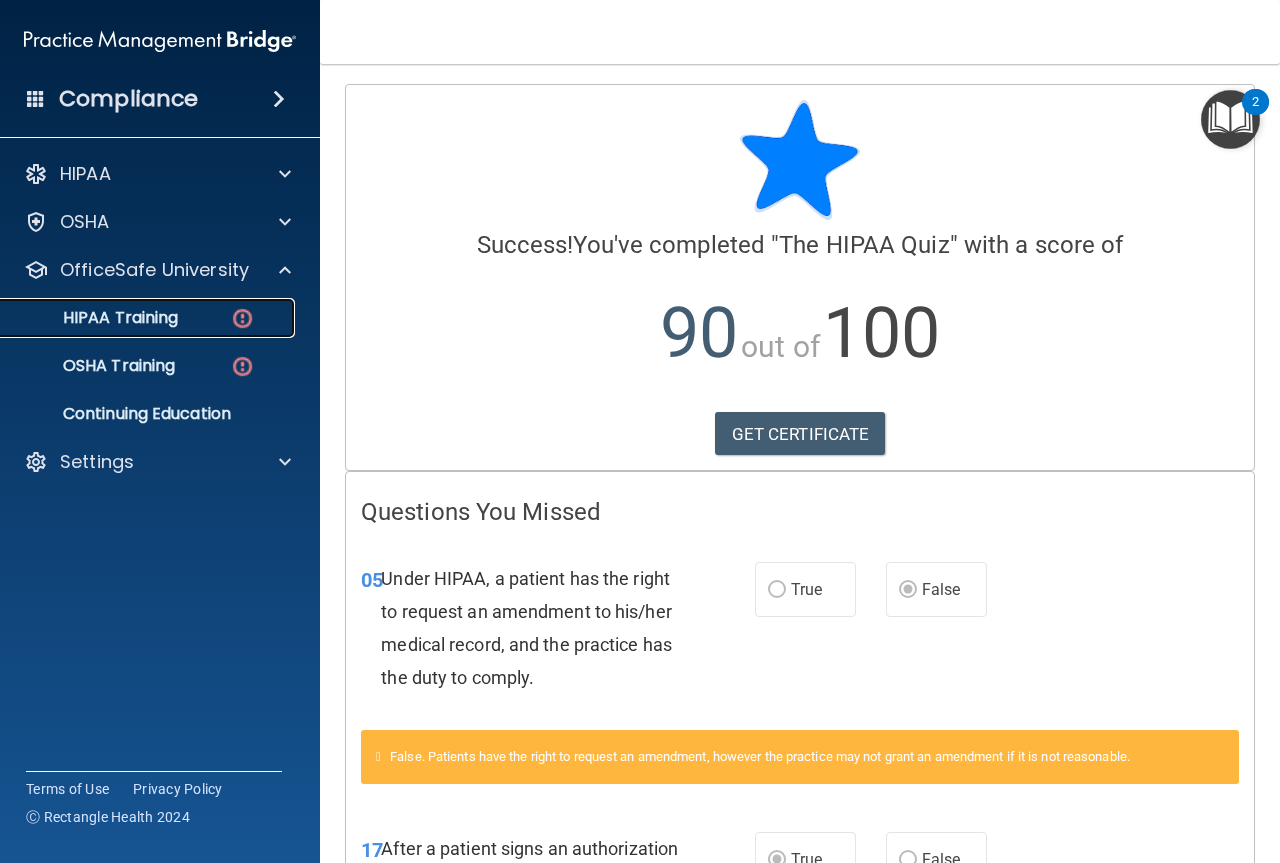 click on "HIPAA Training" at bounding box center (95, 318) 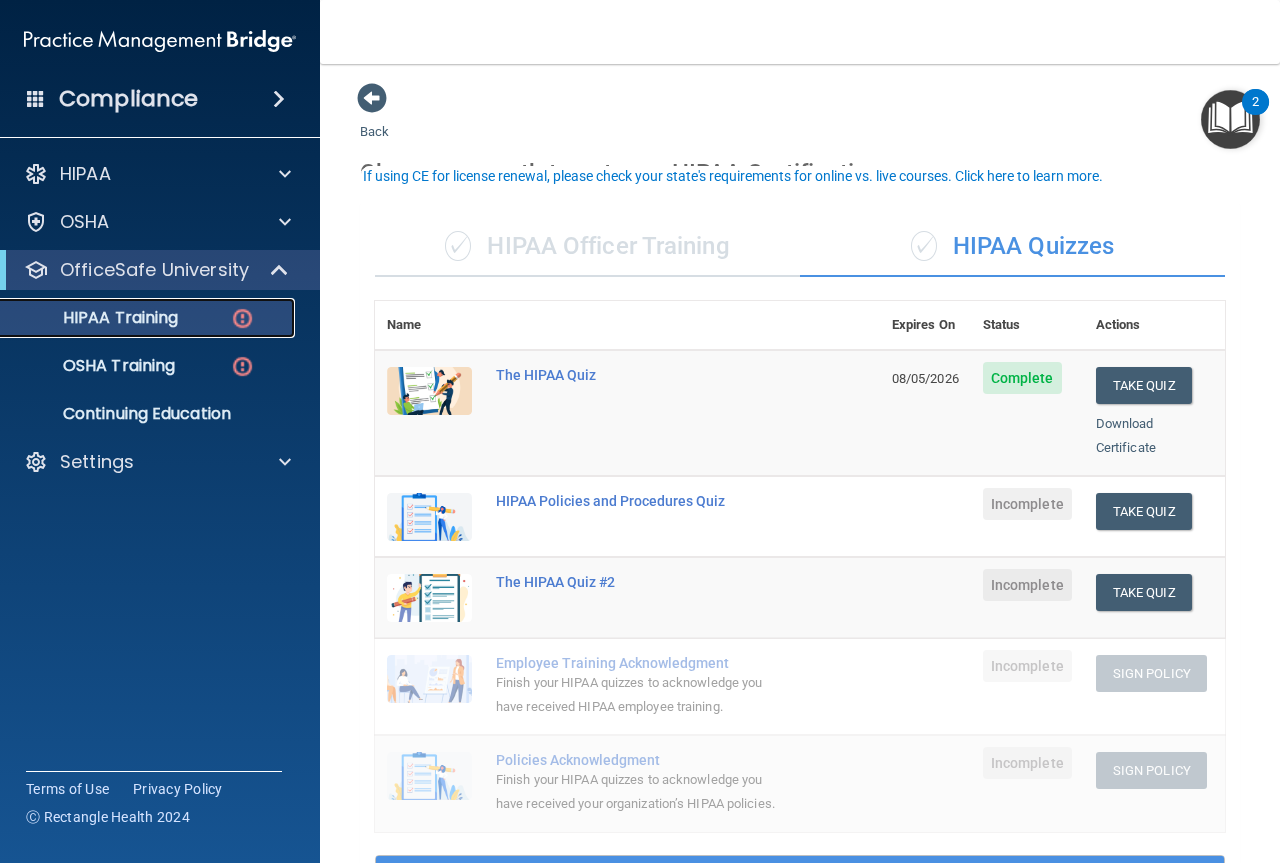 scroll, scrollTop: 0, scrollLeft: 0, axis: both 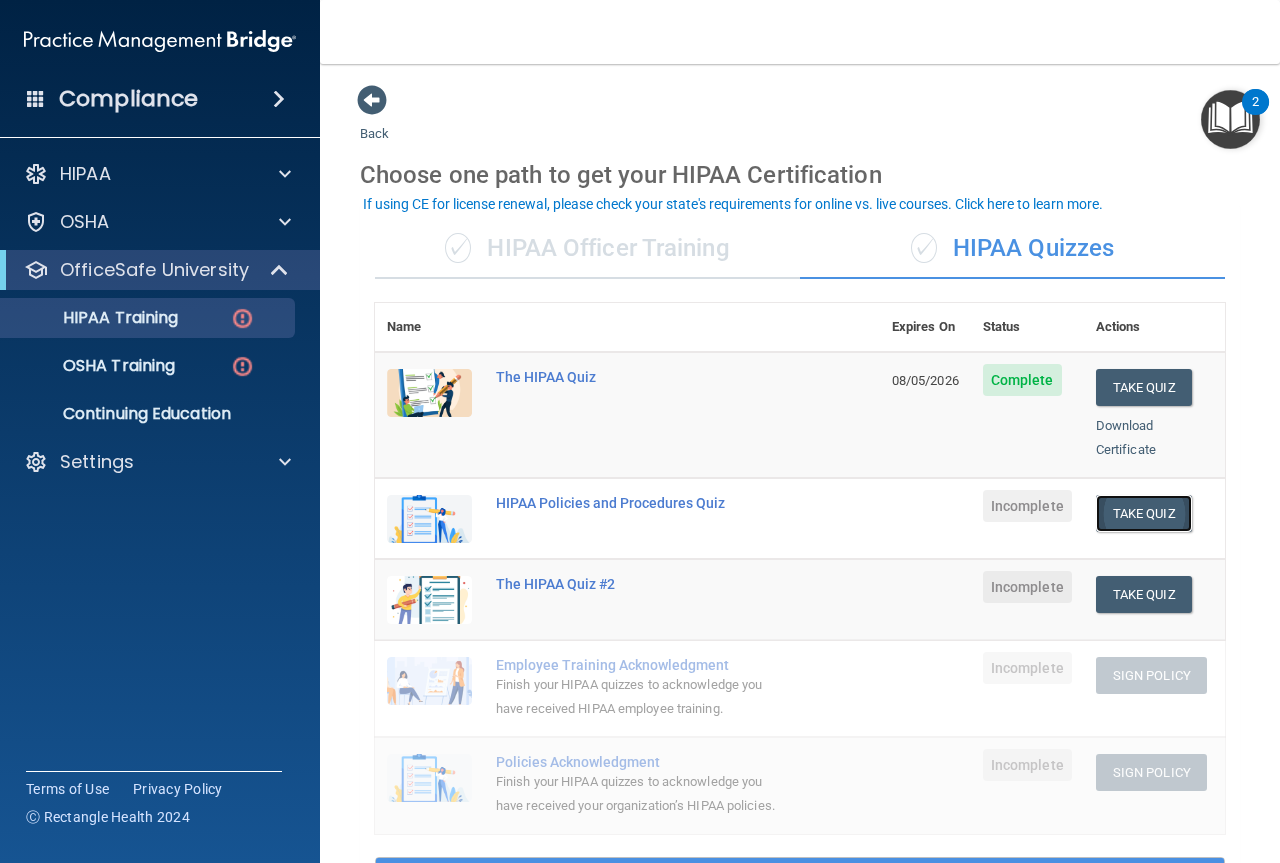 click on "Take Quiz" at bounding box center [1144, 513] 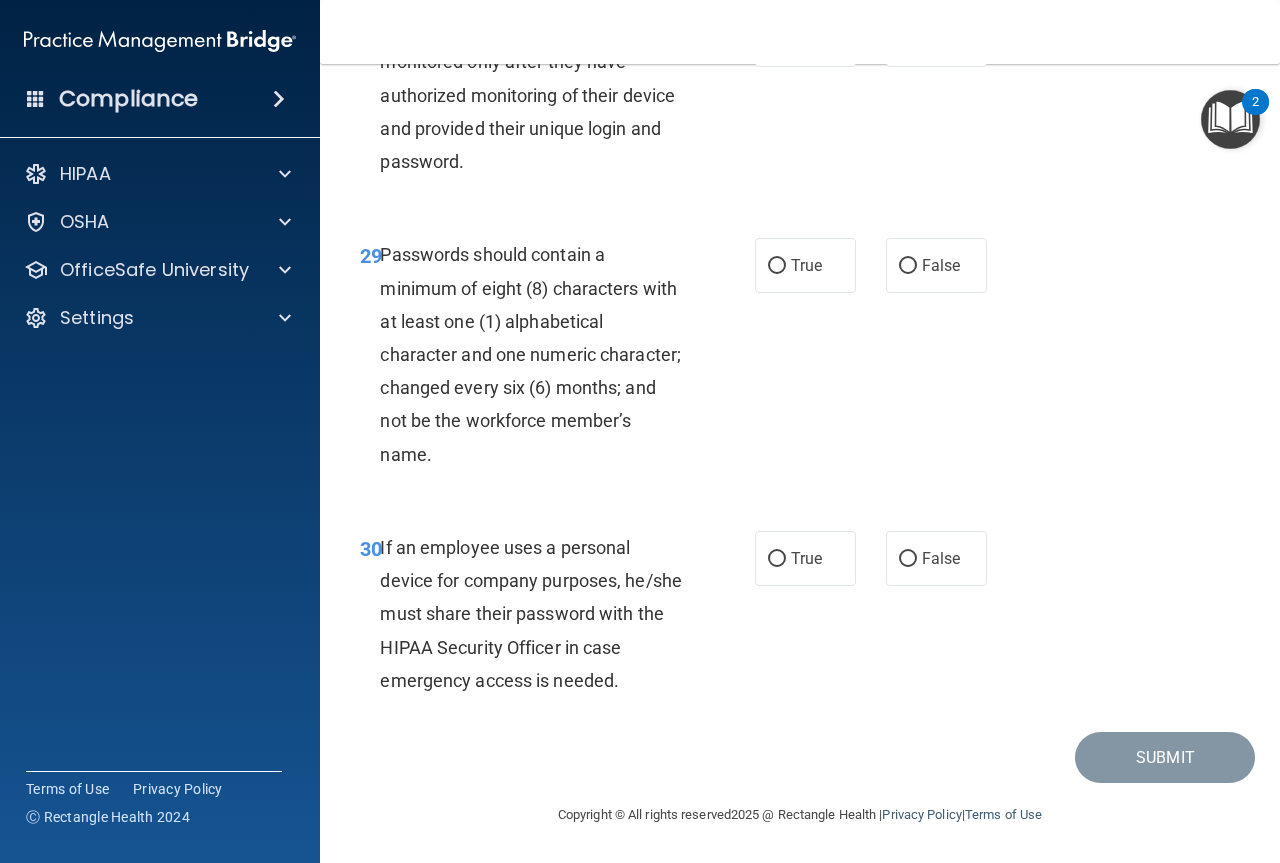 scroll, scrollTop: 0, scrollLeft: 0, axis: both 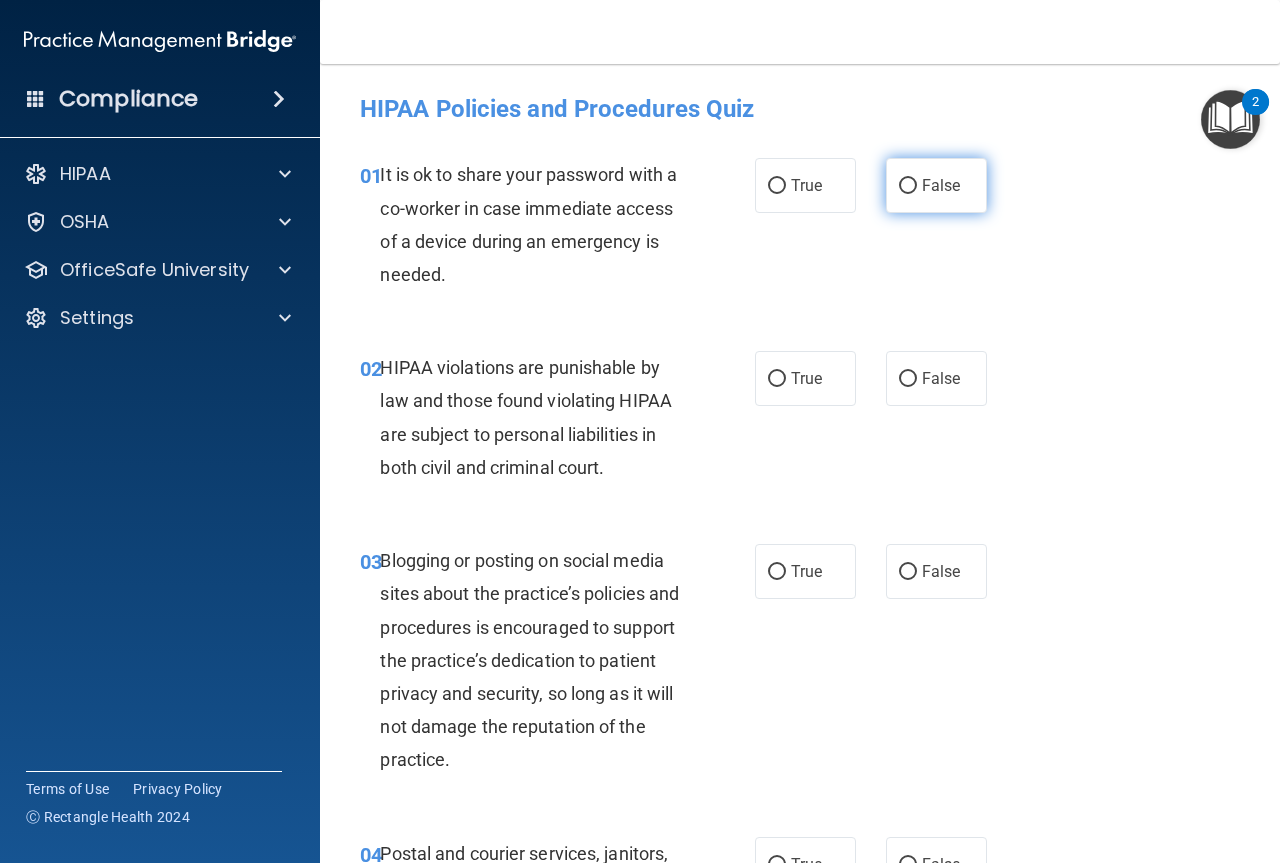 click on "False" at bounding box center (941, 185) 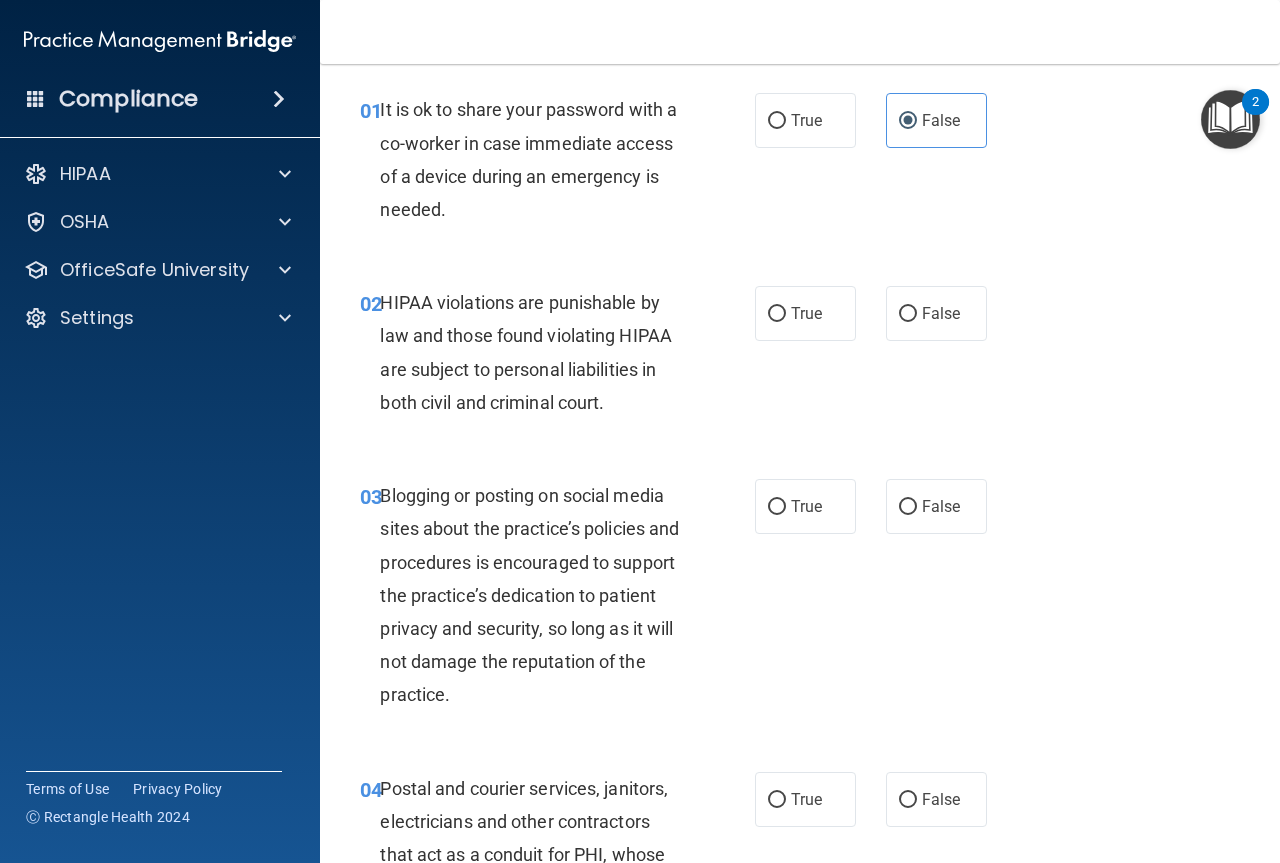 scroll, scrollTop: 100, scrollLeft: 0, axis: vertical 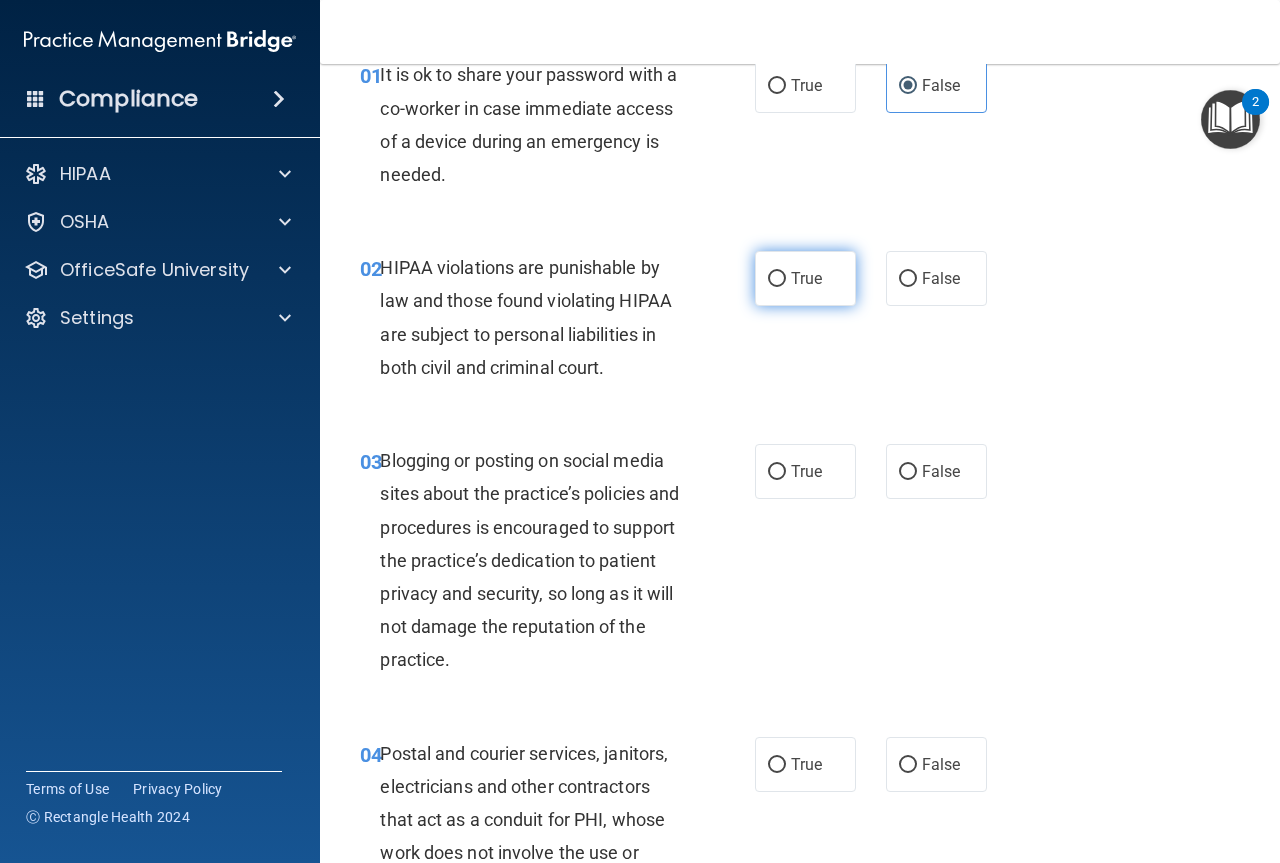 click on "True" at bounding box center (806, 278) 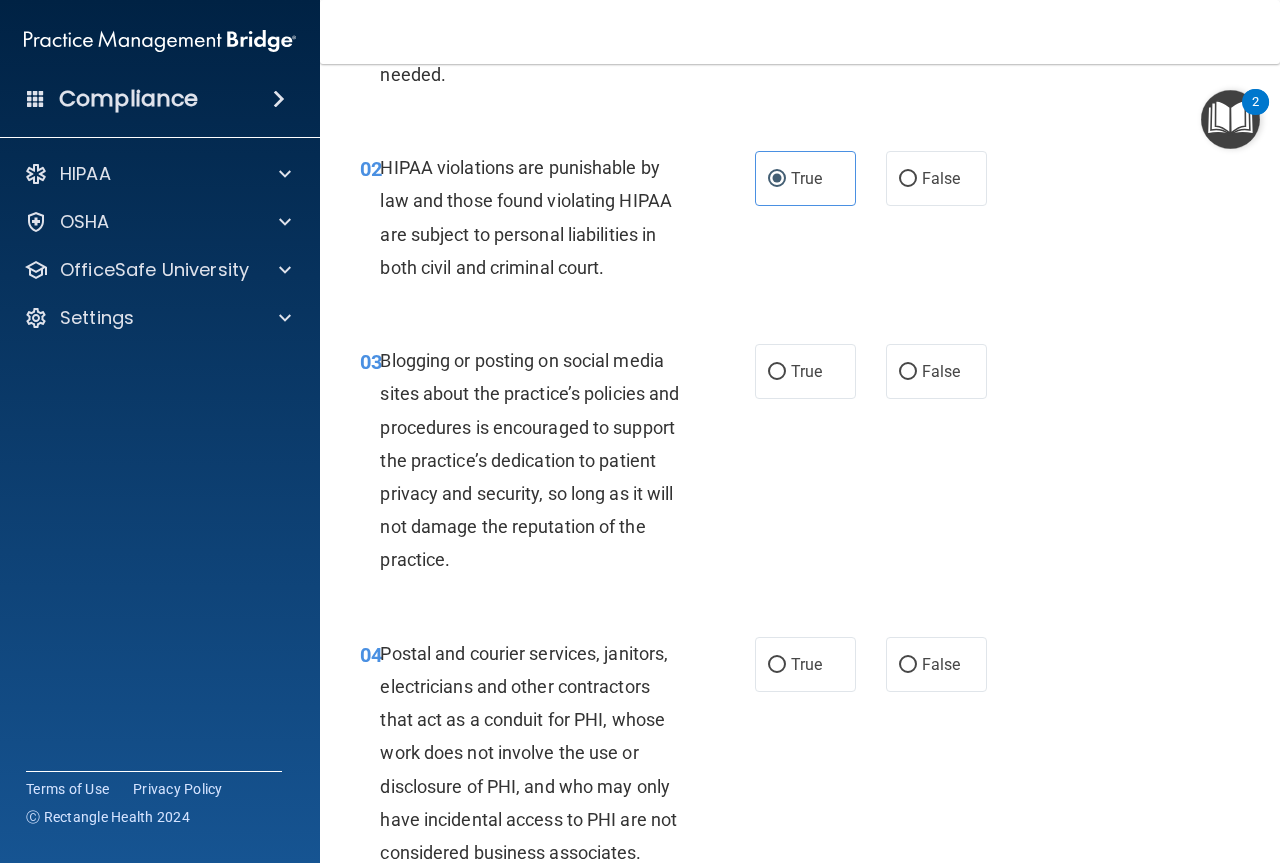 scroll, scrollTop: 300, scrollLeft: 0, axis: vertical 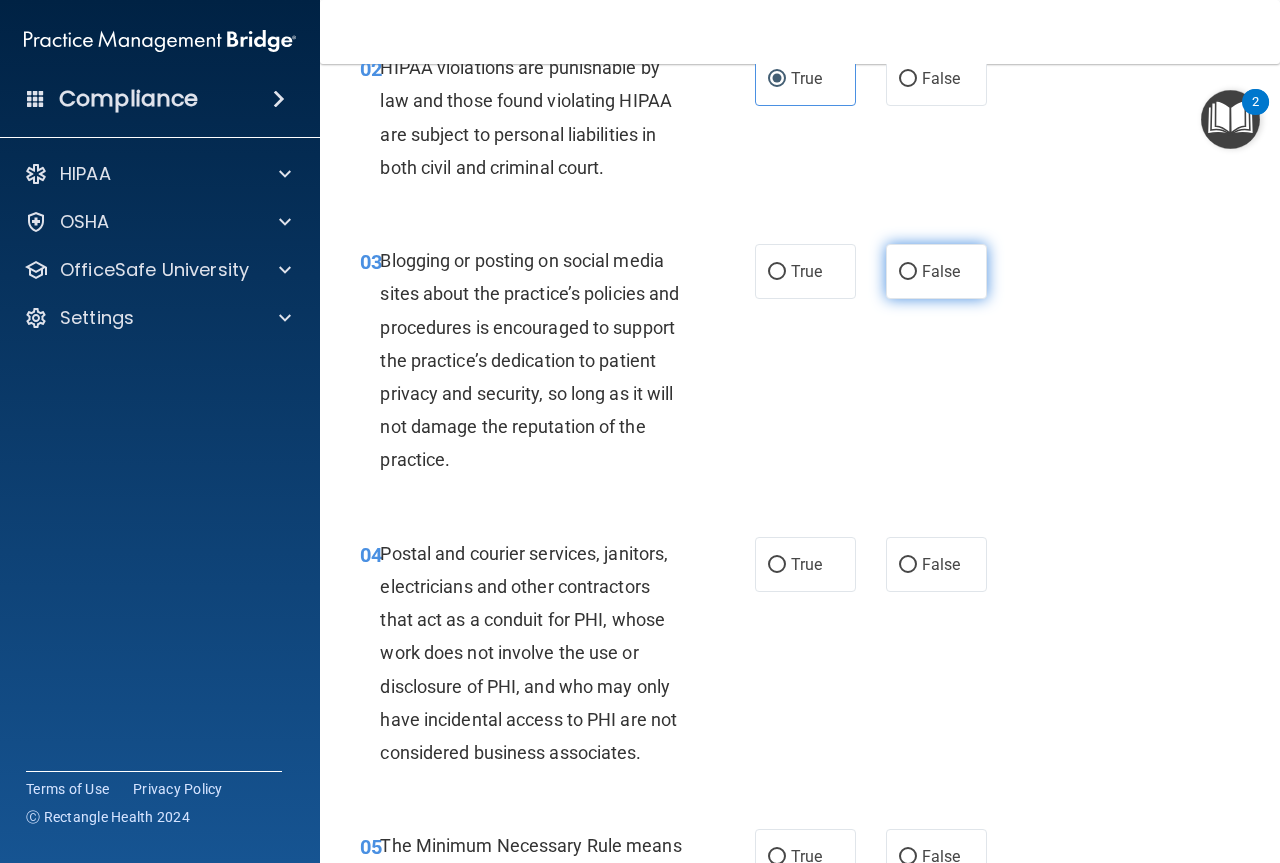click on "False" at bounding box center (936, 271) 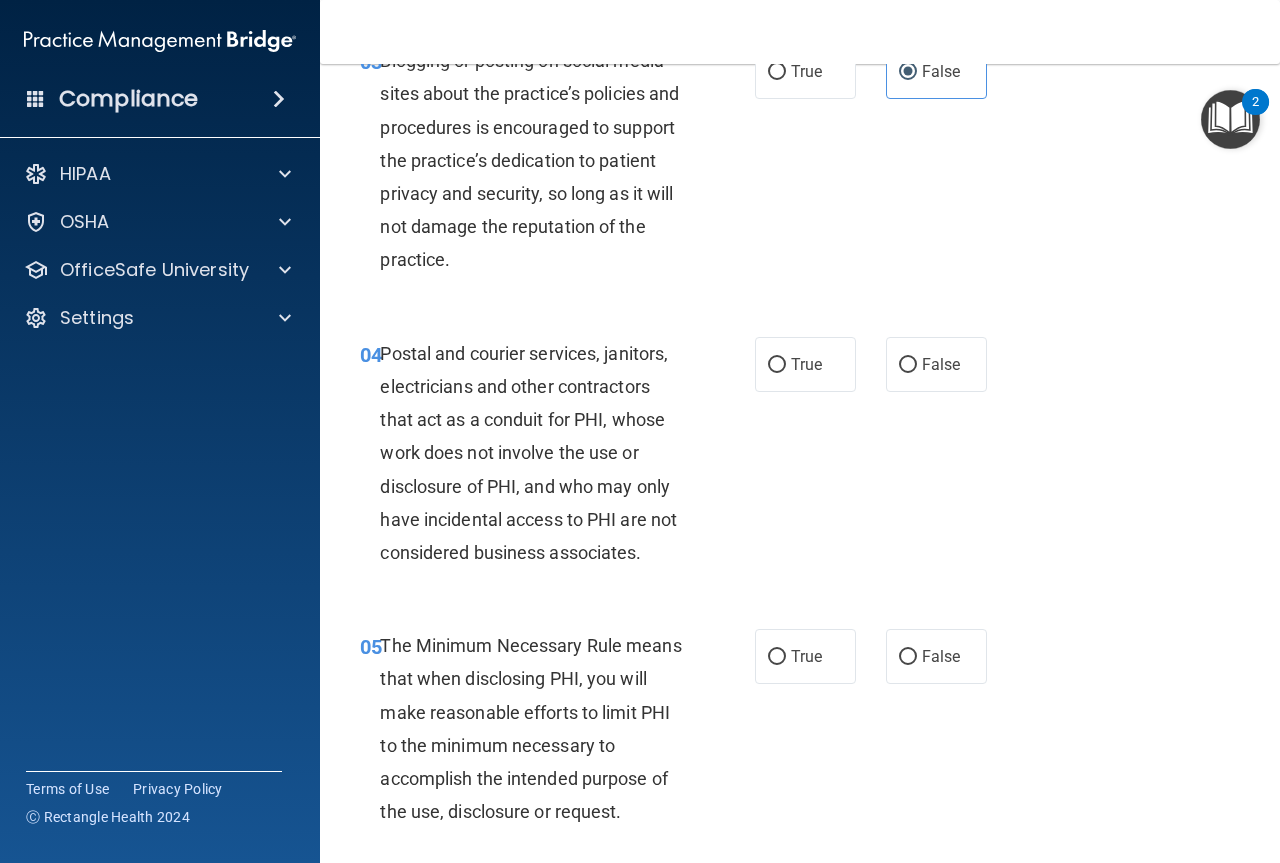 scroll, scrollTop: 600, scrollLeft: 0, axis: vertical 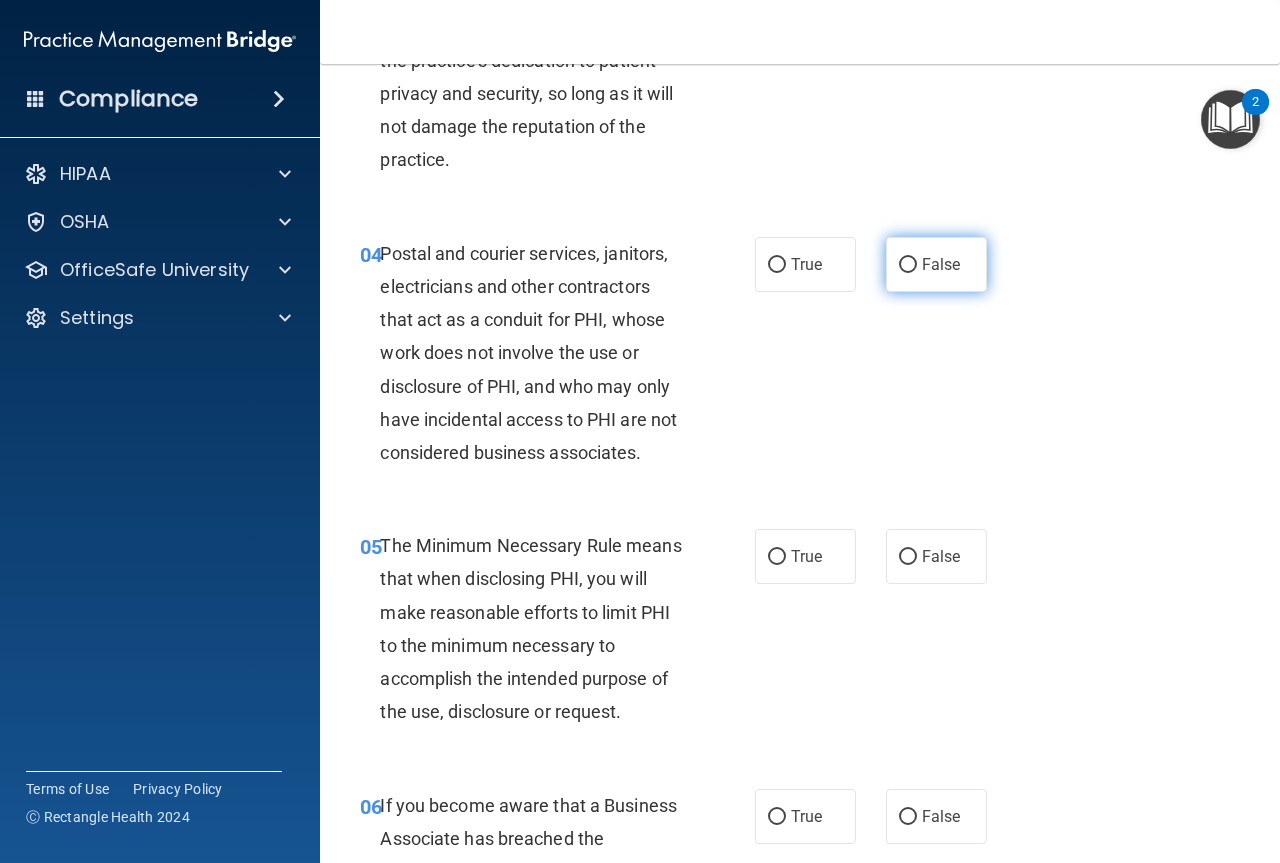click on "False" at bounding box center [936, 264] 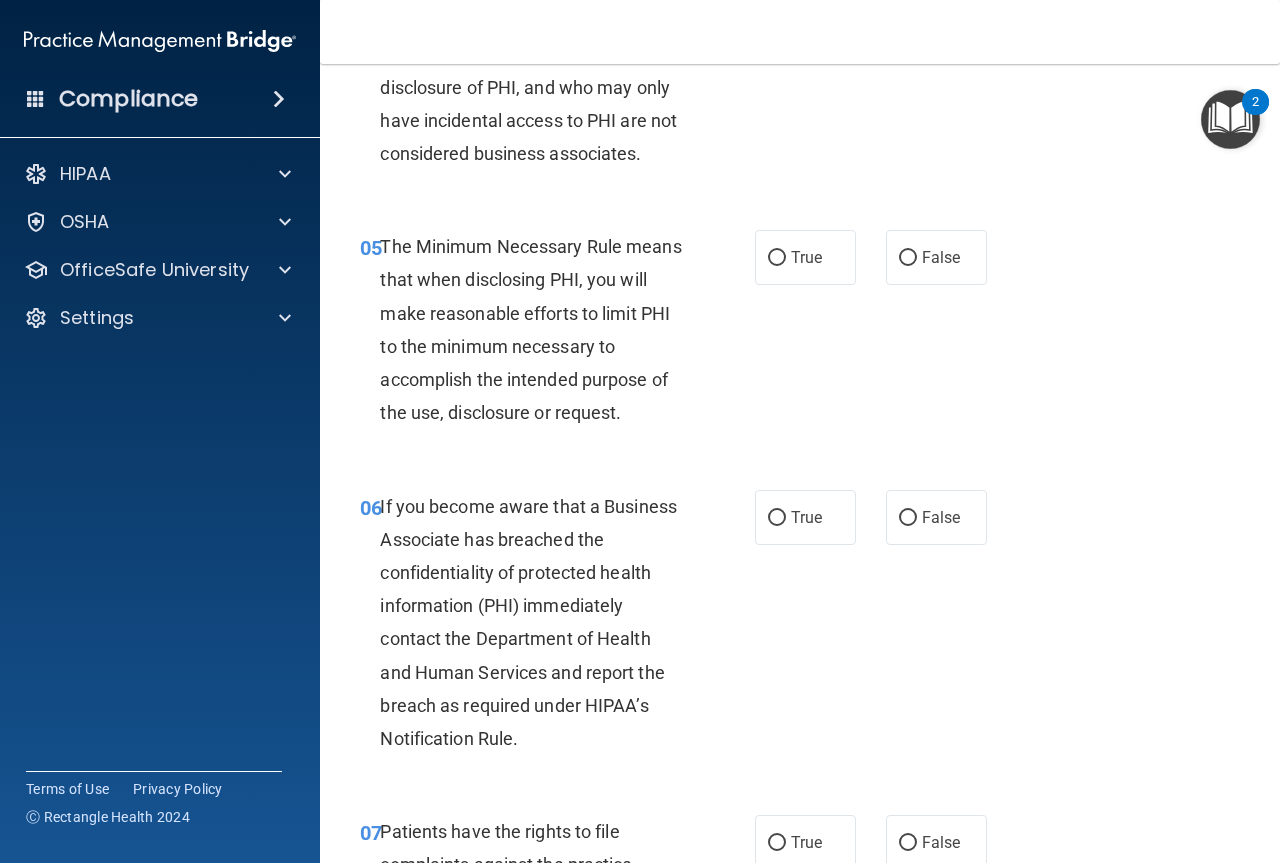 scroll, scrollTop: 900, scrollLeft: 0, axis: vertical 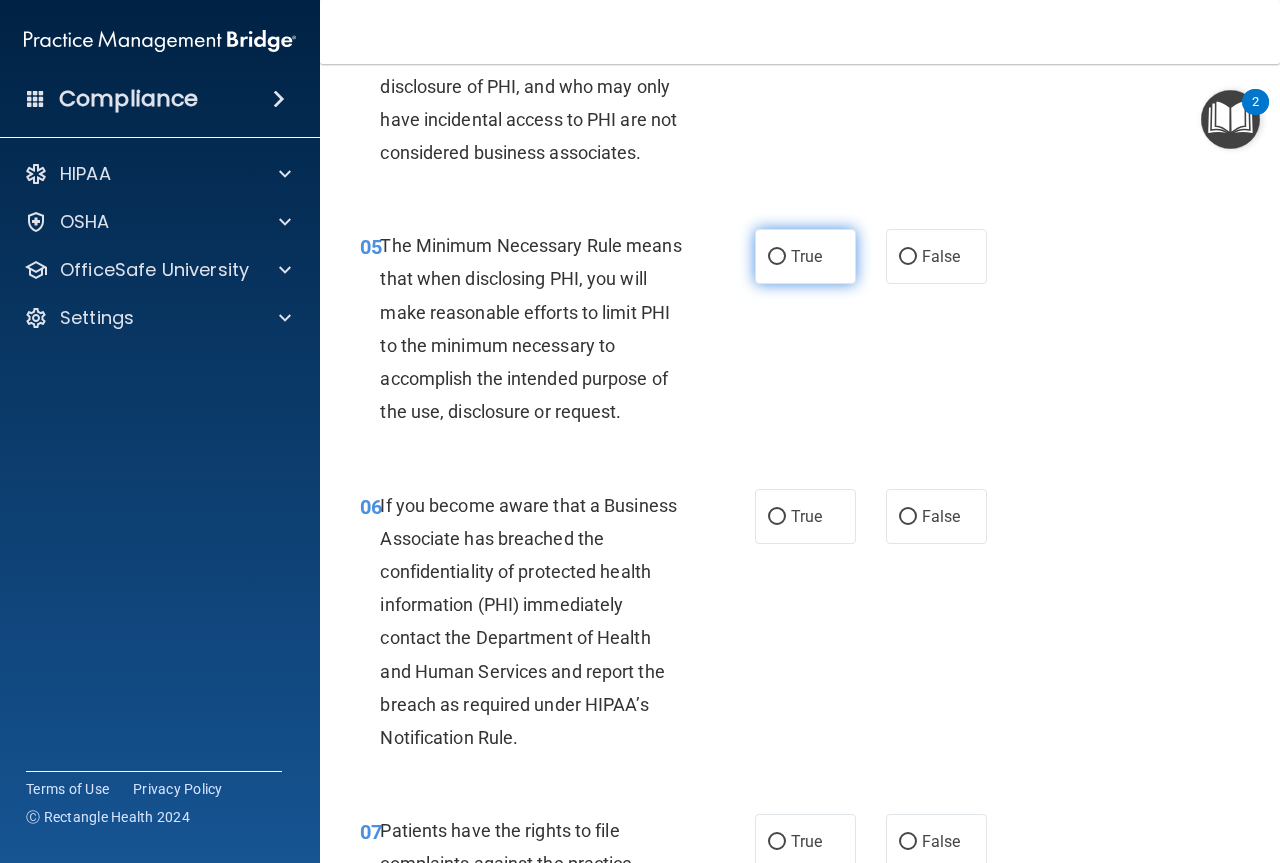 click on "True" at bounding box center (806, 256) 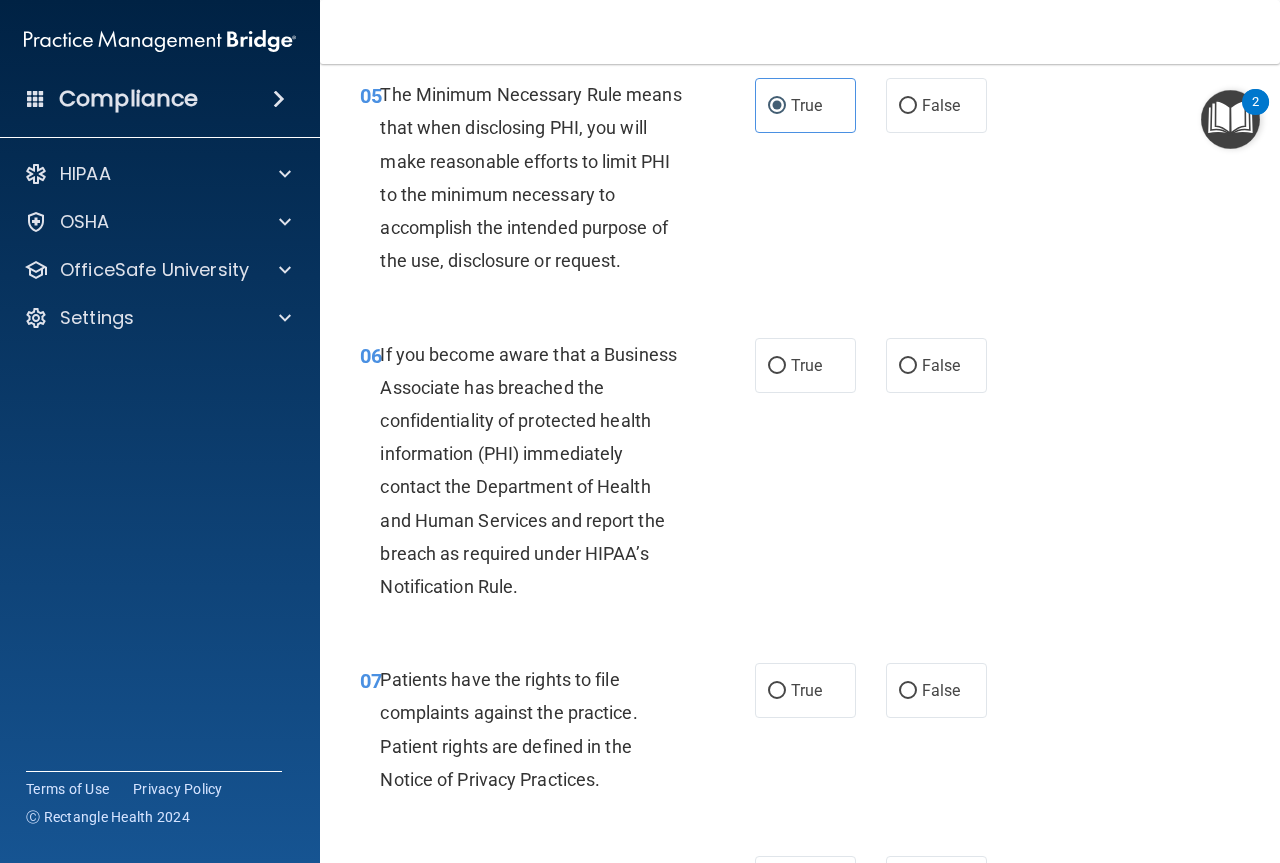scroll, scrollTop: 1100, scrollLeft: 0, axis: vertical 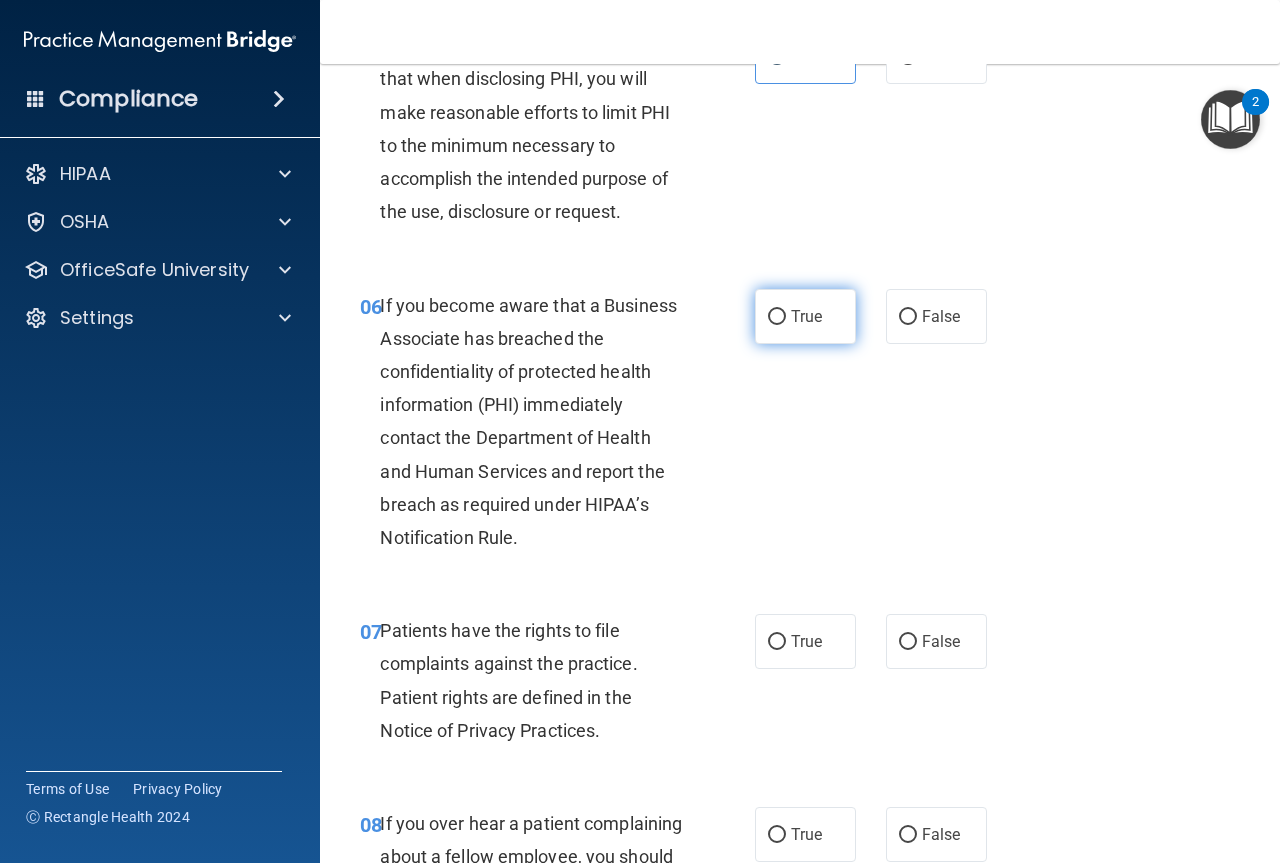 click on "True" at bounding box center (777, 317) 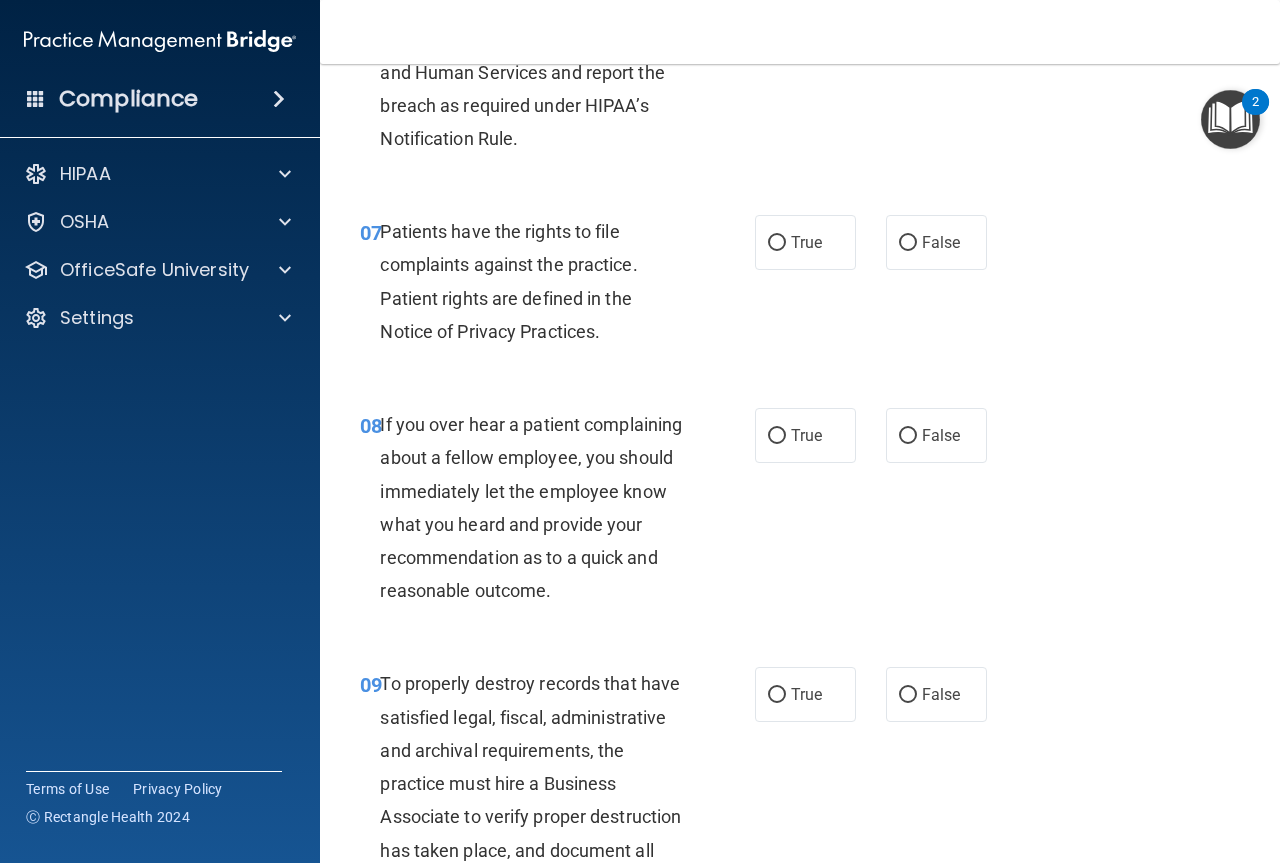 scroll, scrollTop: 1500, scrollLeft: 0, axis: vertical 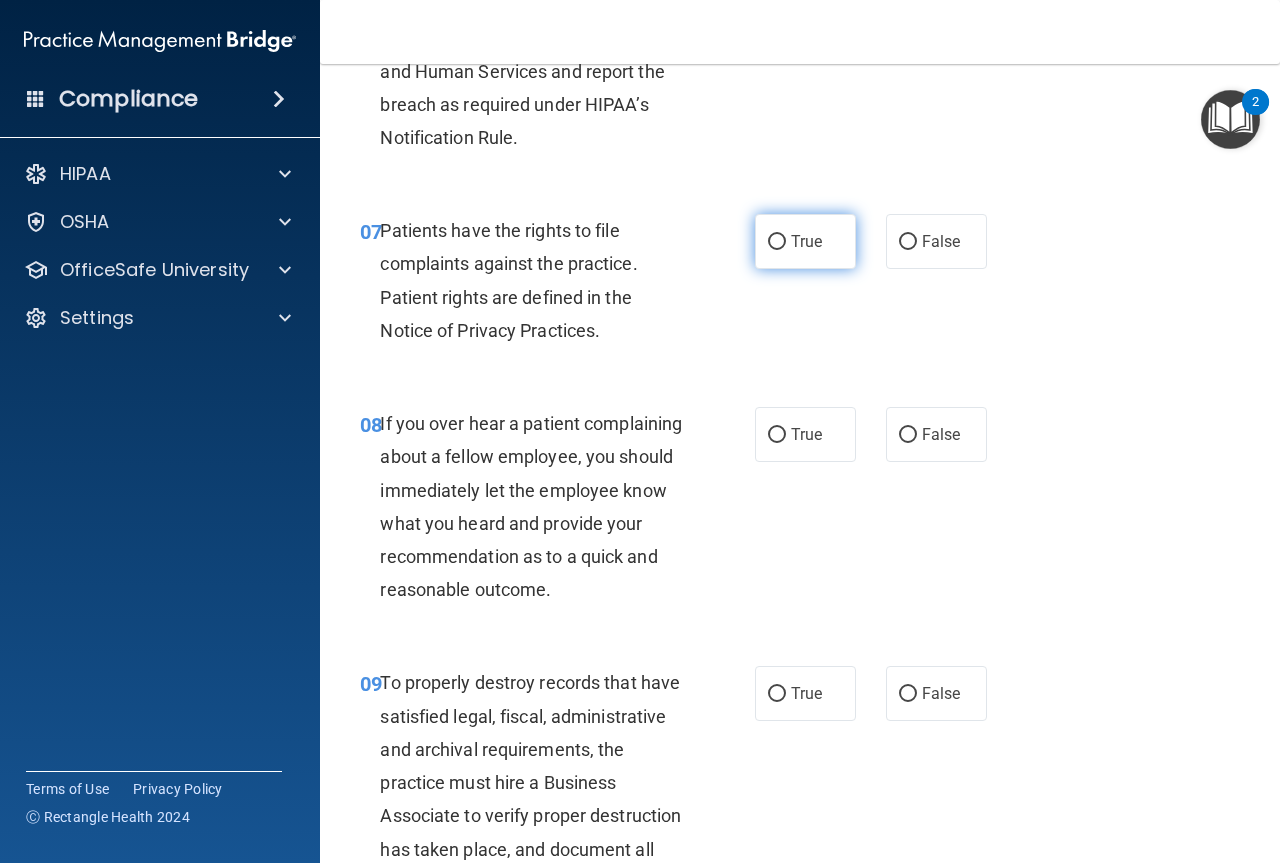 click on "True" at bounding box center [805, 241] 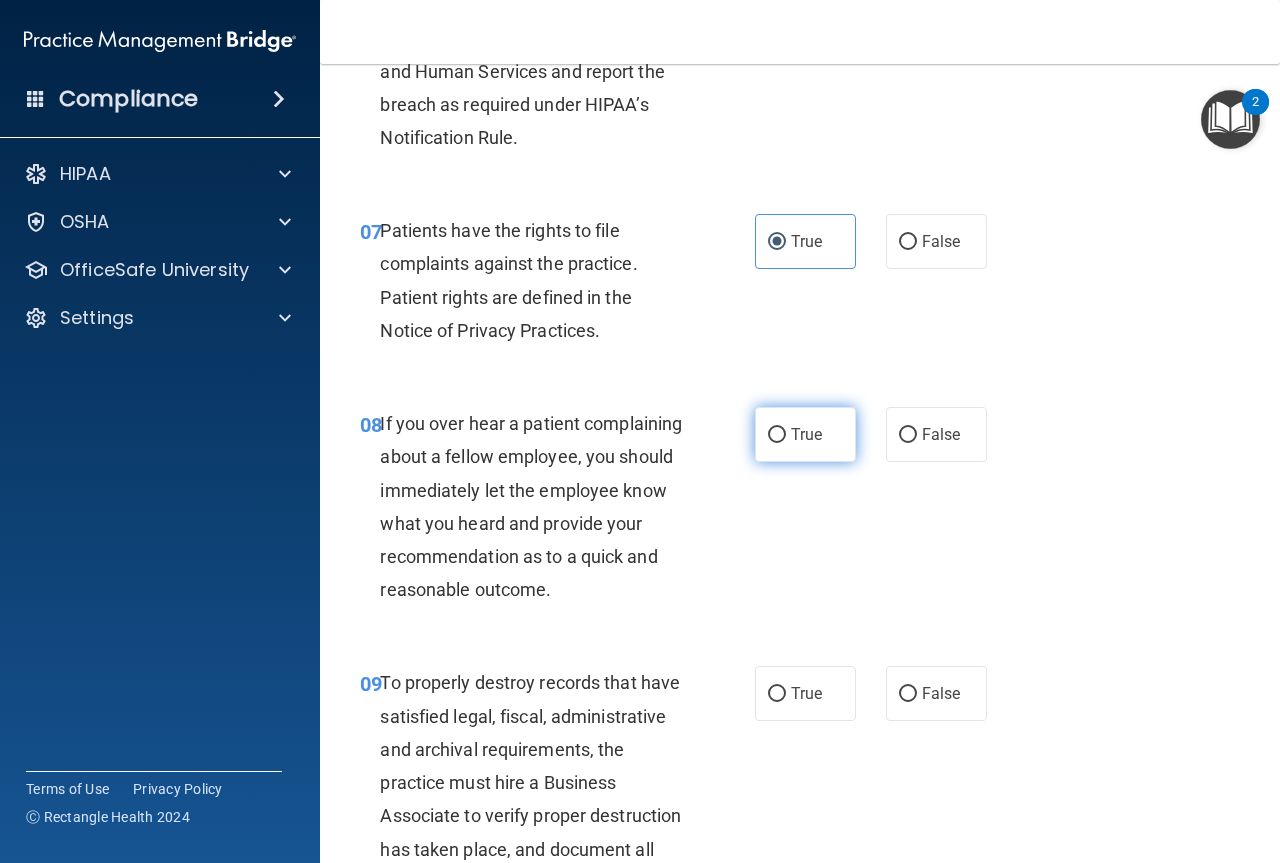 click on "True" at bounding box center [805, 434] 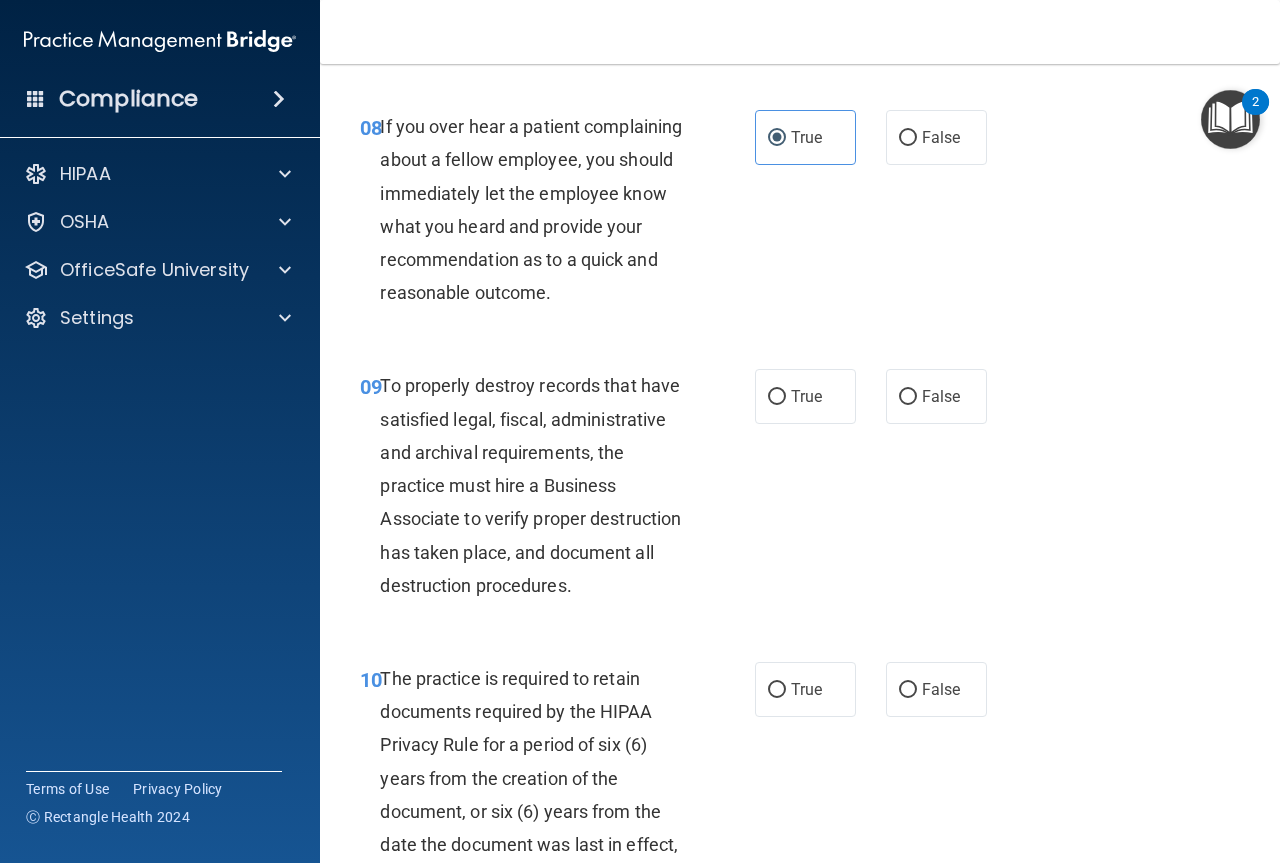 scroll, scrollTop: 1900, scrollLeft: 0, axis: vertical 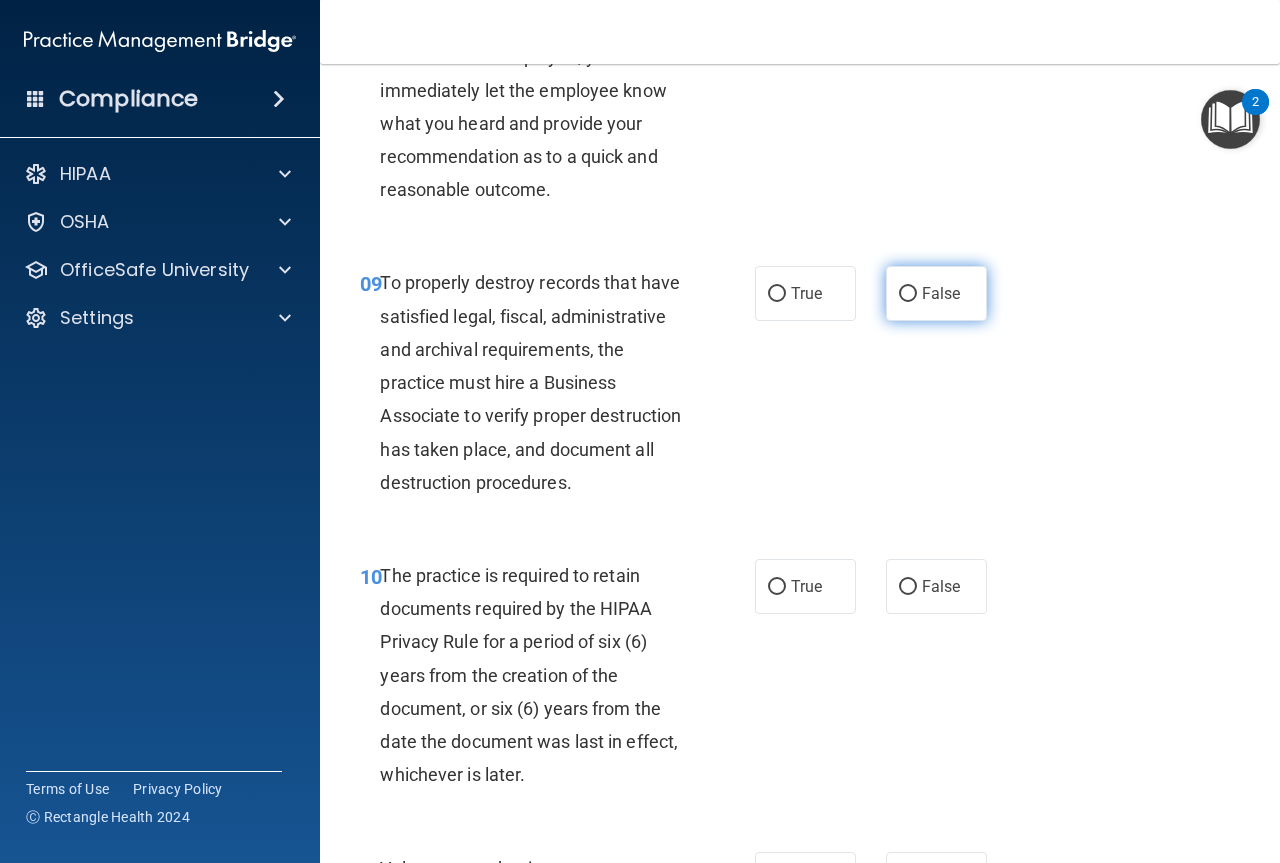 click on "False" at bounding box center [941, 293] 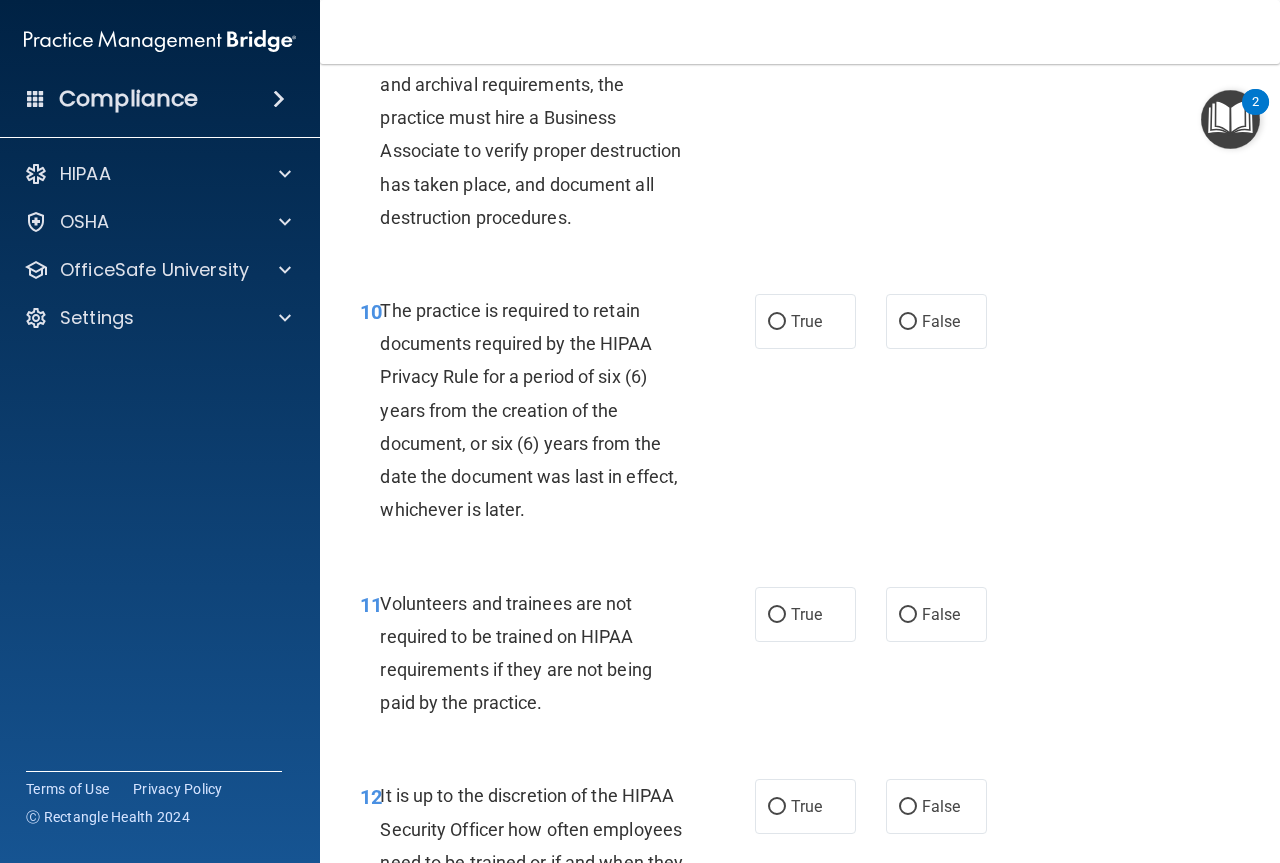 scroll, scrollTop: 2200, scrollLeft: 0, axis: vertical 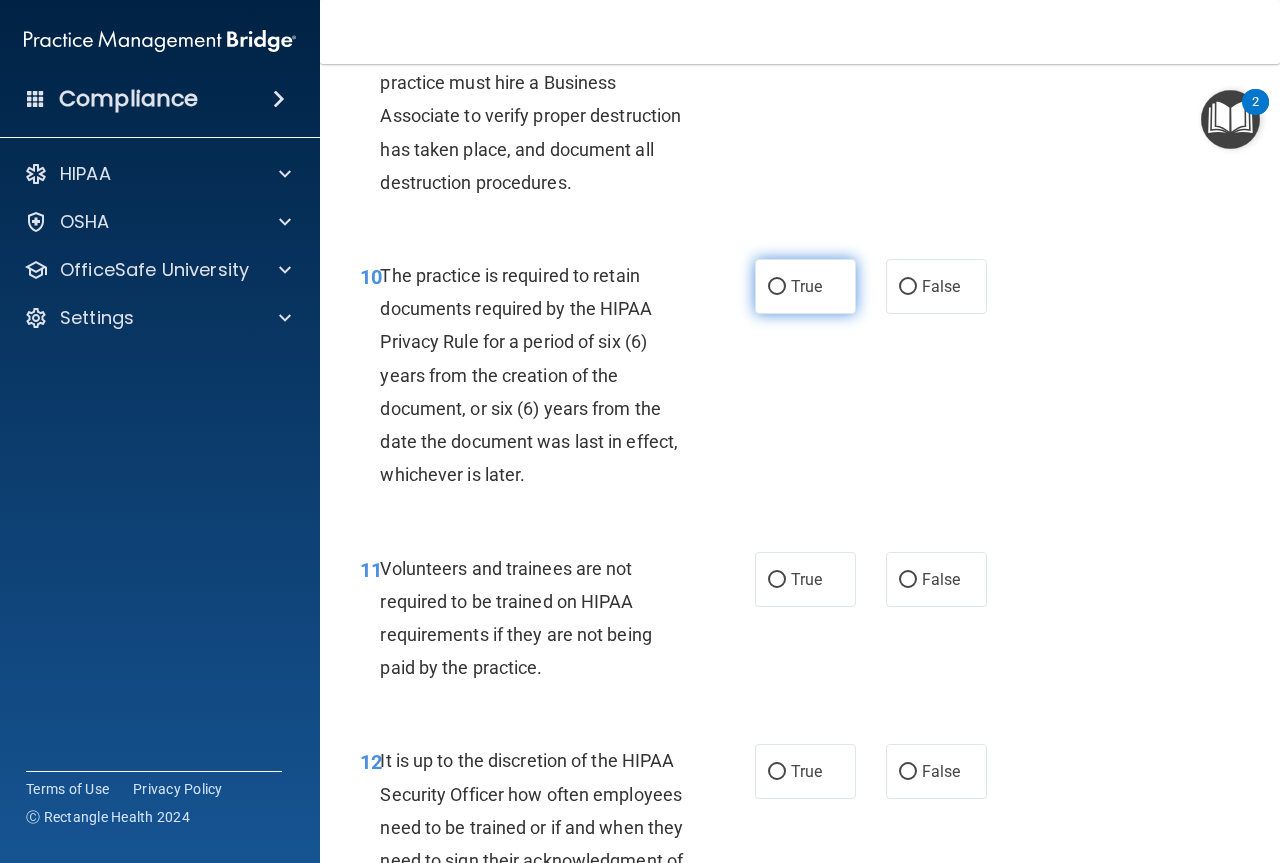 click on "True" at bounding box center (806, 286) 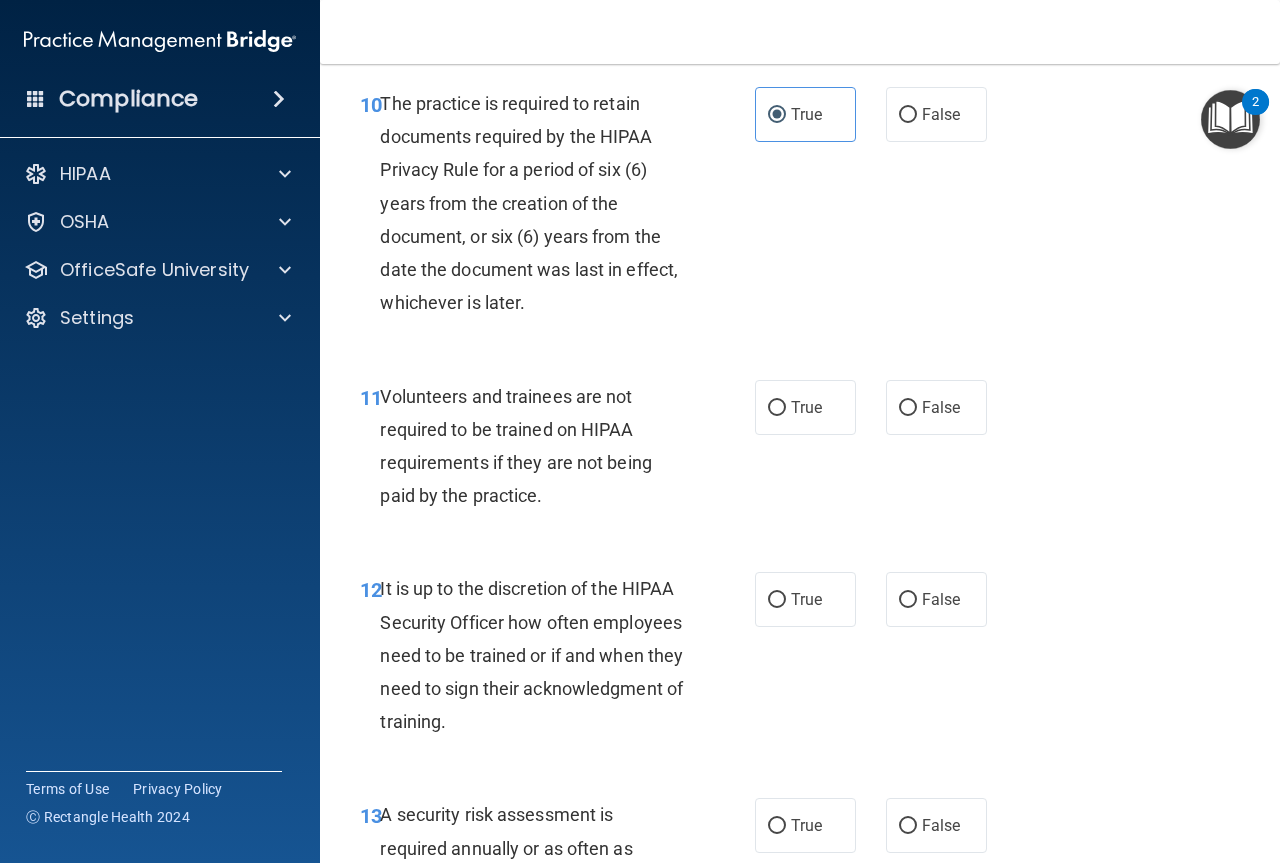 scroll, scrollTop: 2500, scrollLeft: 0, axis: vertical 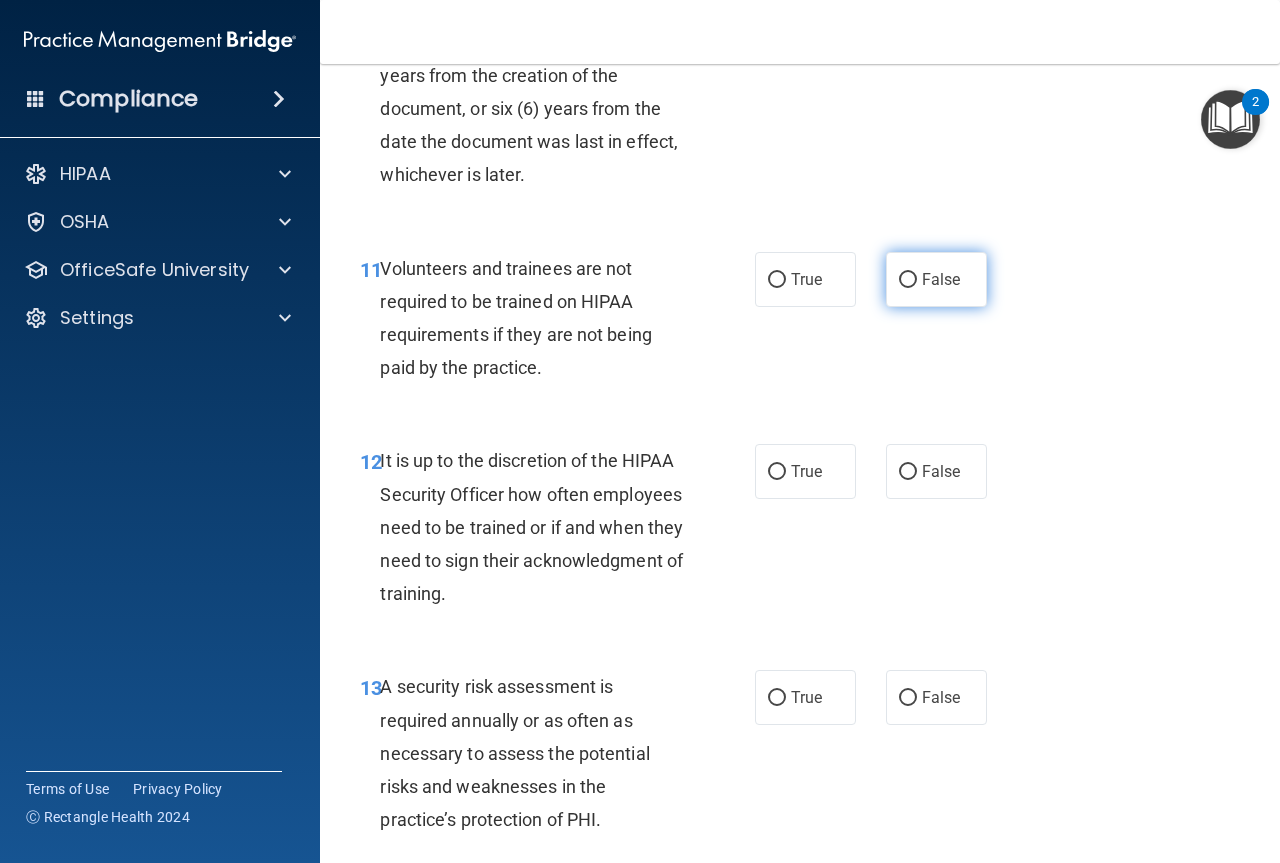 click on "False" at bounding box center (936, 279) 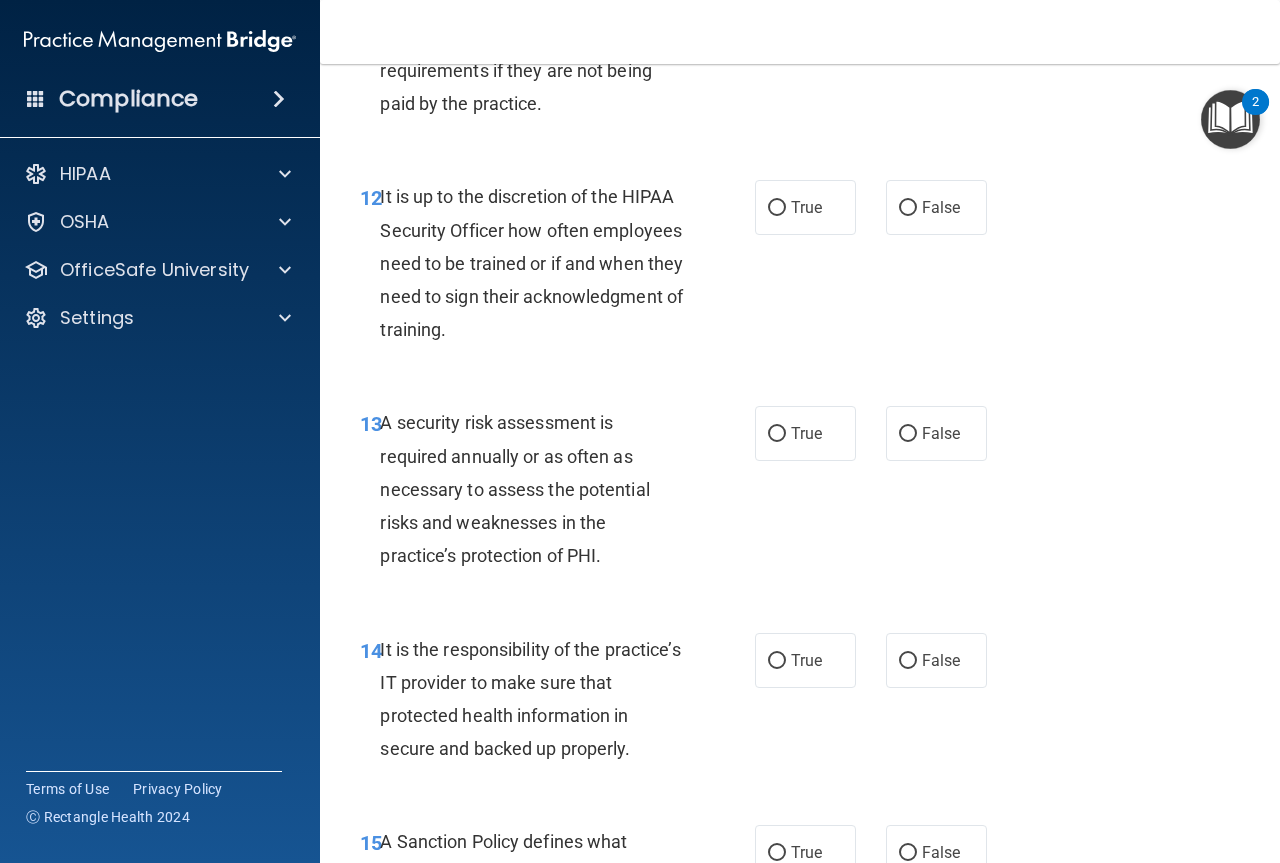 scroll, scrollTop: 2800, scrollLeft: 0, axis: vertical 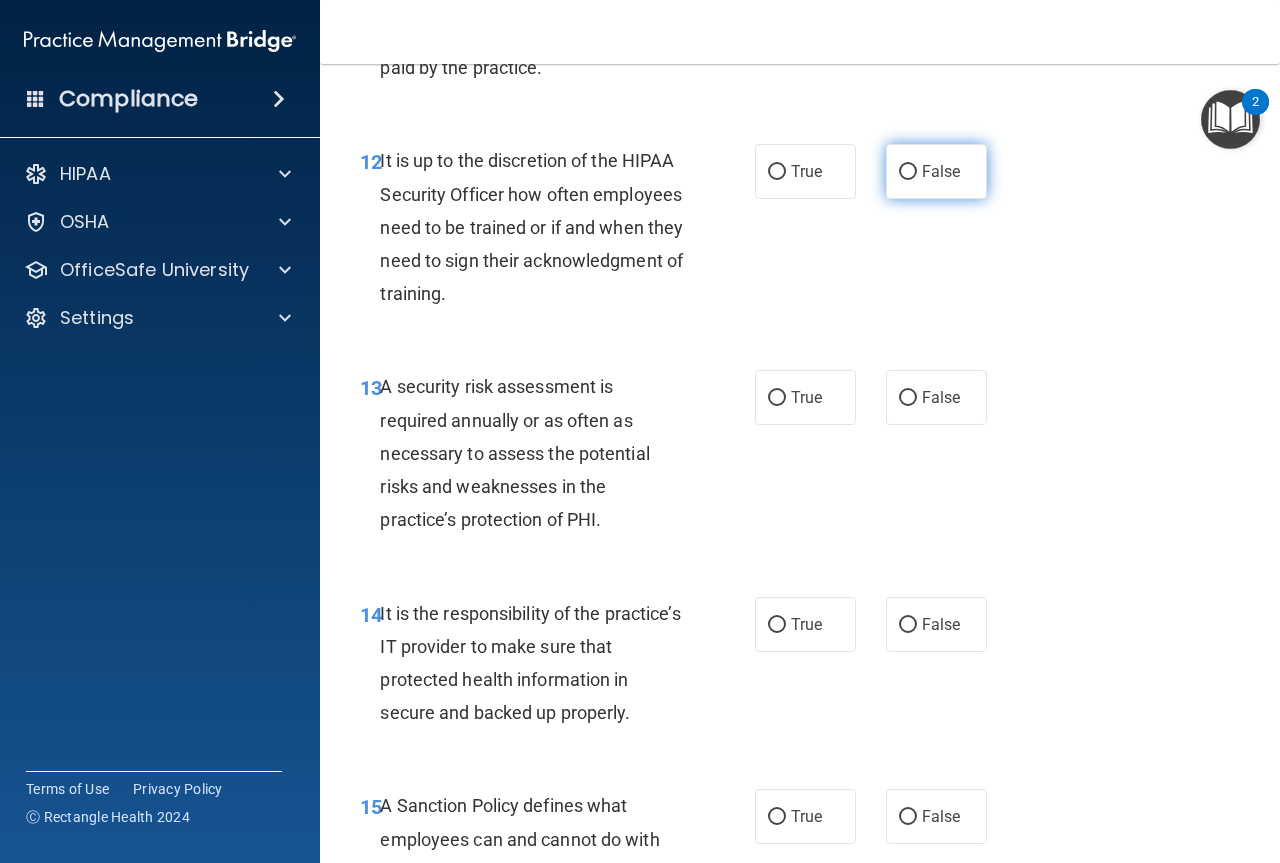 click on "False" at bounding box center (936, 171) 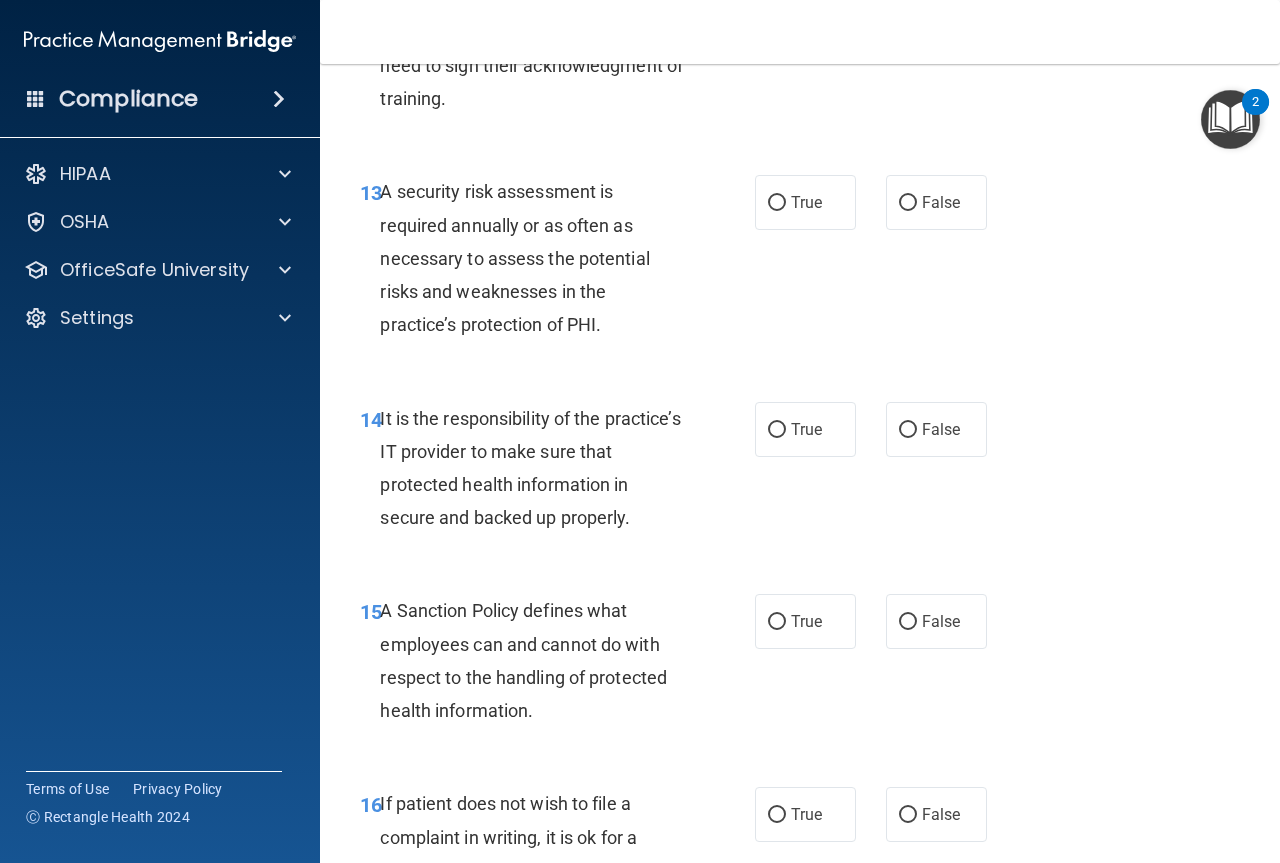 scroll, scrollTop: 3000, scrollLeft: 0, axis: vertical 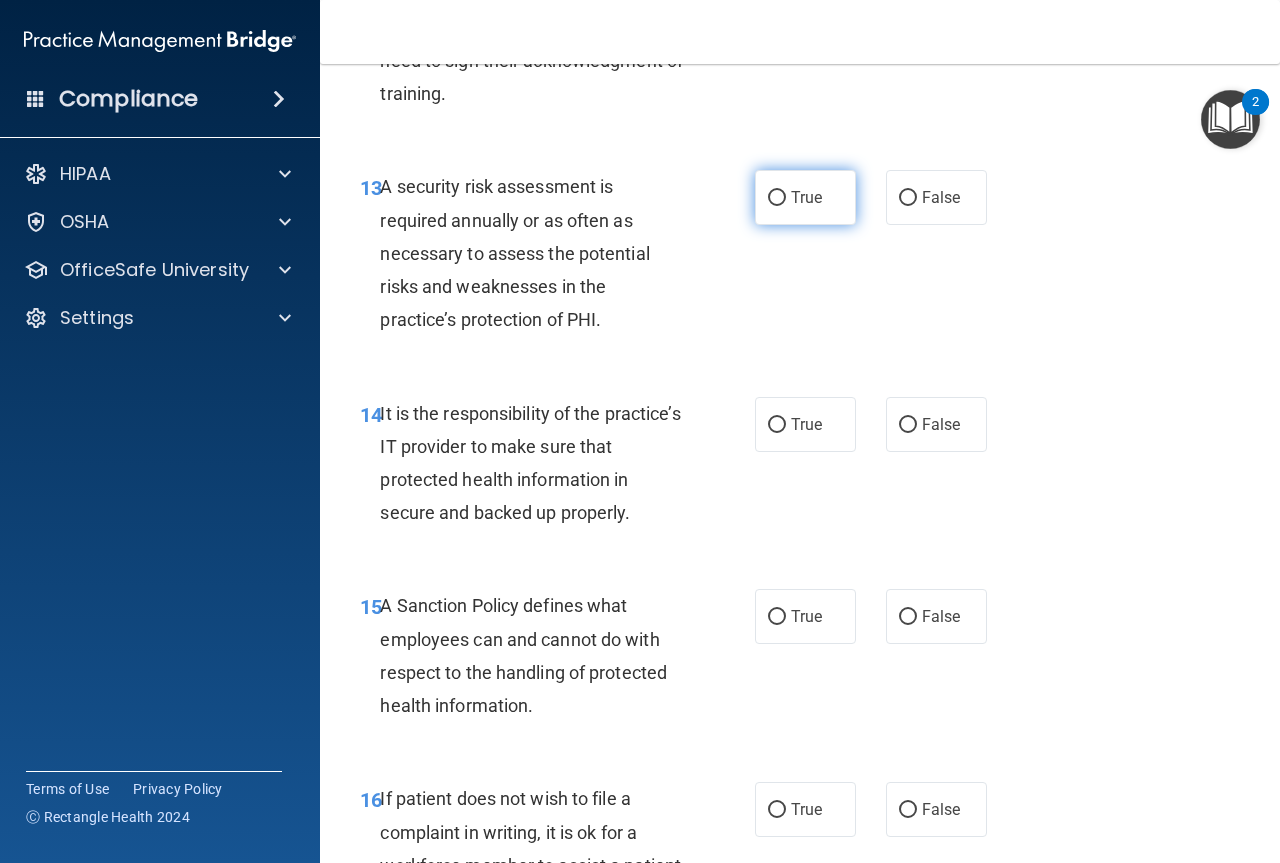 click on "True" at bounding box center (805, 197) 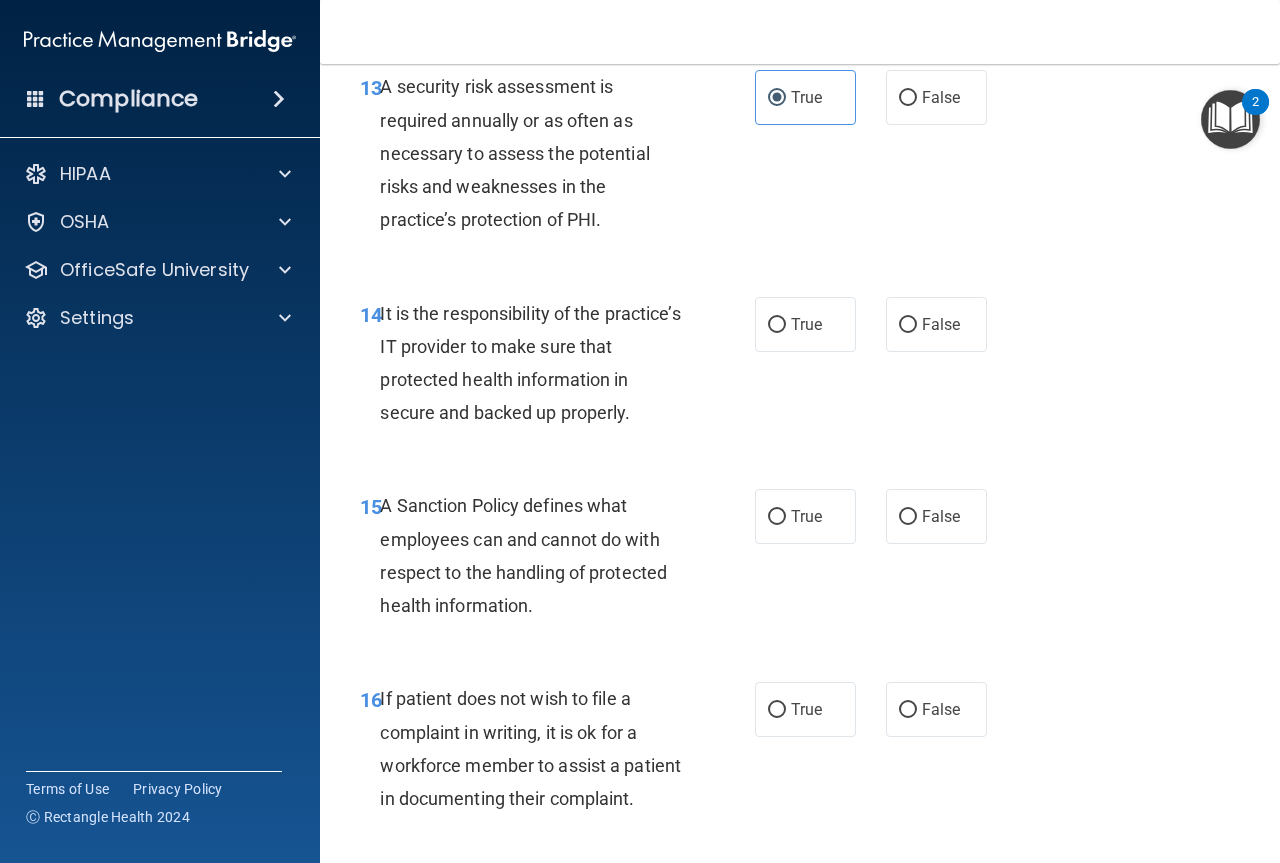 scroll, scrollTop: 3200, scrollLeft: 0, axis: vertical 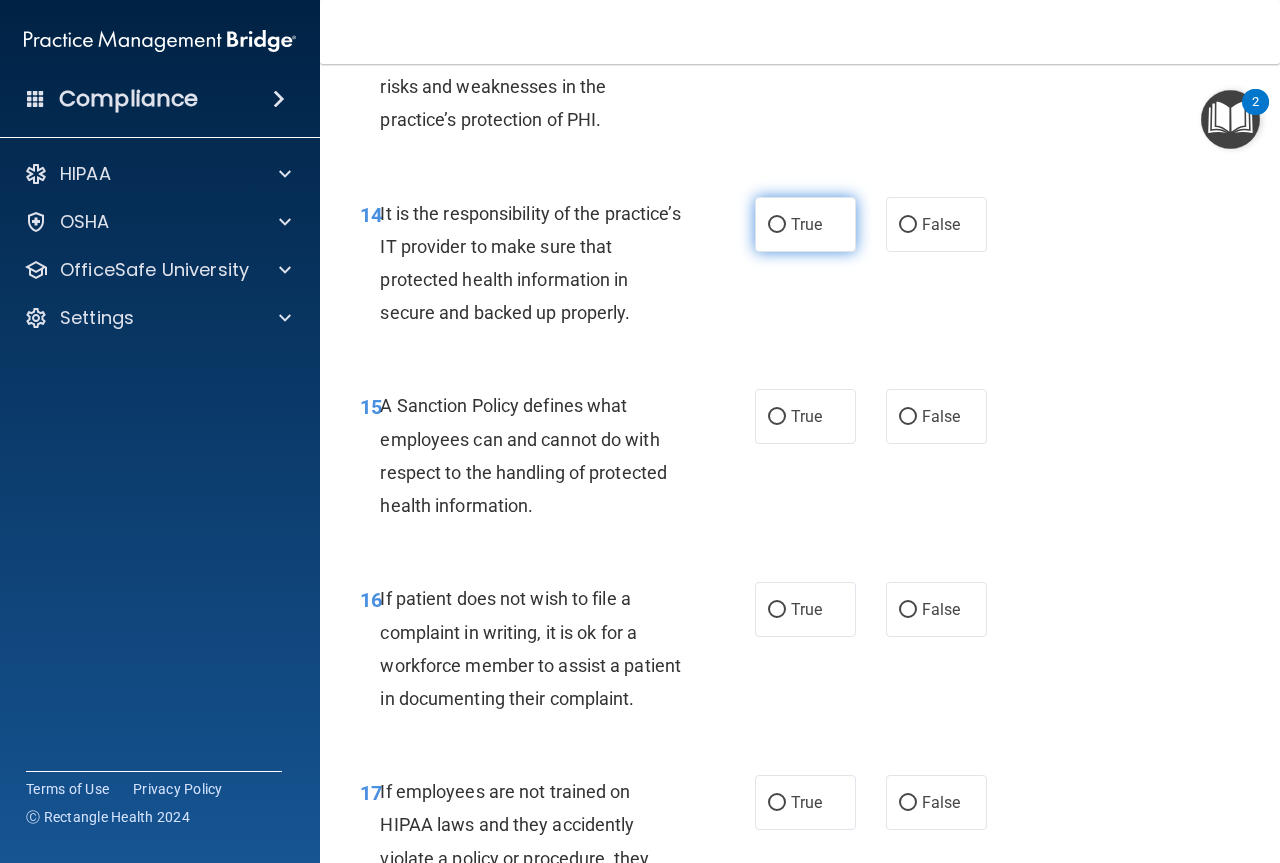 click on "True" at bounding box center [805, 224] 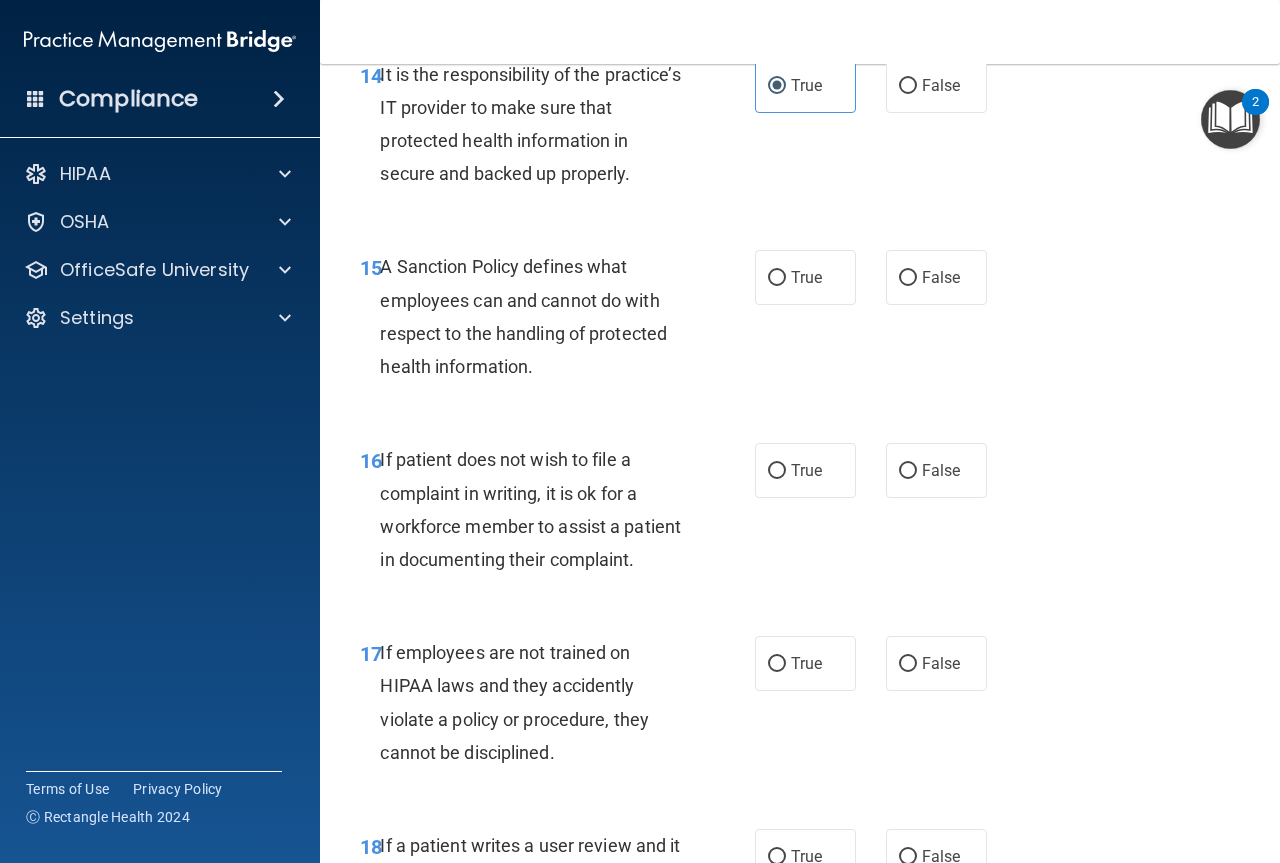 scroll, scrollTop: 3400, scrollLeft: 0, axis: vertical 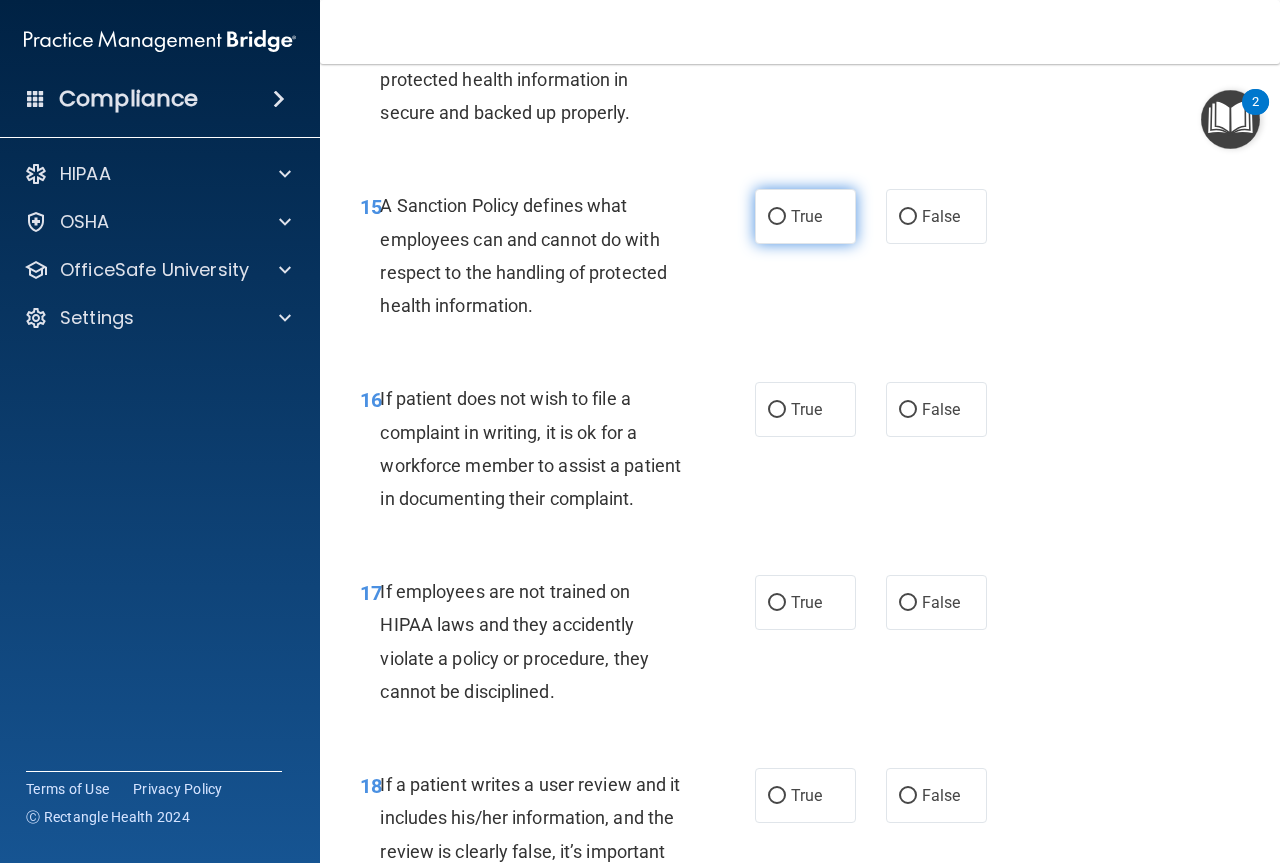 click on "True" at bounding box center [805, 216] 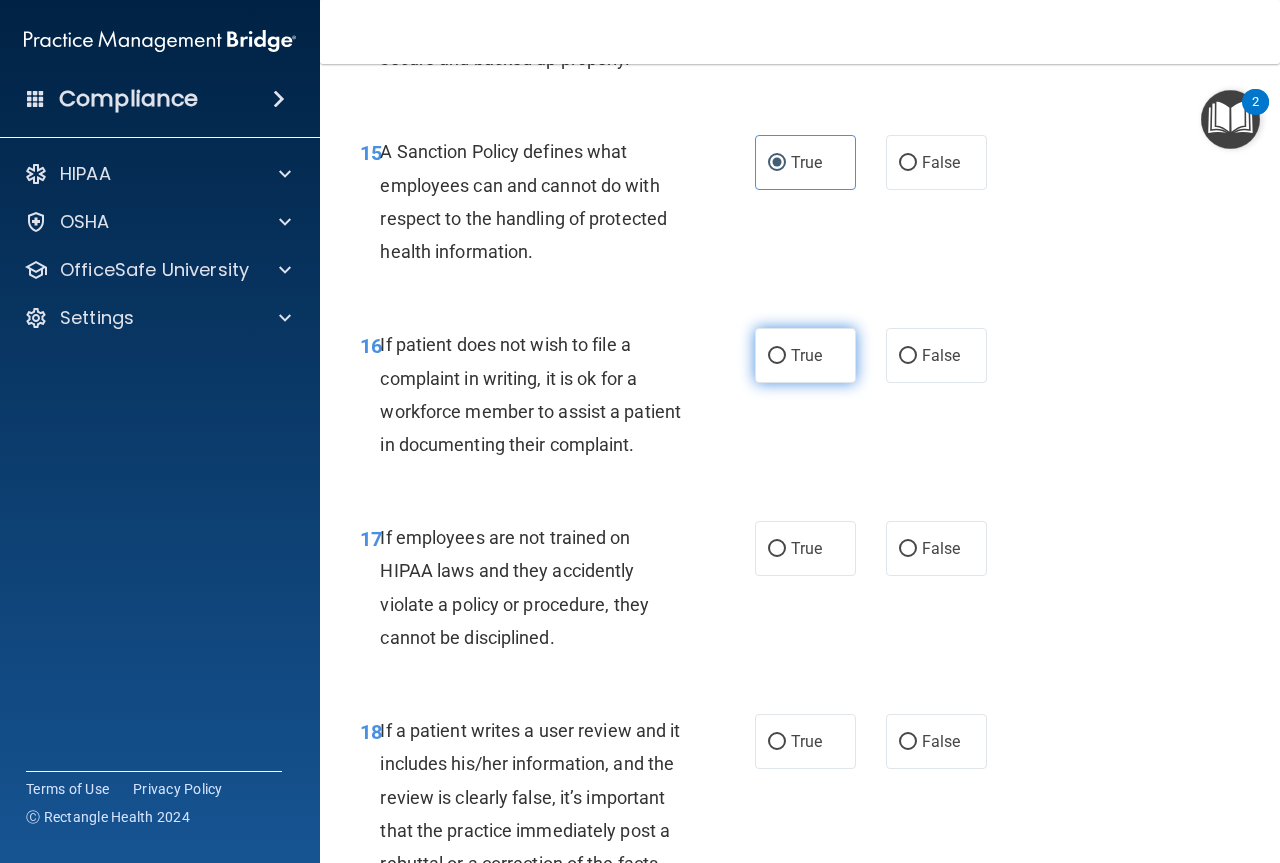 scroll, scrollTop: 3500, scrollLeft: 0, axis: vertical 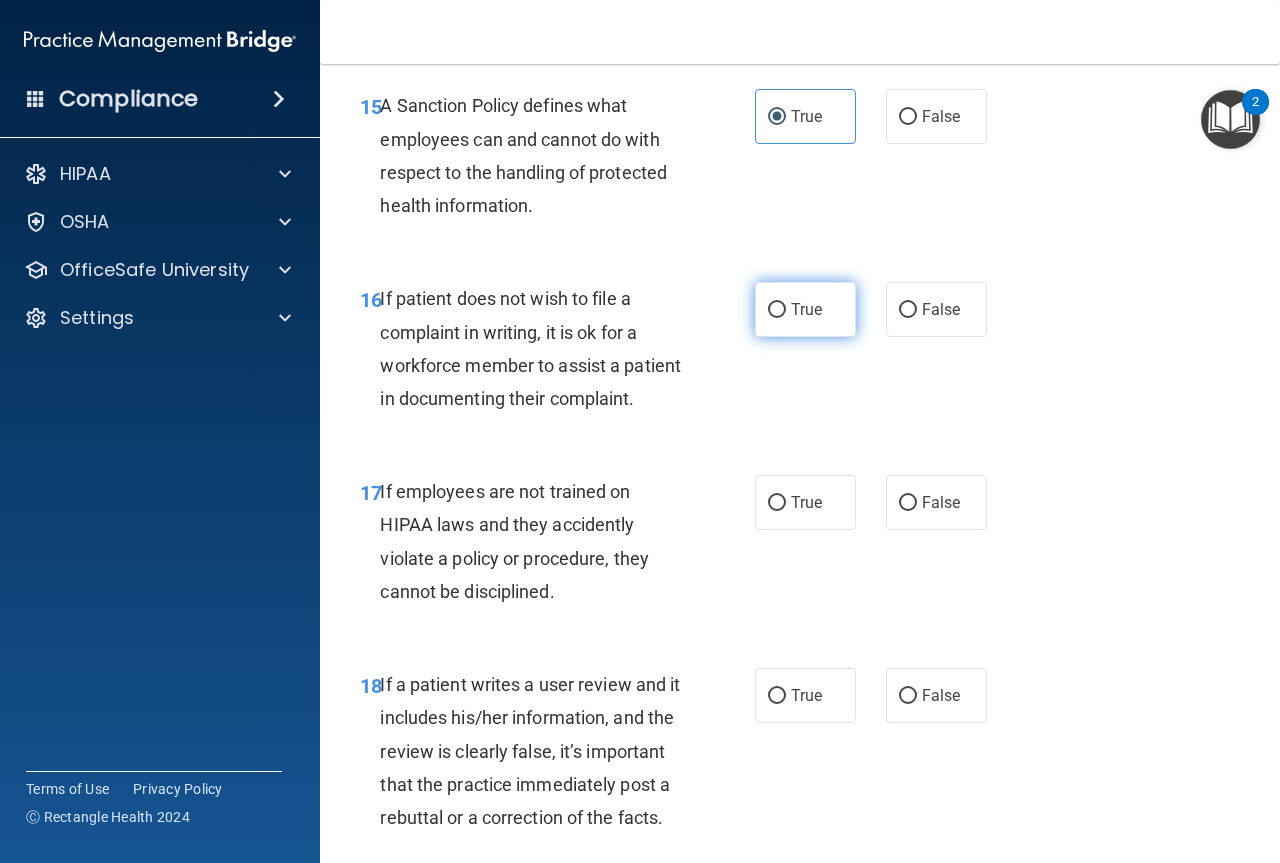 click on "True" at bounding box center [806, 309] 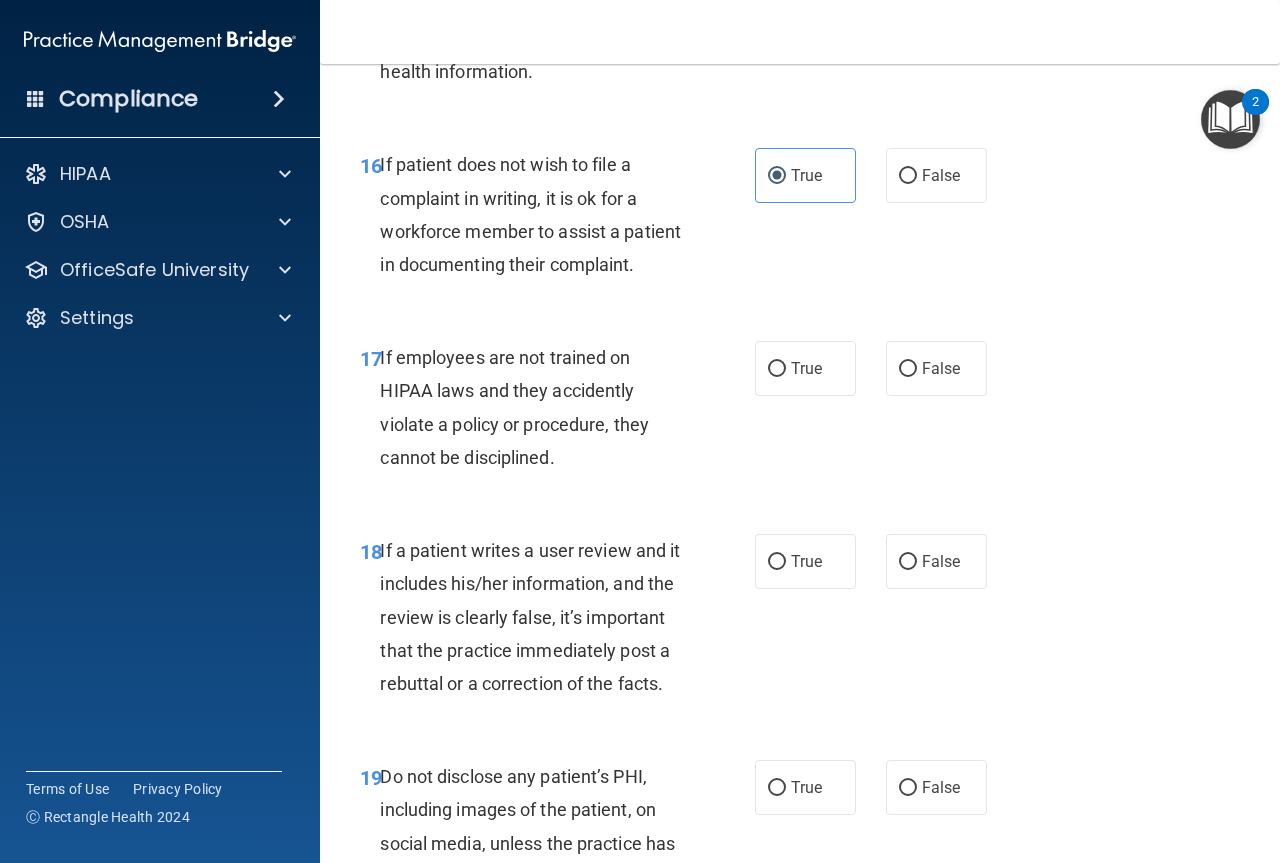 scroll, scrollTop: 3700, scrollLeft: 0, axis: vertical 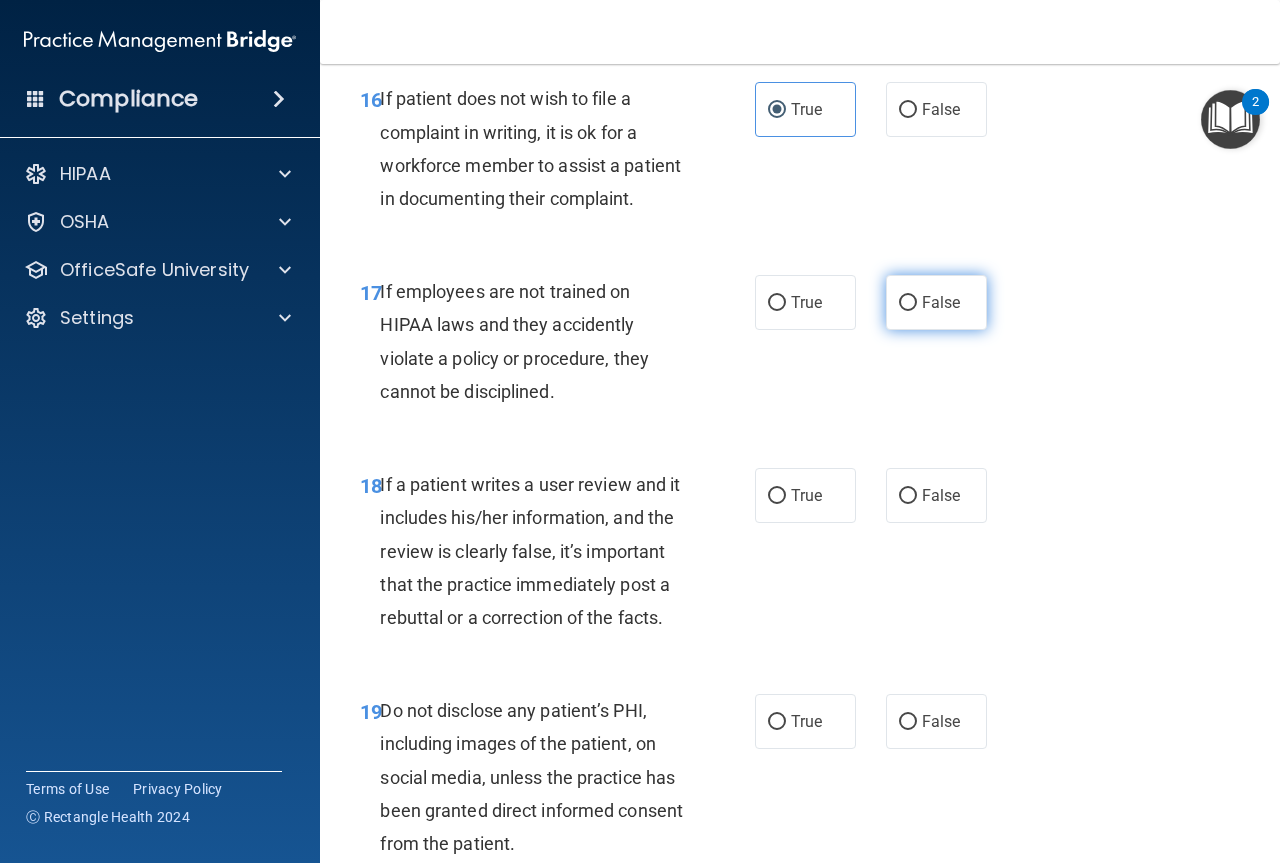click on "False" at bounding box center (908, 303) 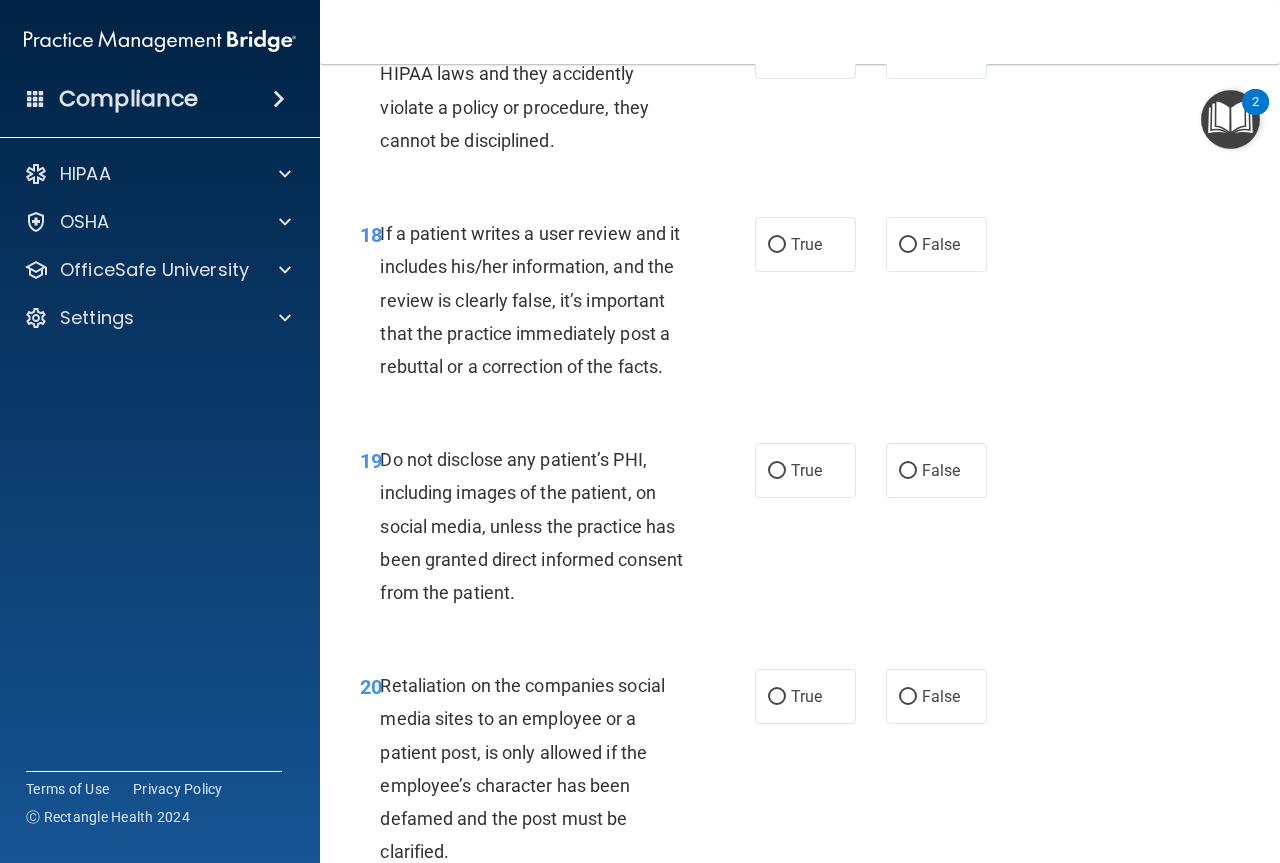 scroll, scrollTop: 4000, scrollLeft: 0, axis: vertical 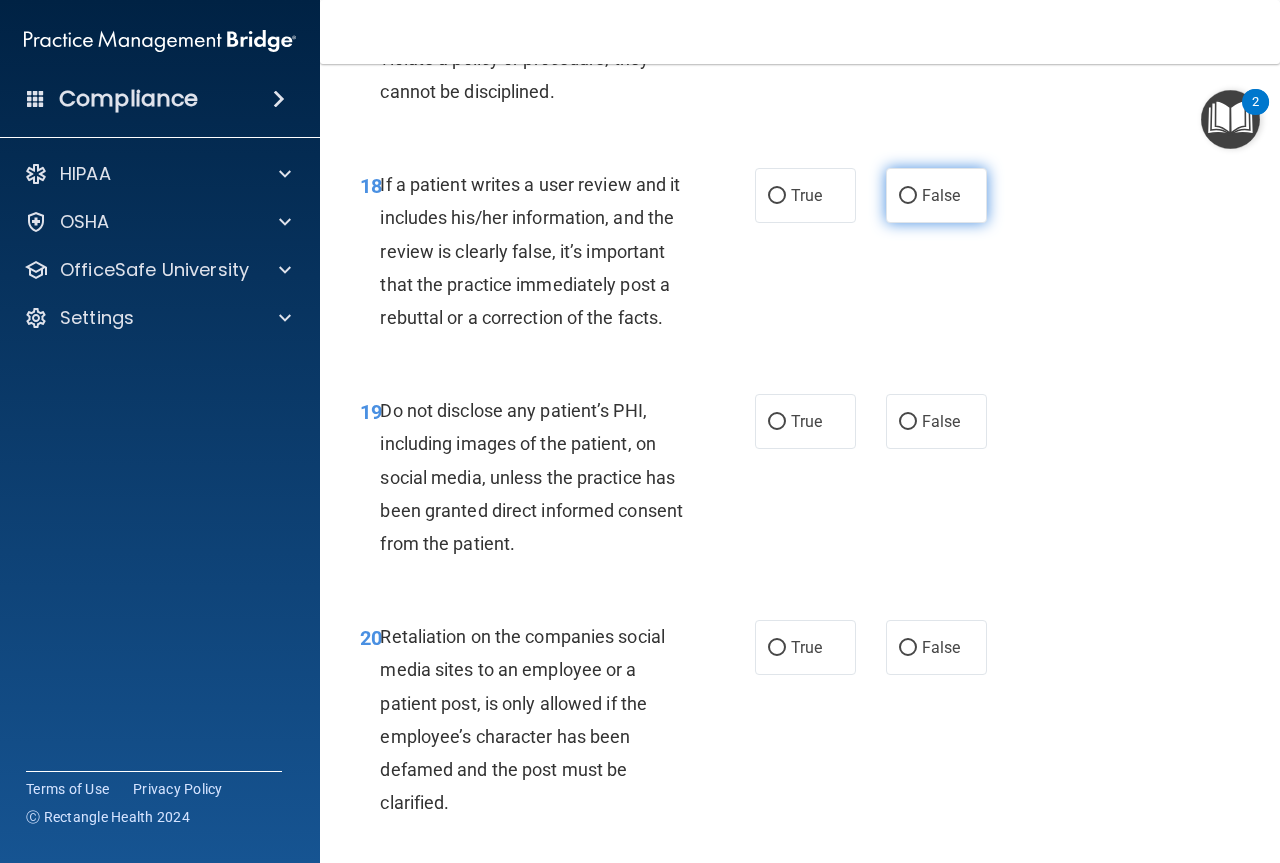 click on "False" at bounding box center (936, 195) 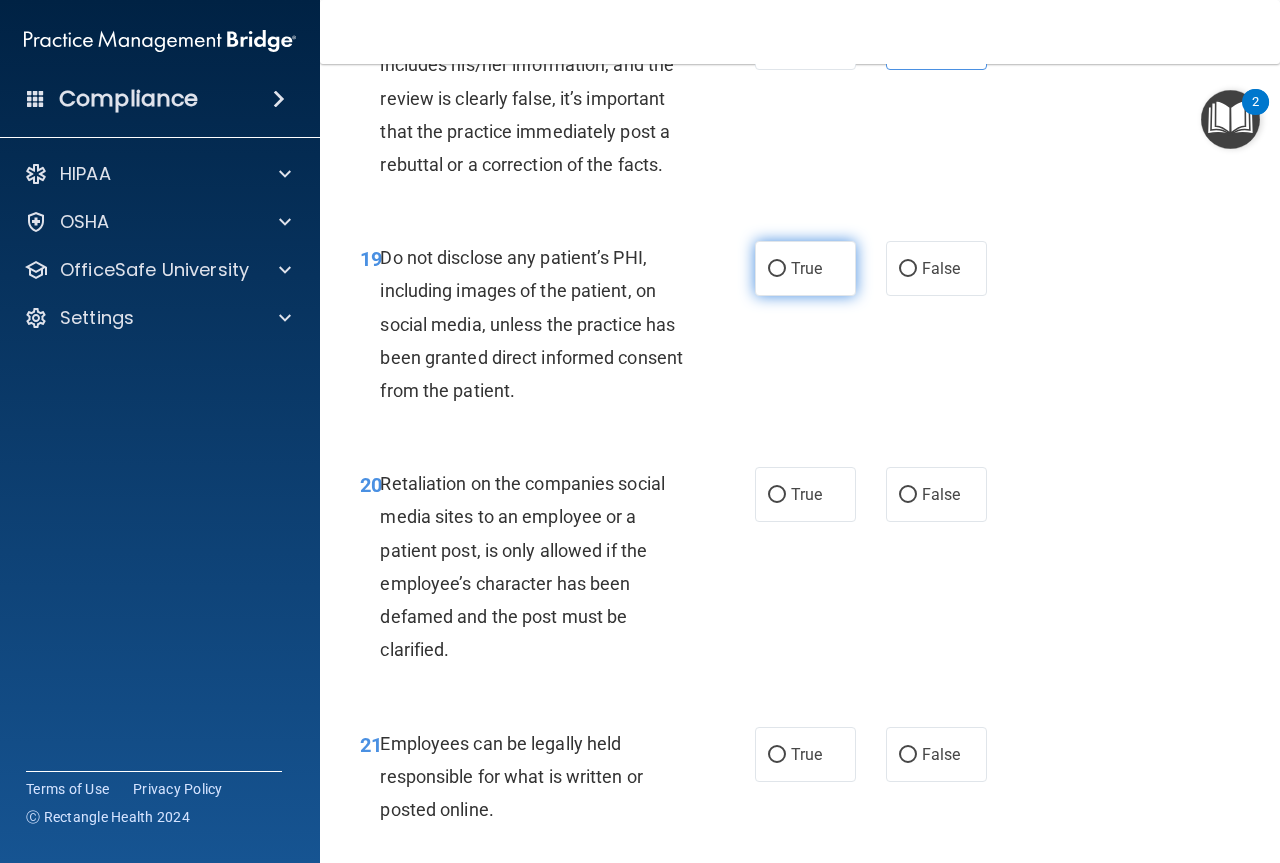scroll, scrollTop: 4300, scrollLeft: 0, axis: vertical 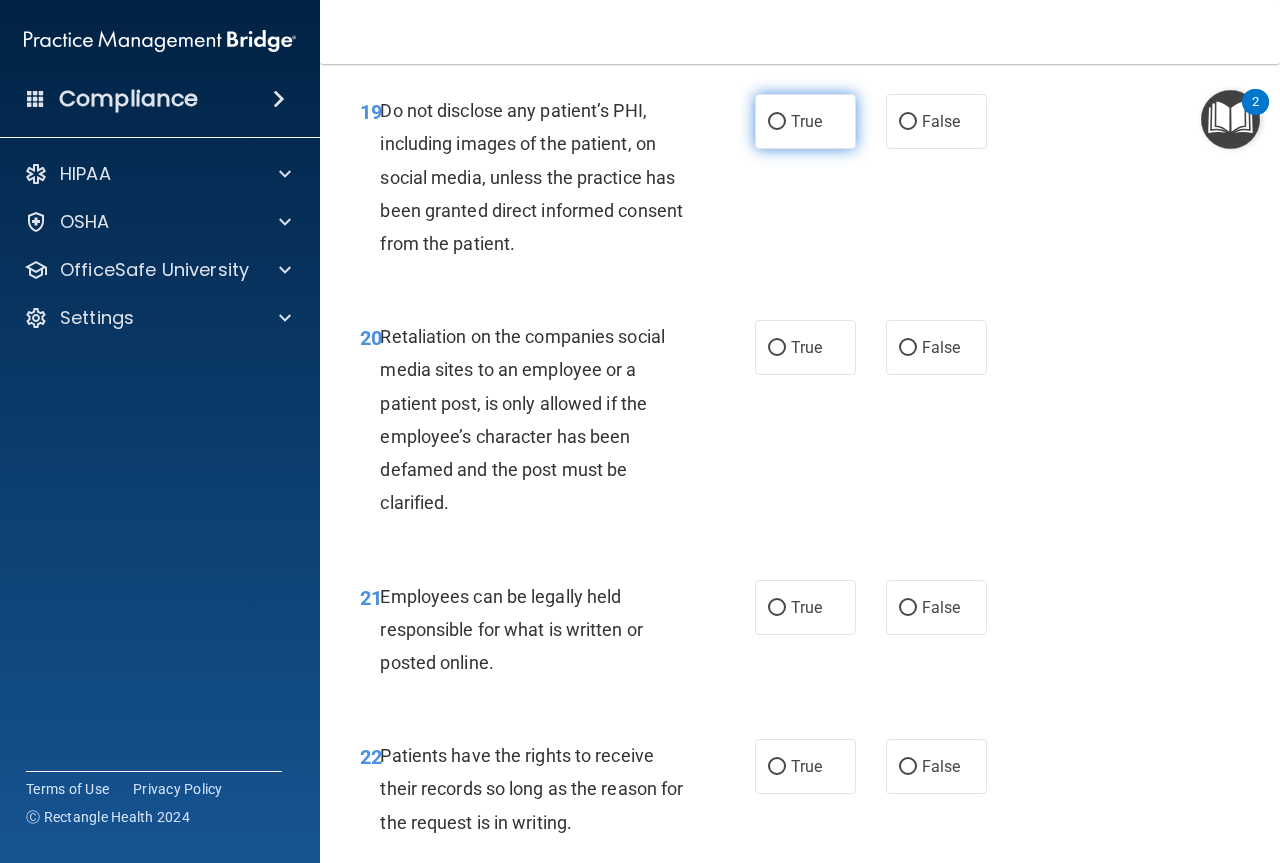click on "True" at bounding box center [805, 121] 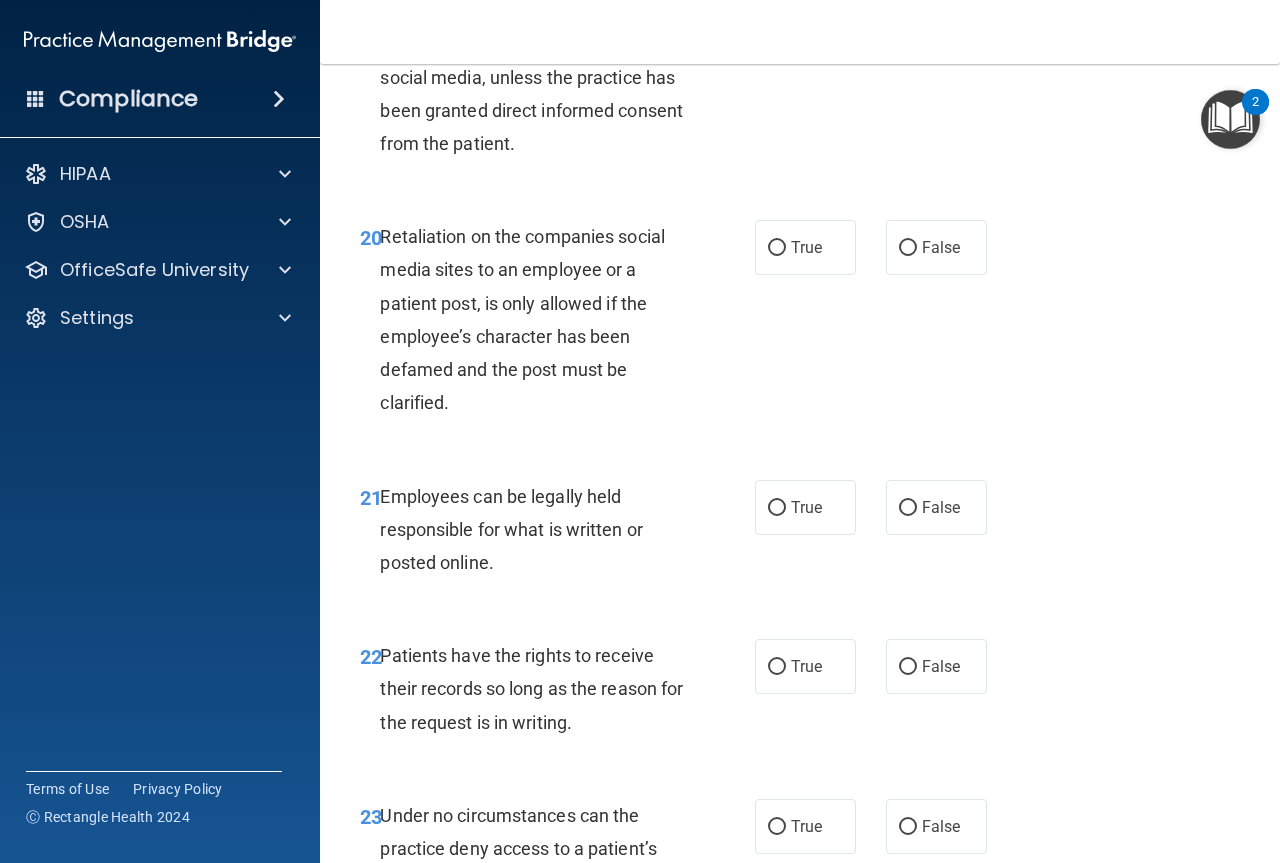 scroll, scrollTop: 4500, scrollLeft: 0, axis: vertical 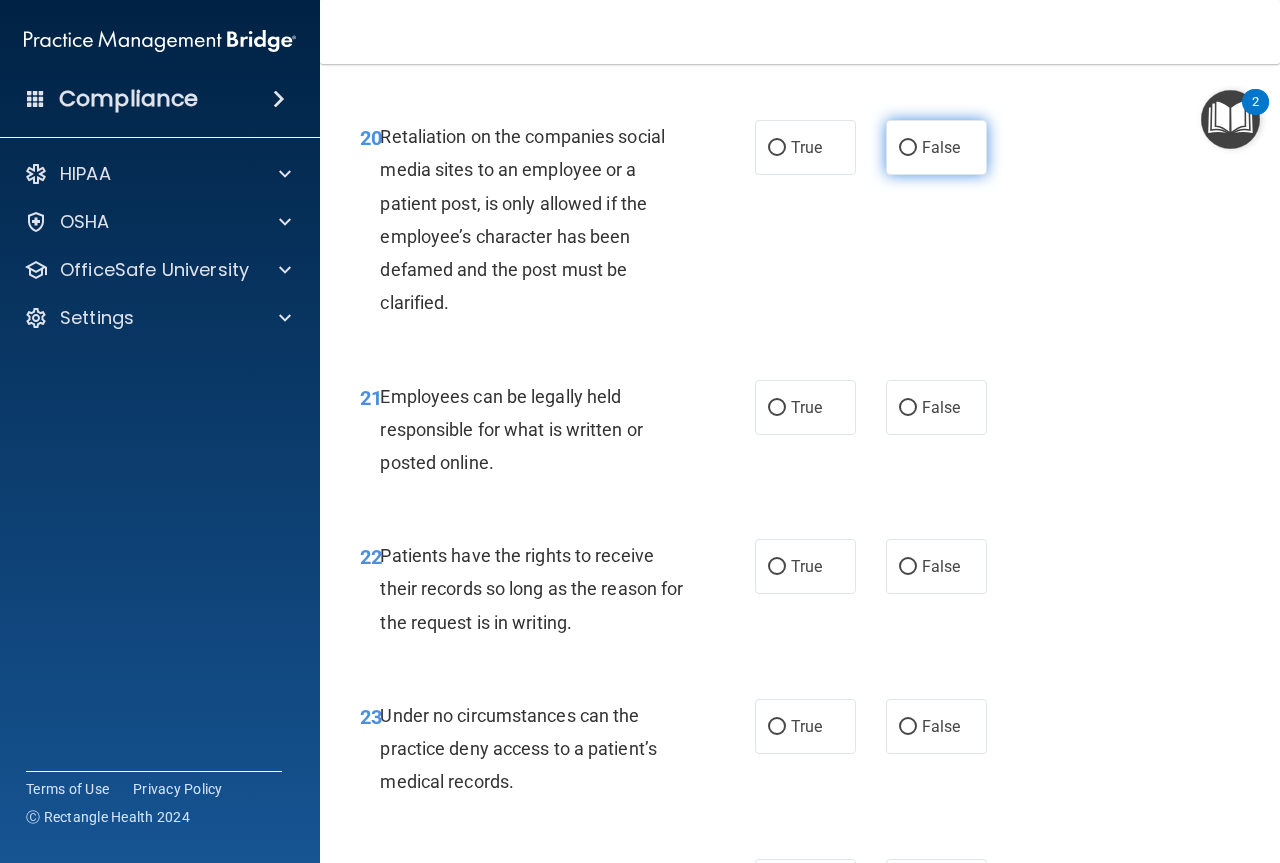 click on "False" at bounding box center [936, 147] 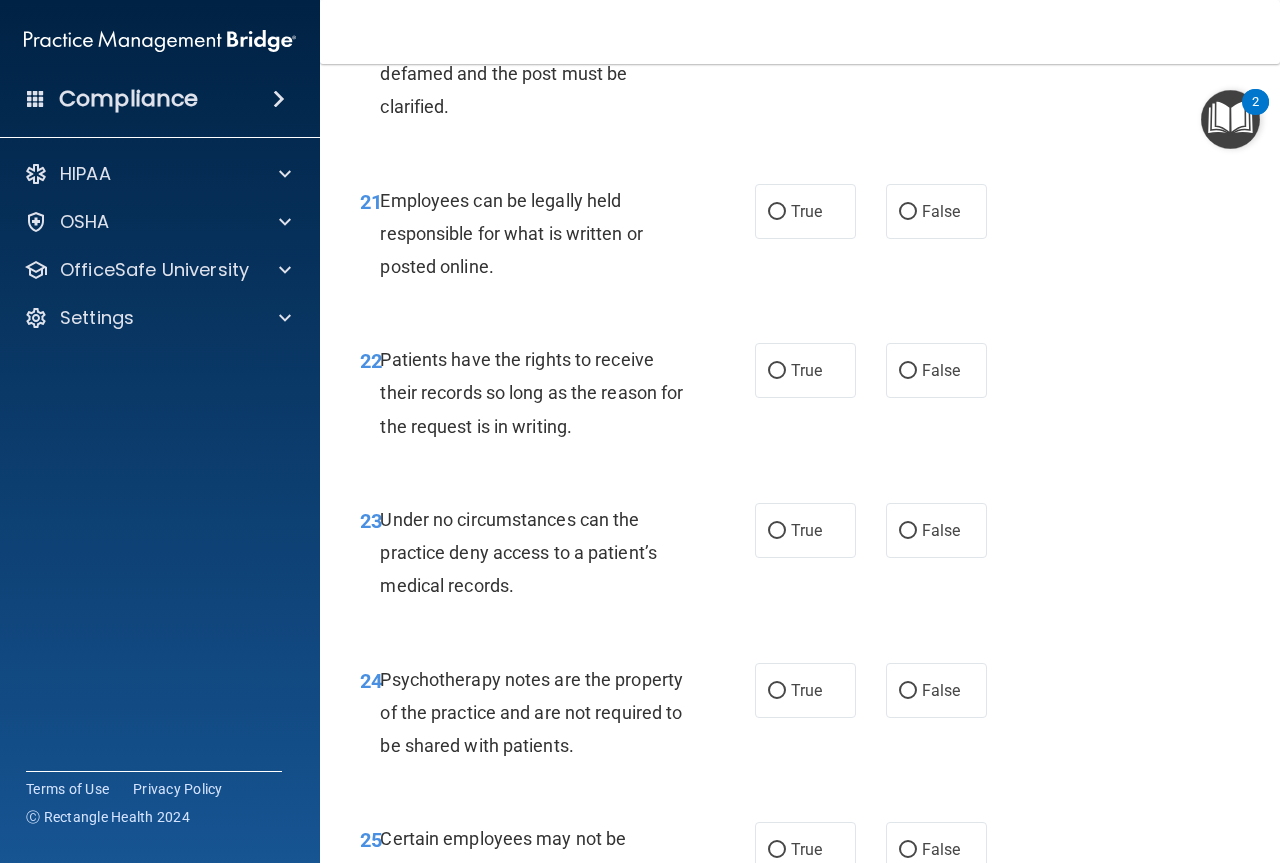 scroll, scrollTop: 4700, scrollLeft: 0, axis: vertical 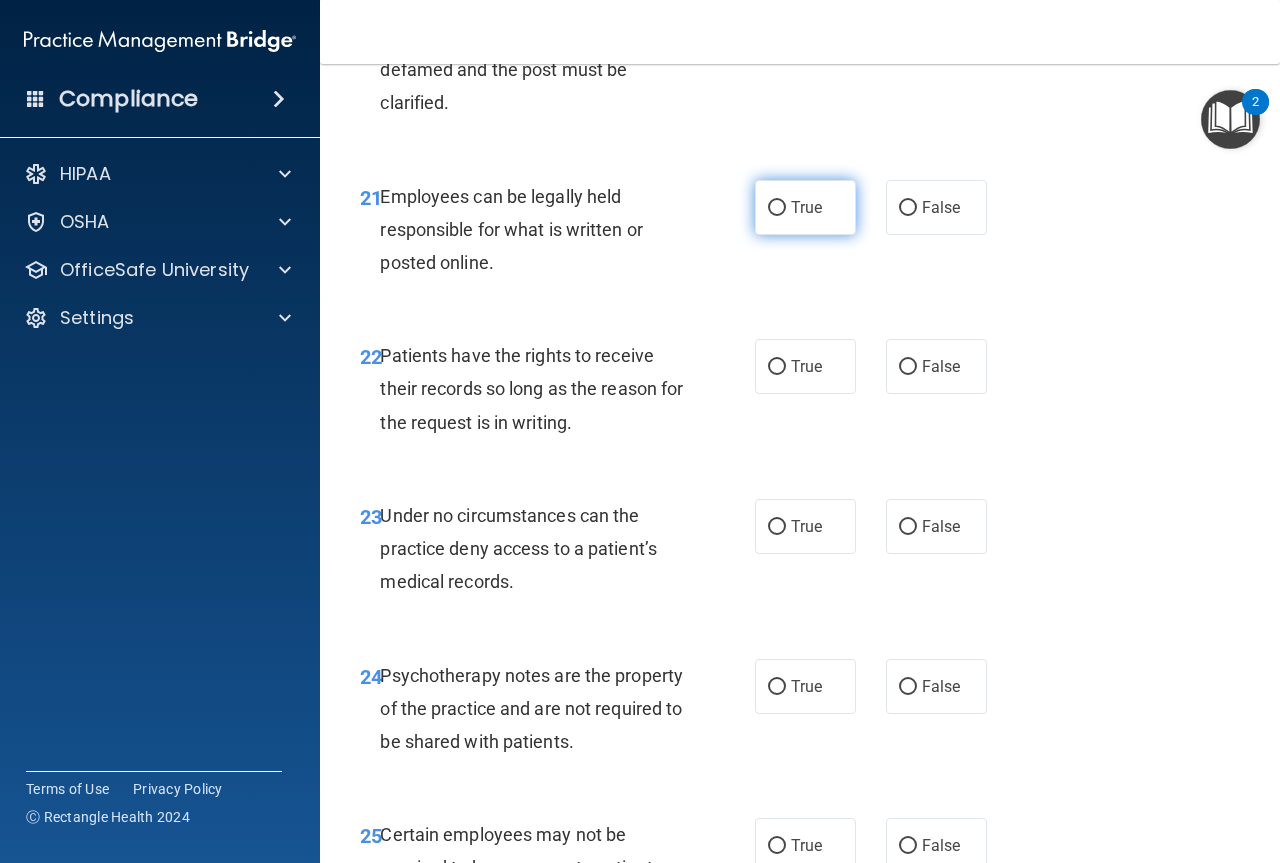 click on "True" at bounding box center (805, 207) 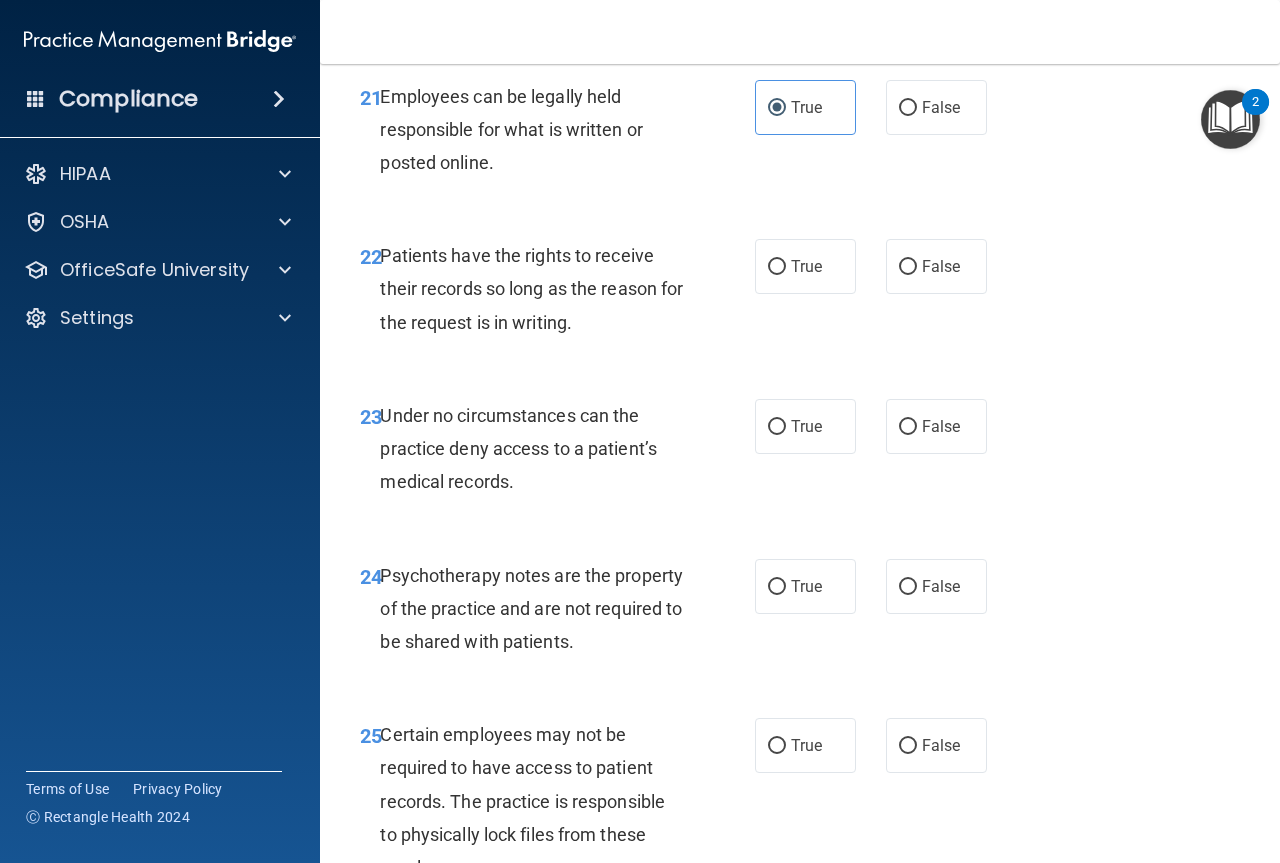 scroll, scrollTop: 4900, scrollLeft: 0, axis: vertical 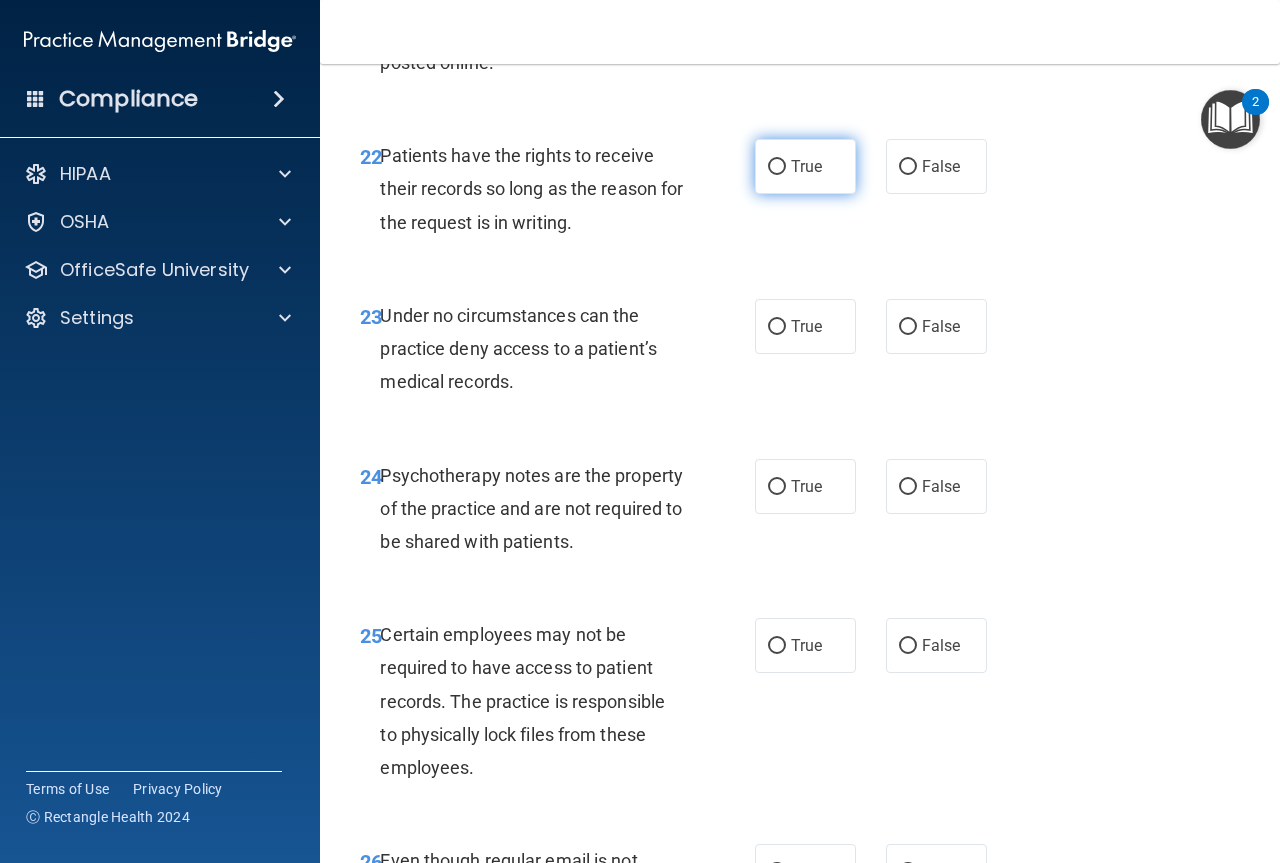 click on "True" at bounding box center [805, 166] 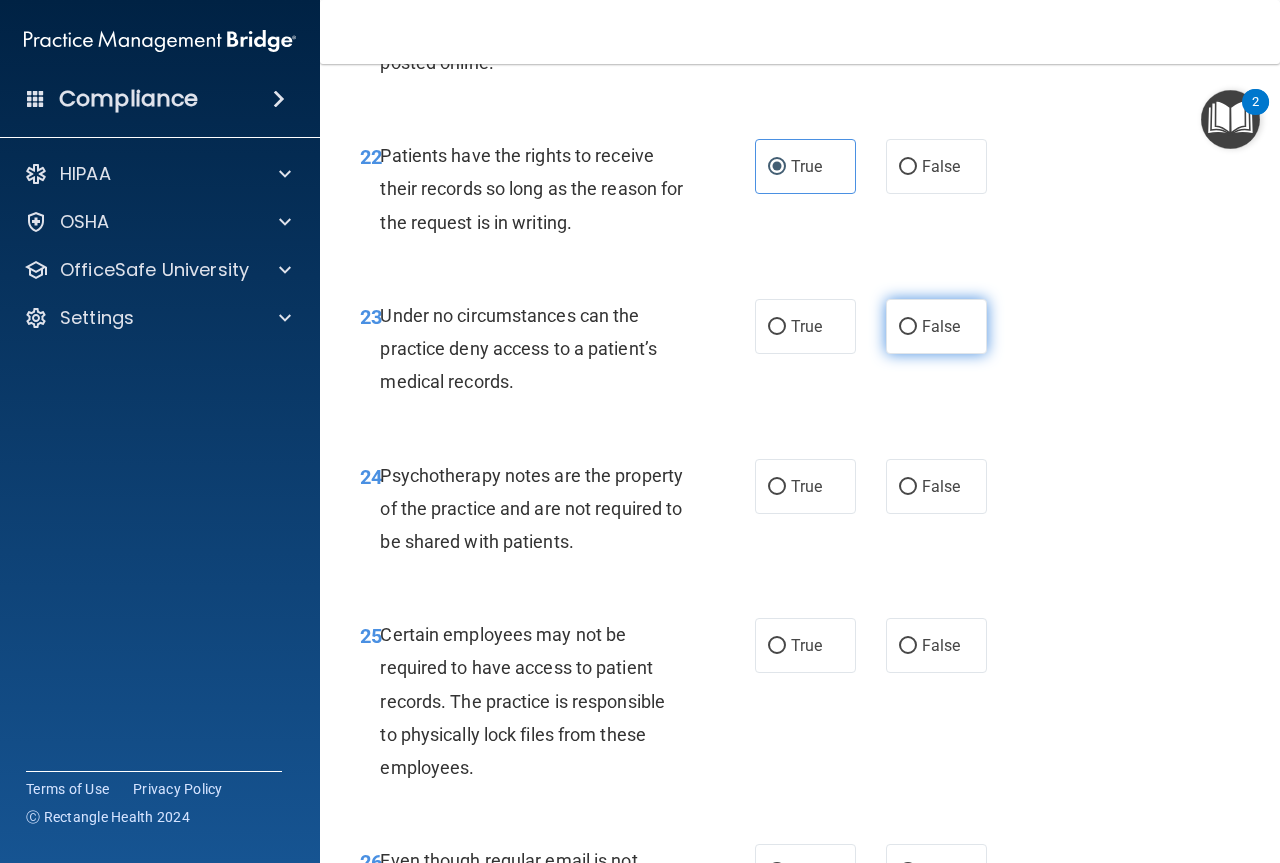 click on "False" at bounding box center (941, 326) 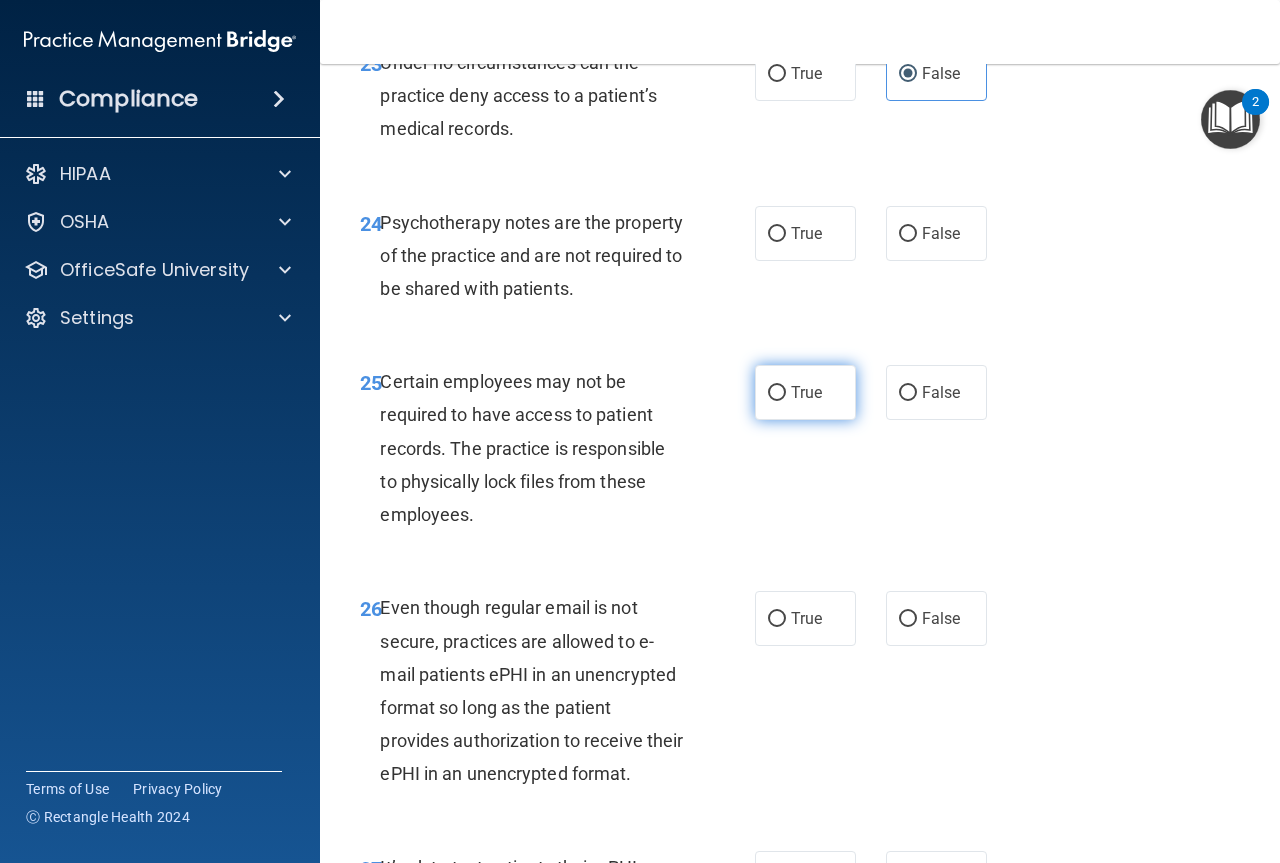 scroll, scrollTop: 5200, scrollLeft: 0, axis: vertical 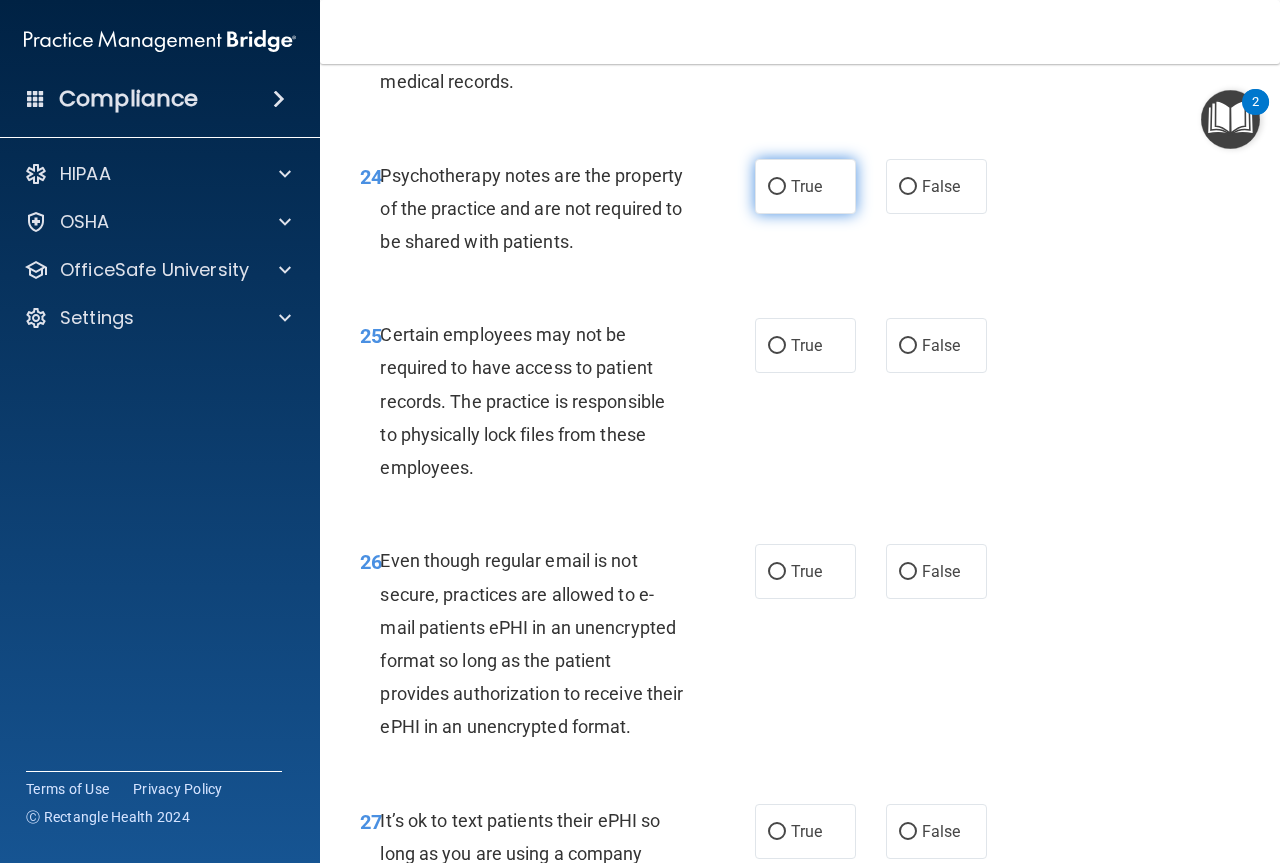 click on "True" at bounding box center [806, 186] 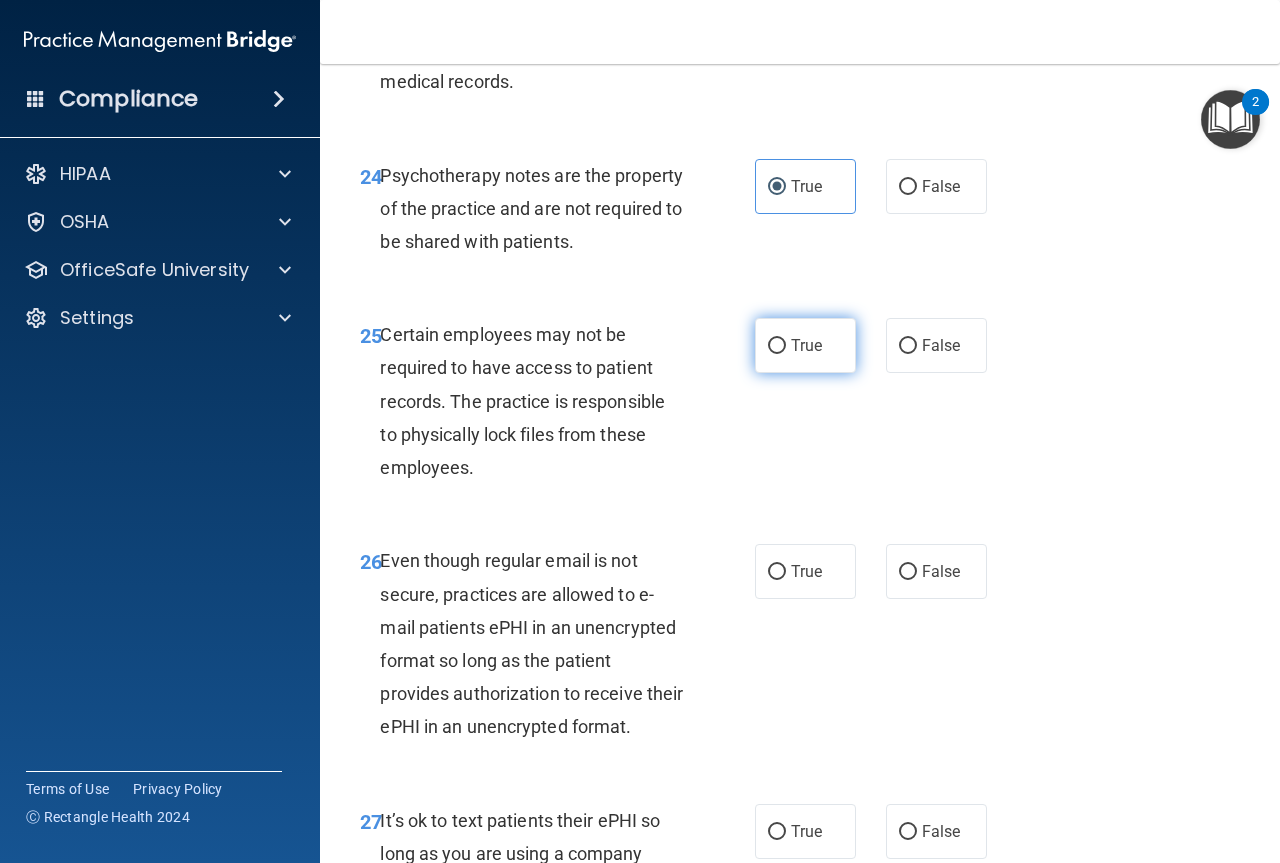click on "True" at bounding box center (805, 345) 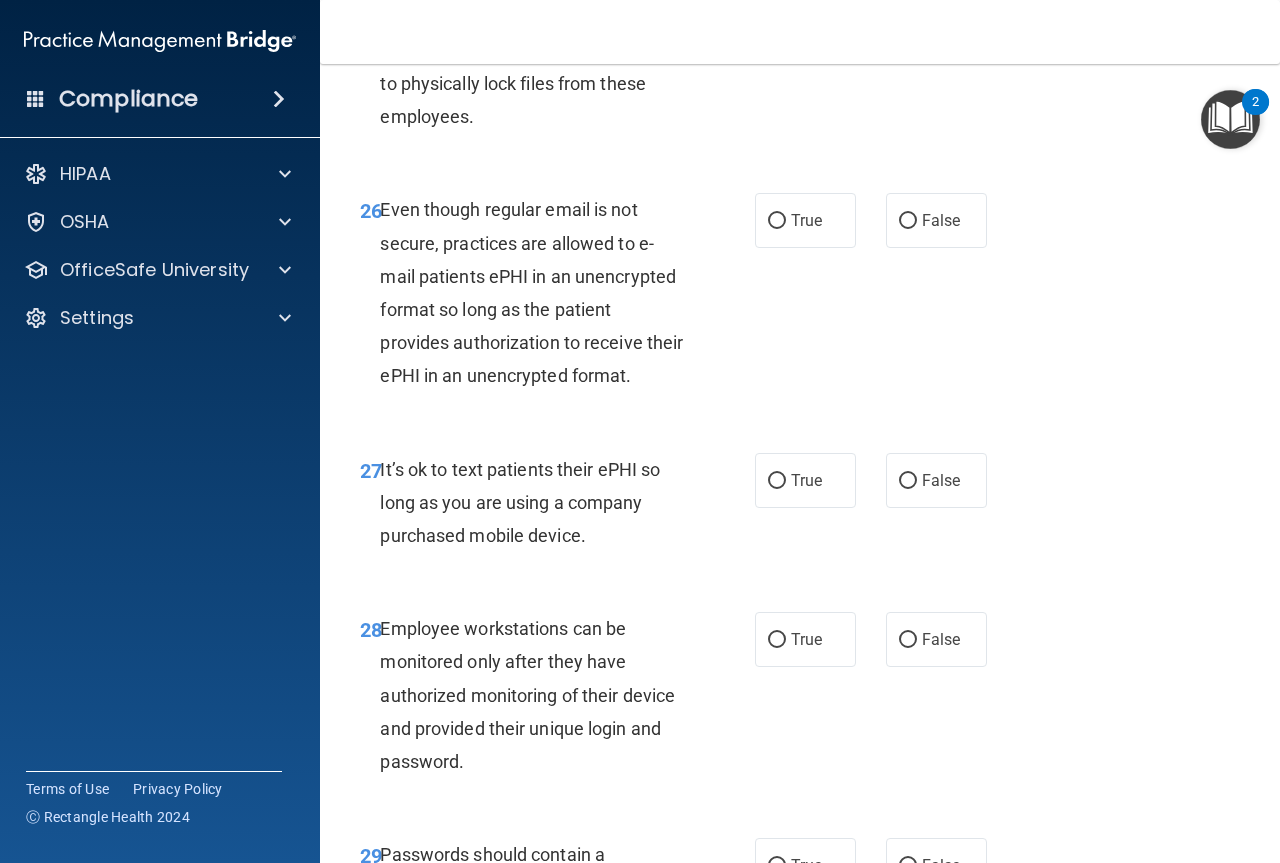 scroll, scrollTop: 5600, scrollLeft: 0, axis: vertical 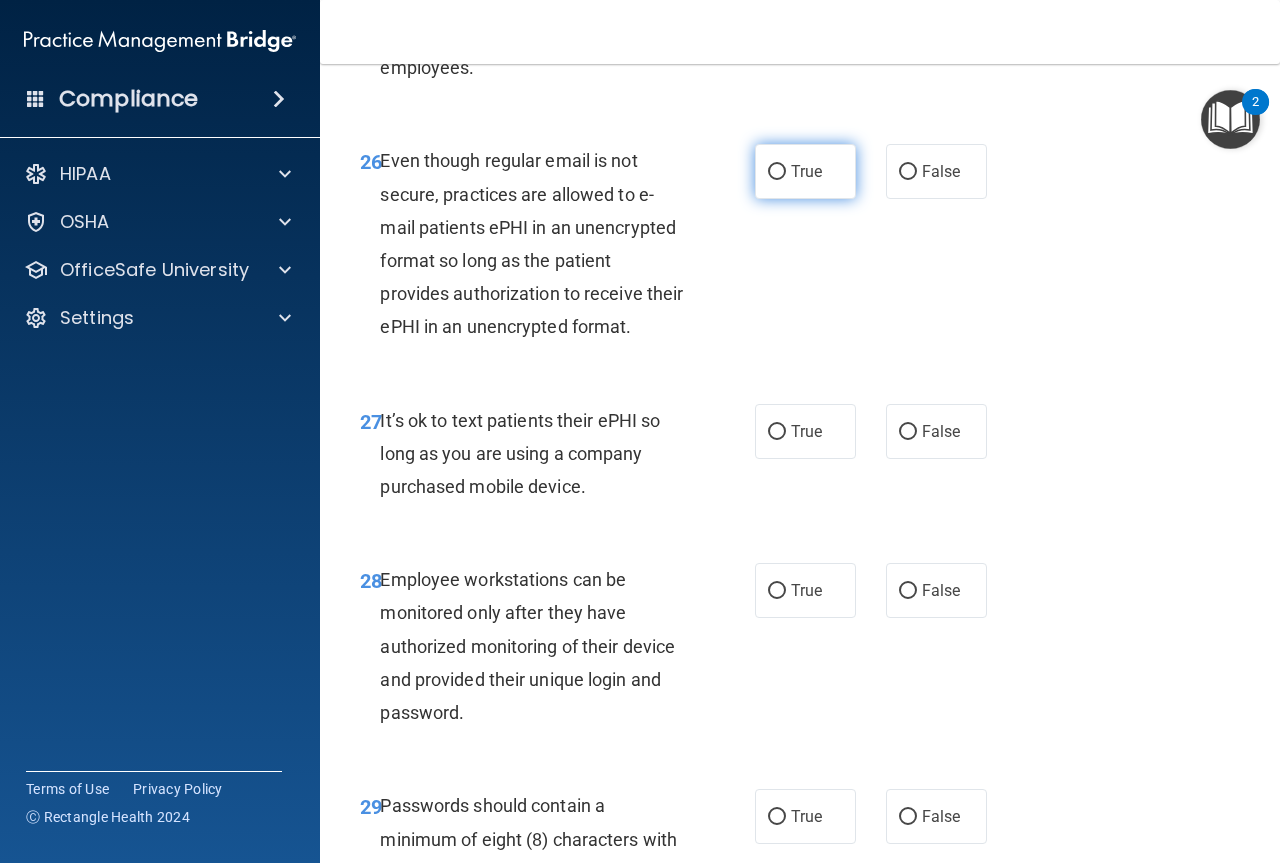 click on "True" at bounding box center [777, 172] 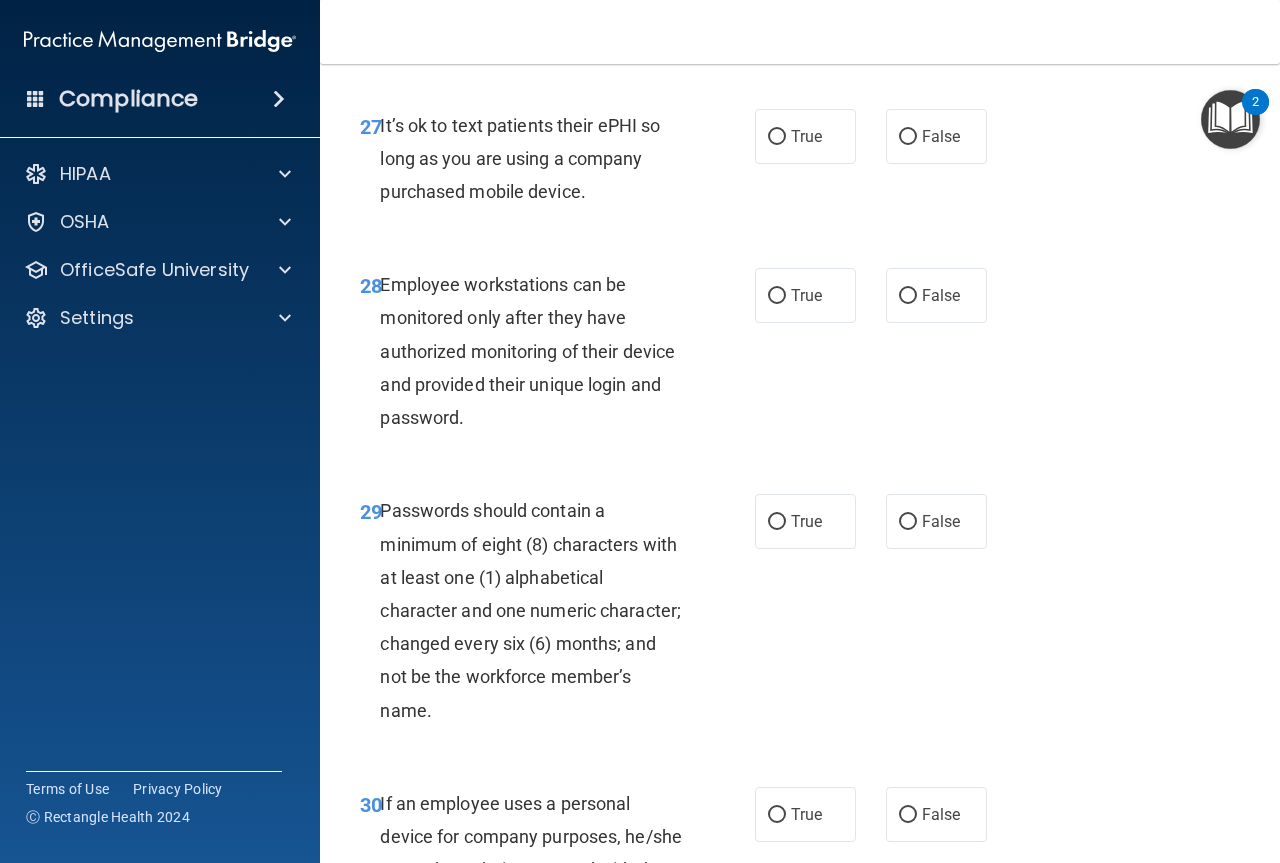 scroll, scrollTop: 5900, scrollLeft: 0, axis: vertical 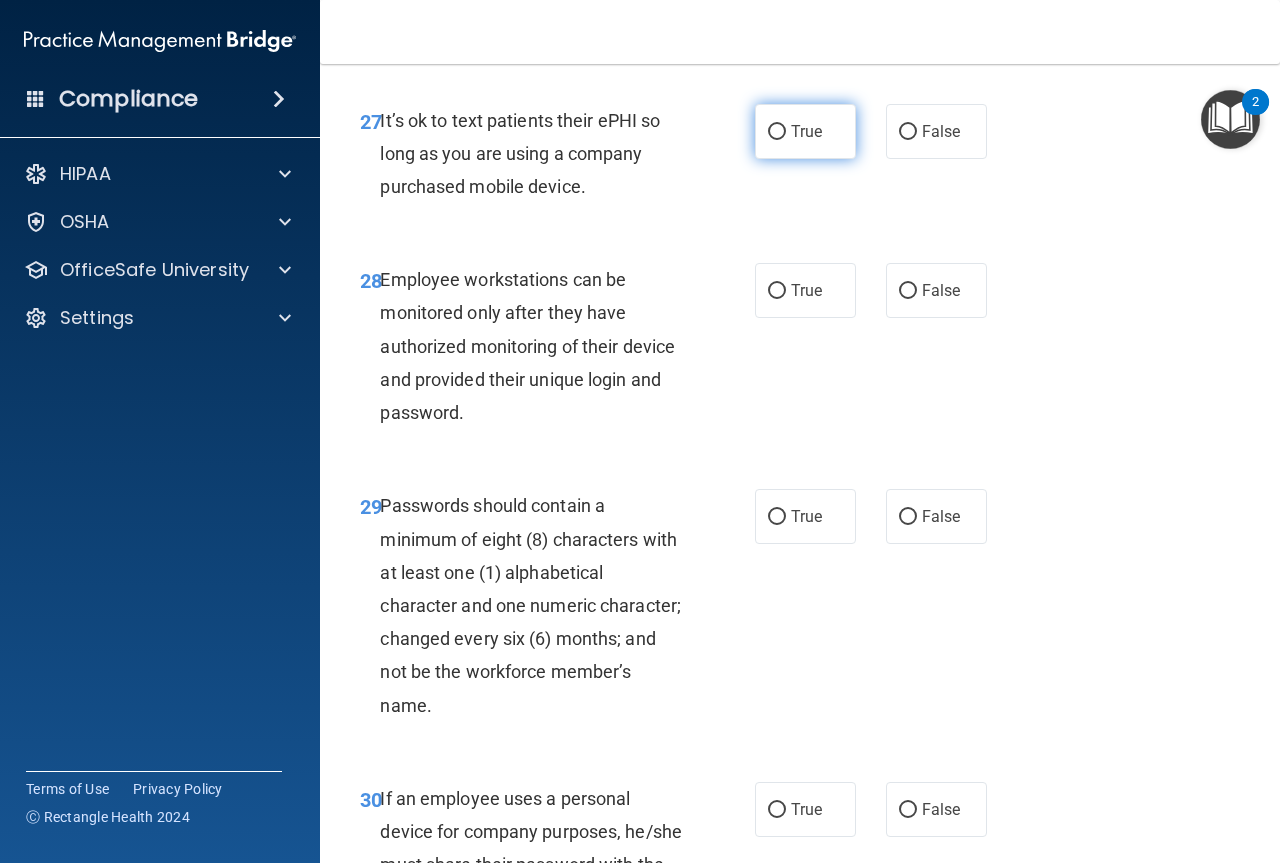 click on "True" at bounding box center [805, 131] 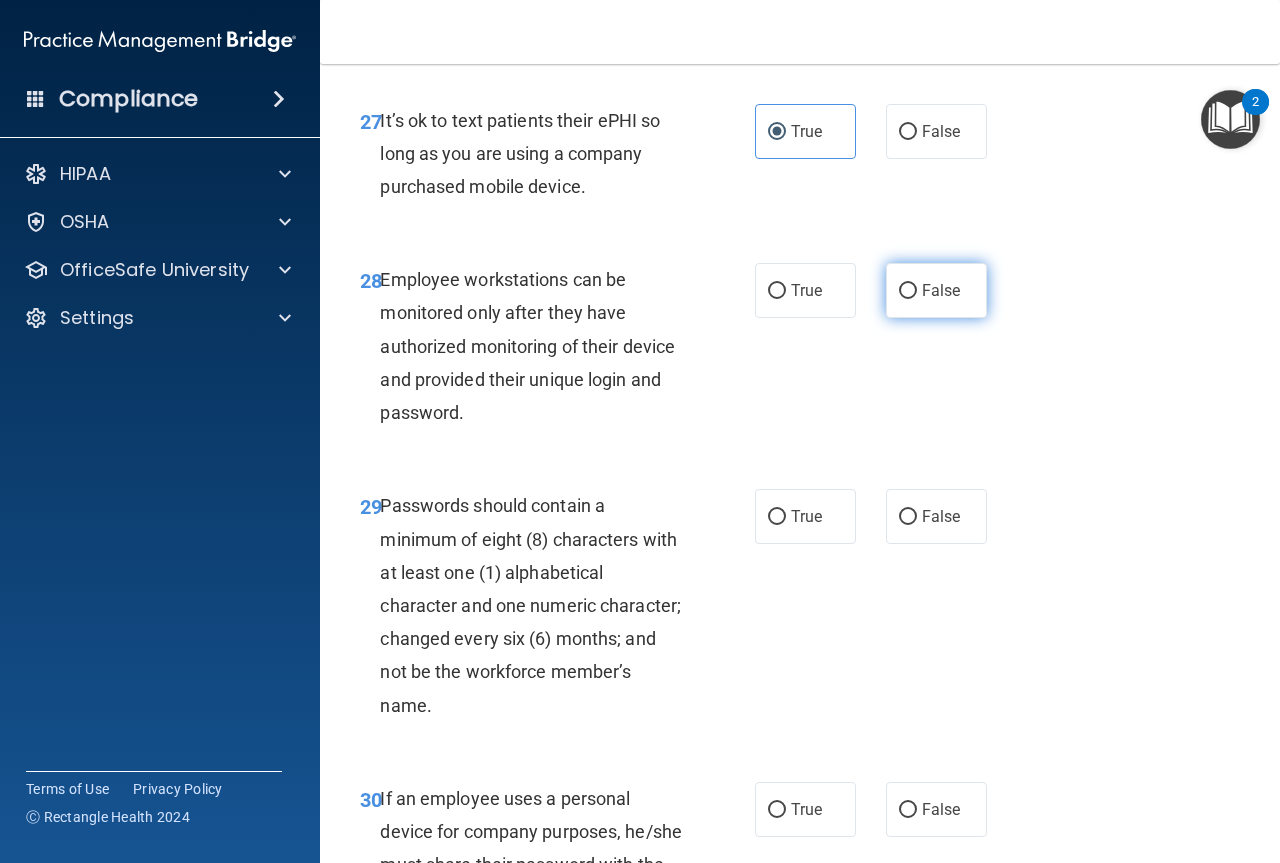 click on "False" at bounding box center [941, 290] 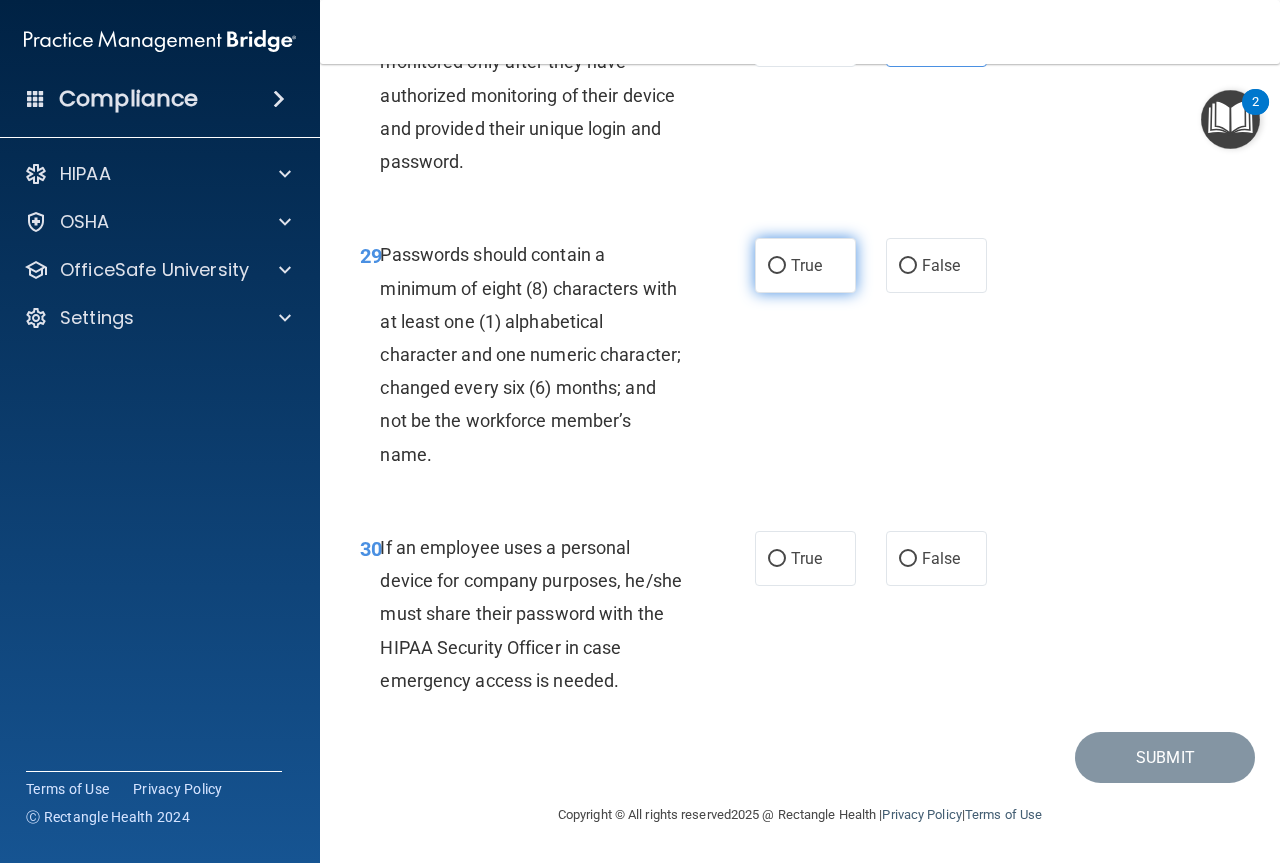 scroll, scrollTop: 6283, scrollLeft: 0, axis: vertical 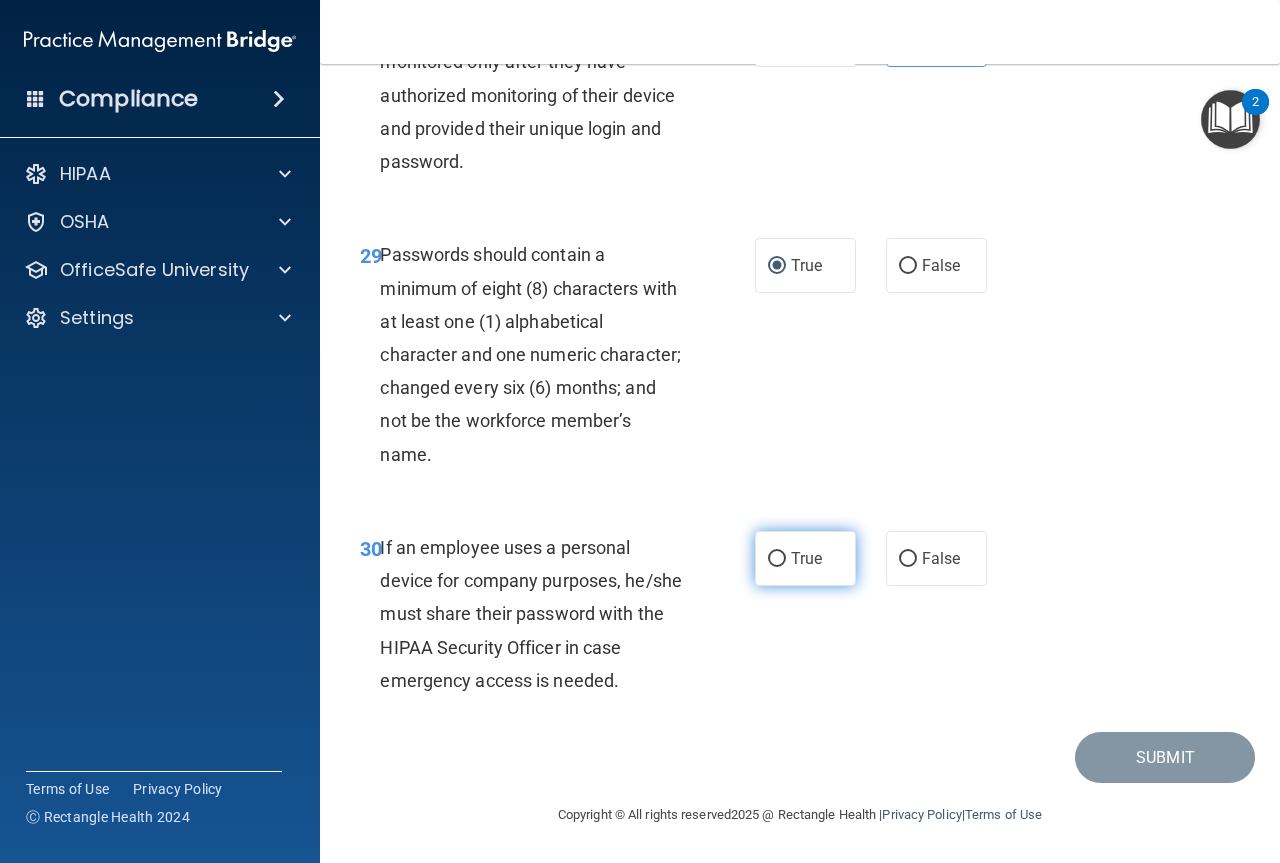click on "True" at bounding box center (805, 558) 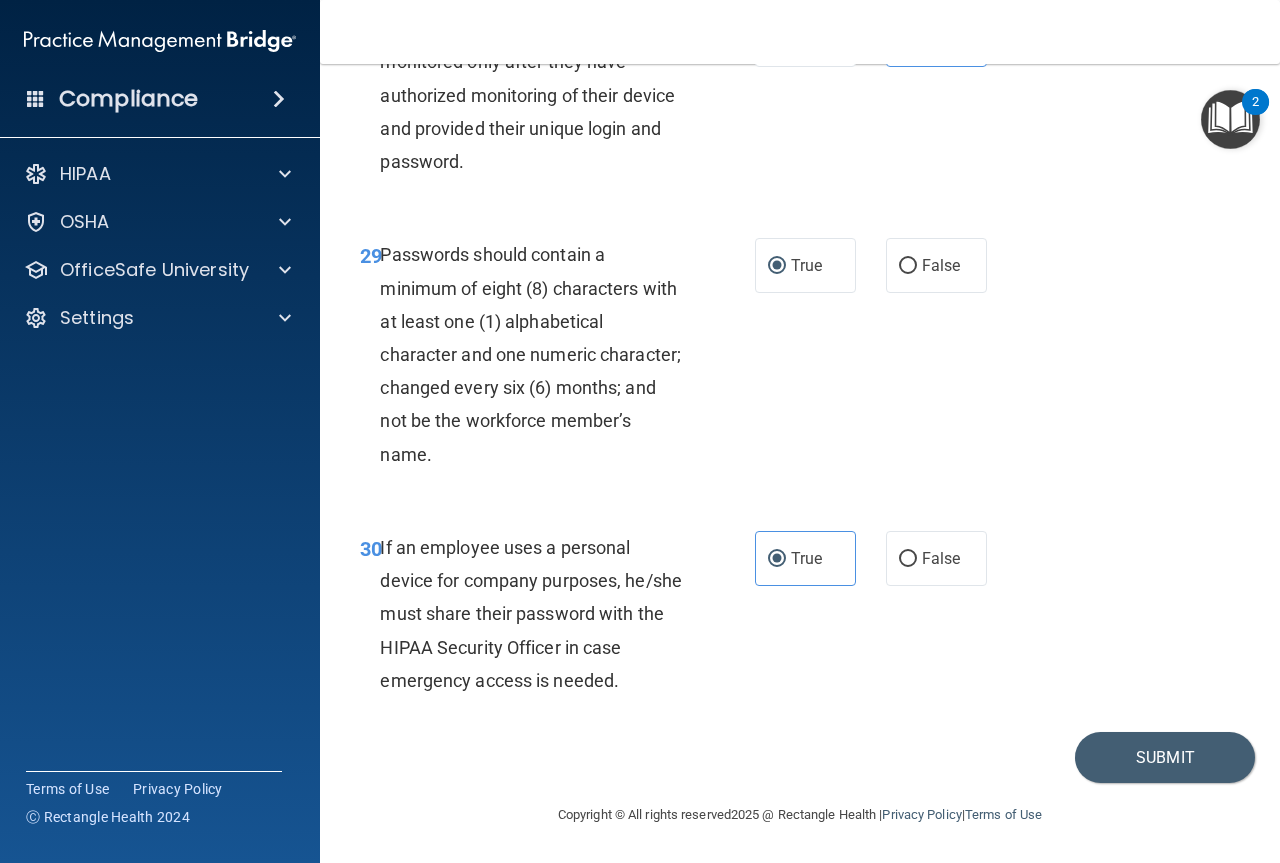 scroll, scrollTop: 6283, scrollLeft: 0, axis: vertical 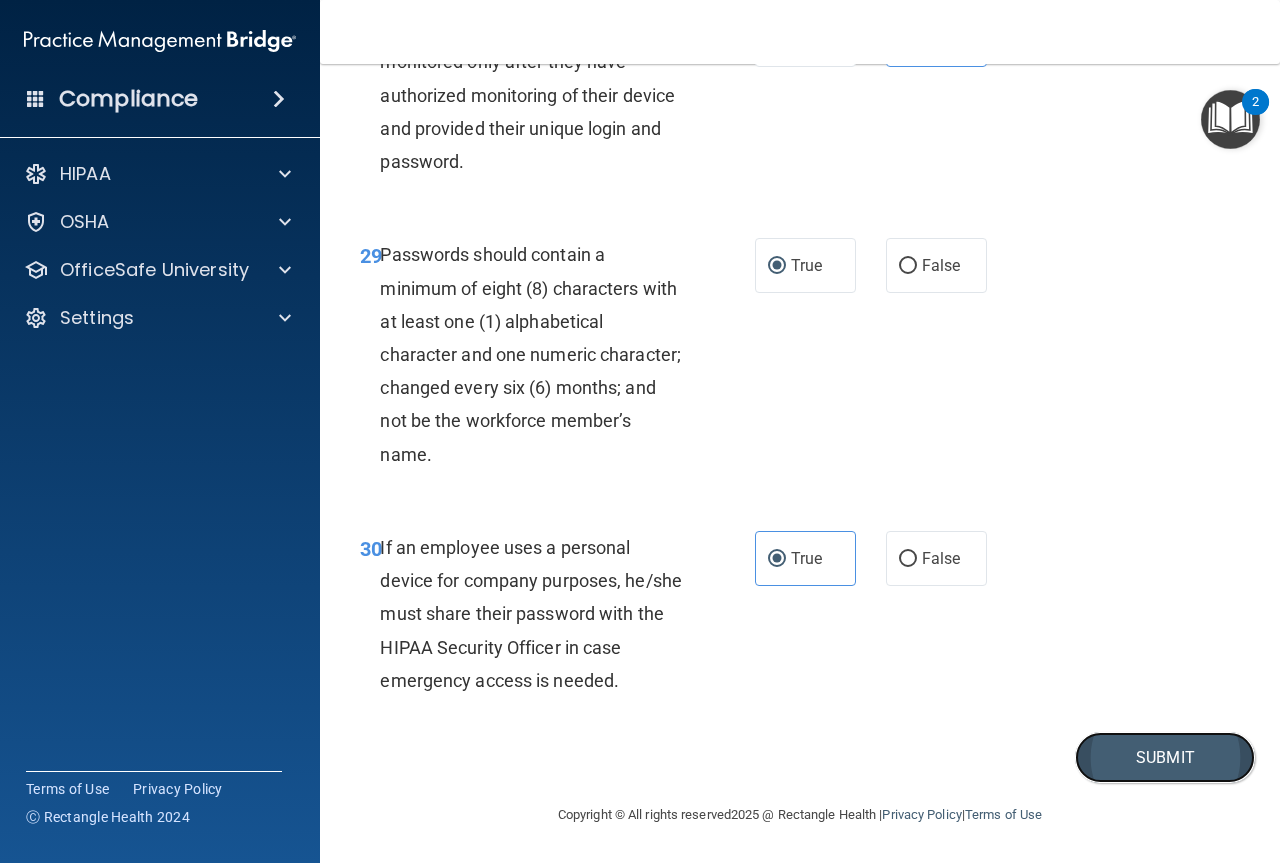 click on "Submit" at bounding box center [1165, 757] 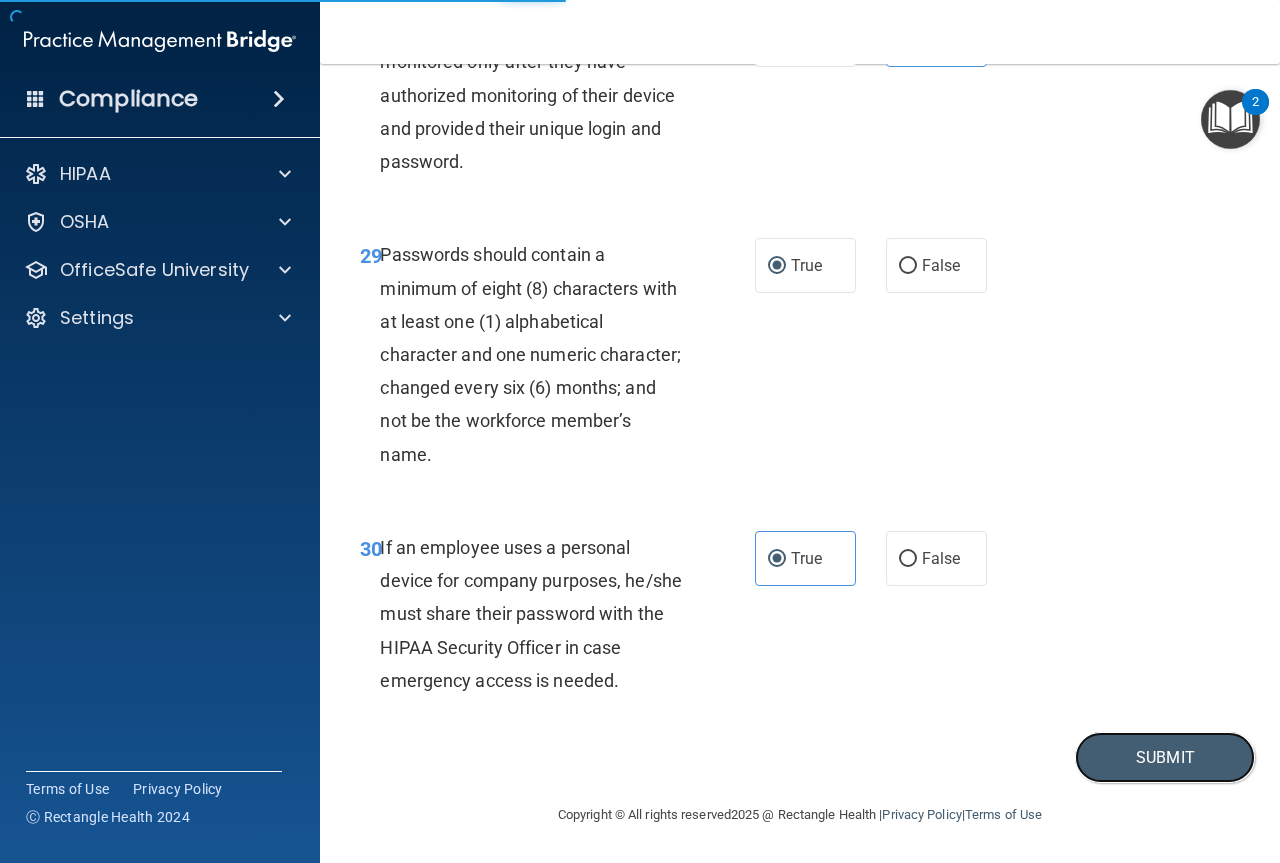 scroll, scrollTop: 6183, scrollLeft: 0, axis: vertical 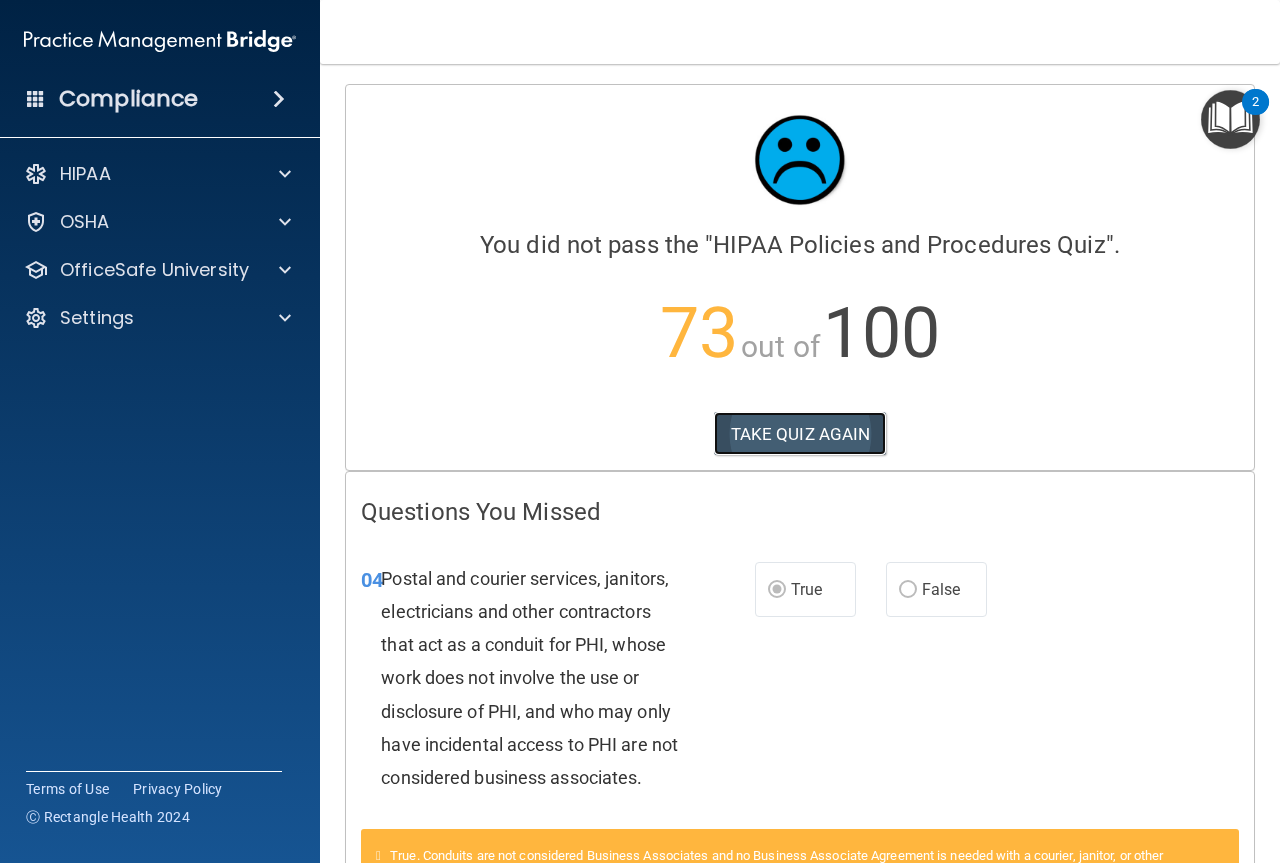 click on "TAKE QUIZ AGAIN" at bounding box center [800, 434] 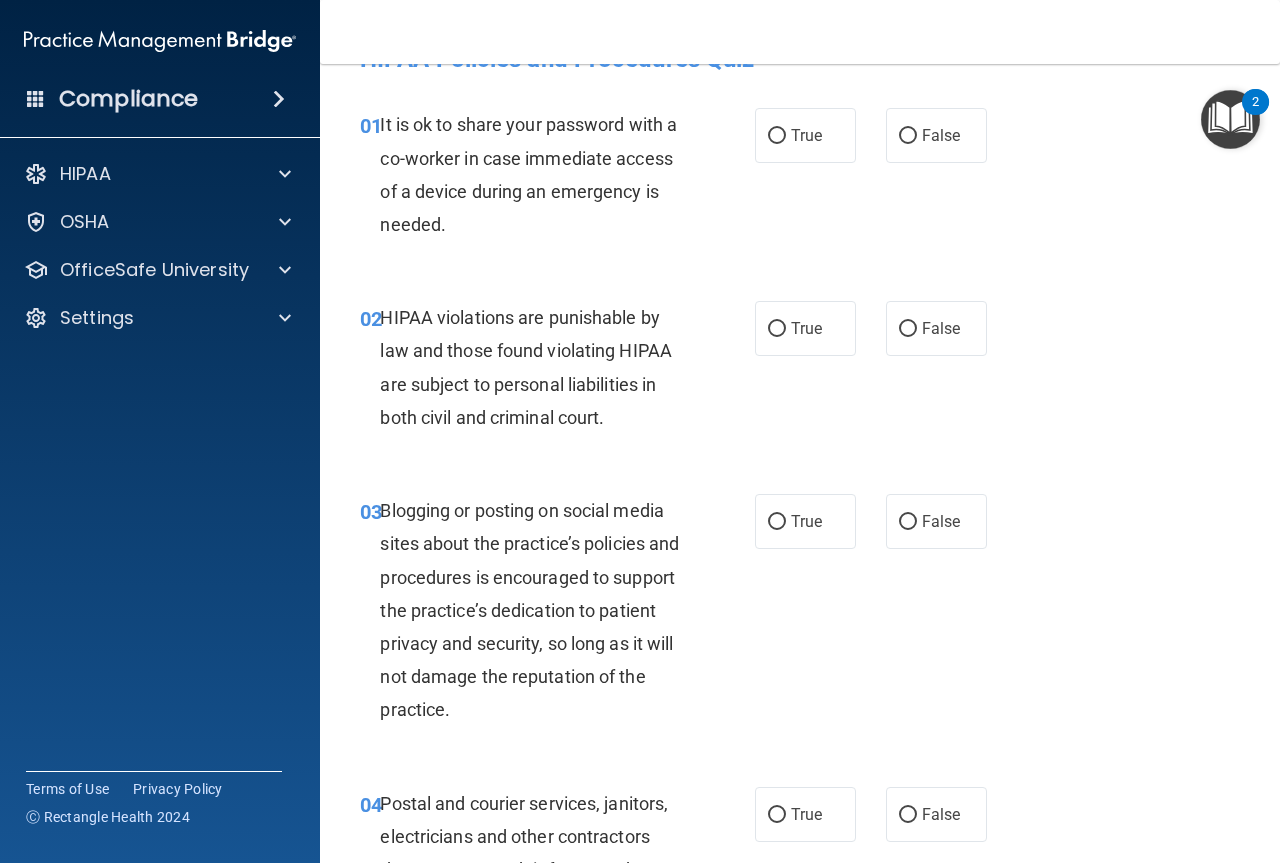 scroll, scrollTop: 0, scrollLeft: 0, axis: both 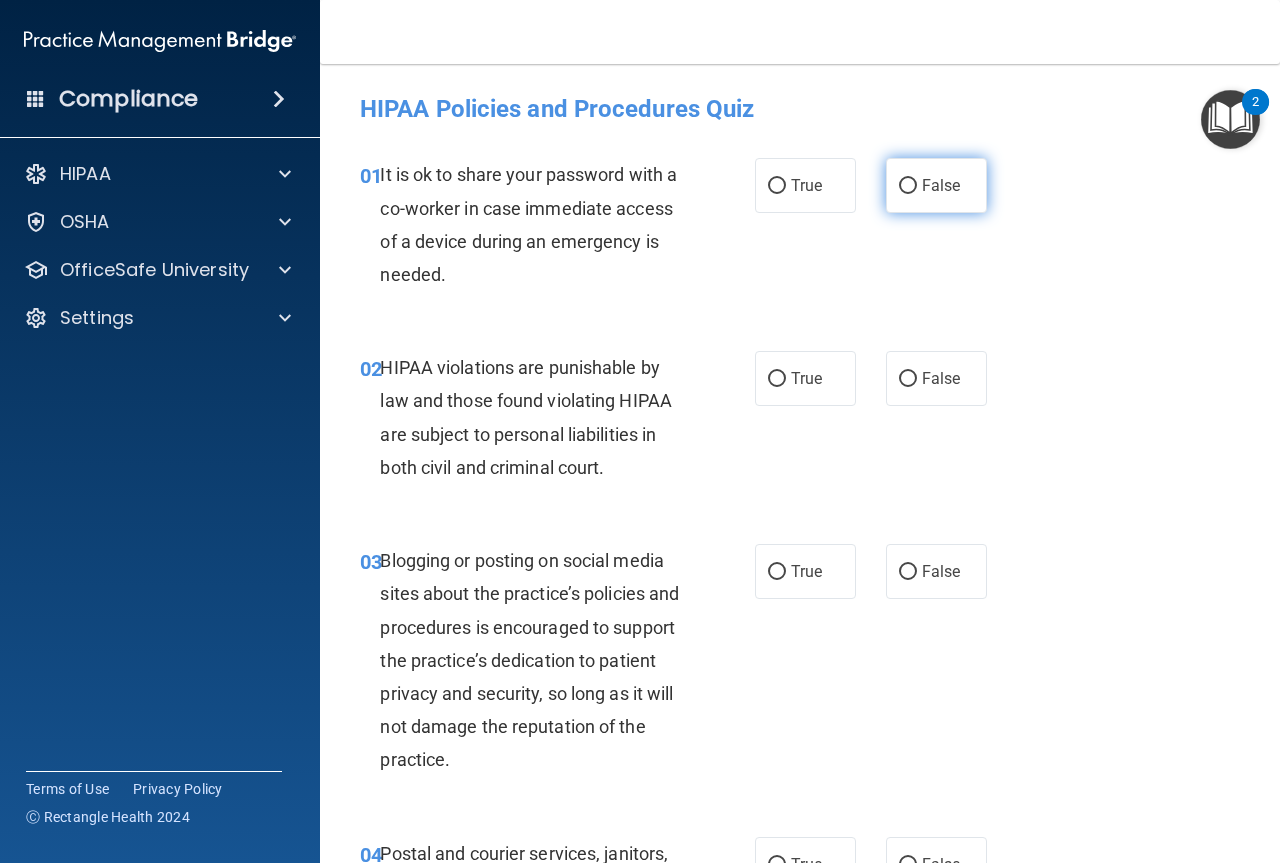 click on "False" at bounding box center (936, 185) 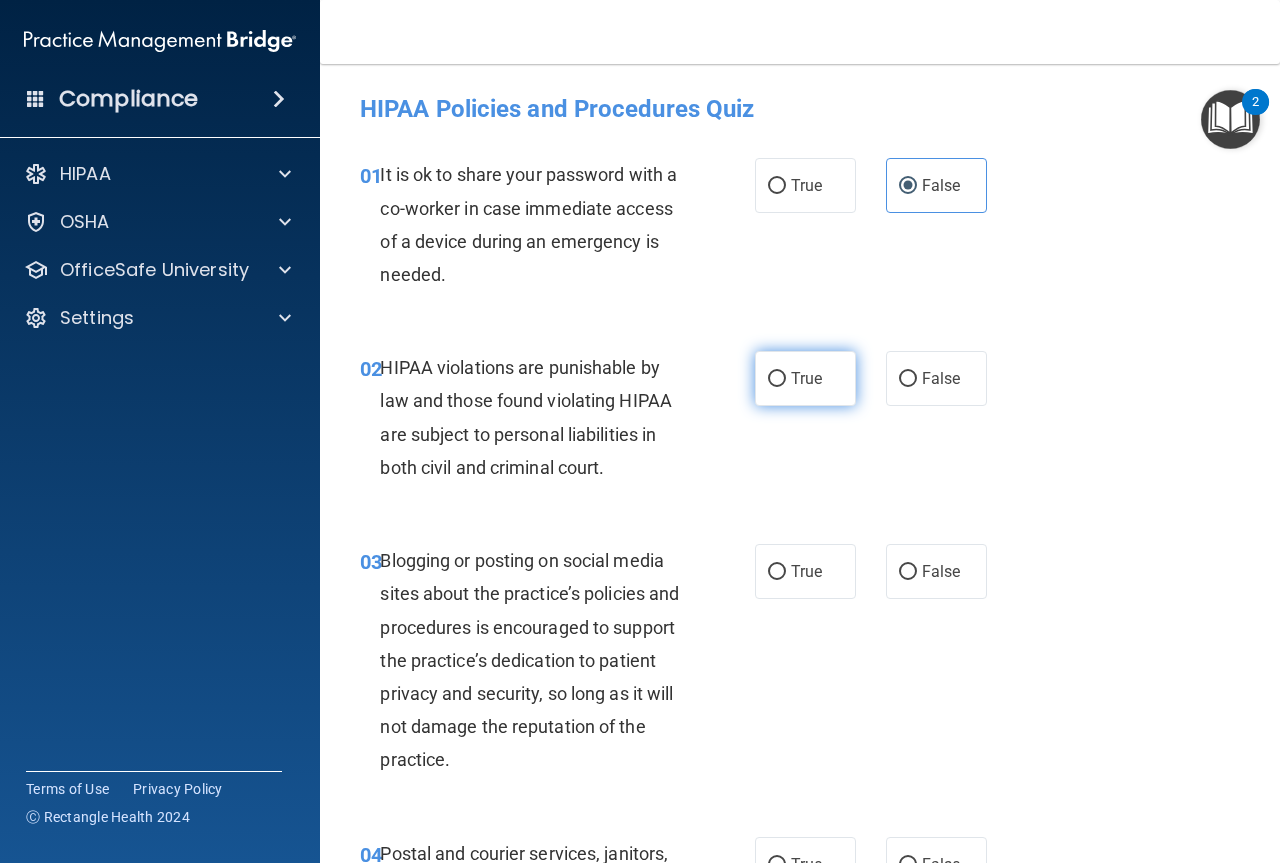 click on "True" at bounding box center (805, 378) 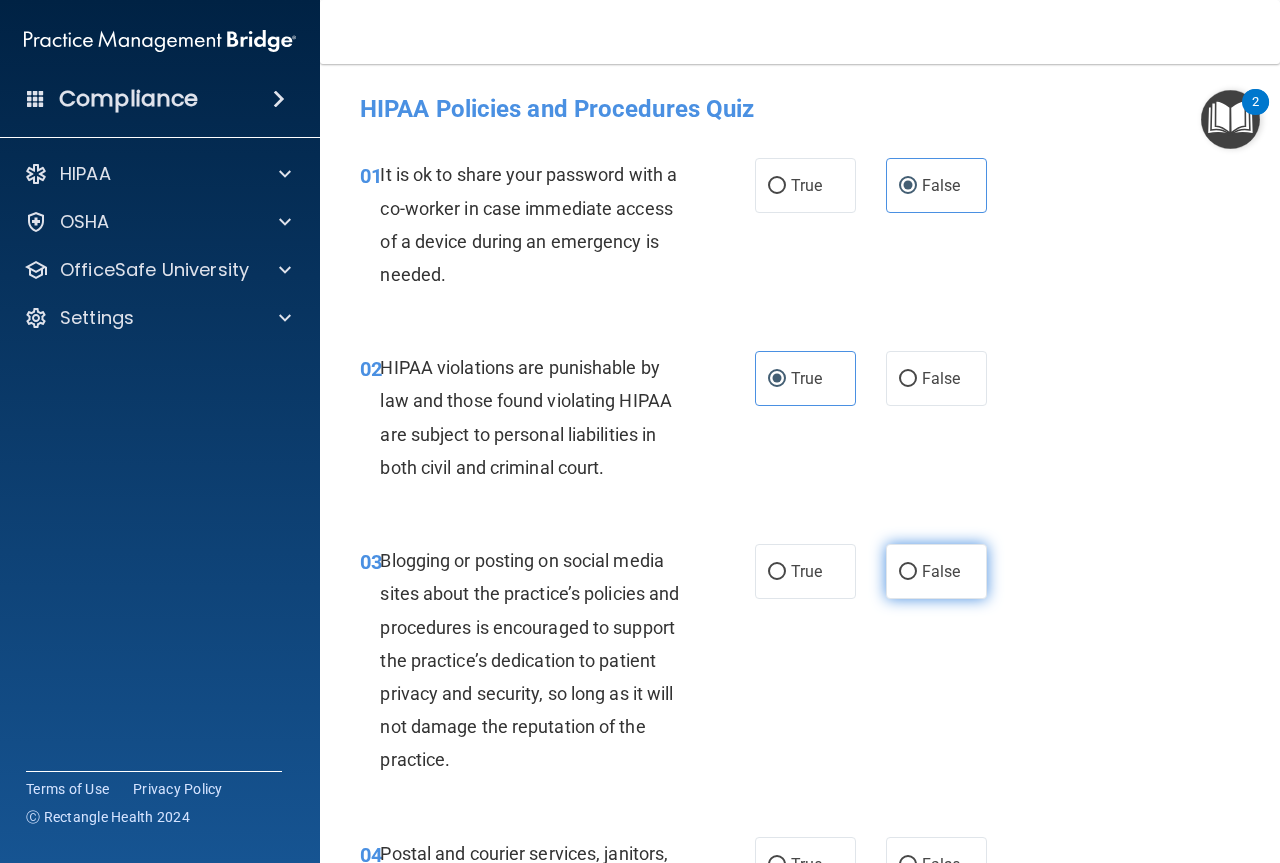 click on "False" at bounding box center (941, 571) 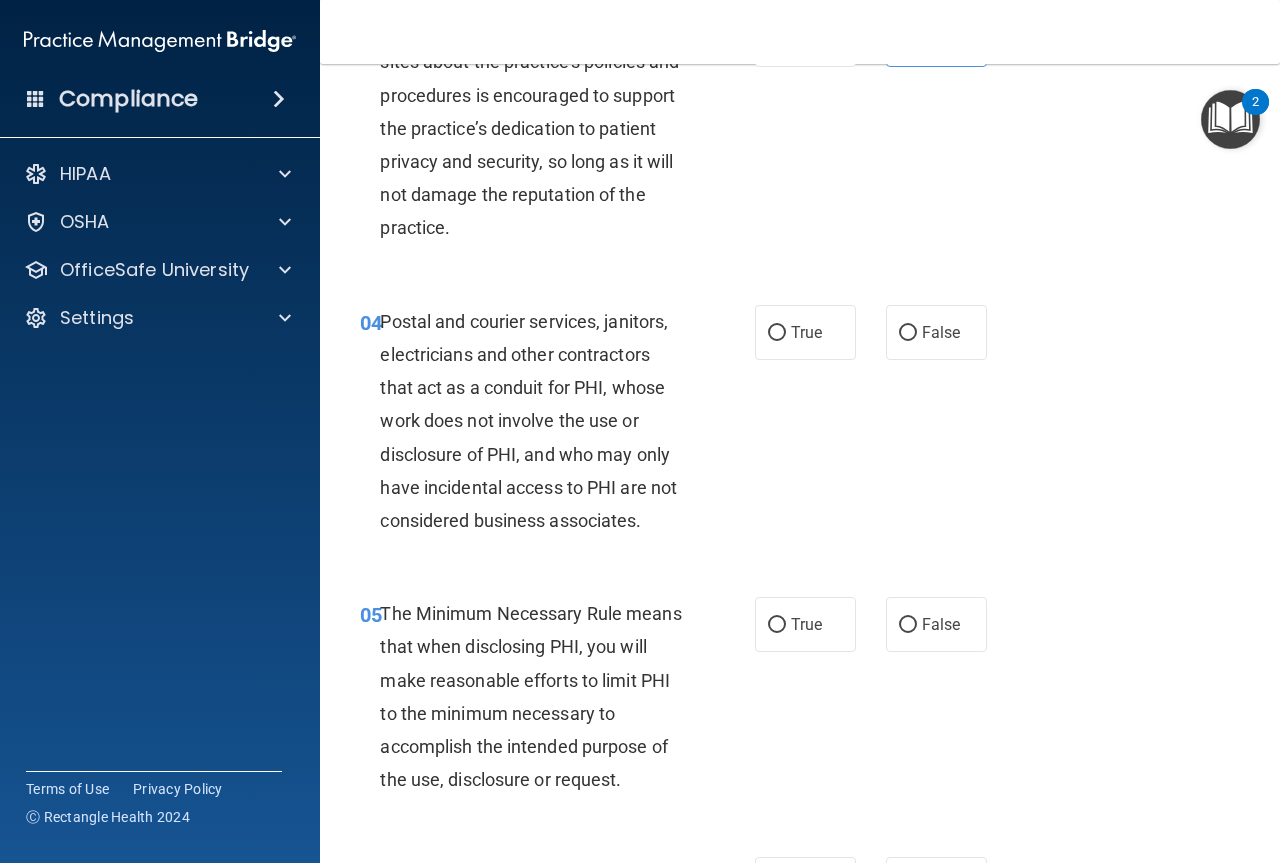 scroll, scrollTop: 600, scrollLeft: 0, axis: vertical 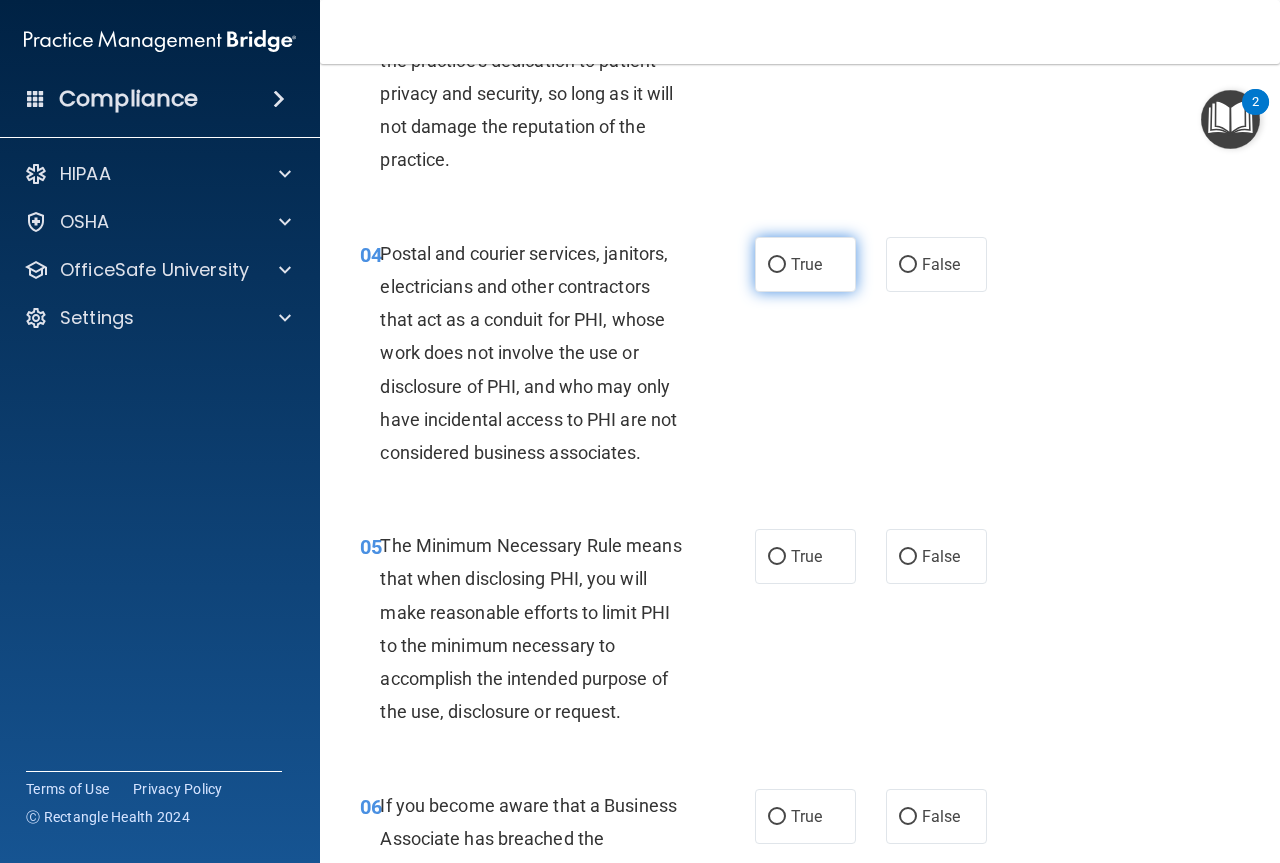 click on "True" at bounding box center [806, 264] 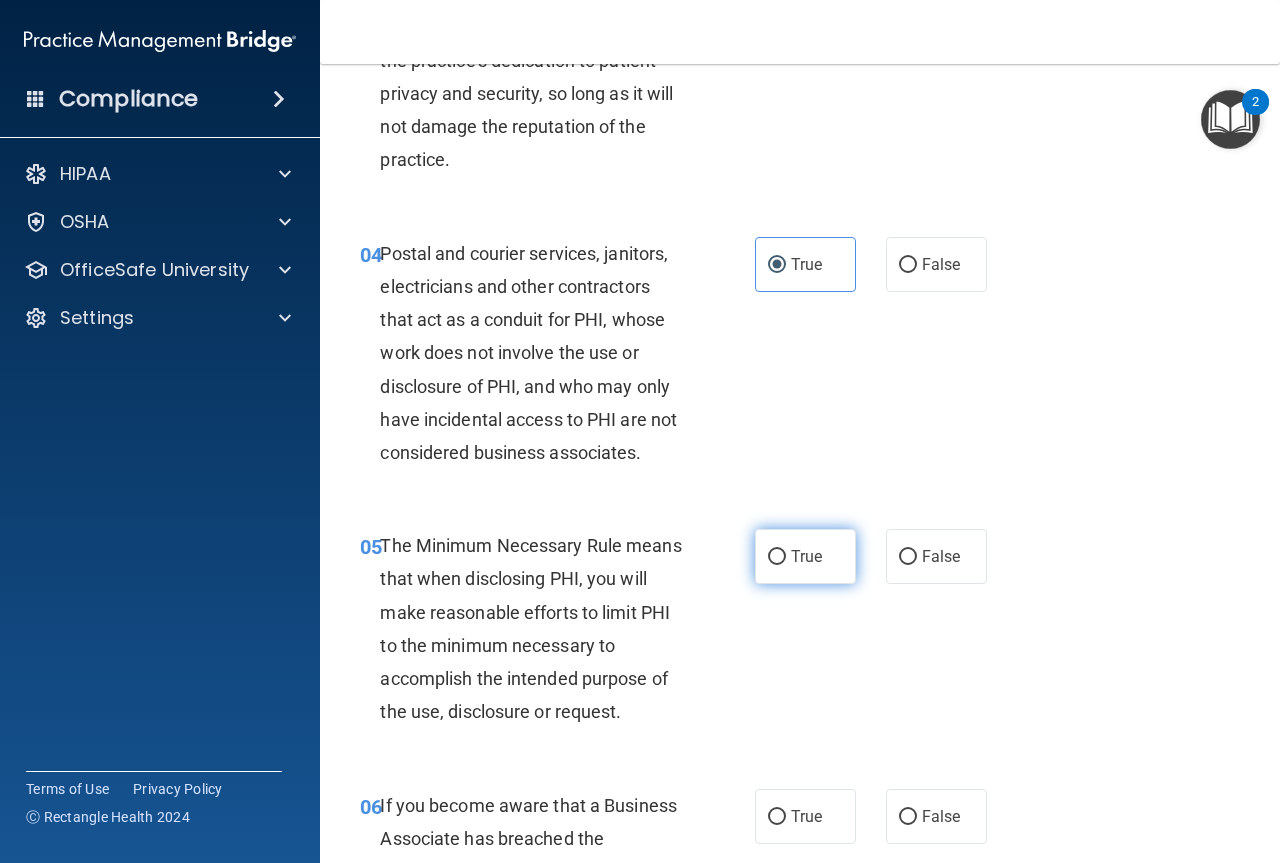 click on "True" at bounding box center [805, 556] 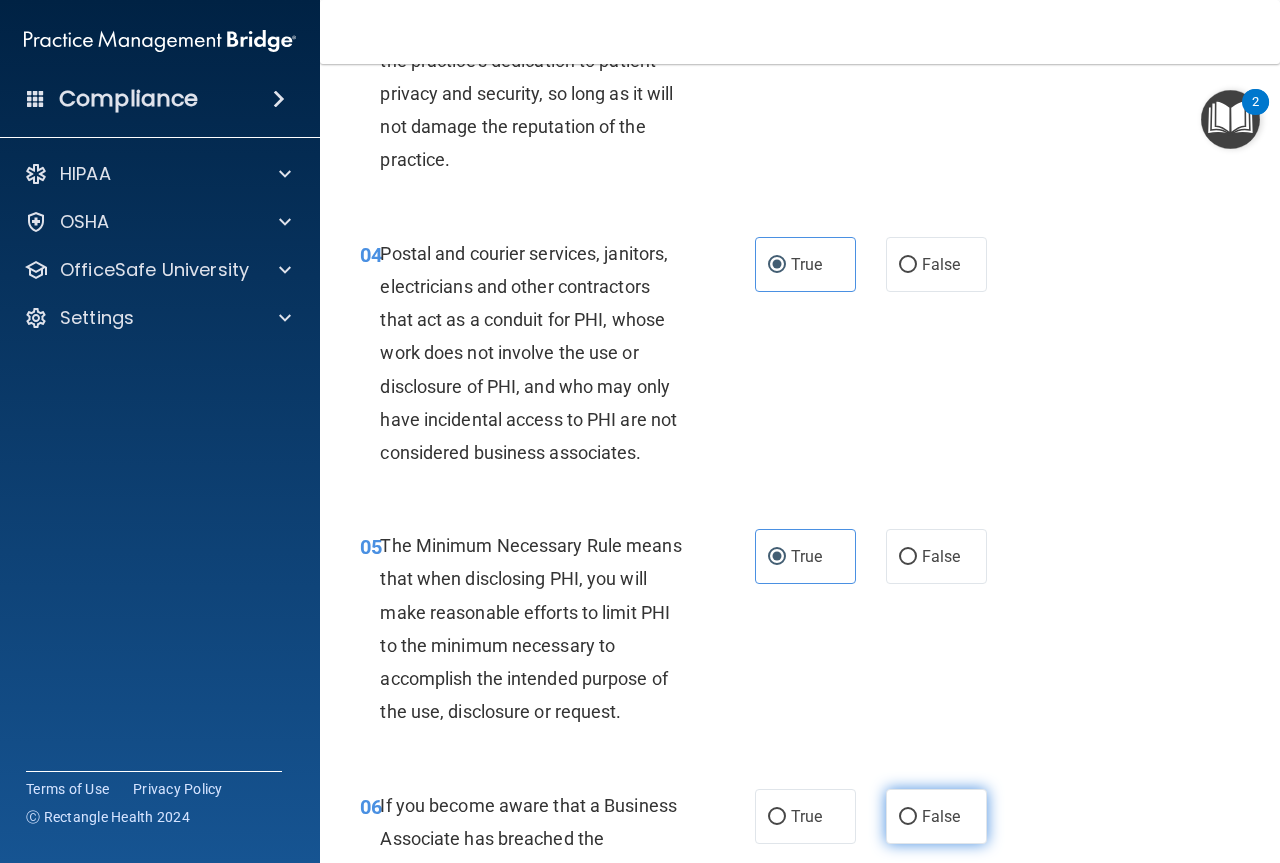 click on "False" at bounding box center [941, 816] 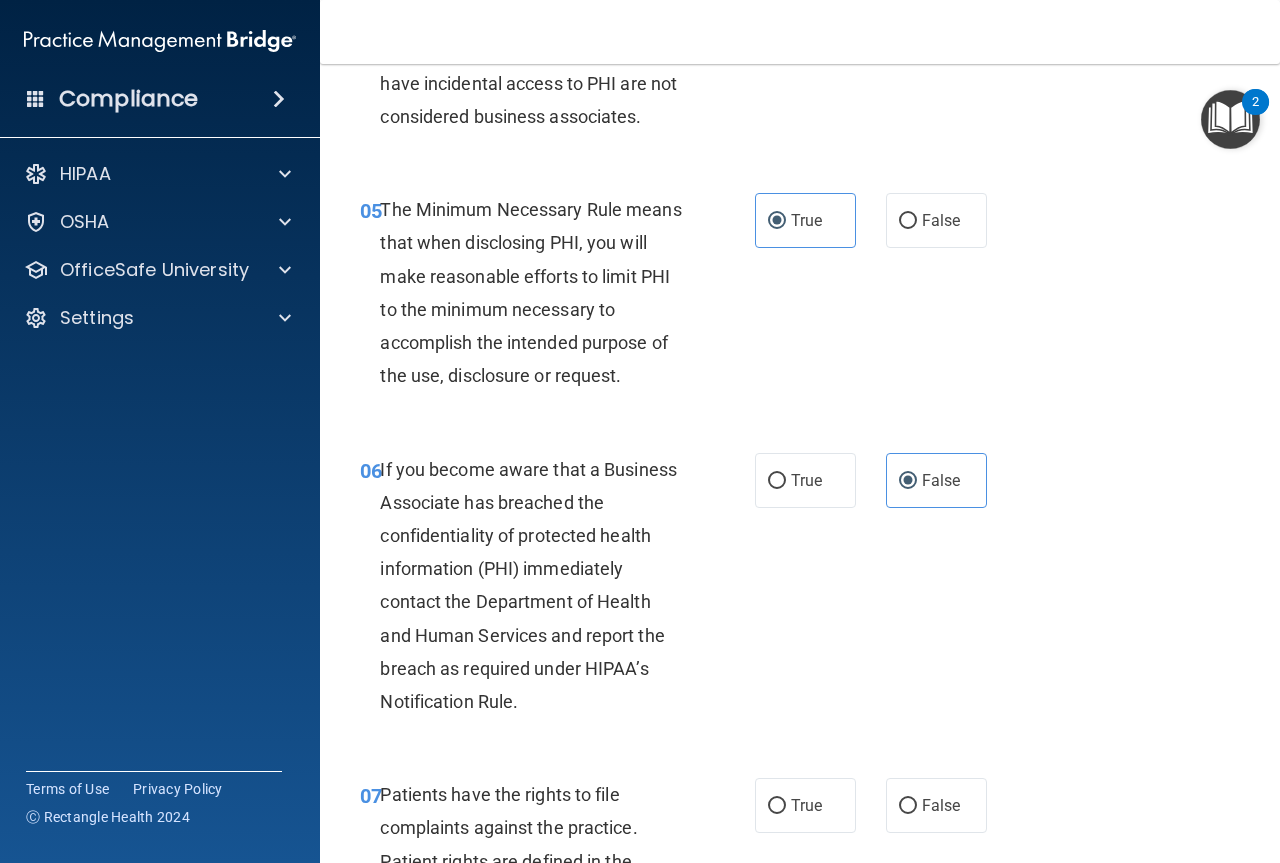 scroll, scrollTop: 1000, scrollLeft: 0, axis: vertical 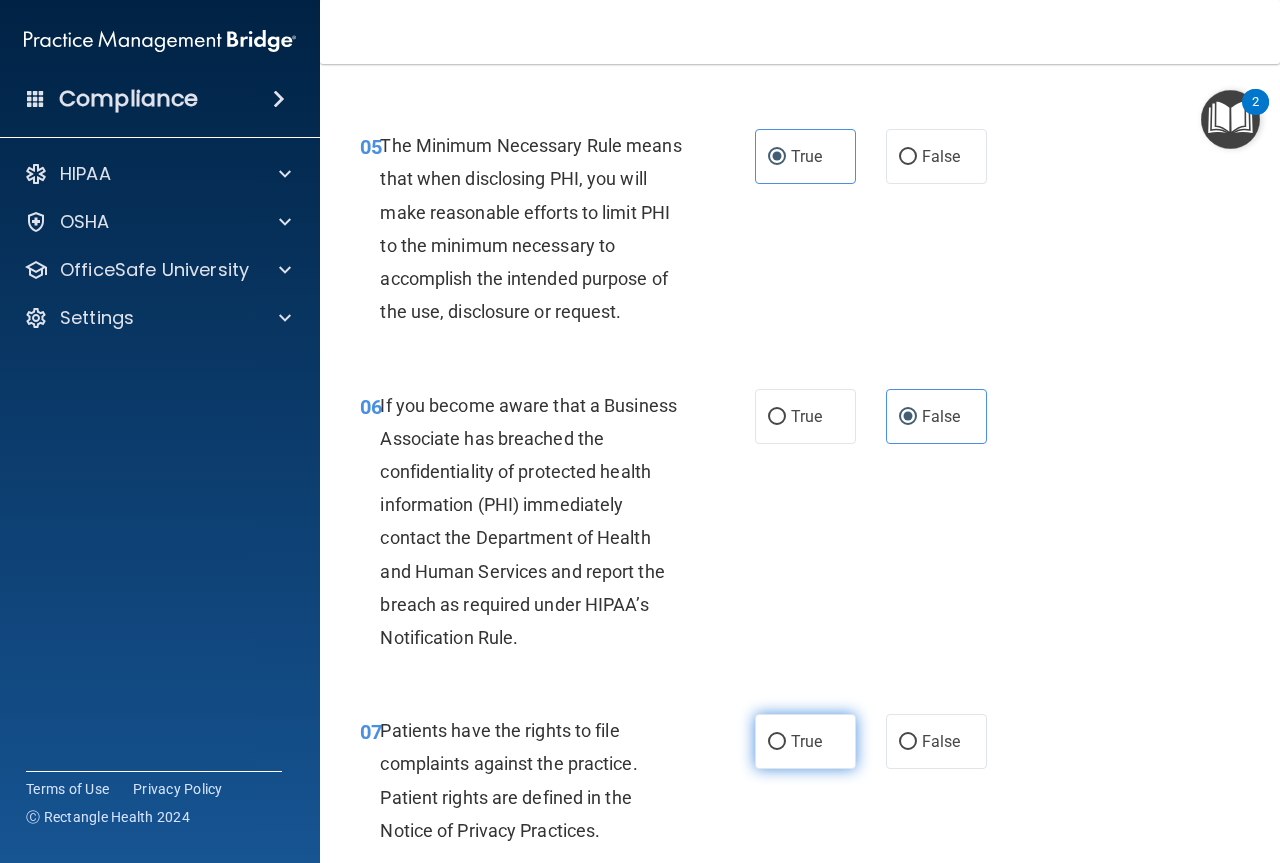 click on "True" at bounding box center [805, 741] 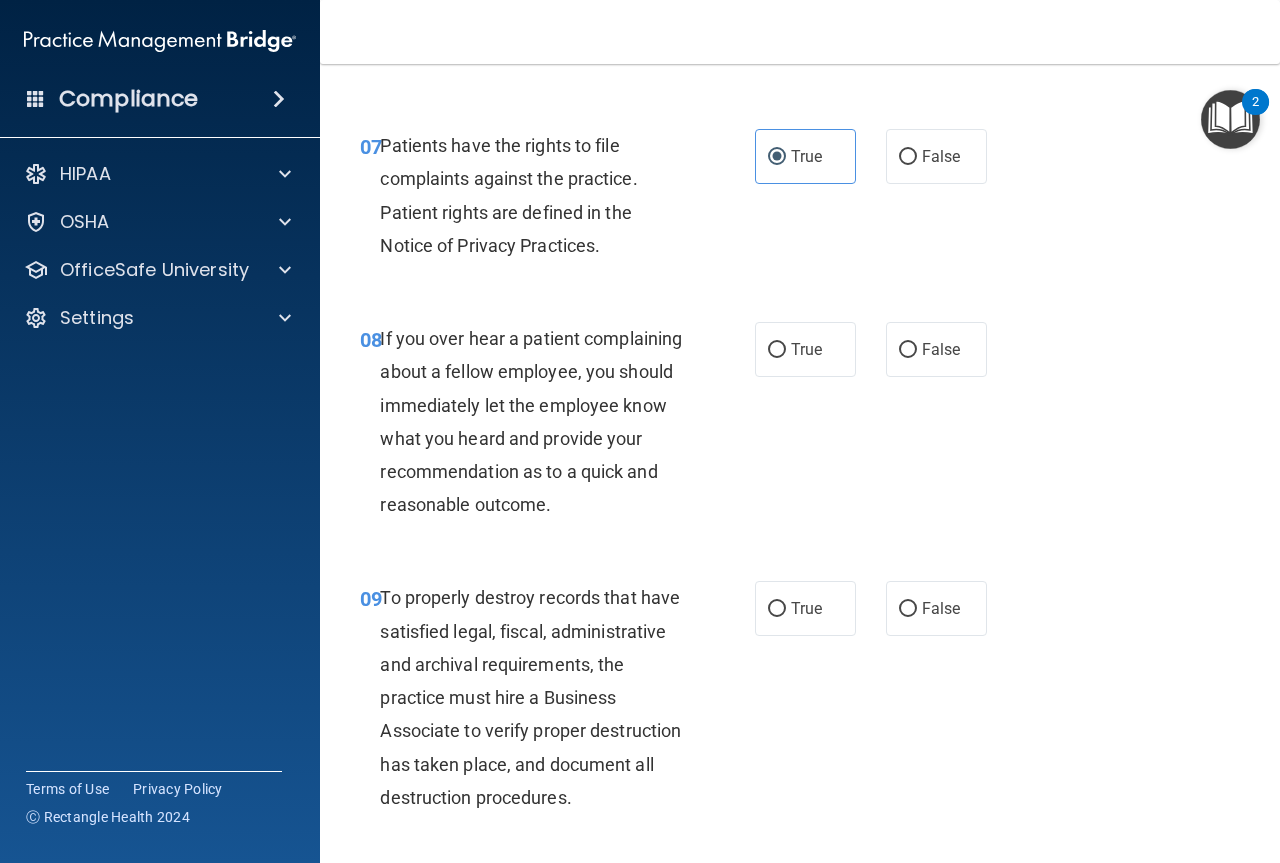 scroll, scrollTop: 1700, scrollLeft: 0, axis: vertical 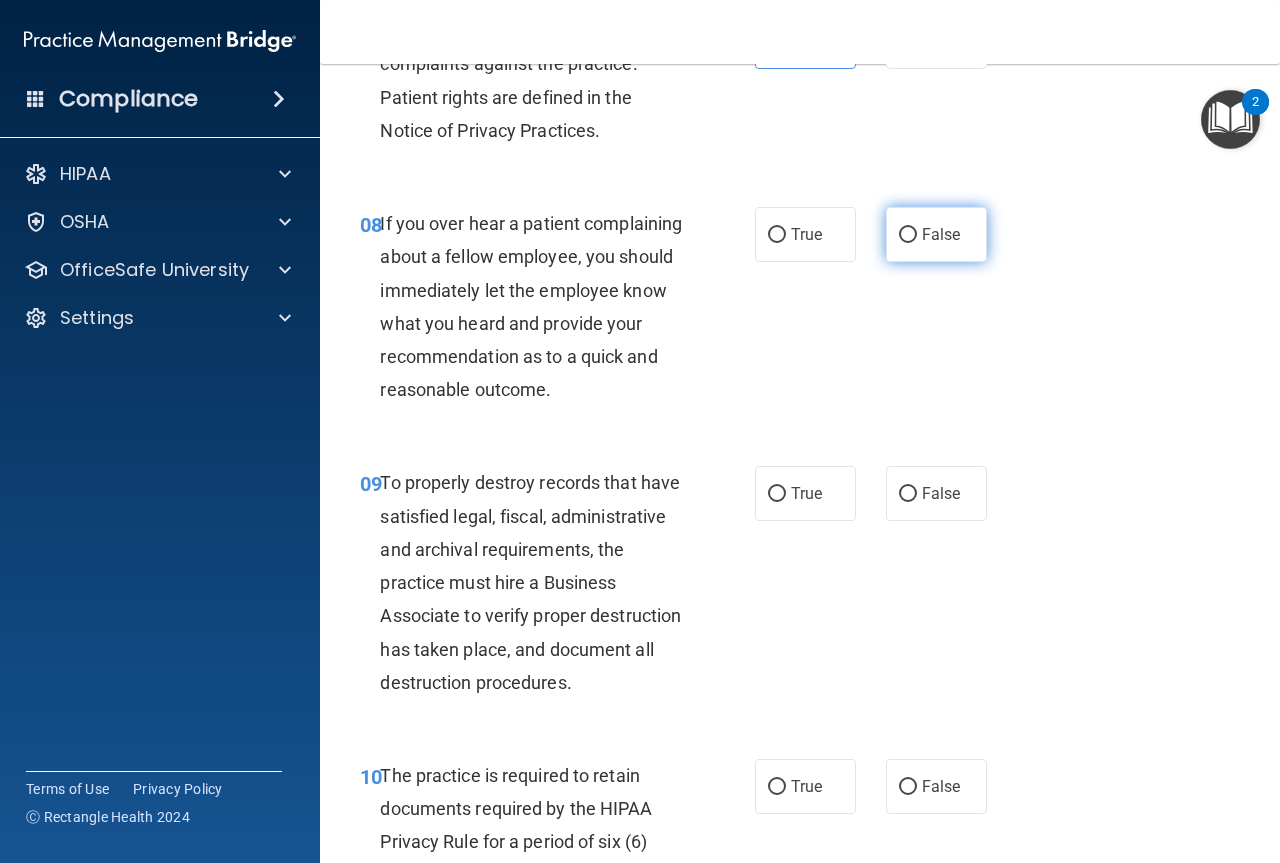 click on "False" at bounding box center (908, 235) 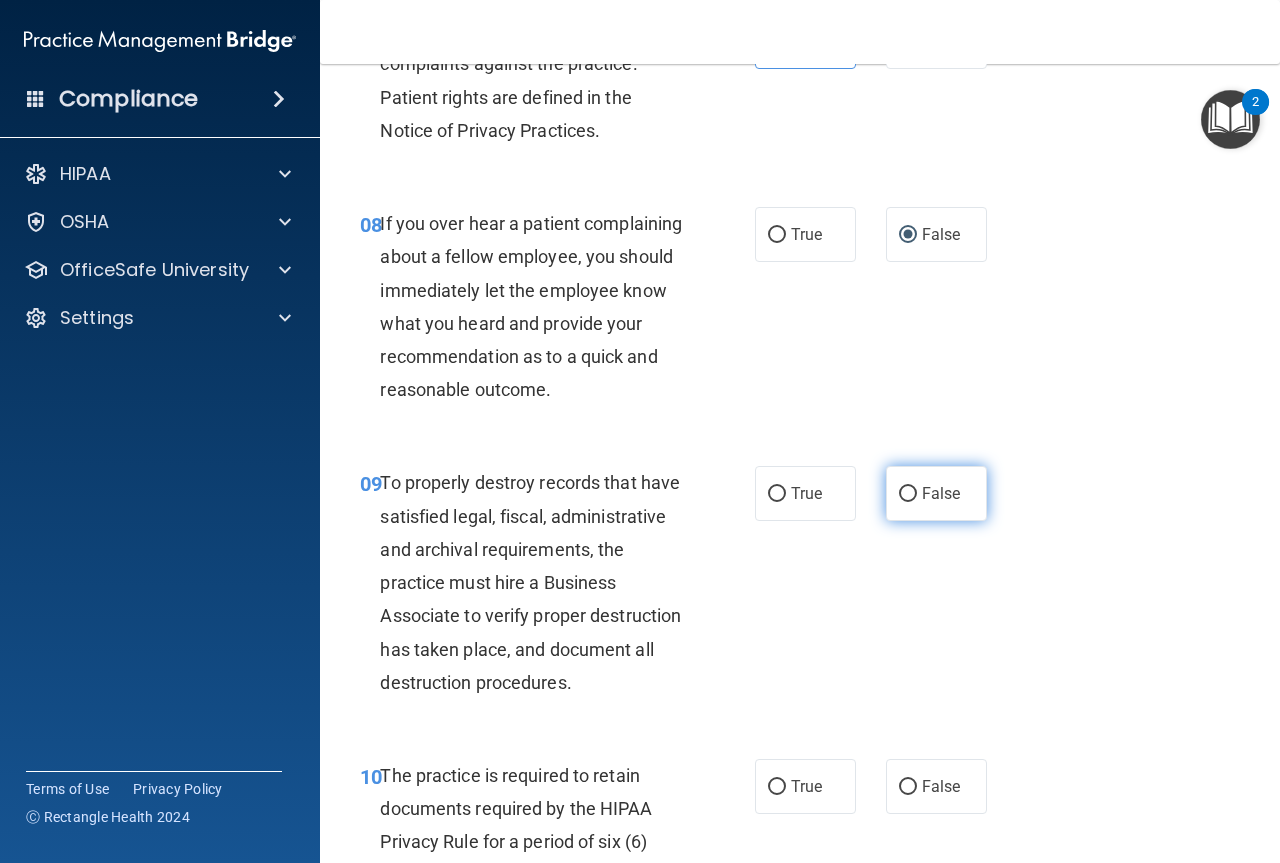 click on "False" at bounding box center (941, 493) 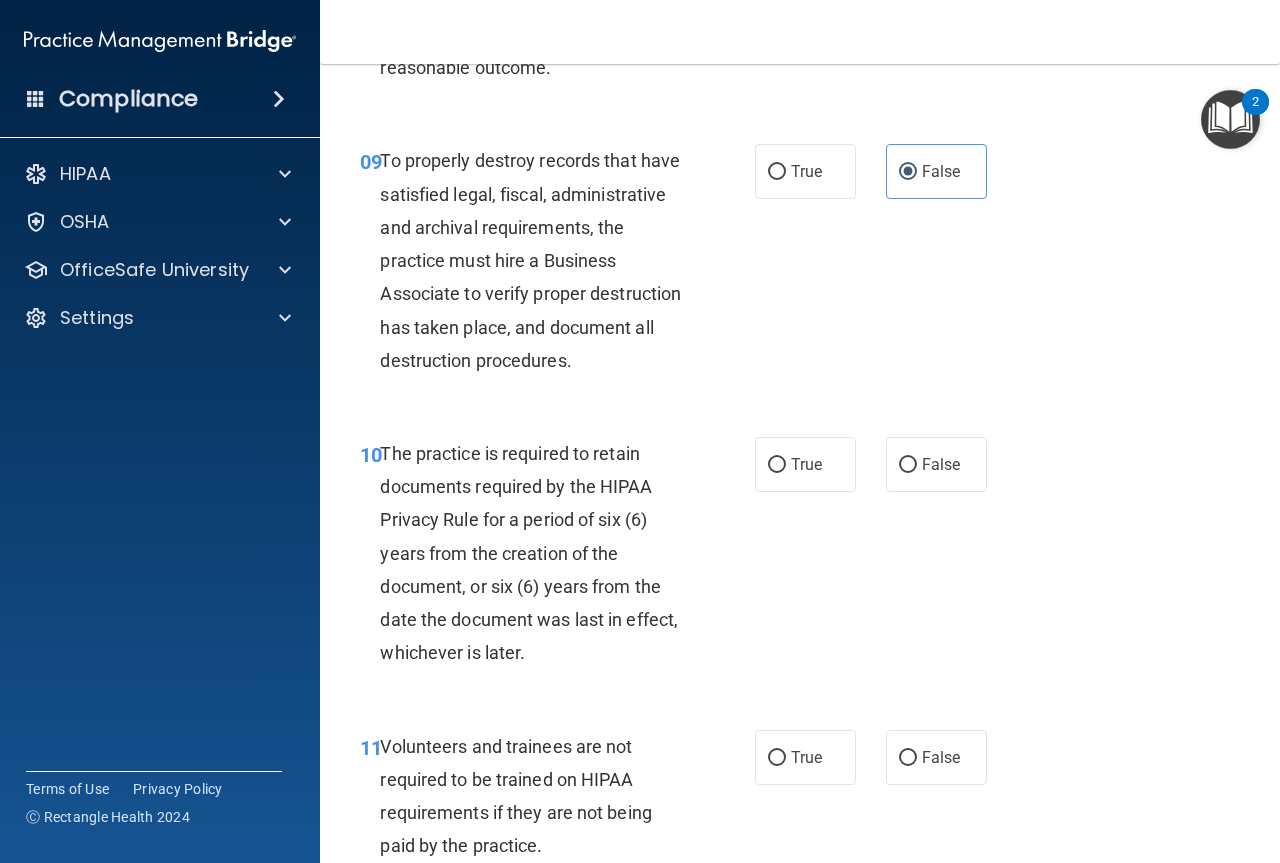 scroll, scrollTop: 2100, scrollLeft: 0, axis: vertical 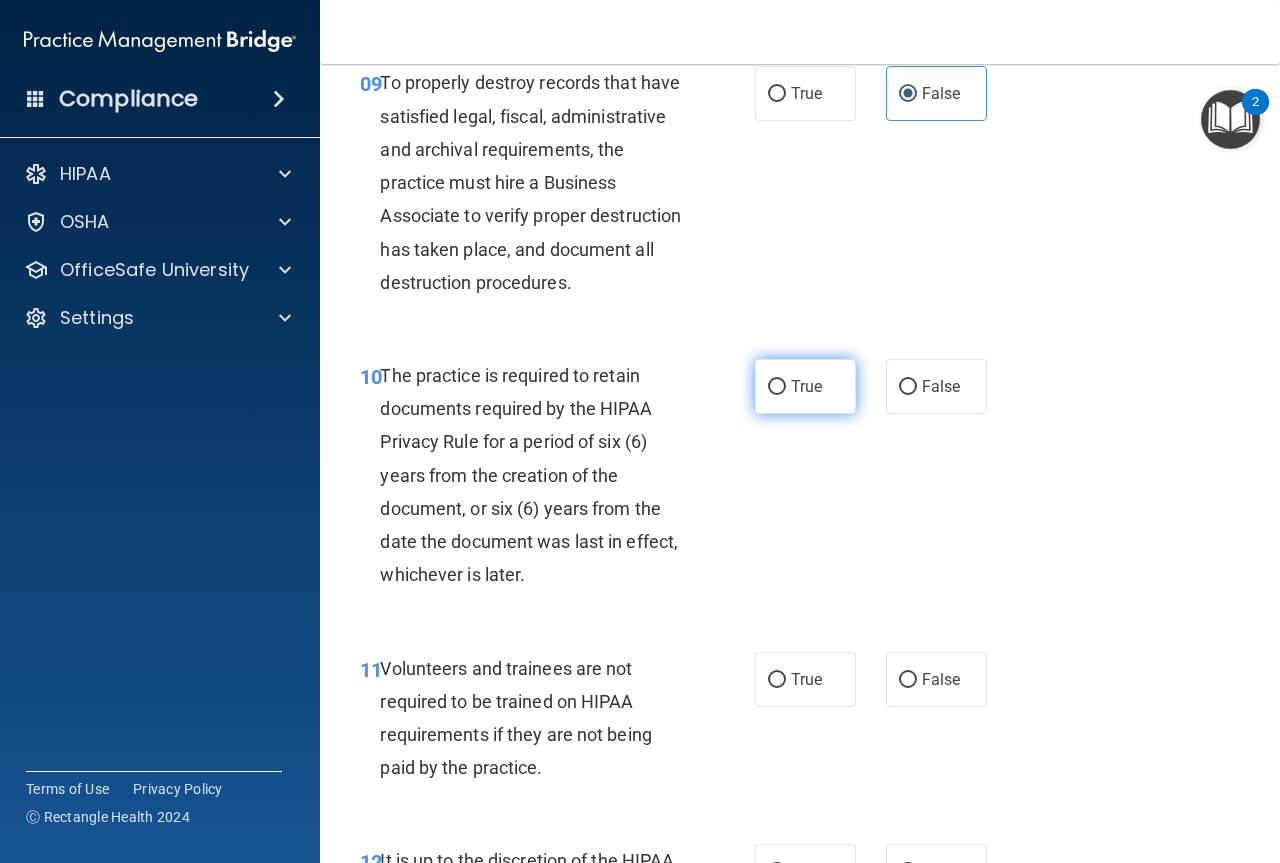 click on "True" at bounding box center [805, 386] 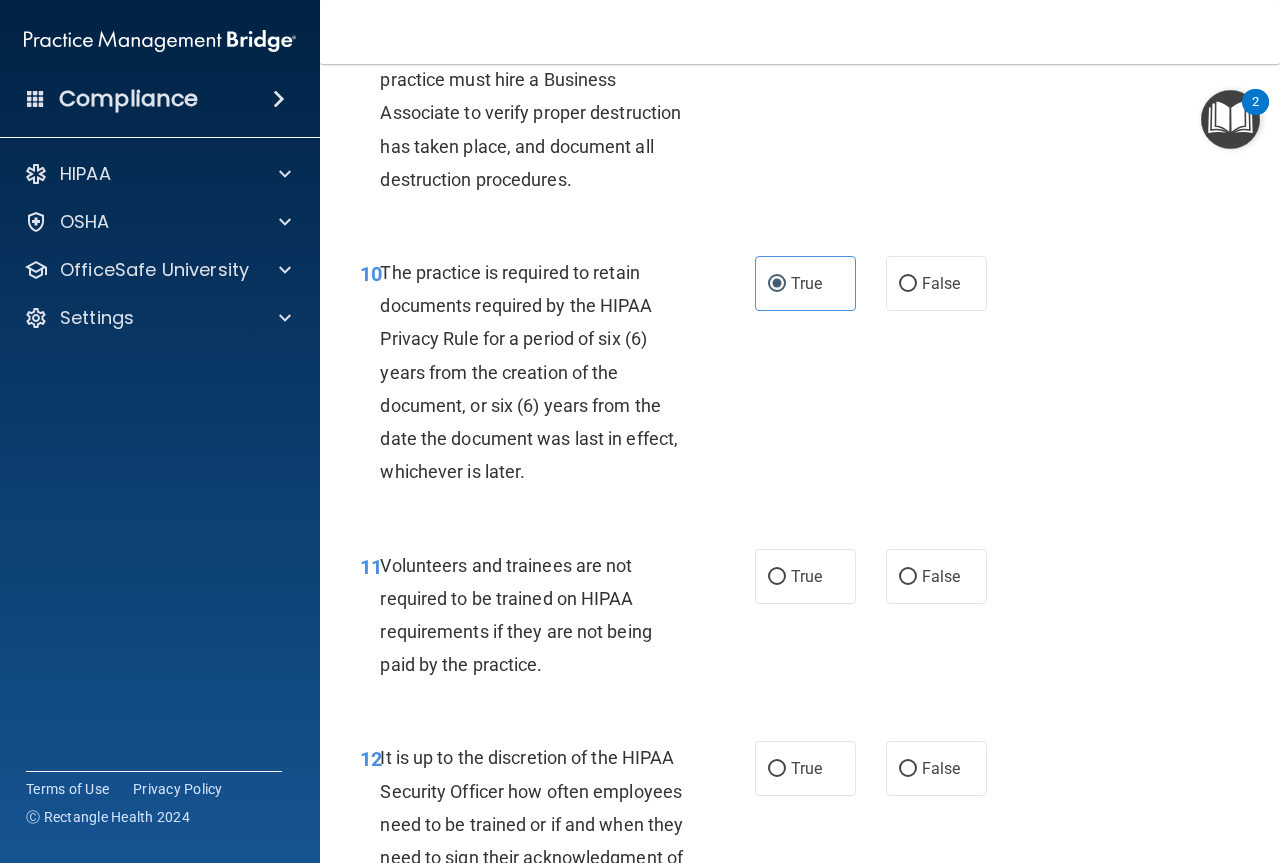 scroll, scrollTop: 2400, scrollLeft: 0, axis: vertical 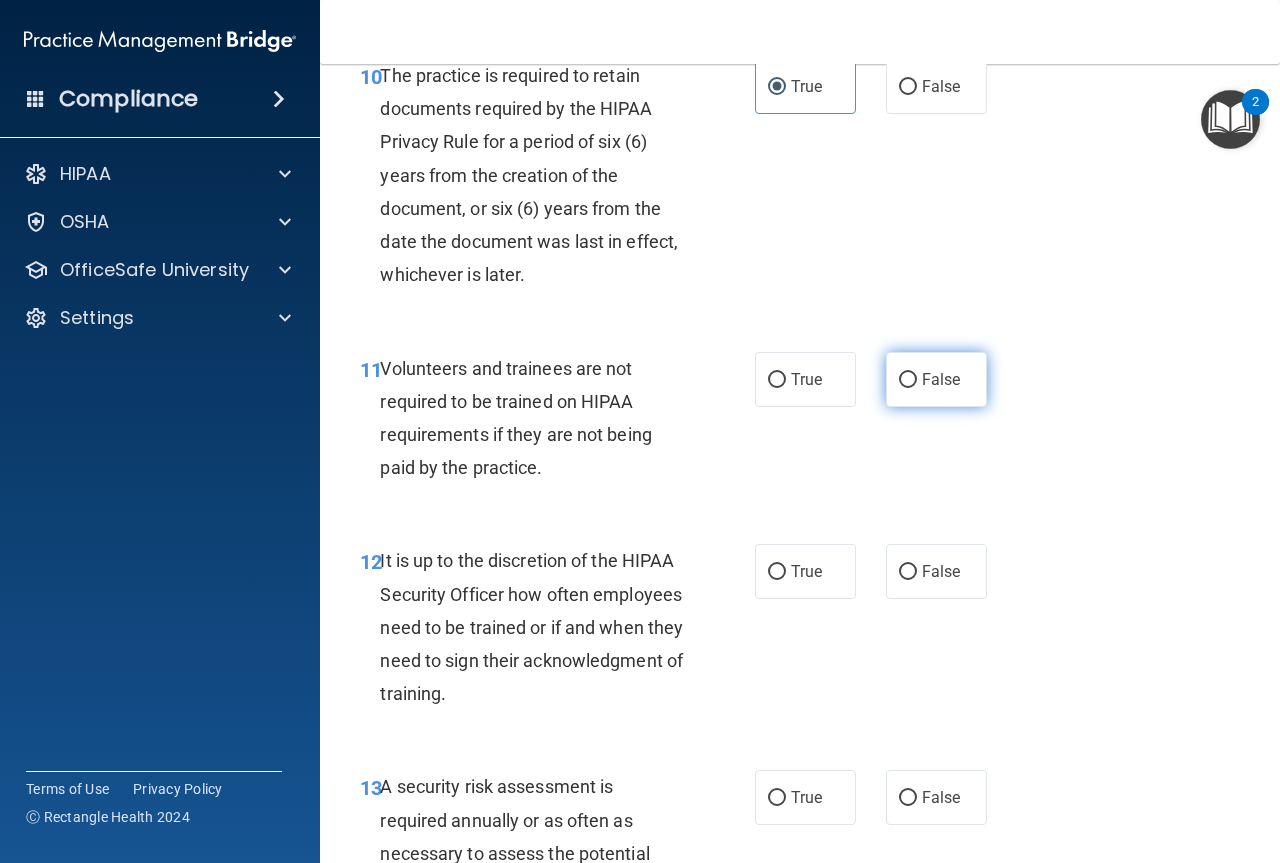 click on "False" at bounding box center (936, 379) 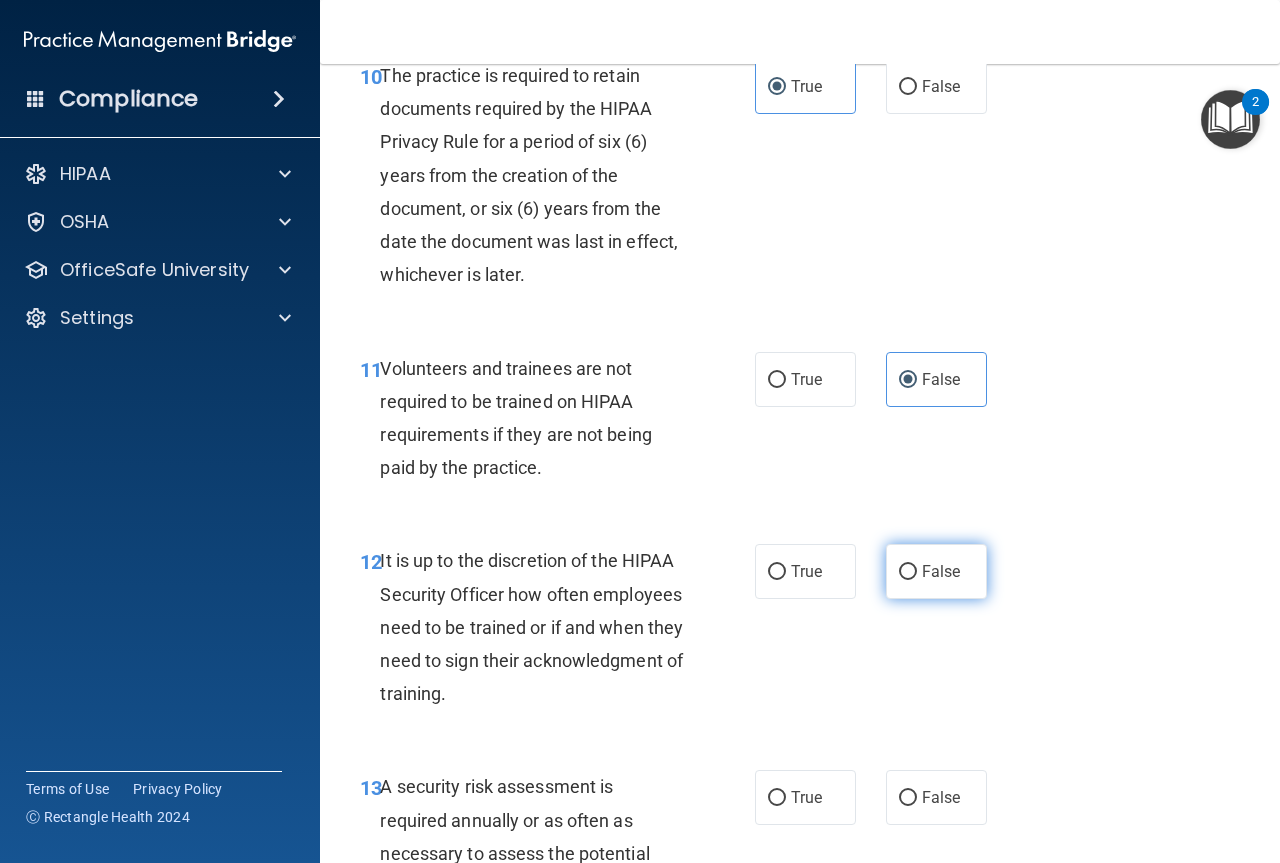 click on "False" at bounding box center (941, 571) 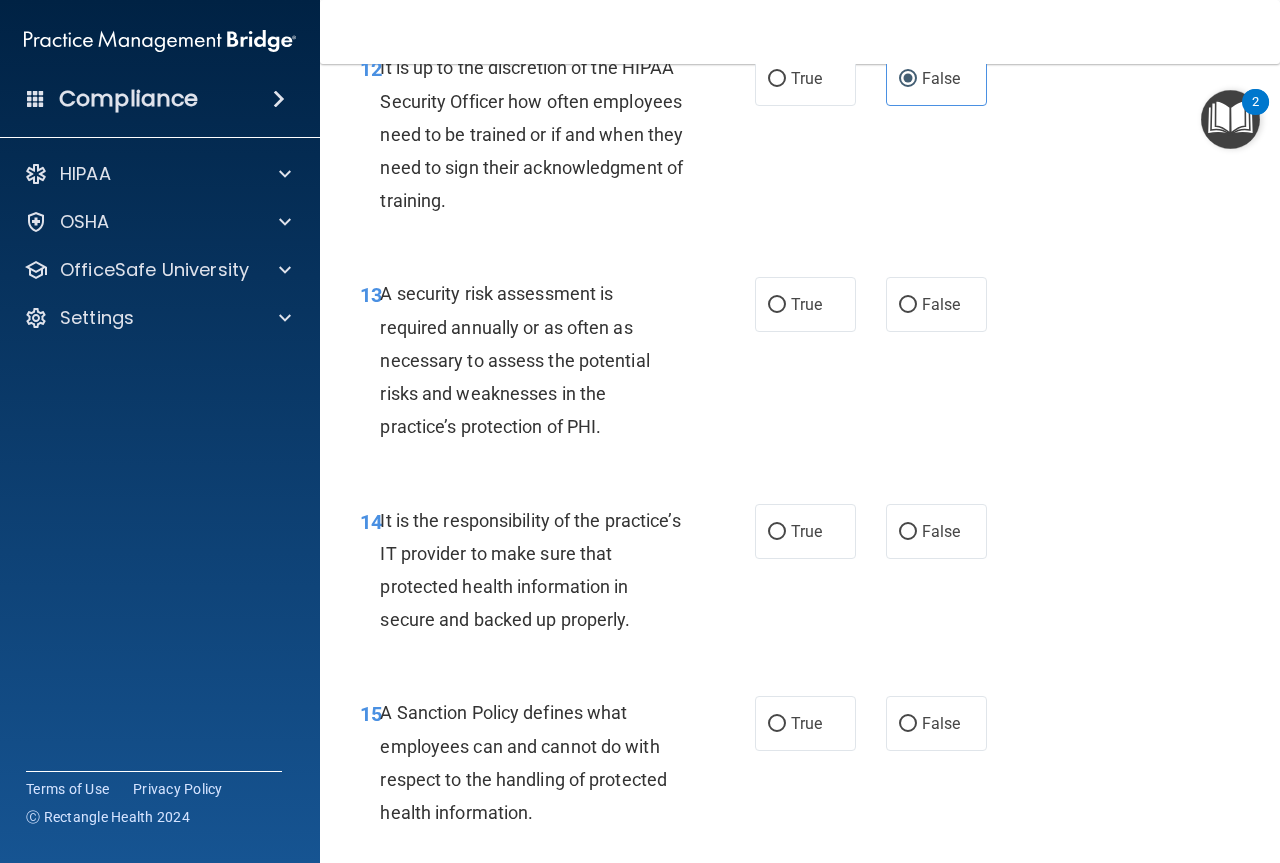 scroll, scrollTop: 3000, scrollLeft: 0, axis: vertical 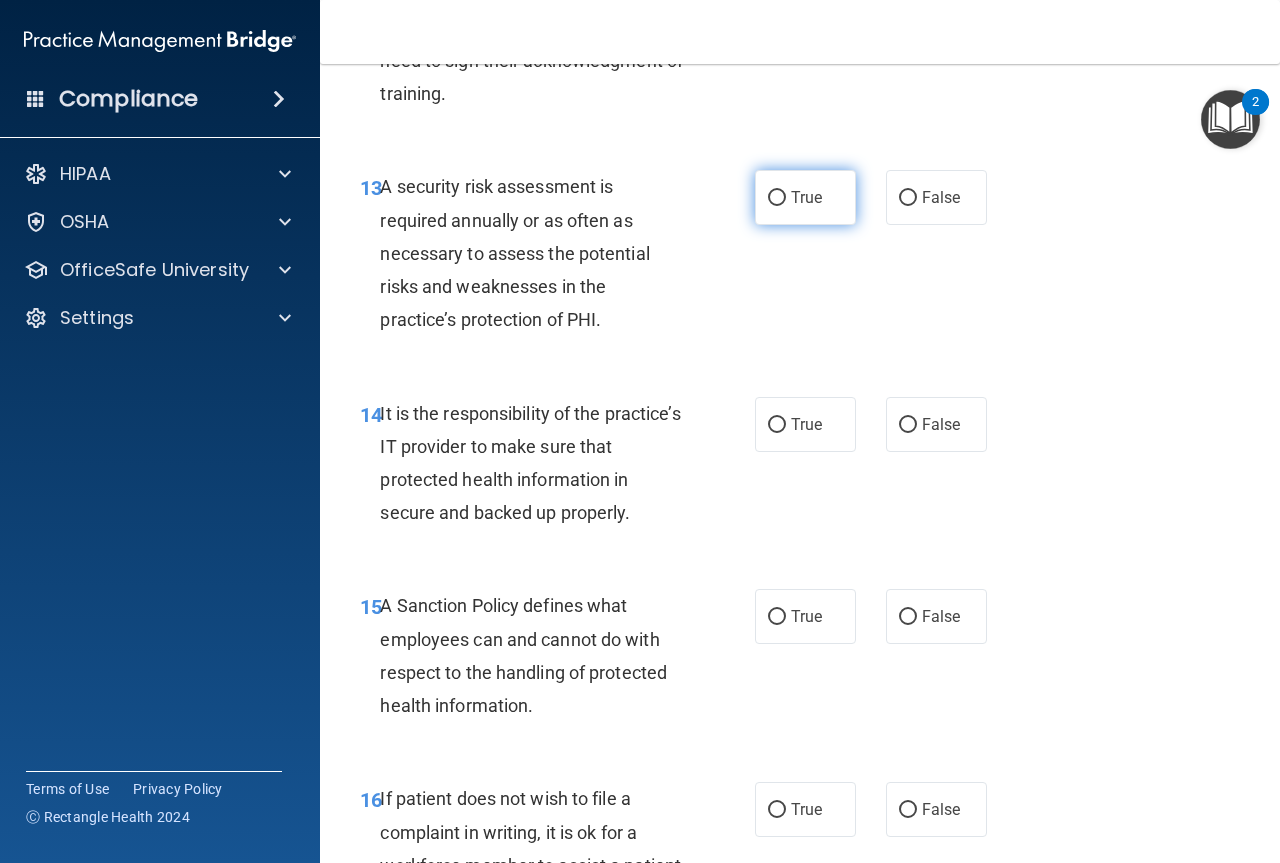 click on "True" at bounding box center (805, 197) 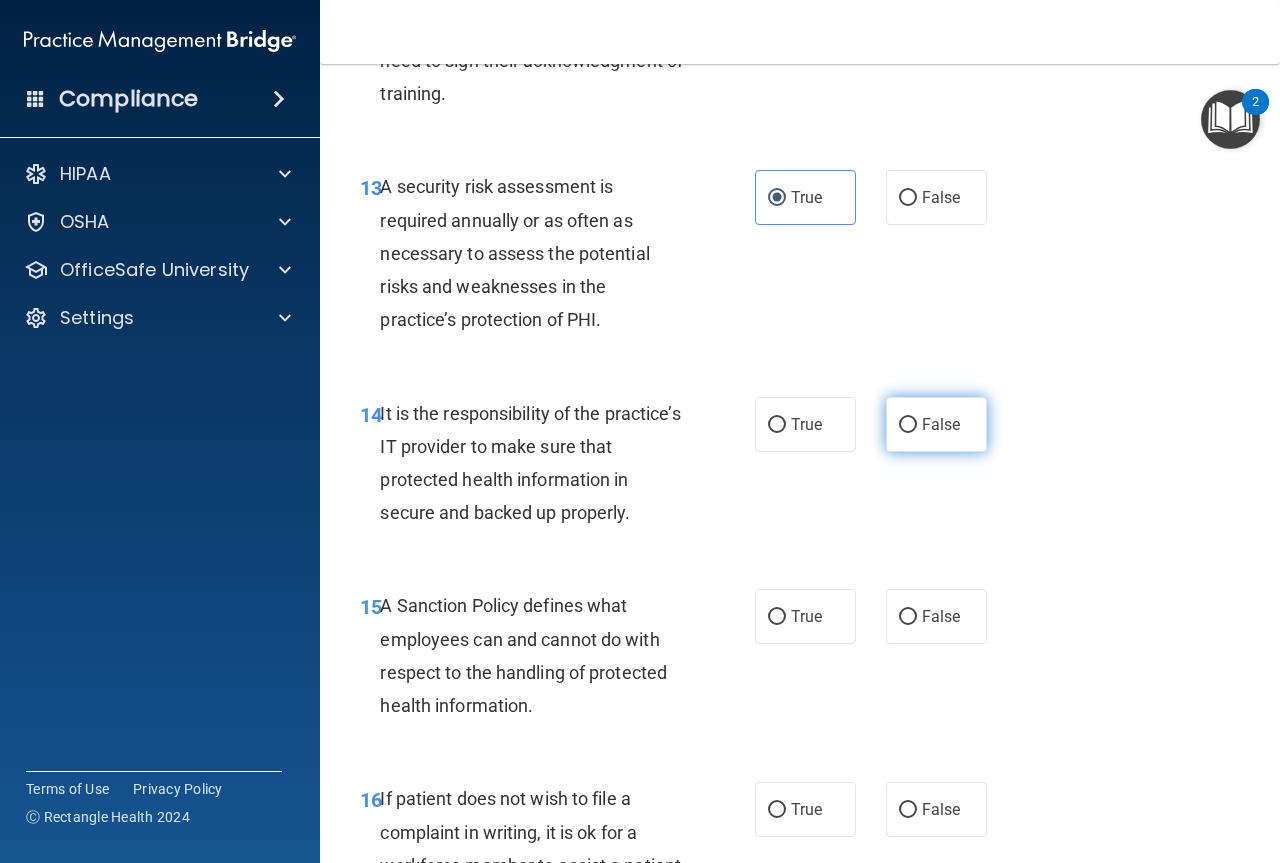 click on "False" at bounding box center (936, 424) 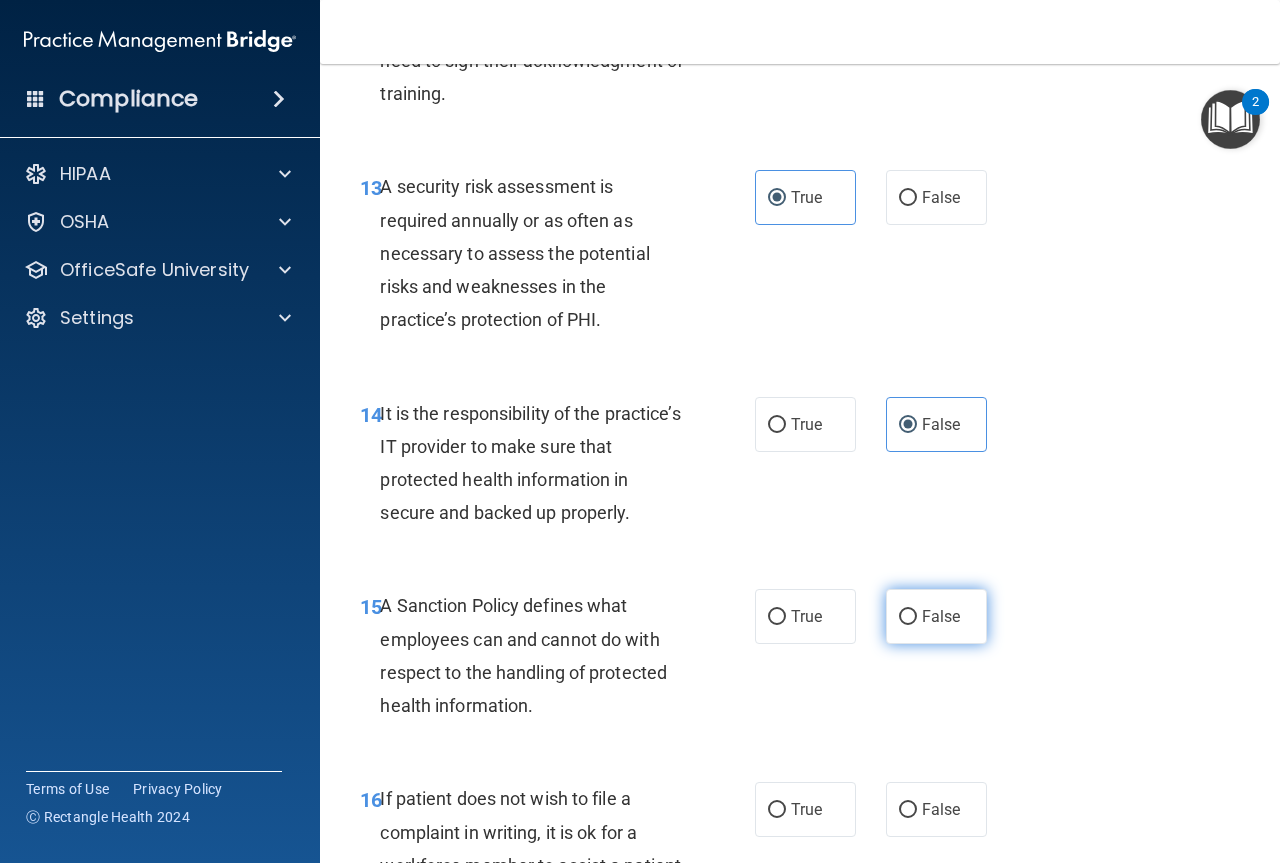 click on "False" at bounding box center [936, 616] 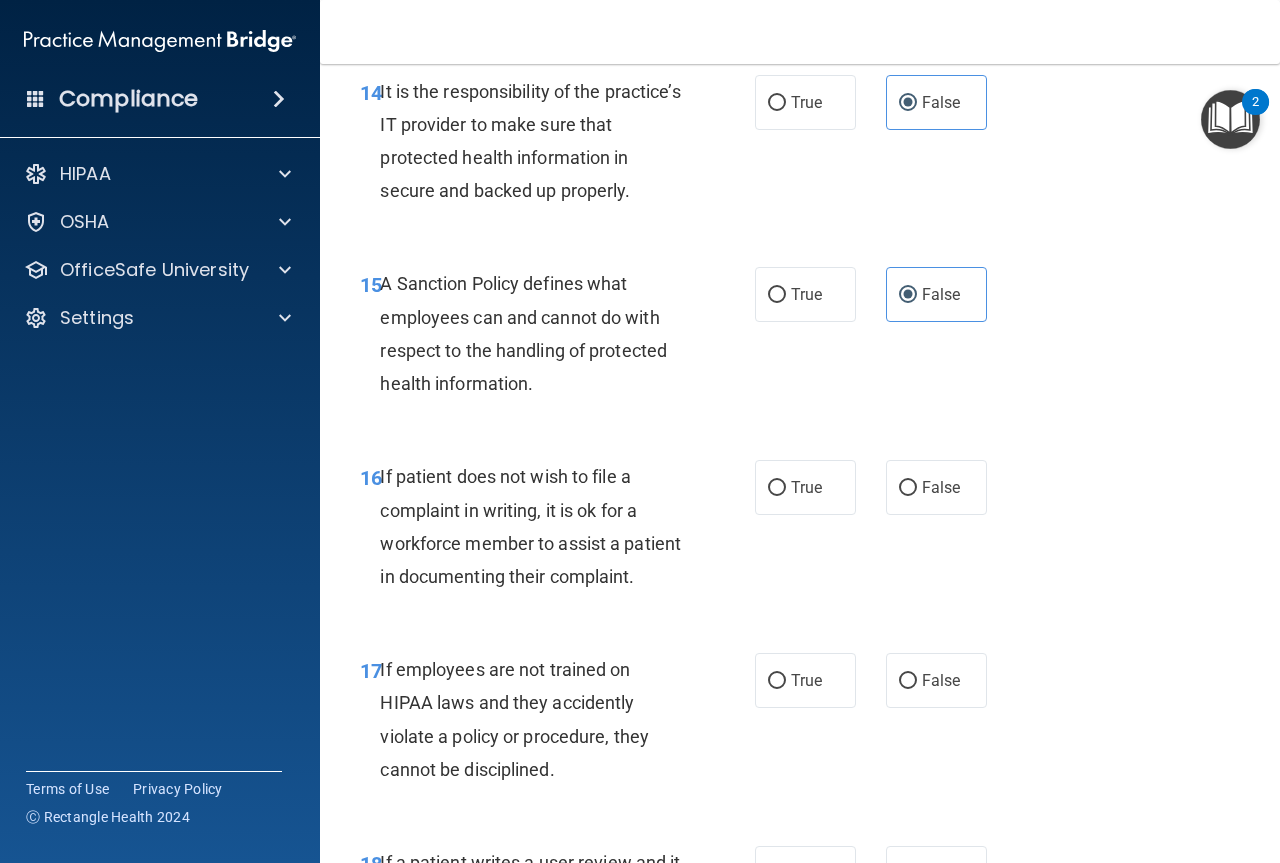 scroll, scrollTop: 3500, scrollLeft: 0, axis: vertical 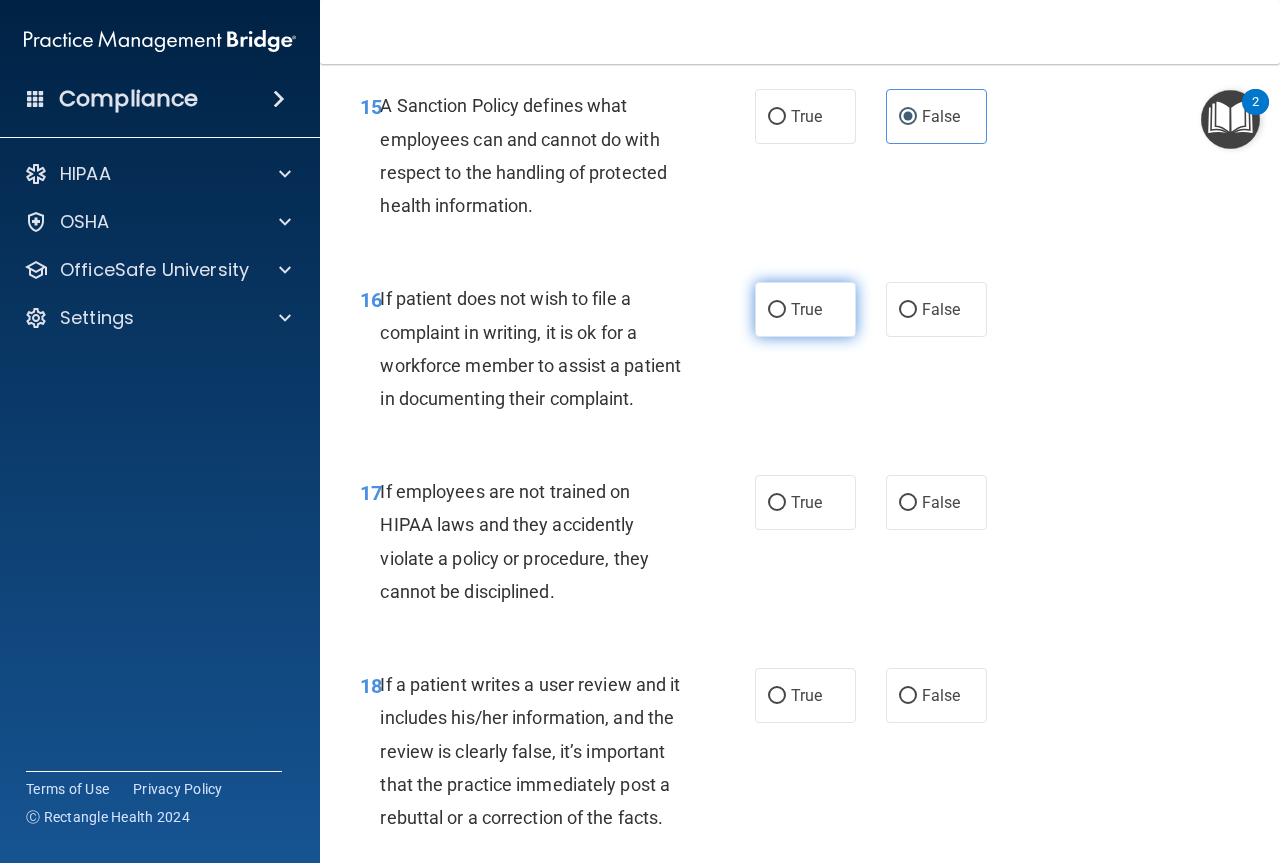 click on "True" at bounding box center [805, 309] 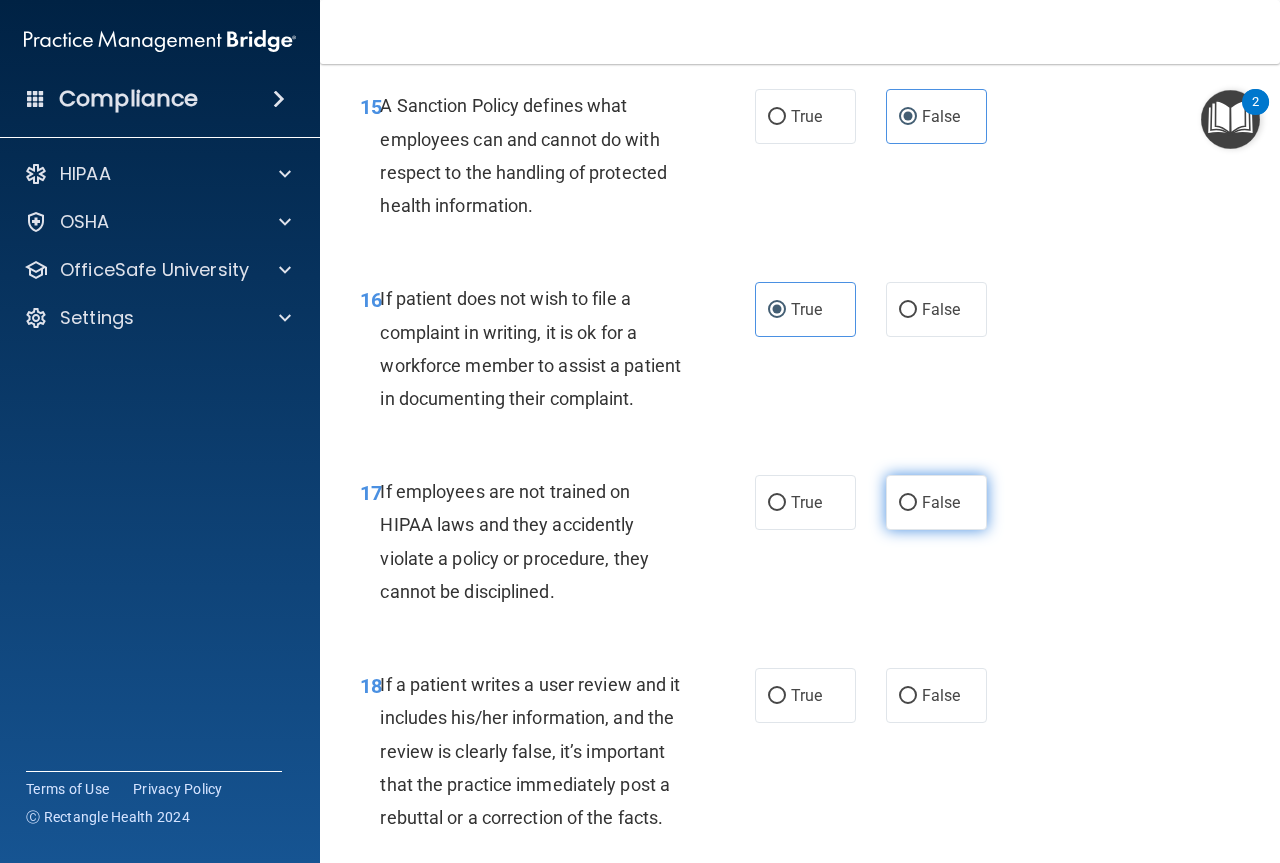 click on "False" at bounding box center [941, 502] 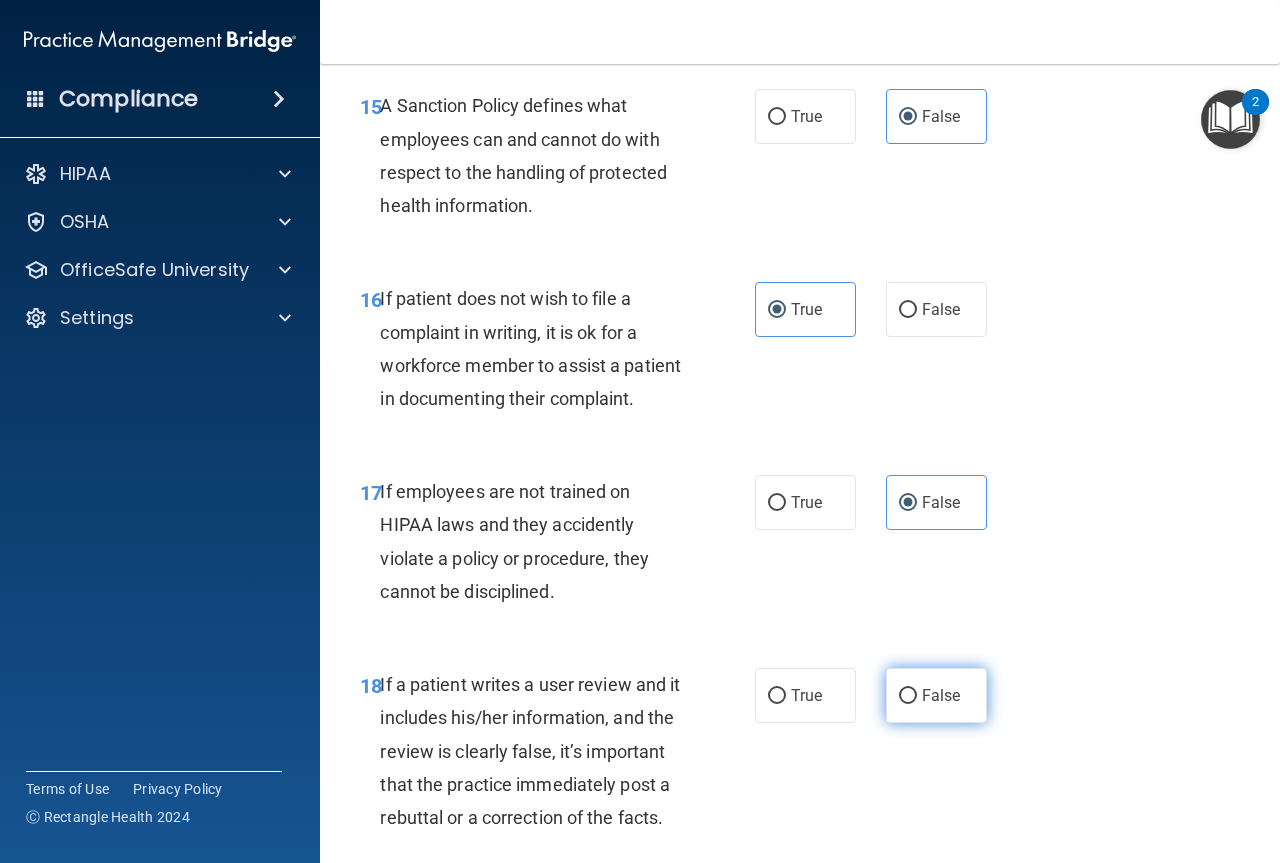 click on "False" at bounding box center (941, 695) 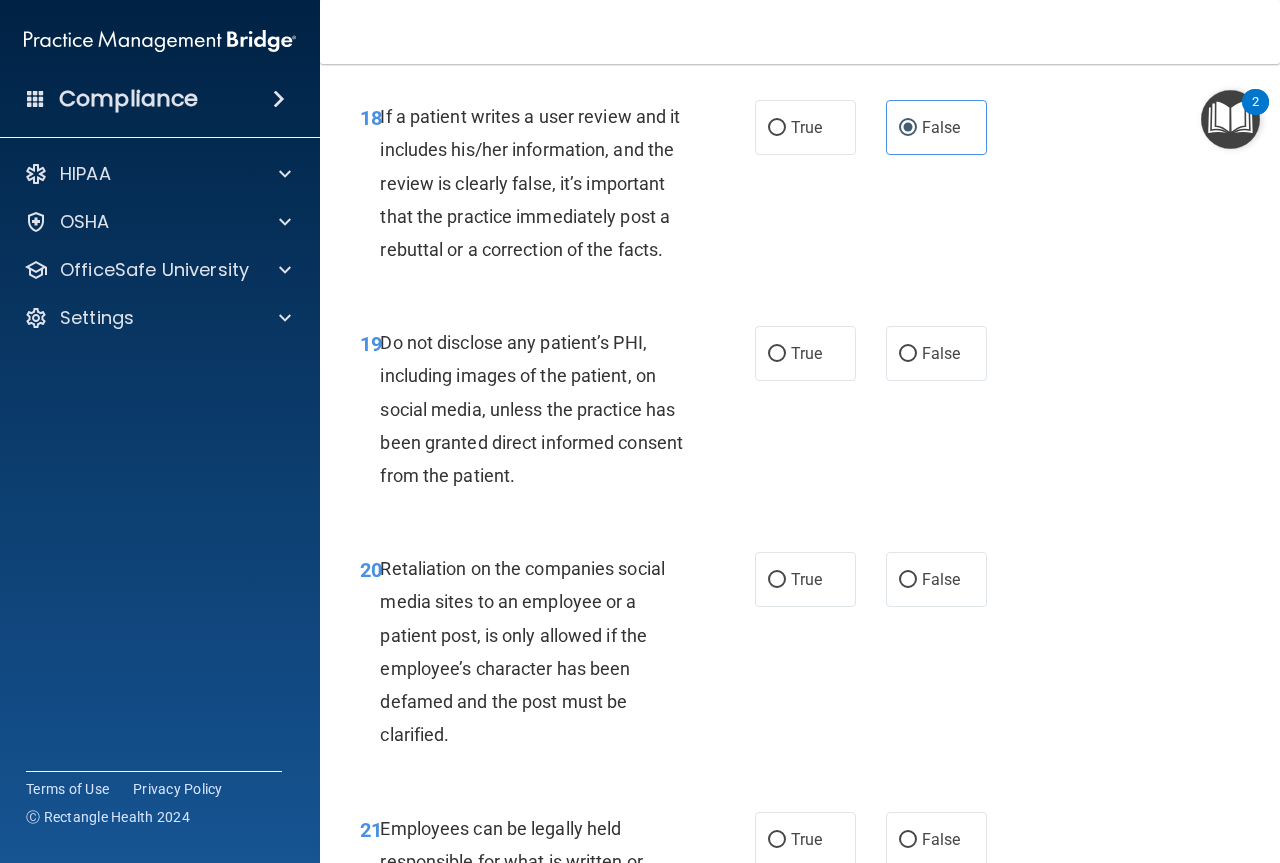scroll, scrollTop: 4100, scrollLeft: 0, axis: vertical 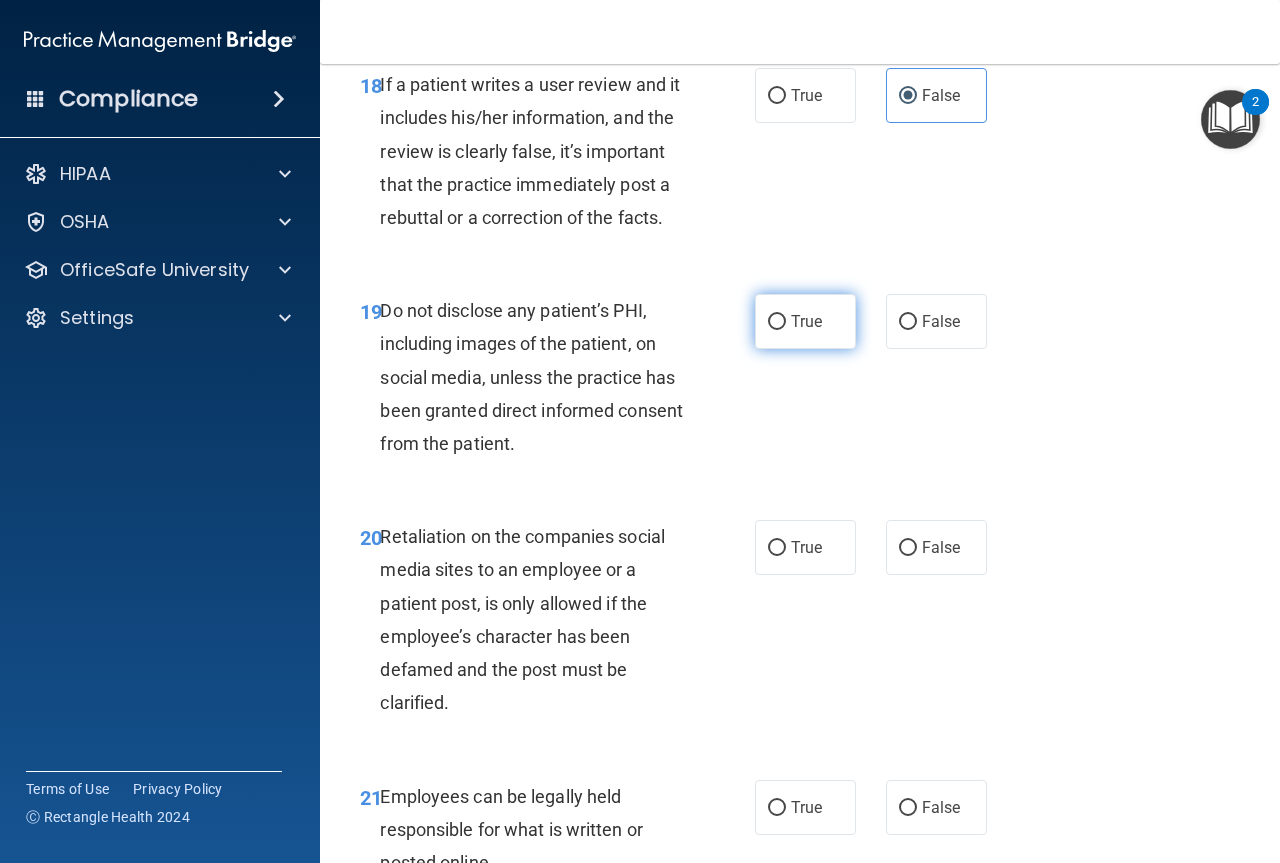 click on "True" at bounding box center [806, 321] 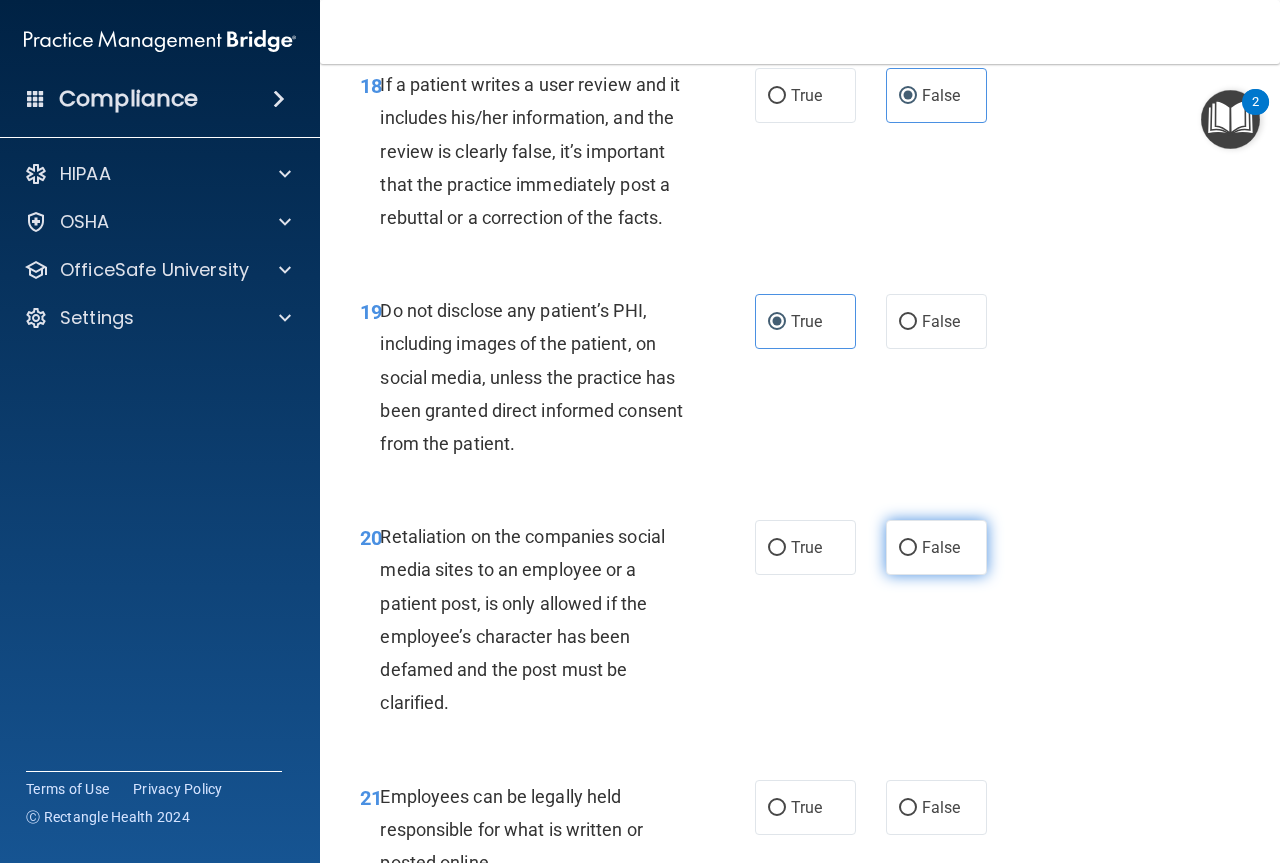 click on "False" at bounding box center (941, 547) 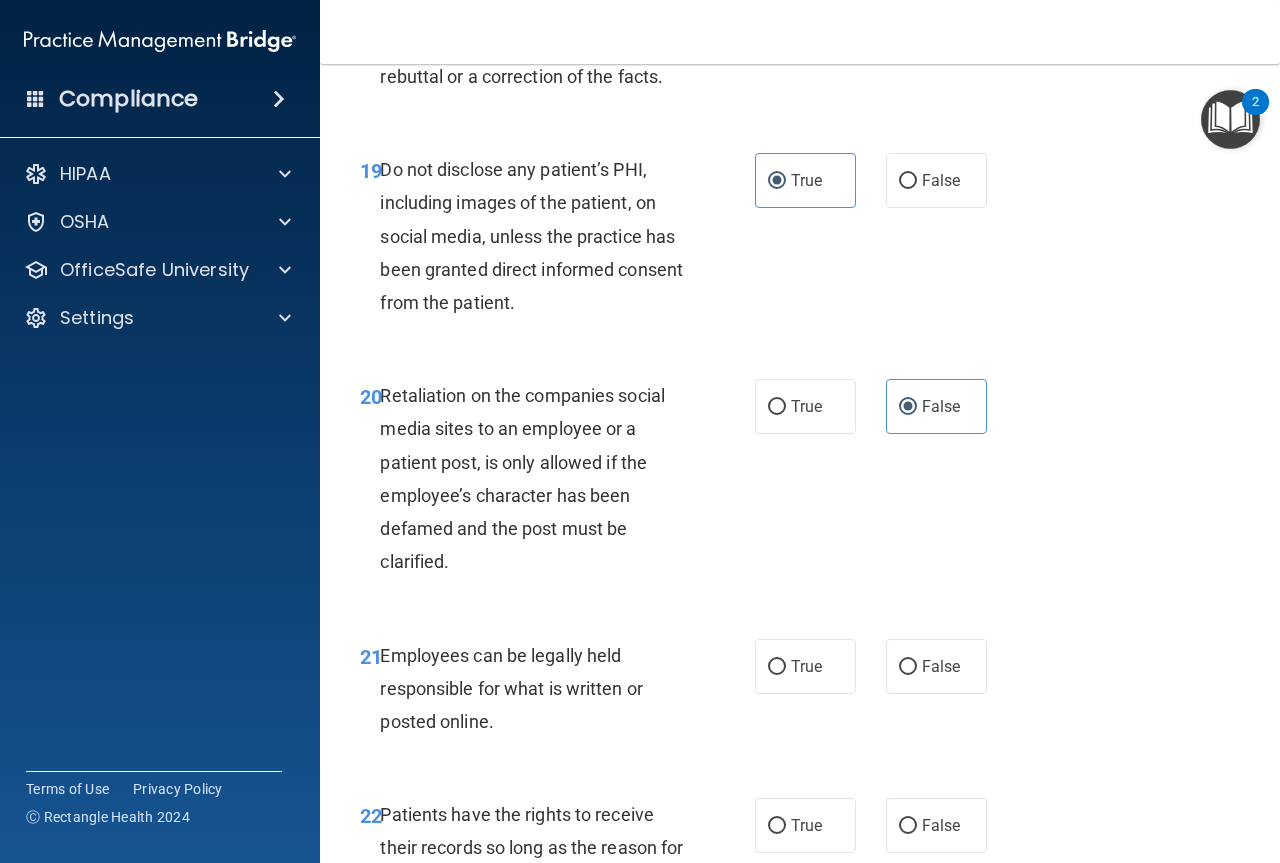 scroll, scrollTop: 4600, scrollLeft: 0, axis: vertical 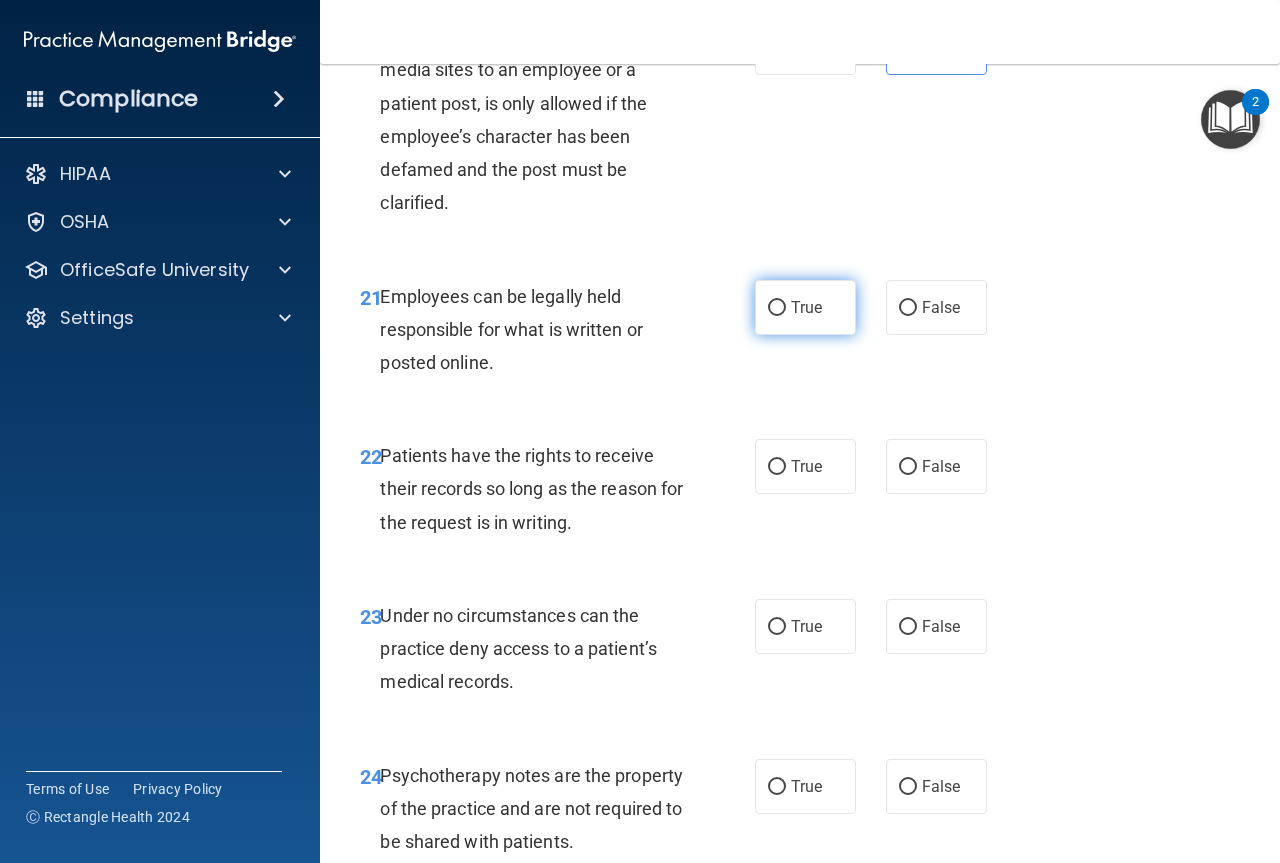 click on "True" at bounding box center [805, 307] 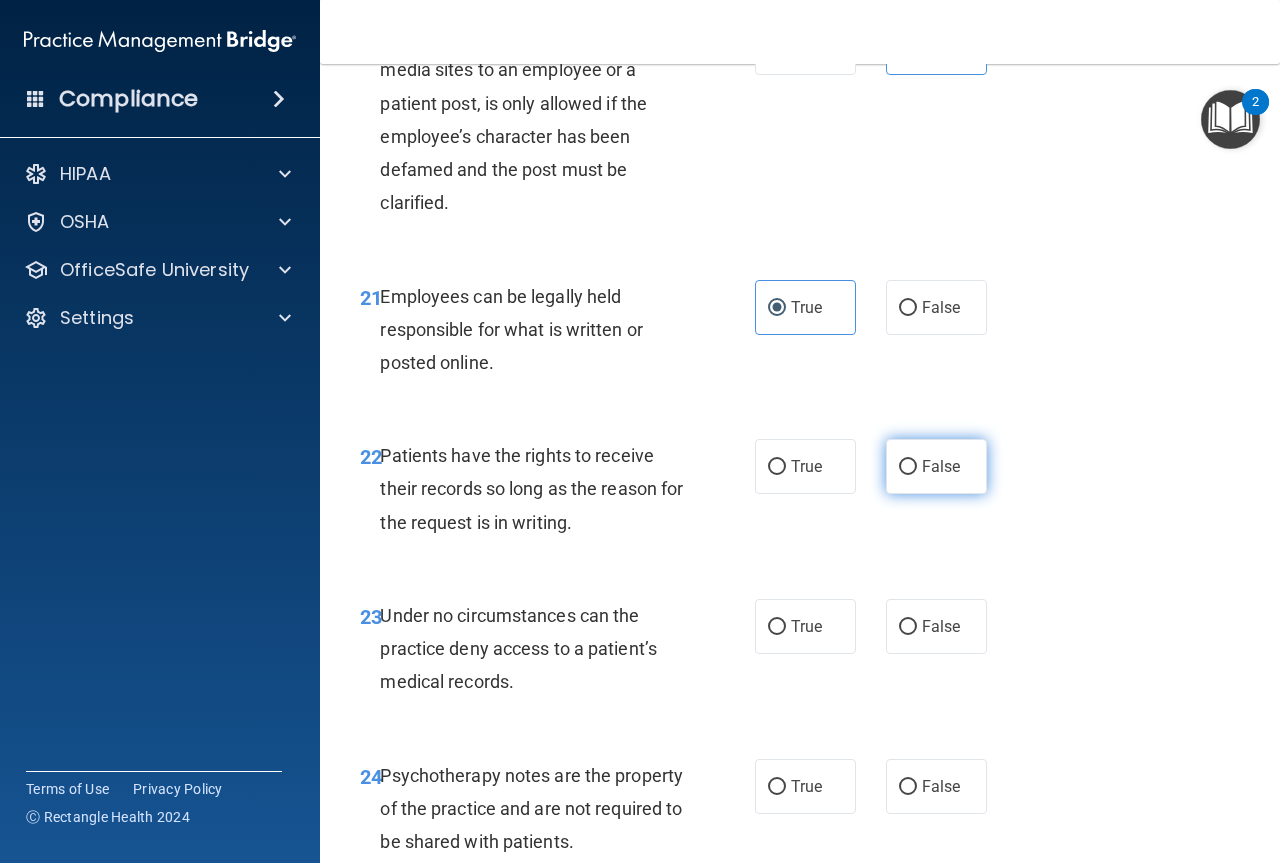 click on "False" at bounding box center [941, 466] 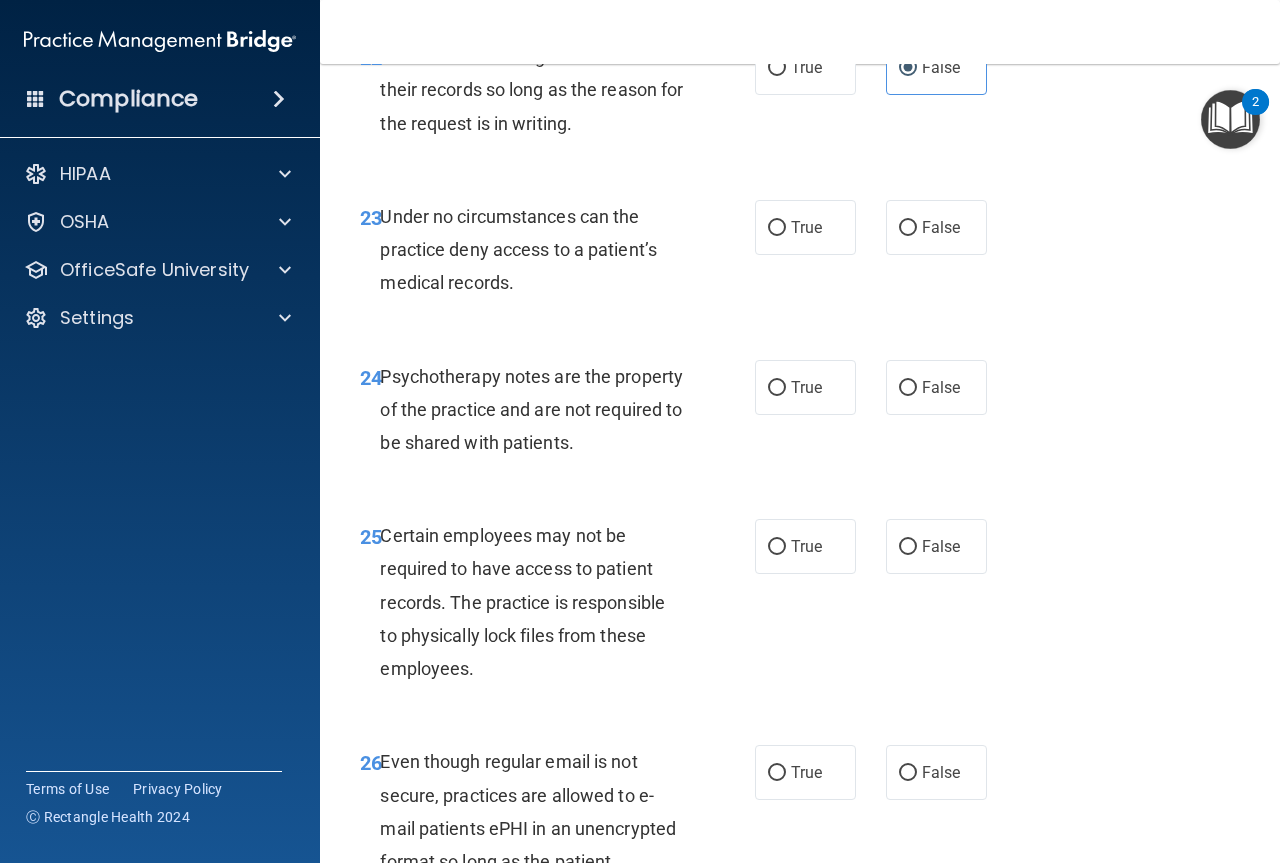 scroll, scrollTop: 5000, scrollLeft: 0, axis: vertical 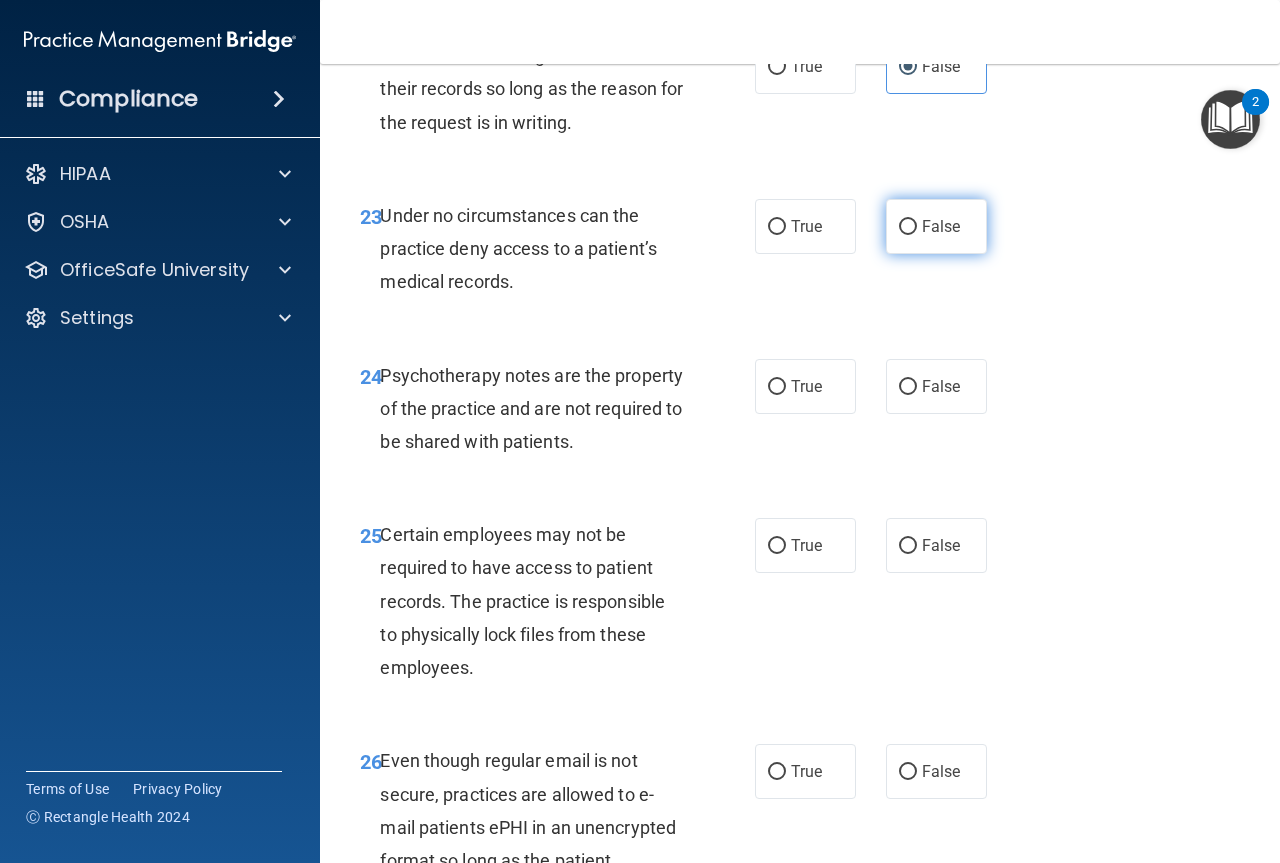 click on "False" at bounding box center [941, 226] 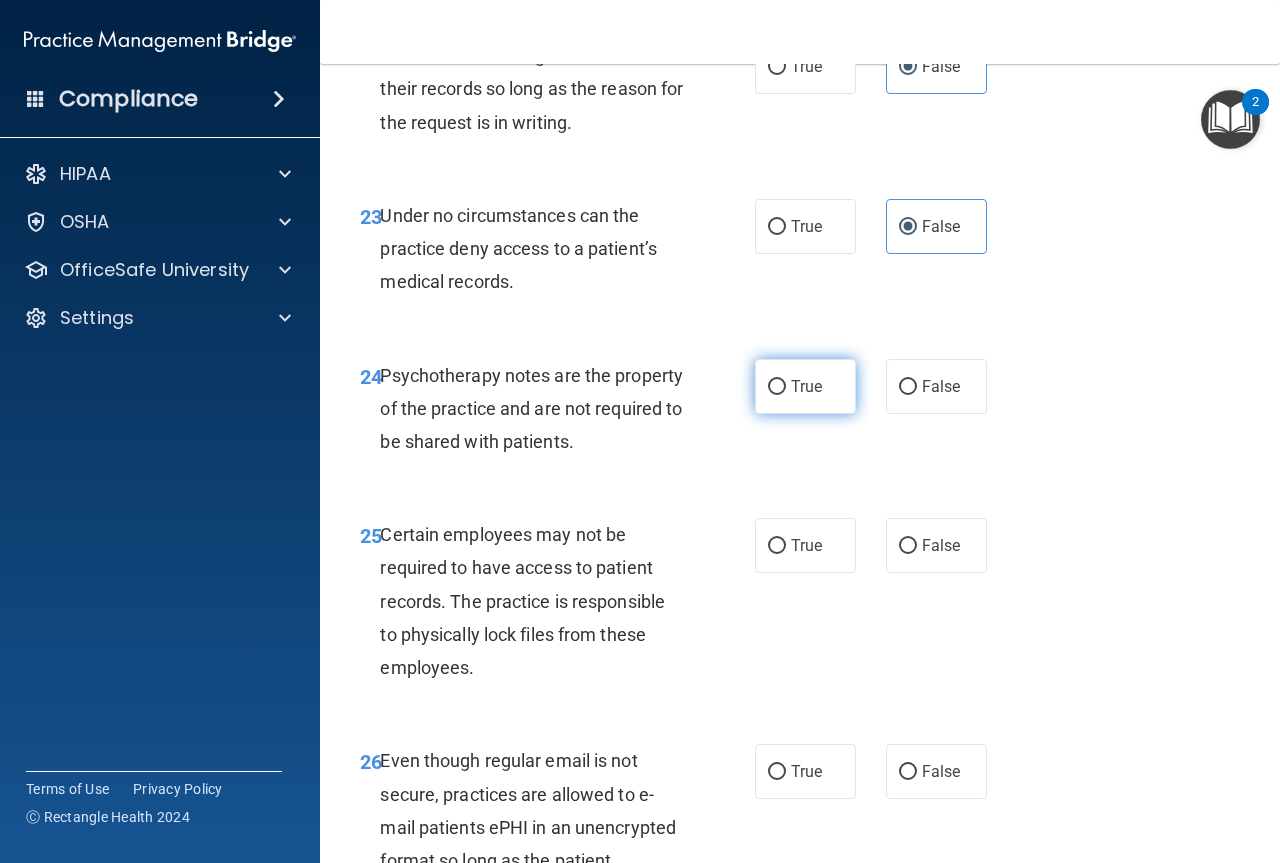 click on "True" at bounding box center (805, 386) 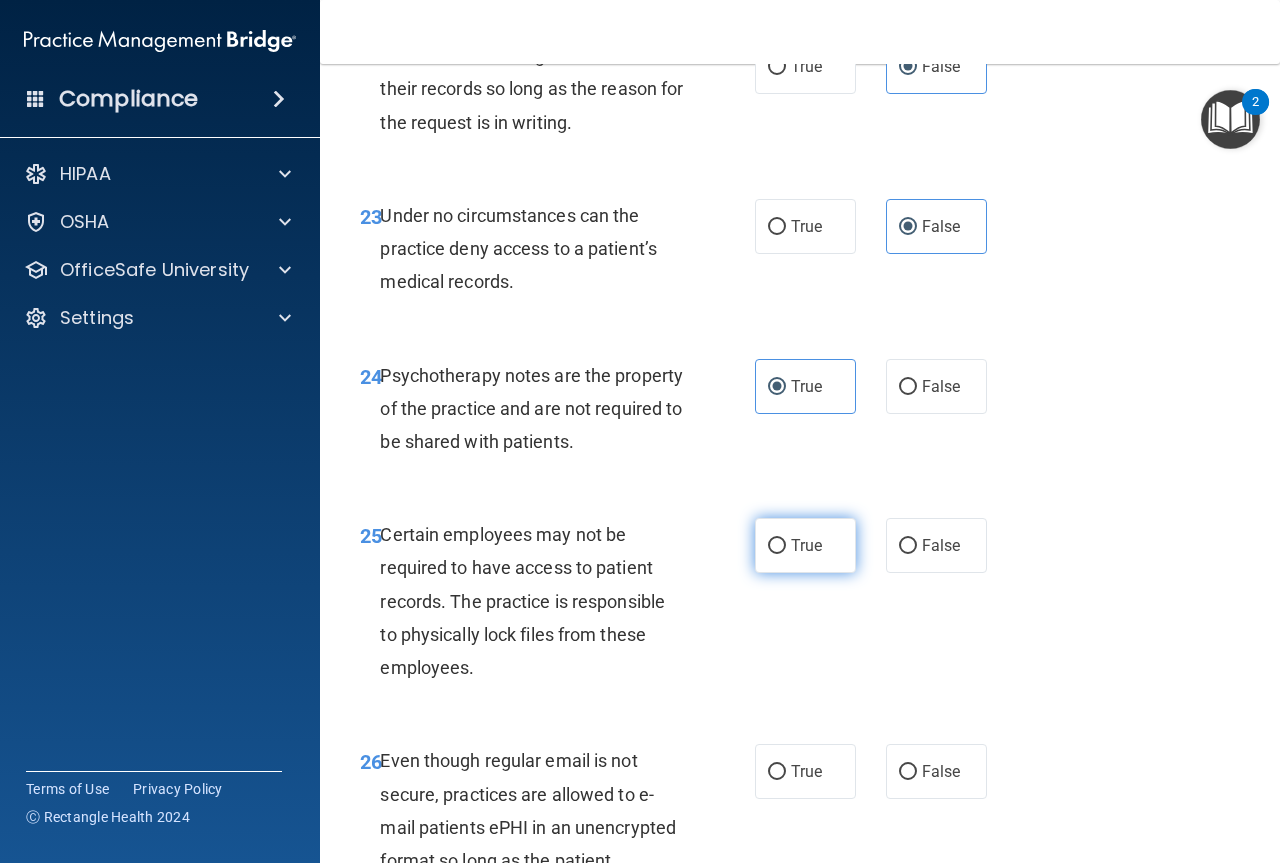 click on "True" at bounding box center (805, 545) 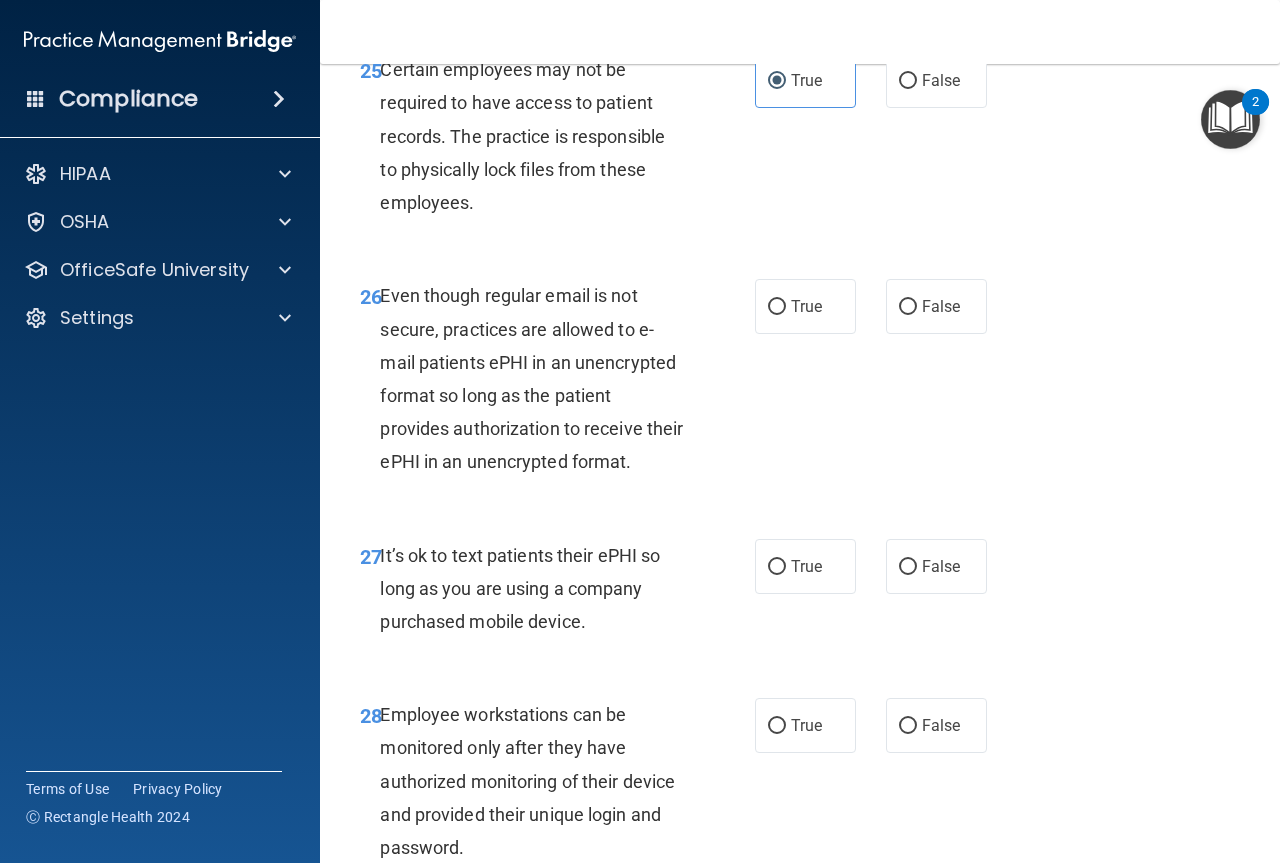 scroll, scrollTop: 5500, scrollLeft: 0, axis: vertical 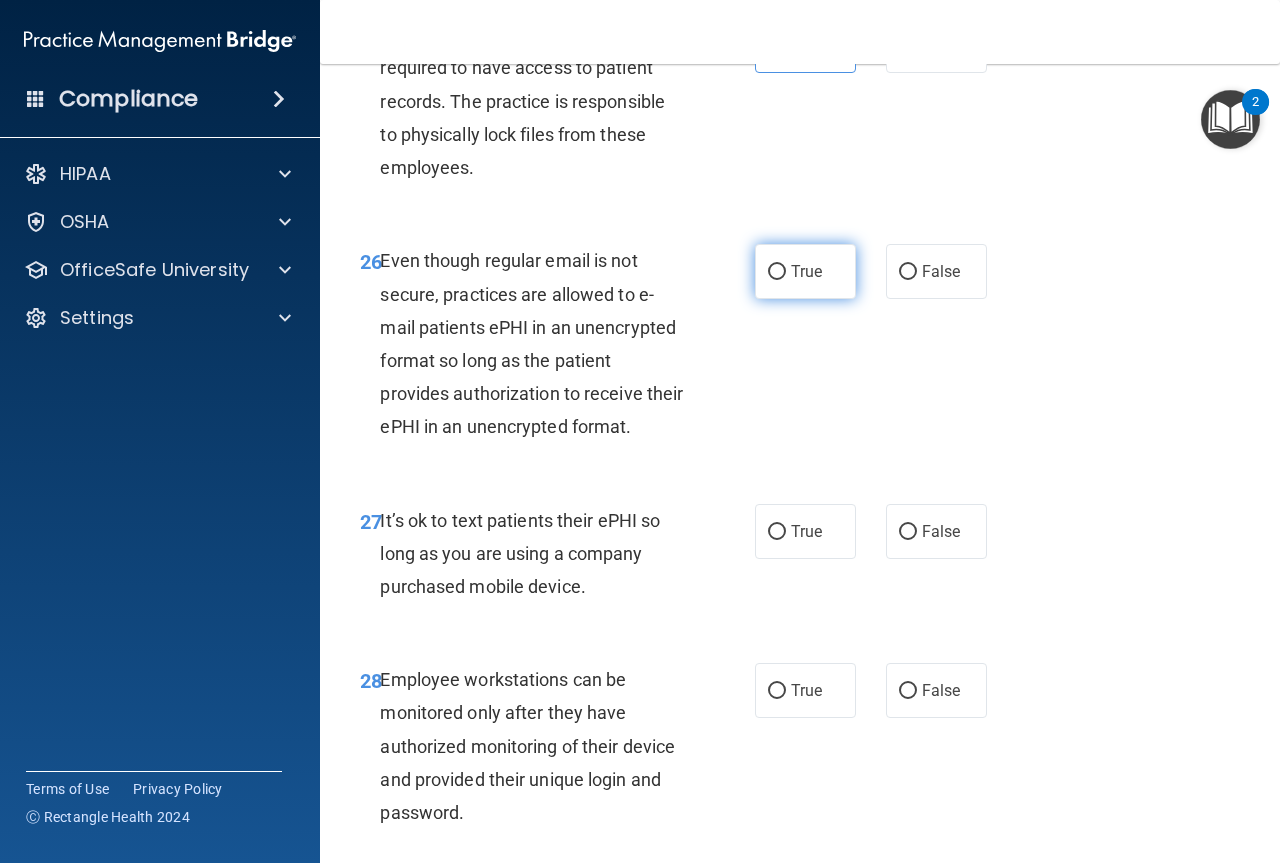 click on "True" at bounding box center [805, 271] 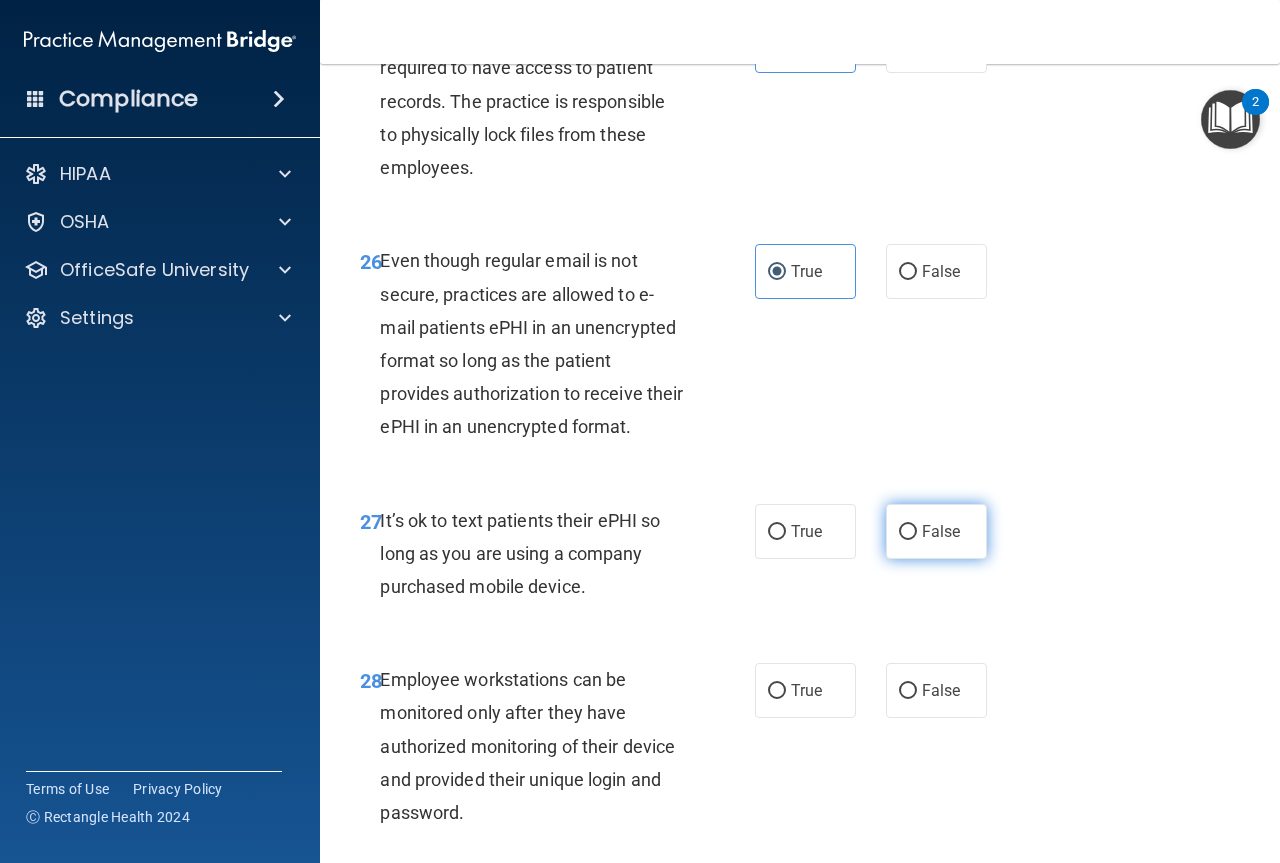 click on "False" at bounding box center (908, 532) 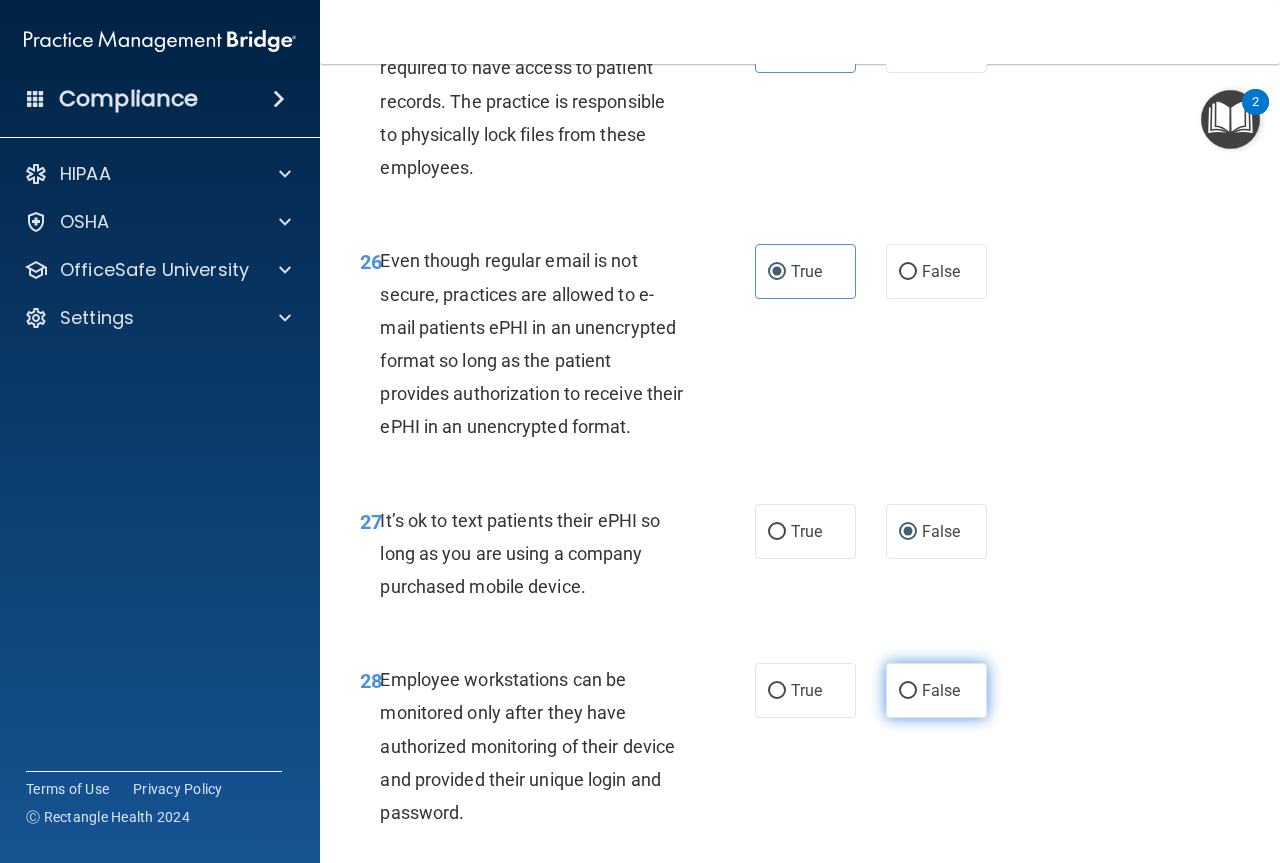 click on "False" at bounding box center (936, 690) 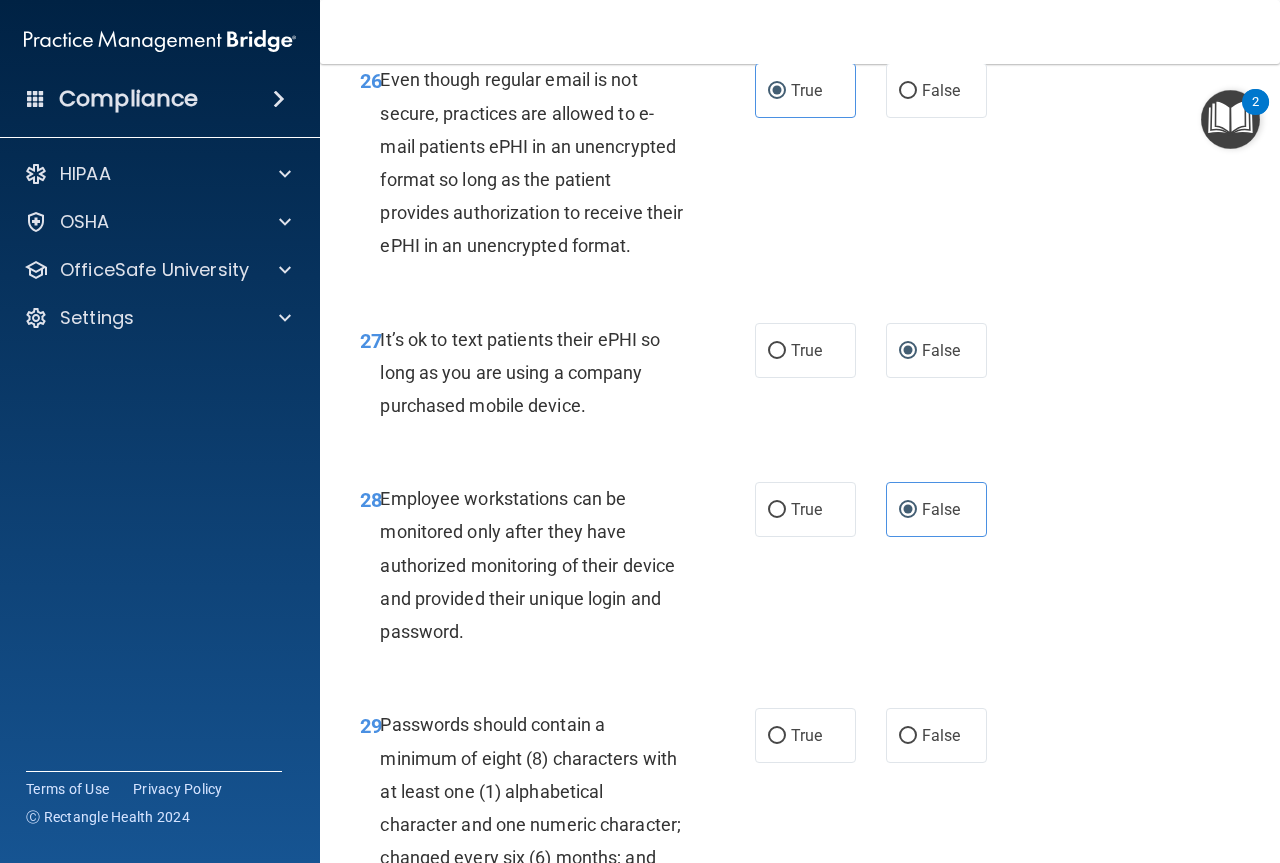 scroll, scrollTop: 6000, scrollLeft: 0, axis: vertical 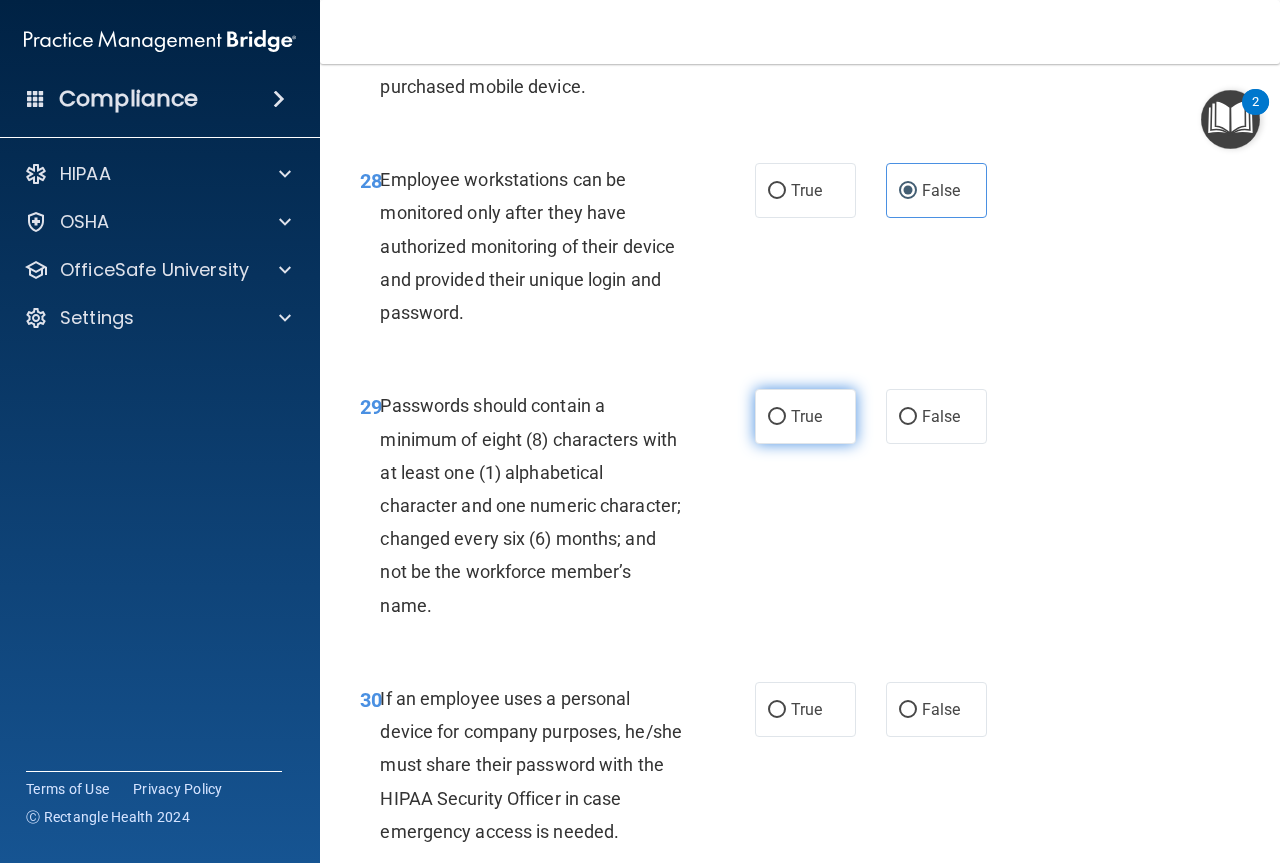 click on "True" at bounding box center (805, 416) 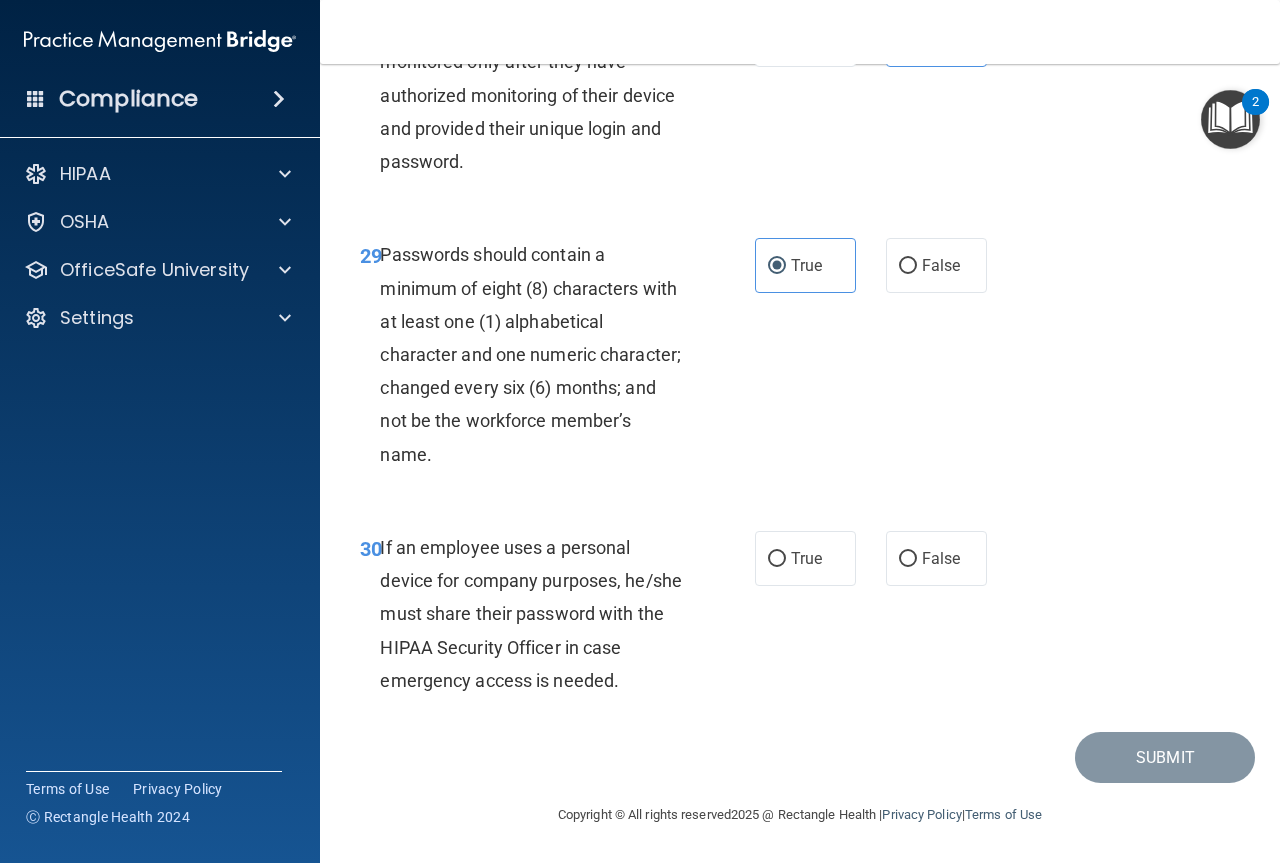 scroll, scrollTop: 6283, scrollLeft: 0, axis: vertical 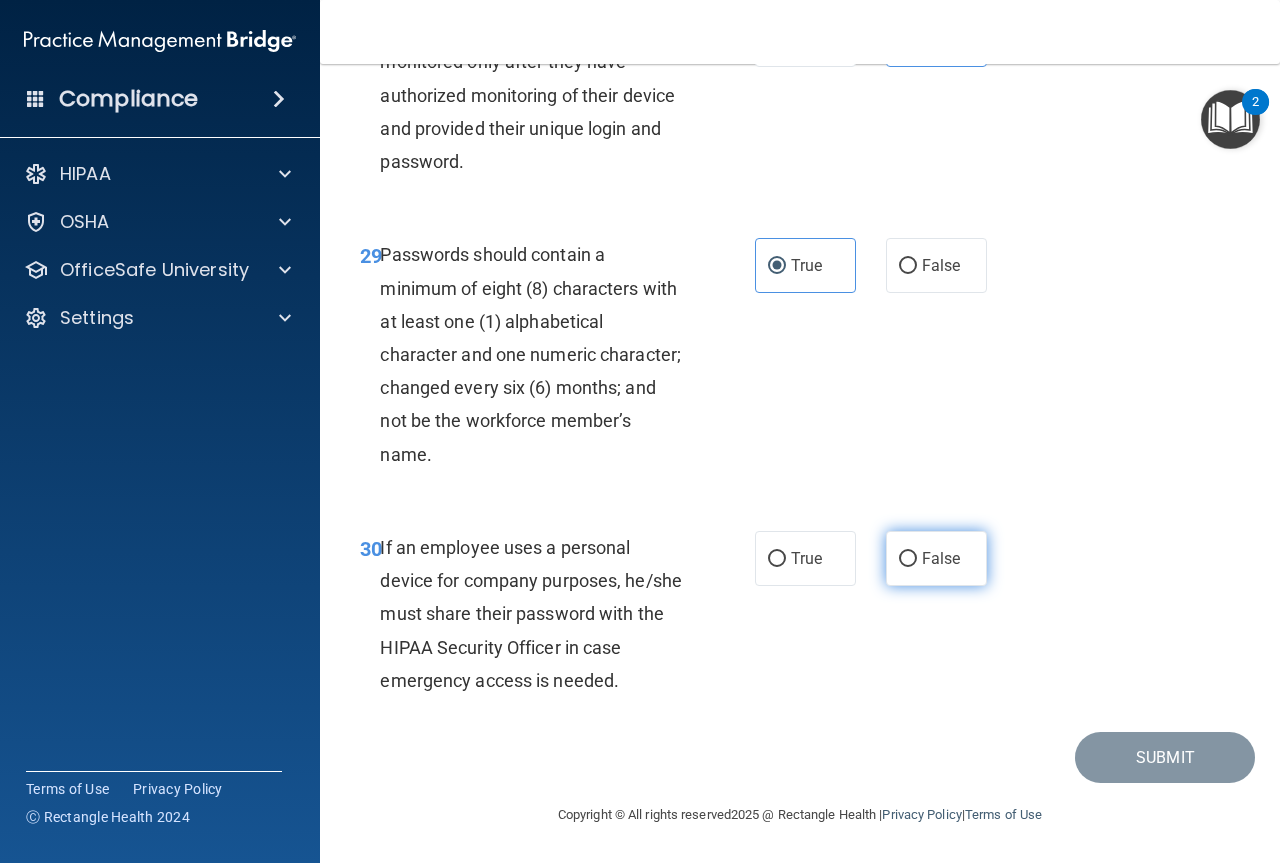 click on "False" at bounding box center [941, 558] 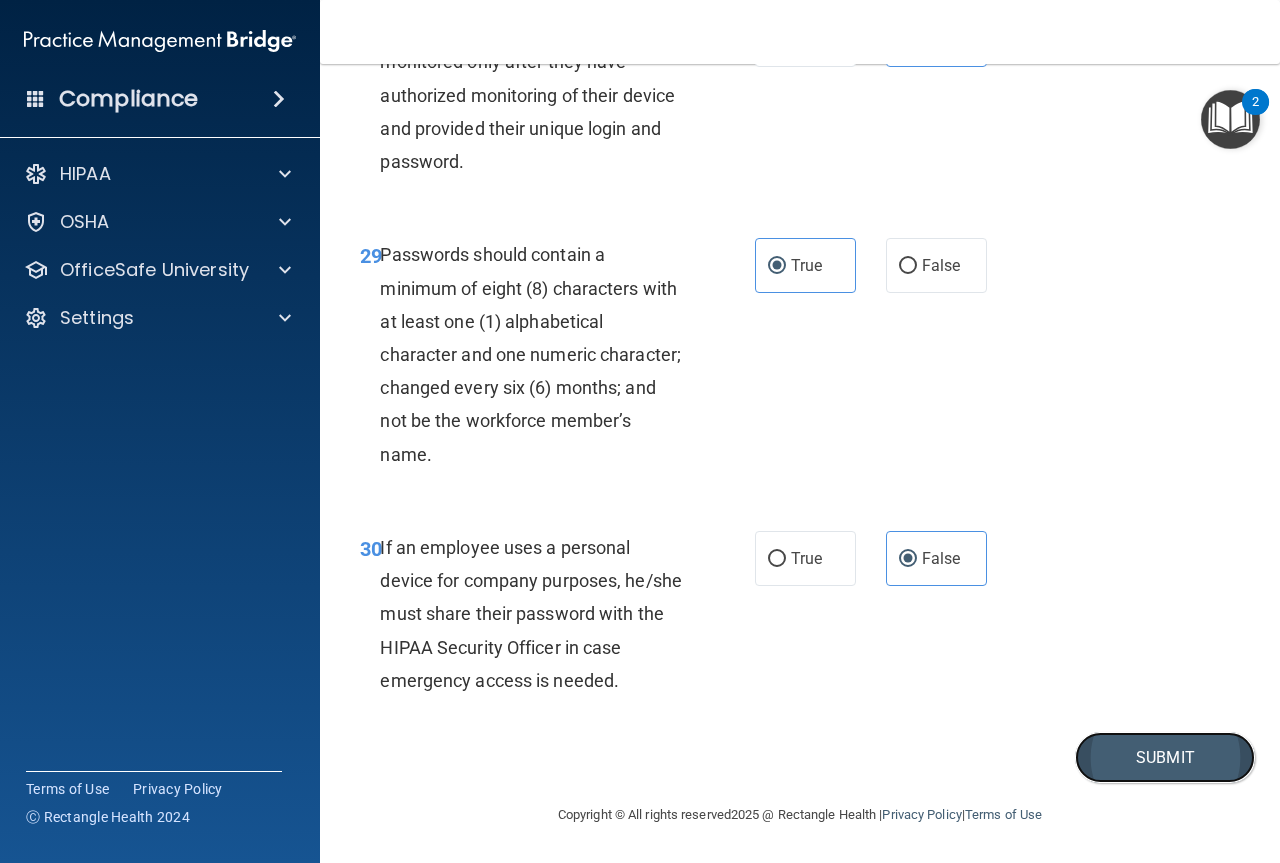 click on "Submit" at bounding box center (1165, 757) 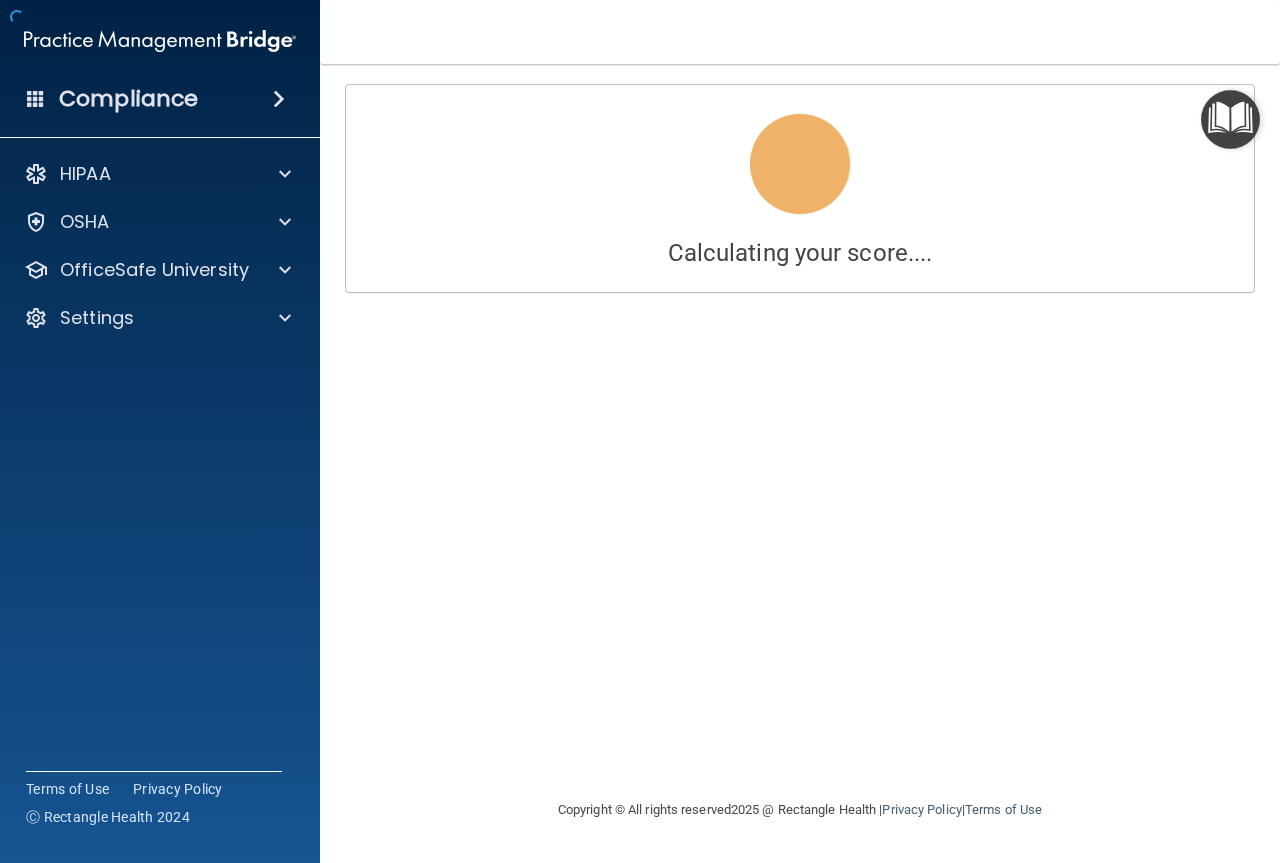 scroll, scrollTop: 0, scrollLeft: 0, axis: both 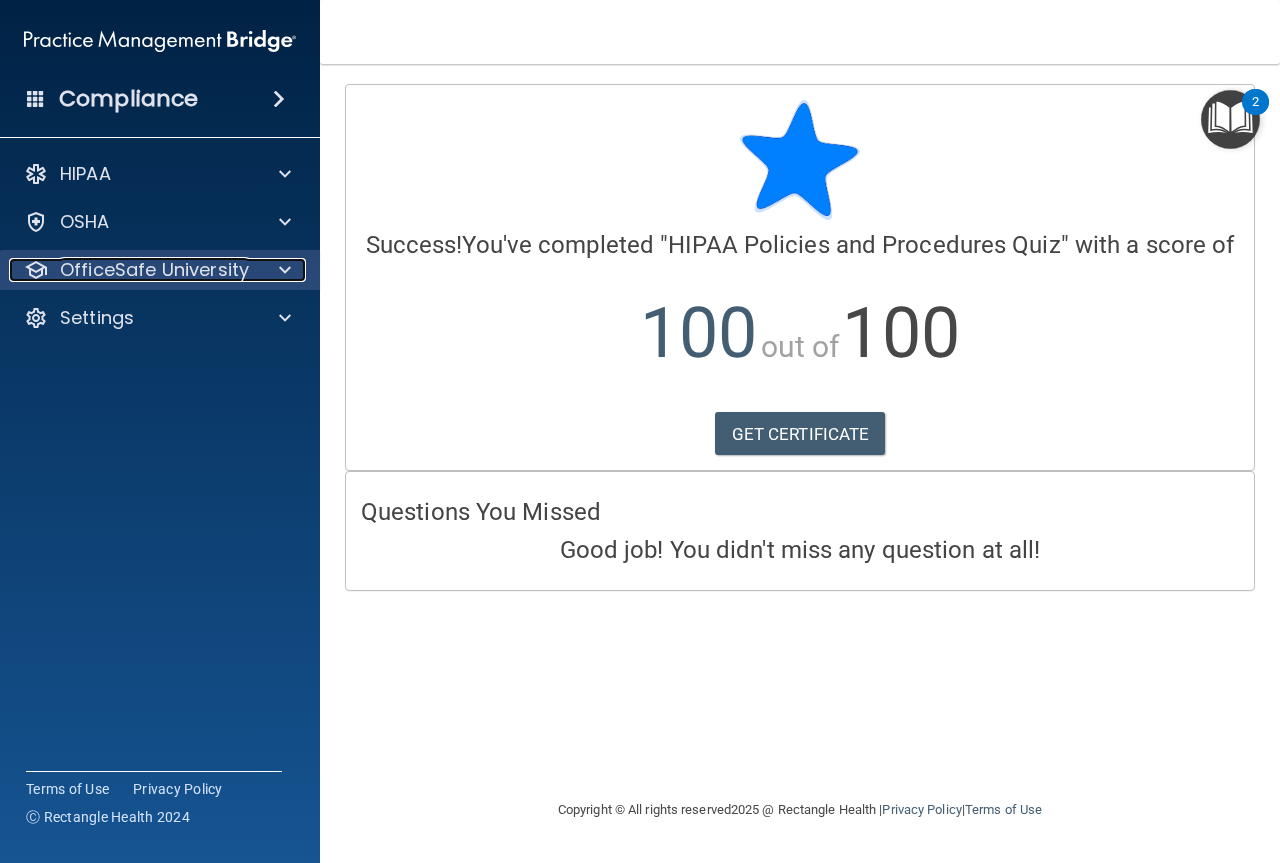 click at bounding box center (282, 270) 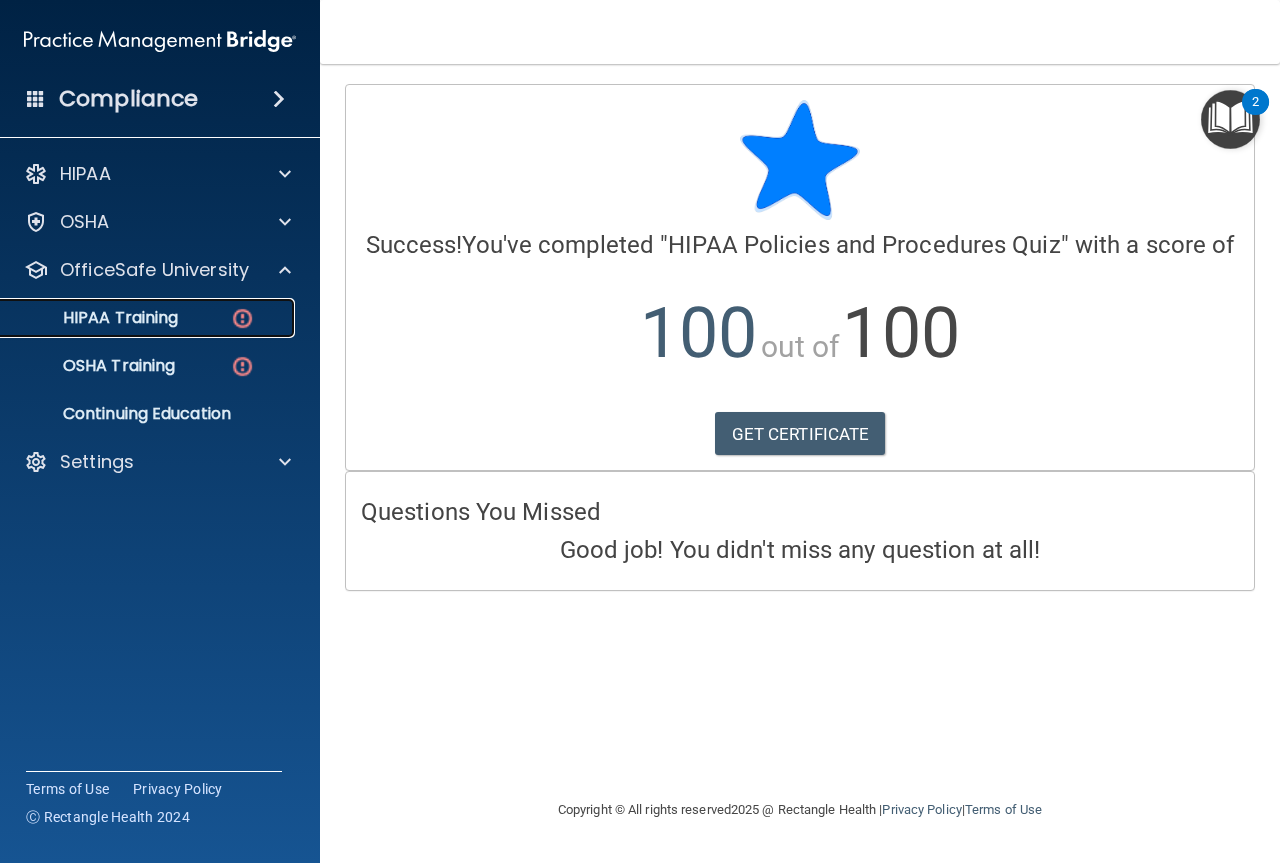click on "HIPAA Training" at bounding box center [149, 318] 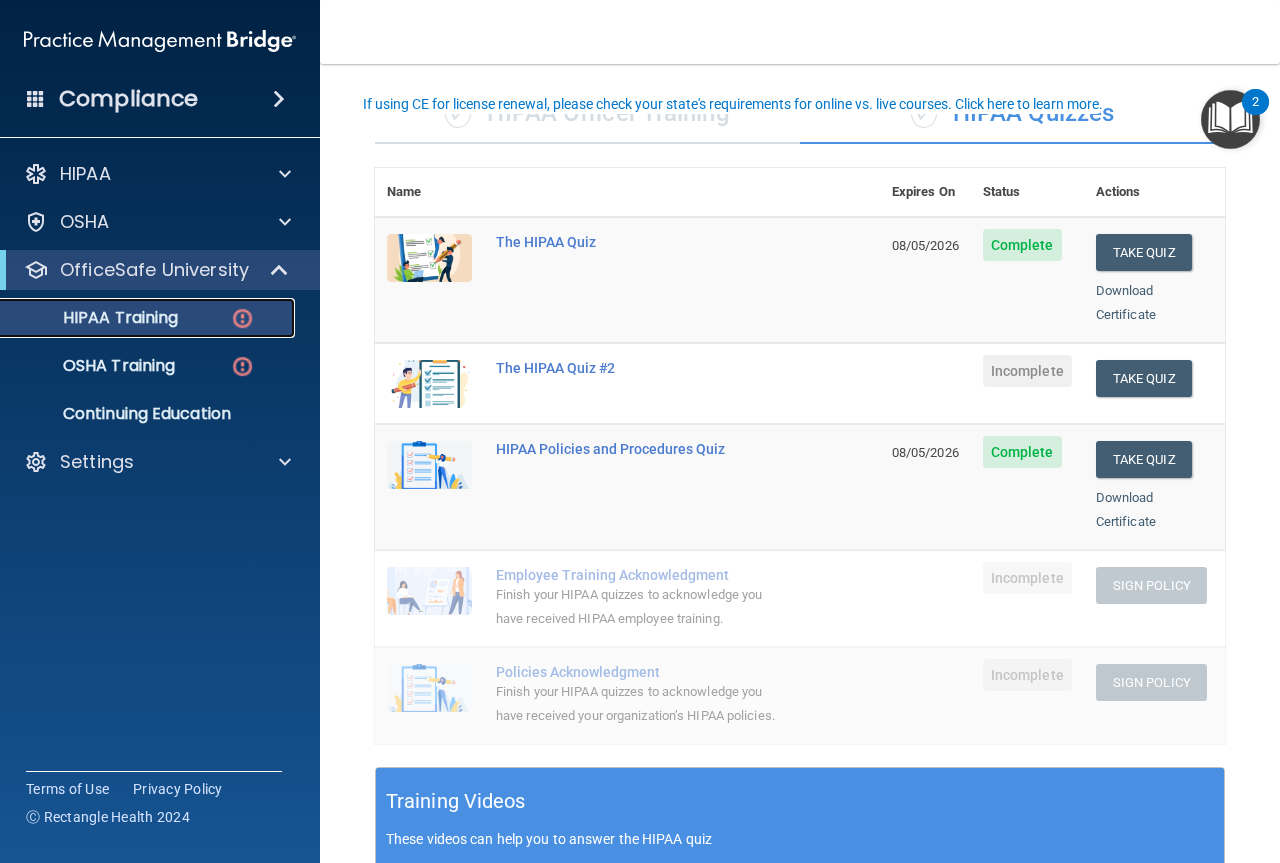 scroll, scrollTop: 100, scrollLeft: 0, axis: vertical 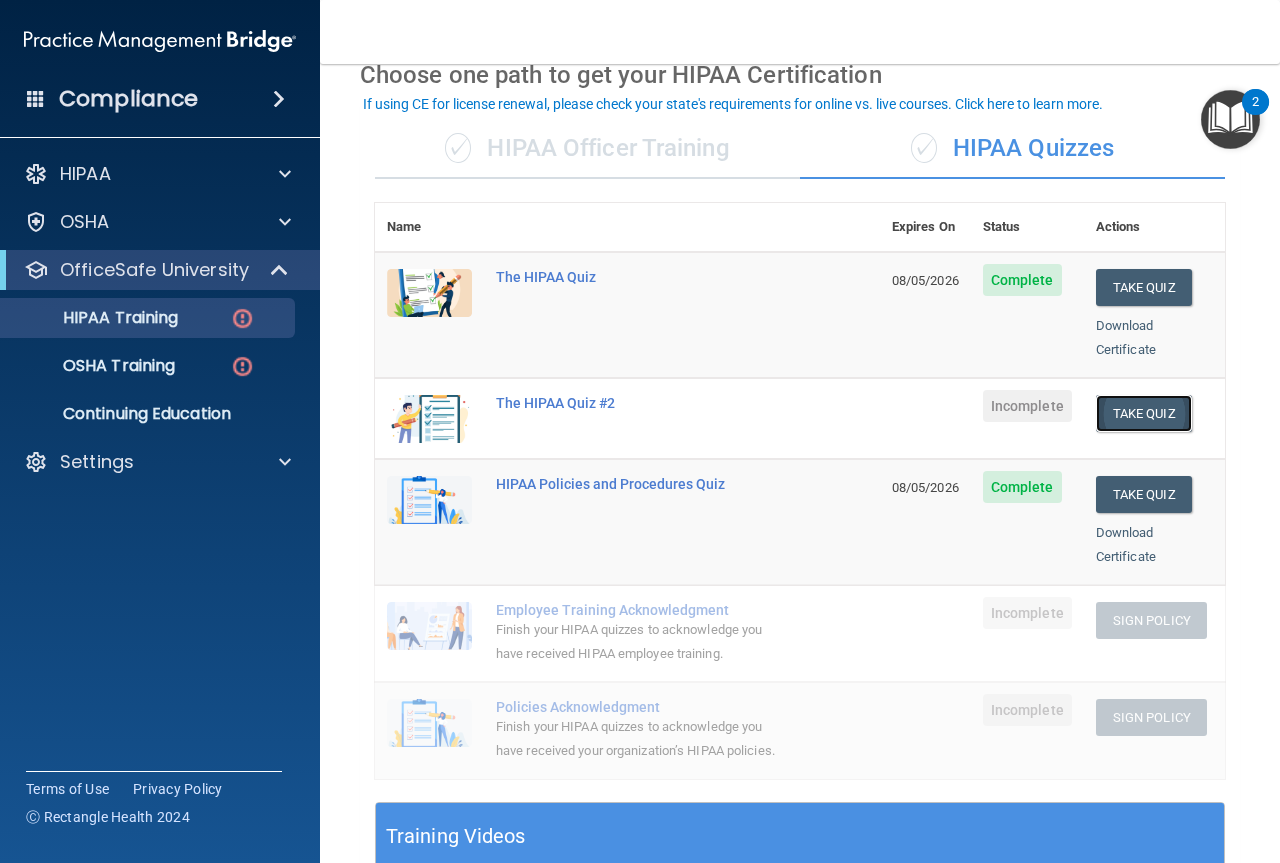 click on "Take Quiz" at bounding box center (1144, 413) 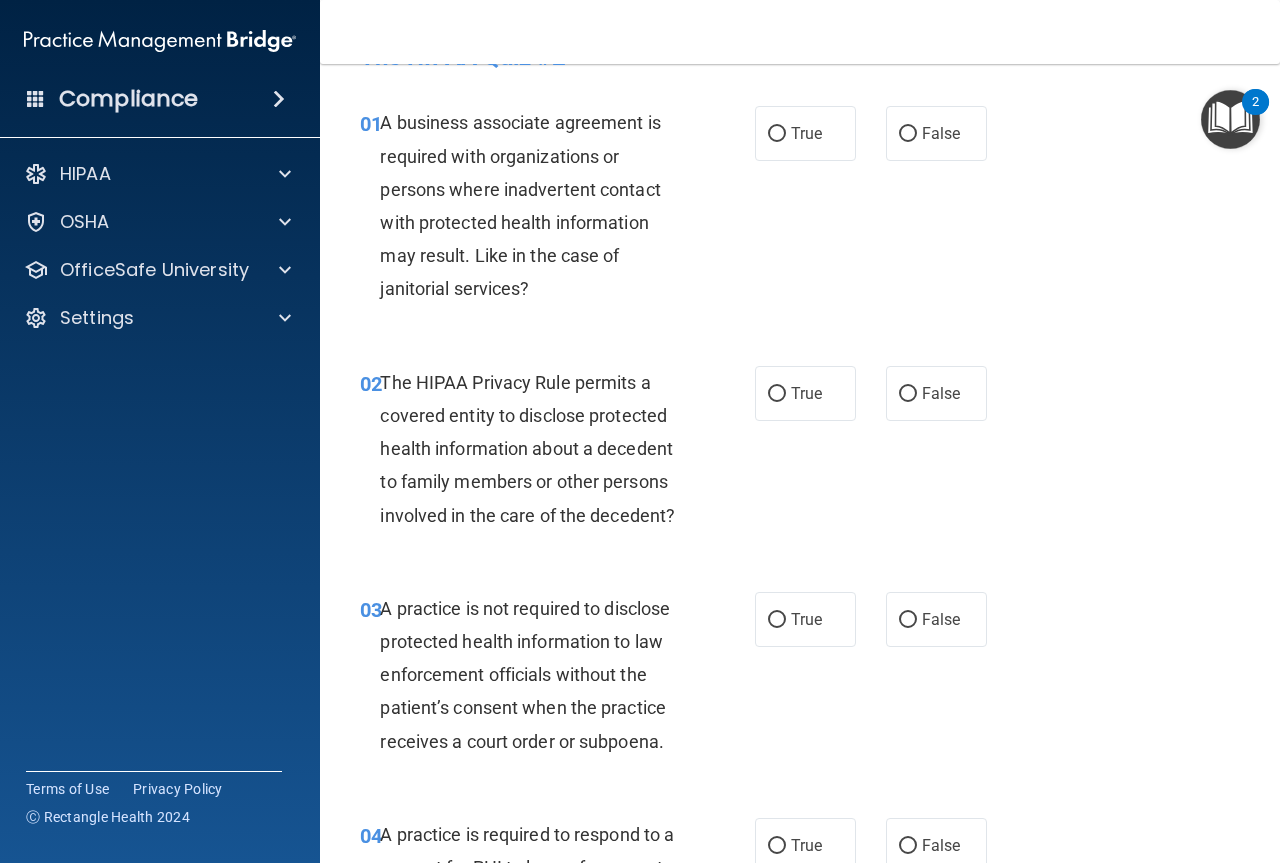 scroll, scrollTop: 0, scrollLeft: 0, axis: both 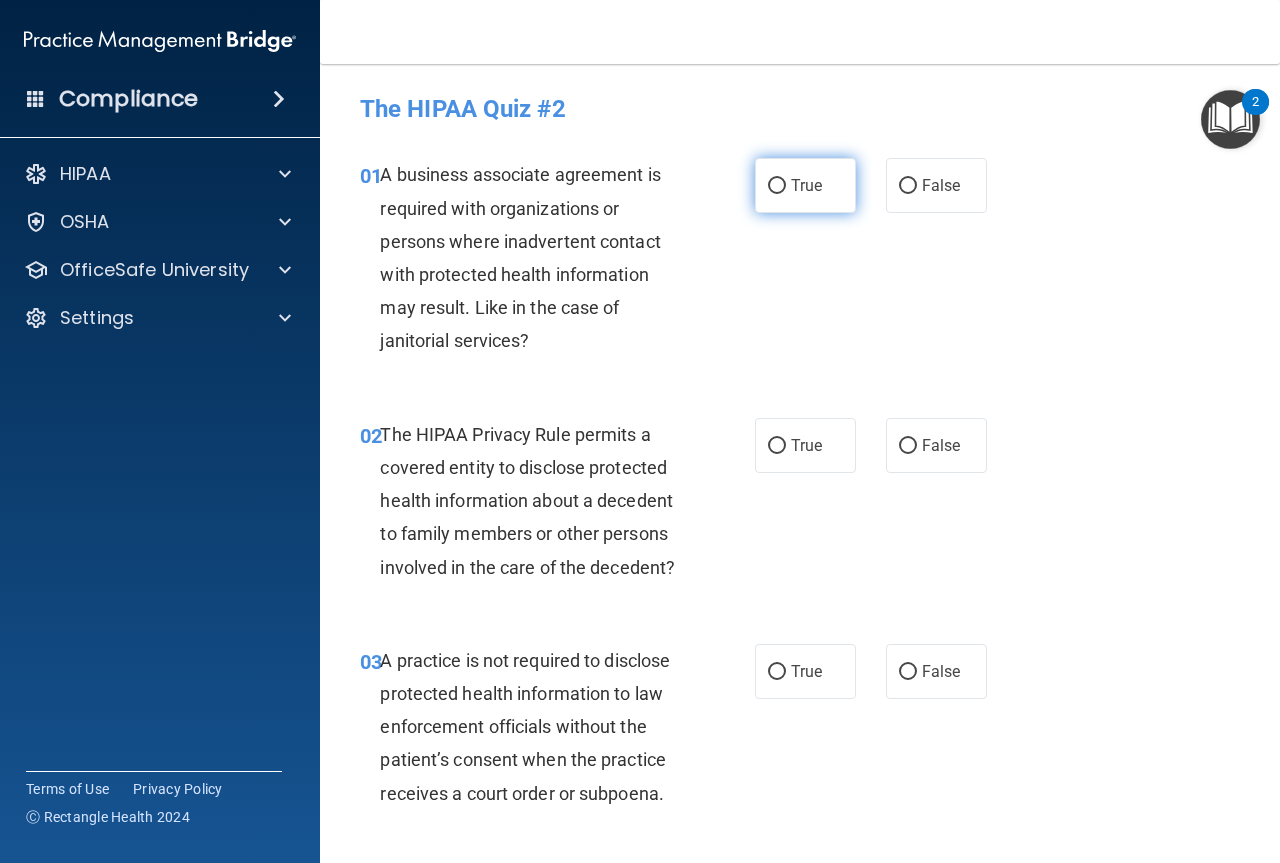 click on "True" at bounding box center [806, 185] 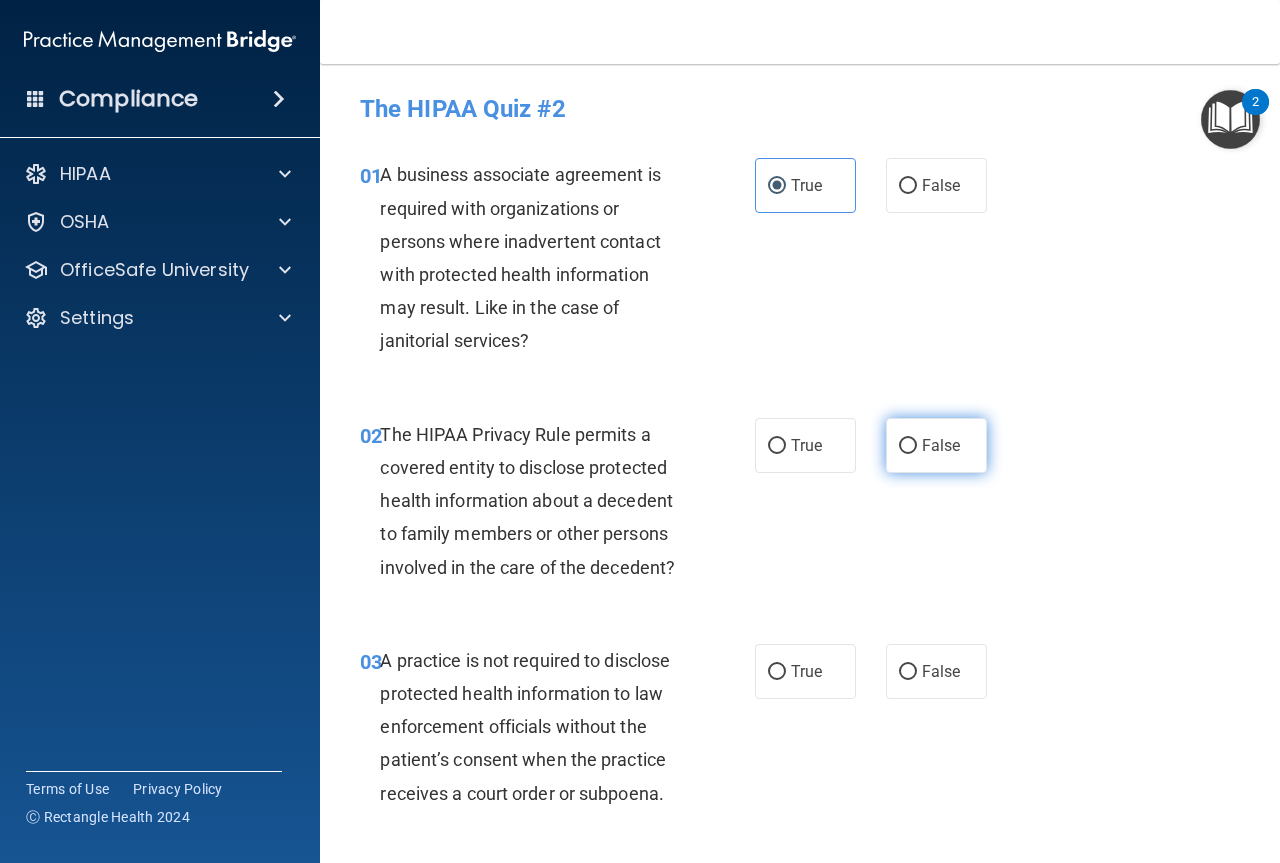 click on "False" at bounding box center (908, 446) 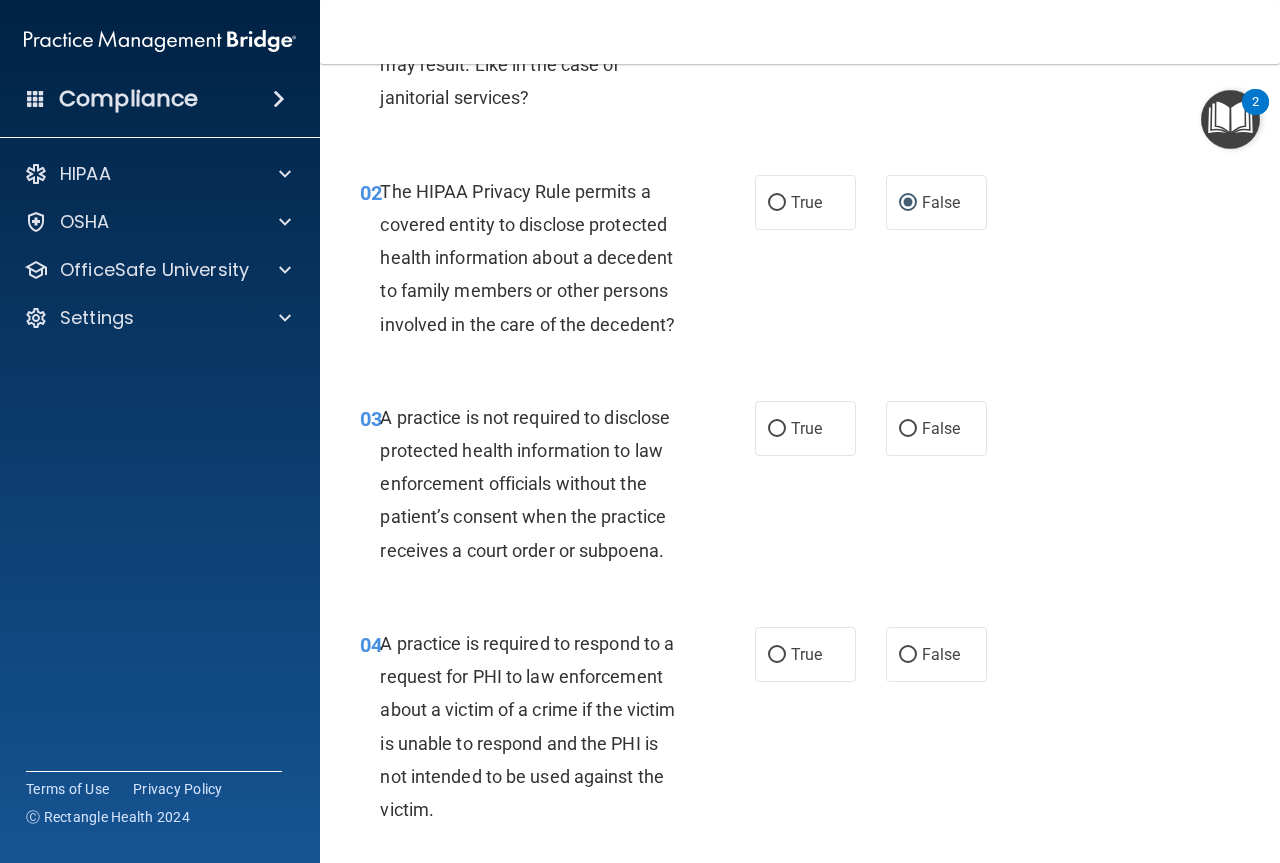 scroll, scrollTop: 300, scrollLeft: 0, axis: vertical 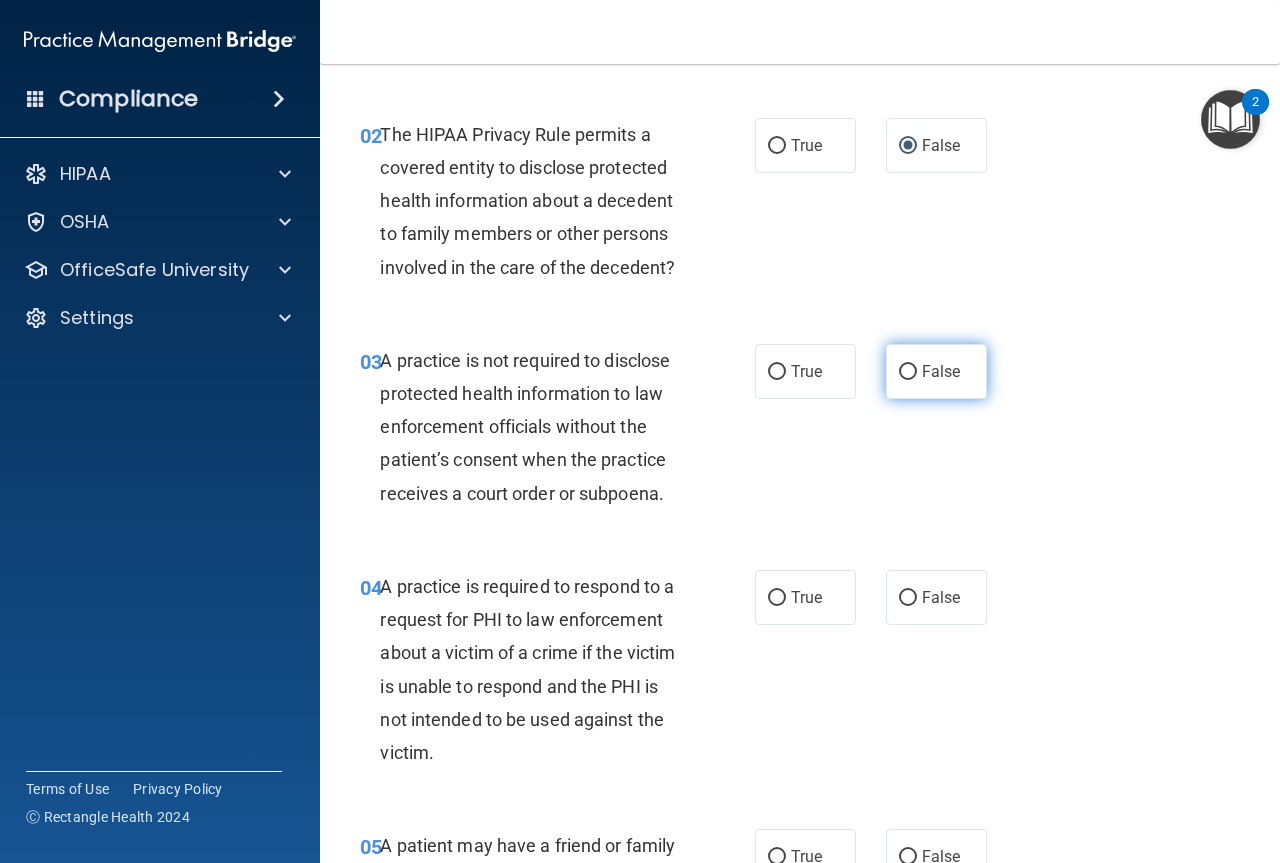 click on "False" at bounding box center (936, 371) 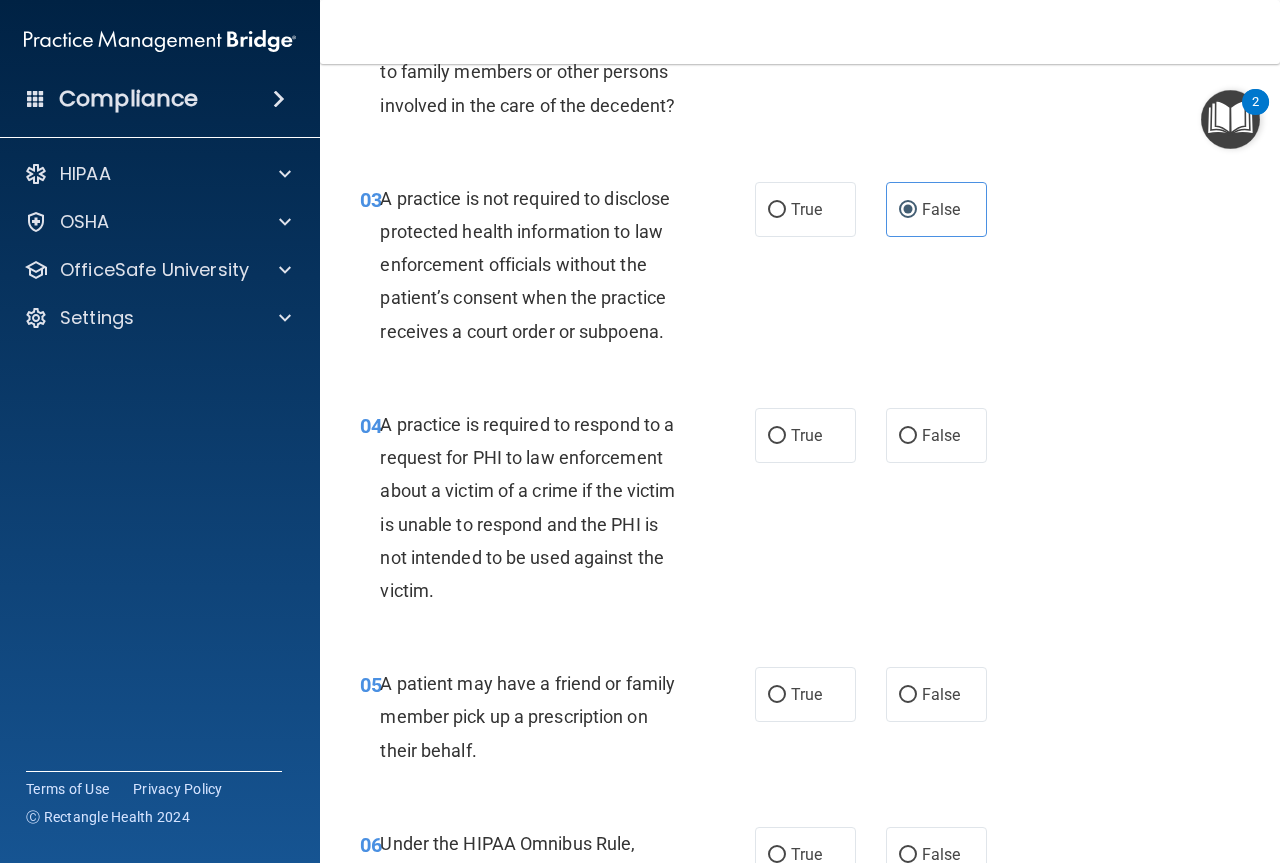 scroll, scrollTop: 500, scrollLeft: 0, axis: vertical 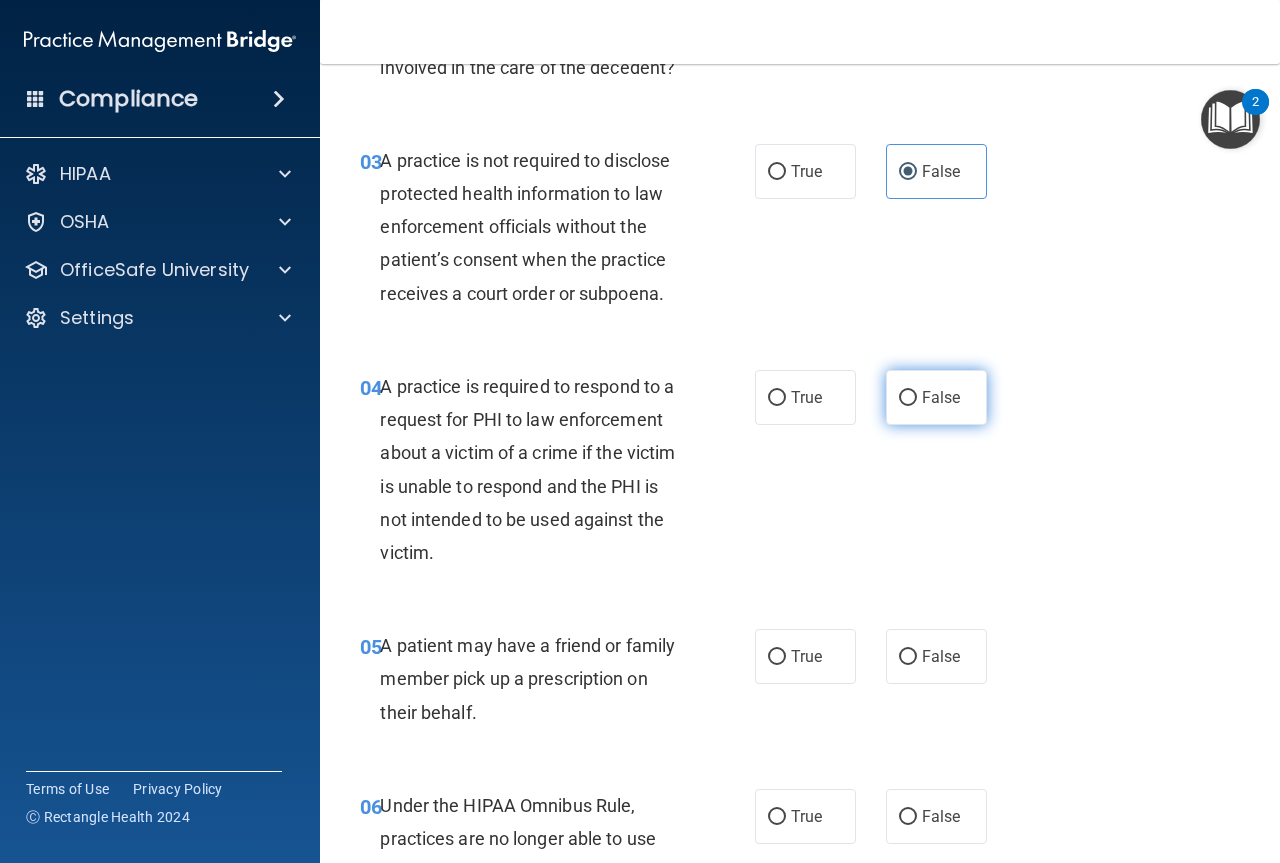click on "False" at bounding box center (908, 398) 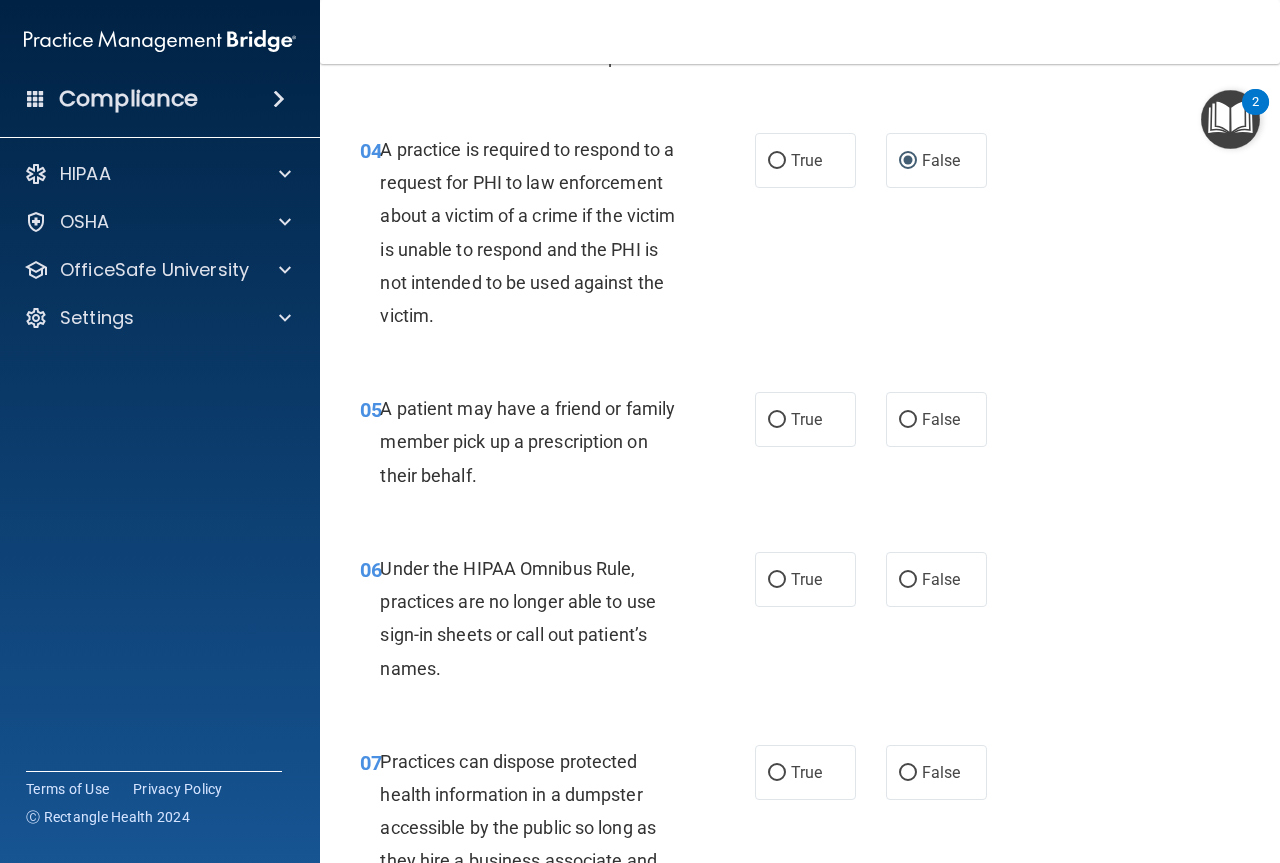 scroll, scrollTop: 800, scrollLeft: 0, axis: vertical 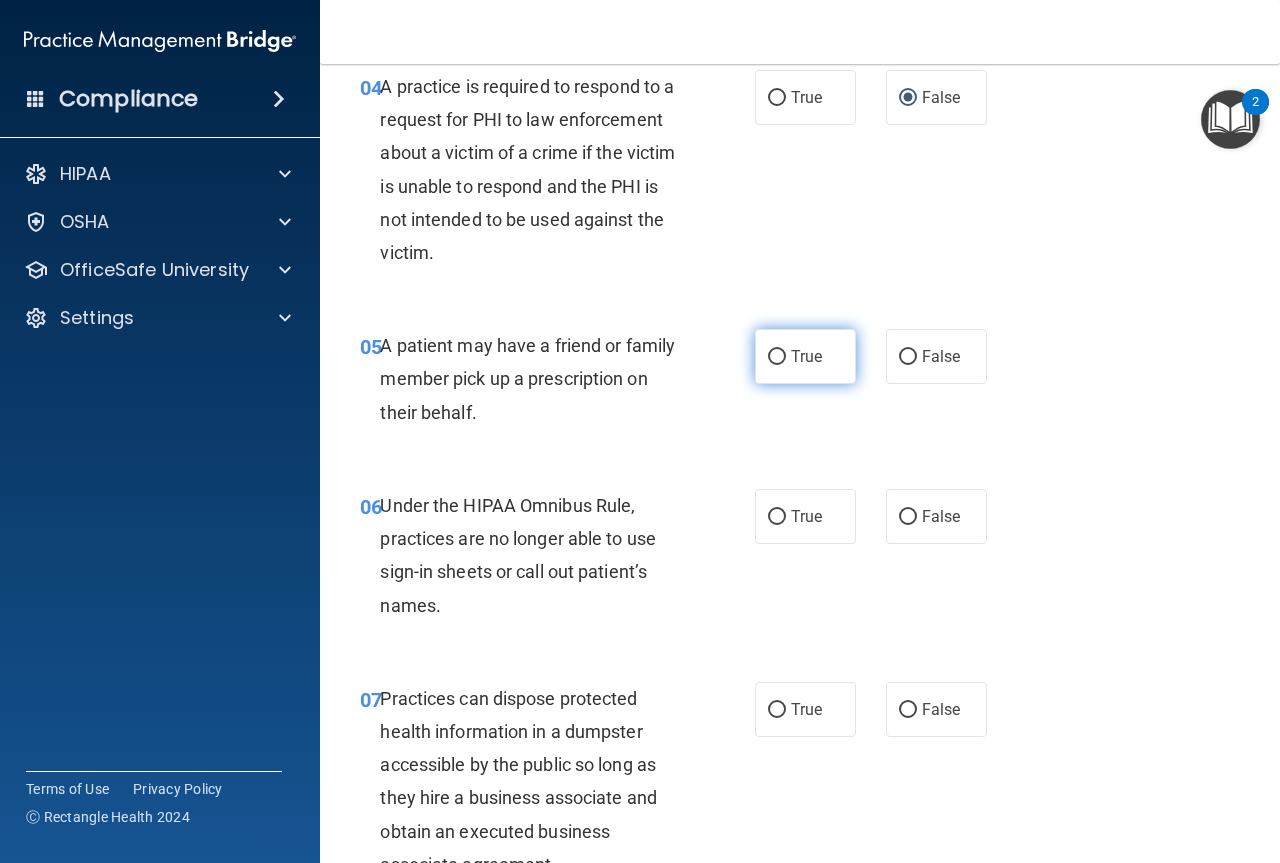 click on "True" at bounding box center (806, 356) 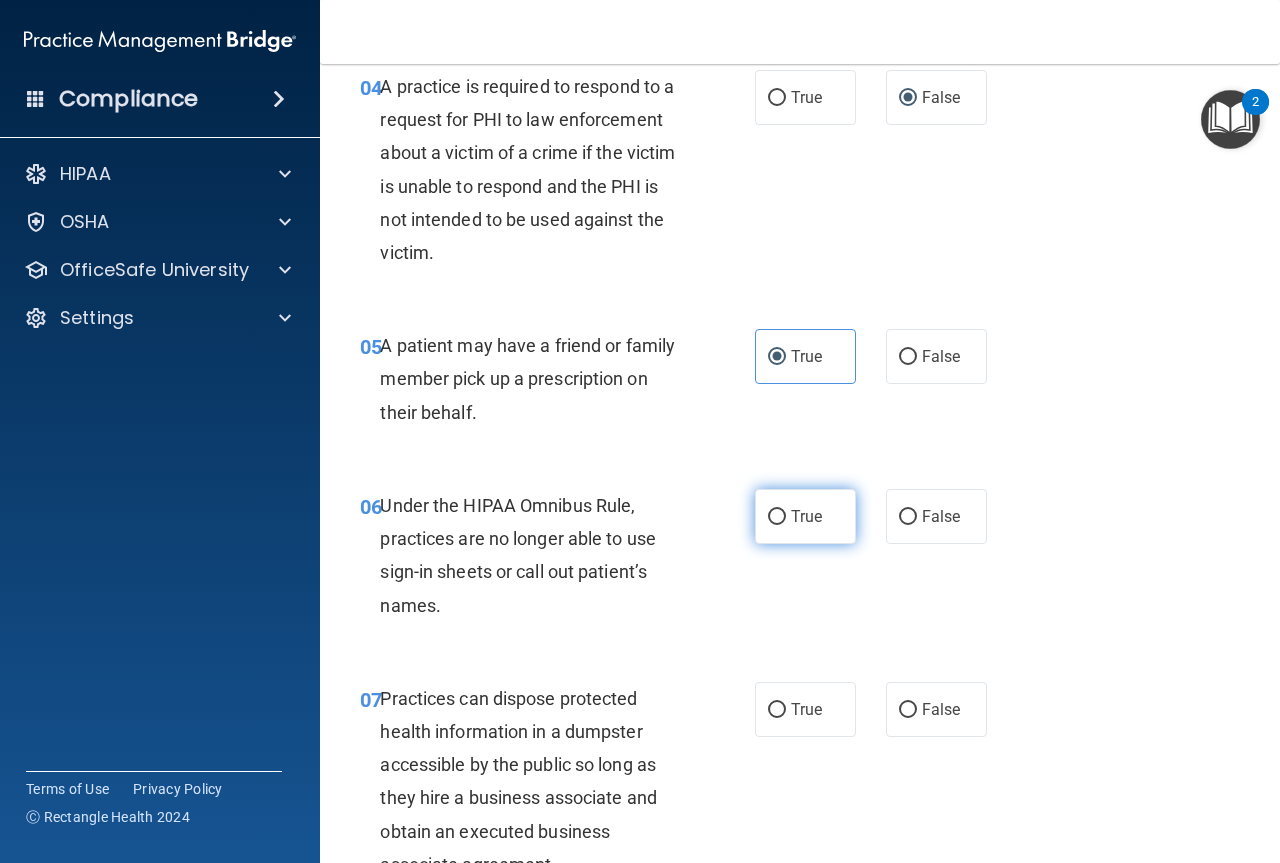 click on "True" at bounding box center [805, 516] 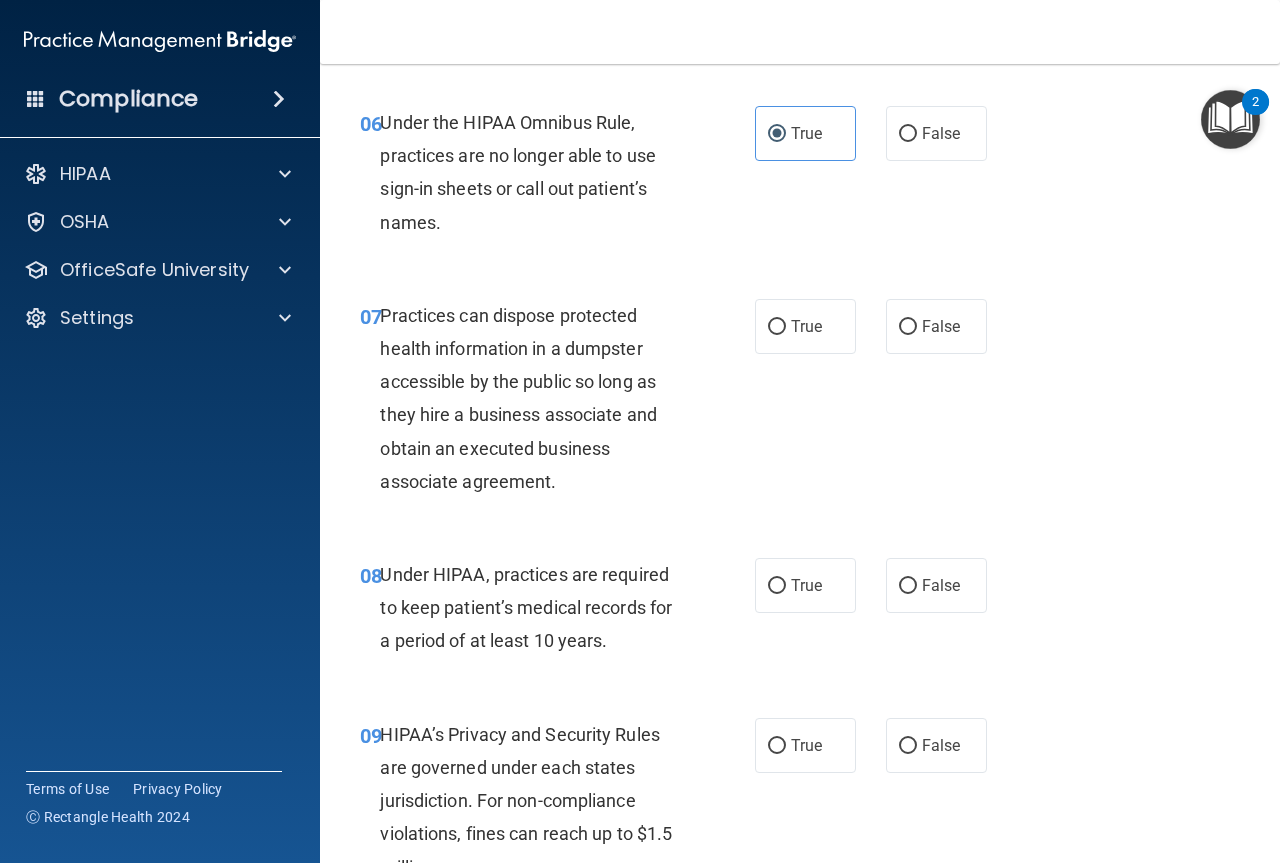 scroll, scrollTop: 1200, scrollLeft: 0, axis: vertical 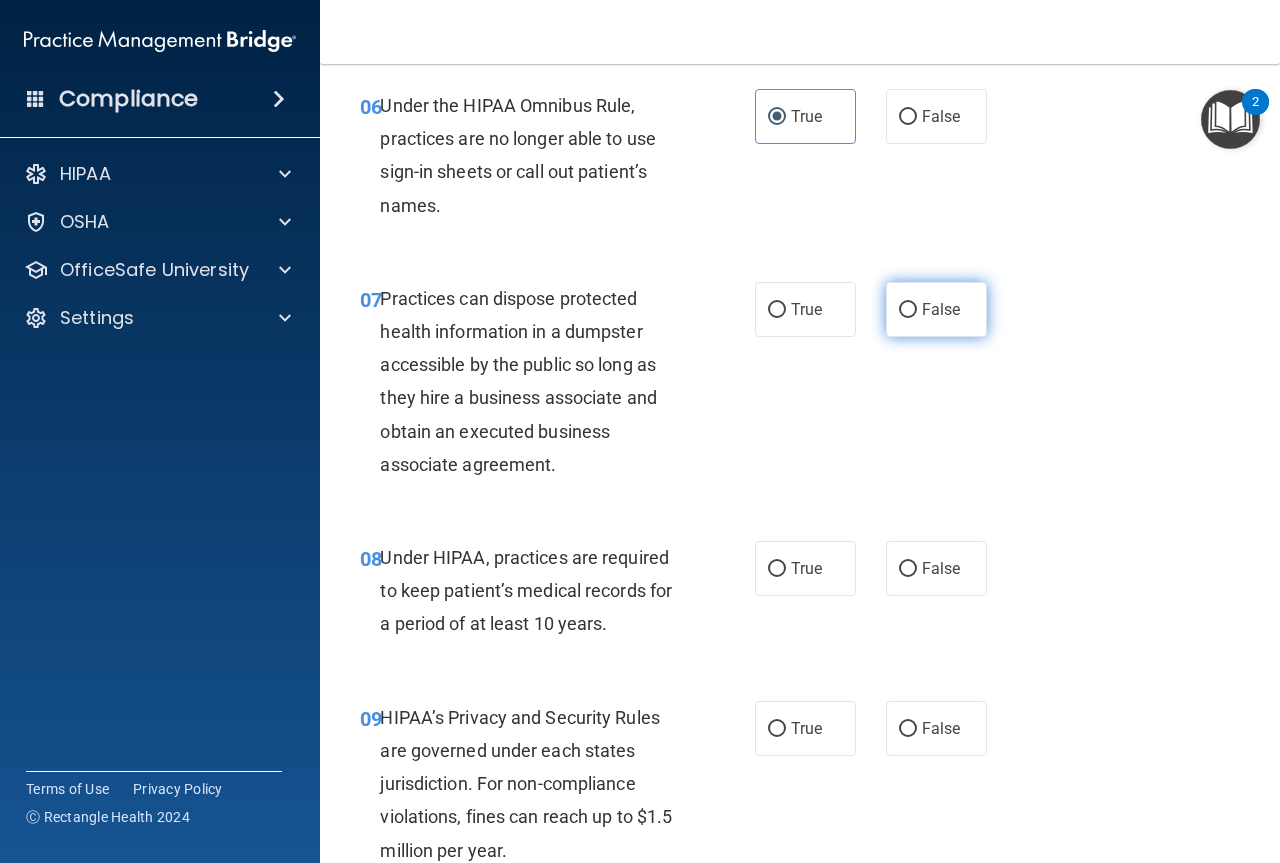 click on "False" at bounding box center [936, 309] 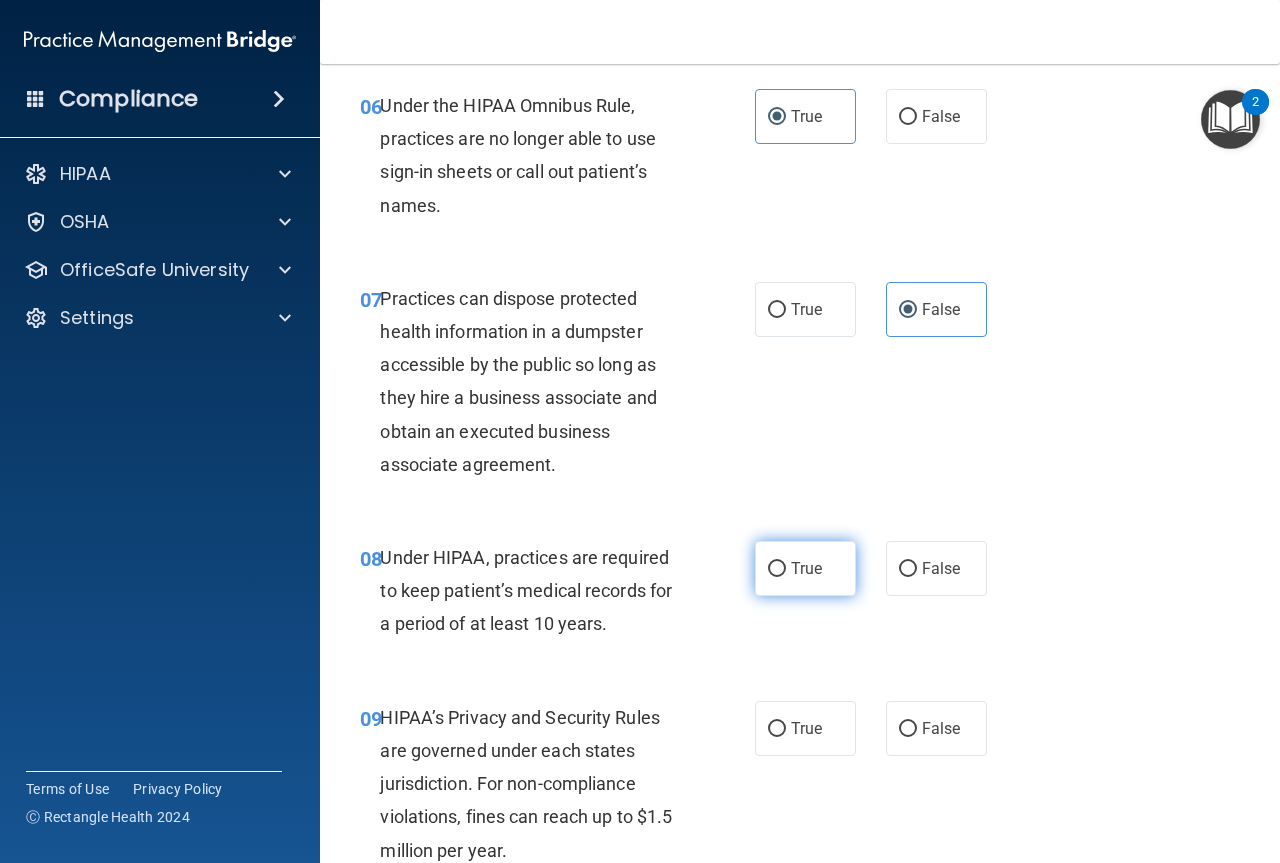 click on "True" at bounding box center (805, 568) 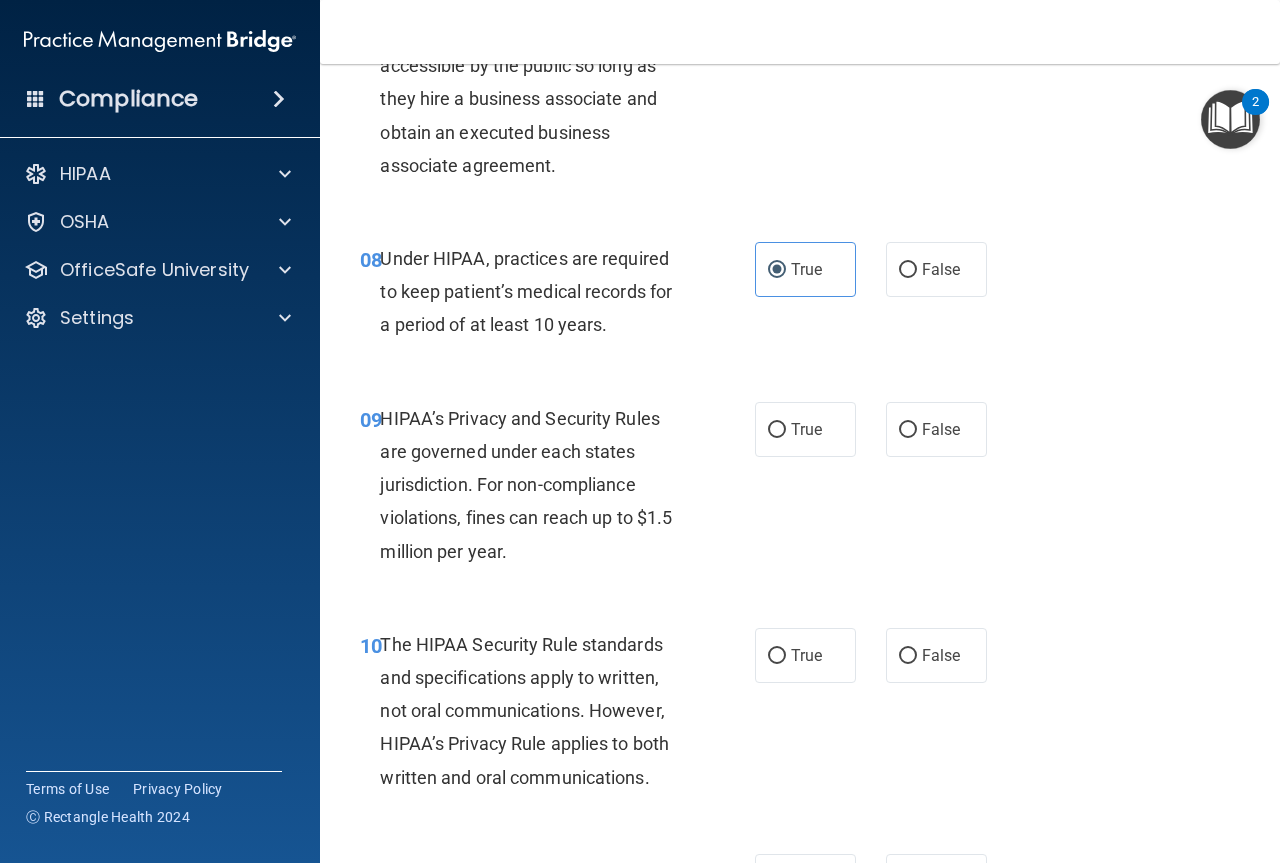 scroll, scrollTop: 1500, scrollLeft: 0, axis: vertical 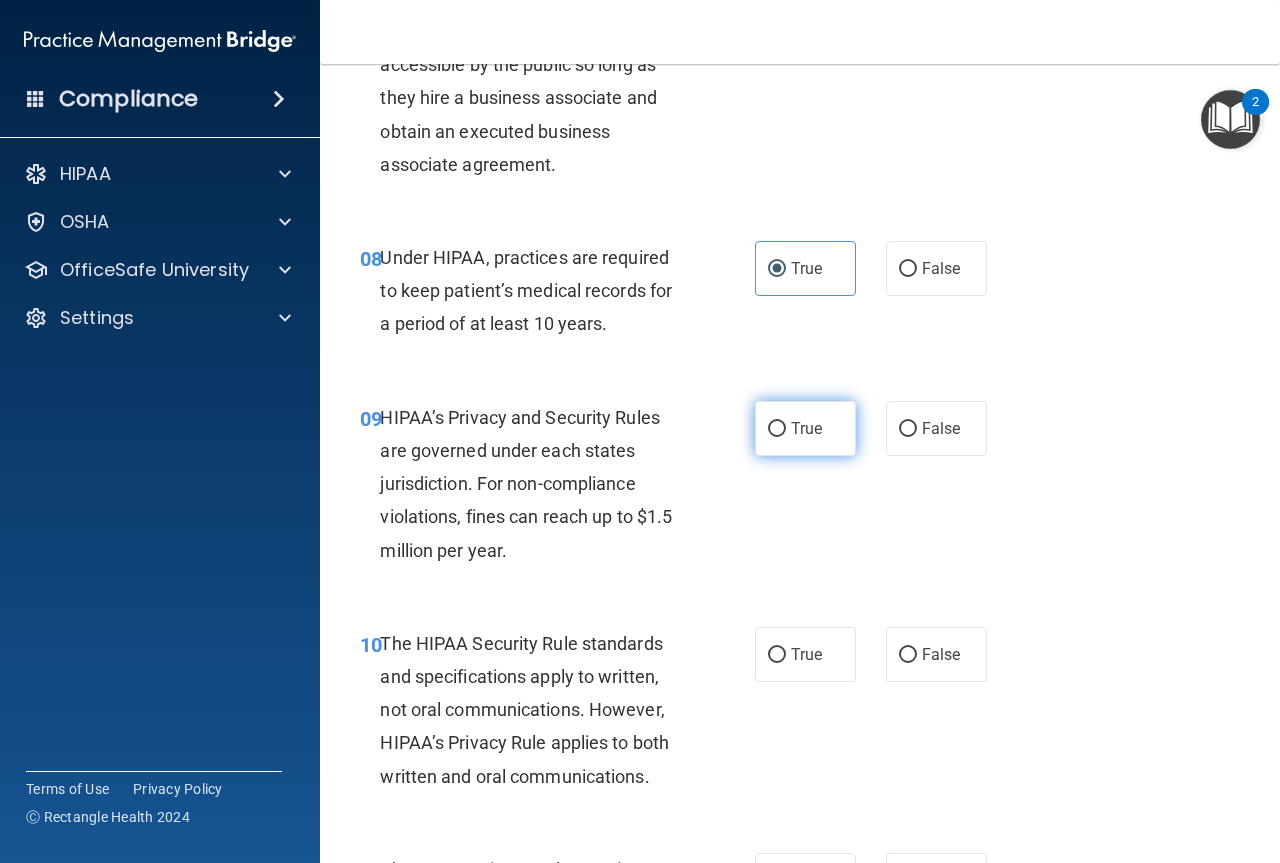 click on "True" at bounding box center [805, 428] 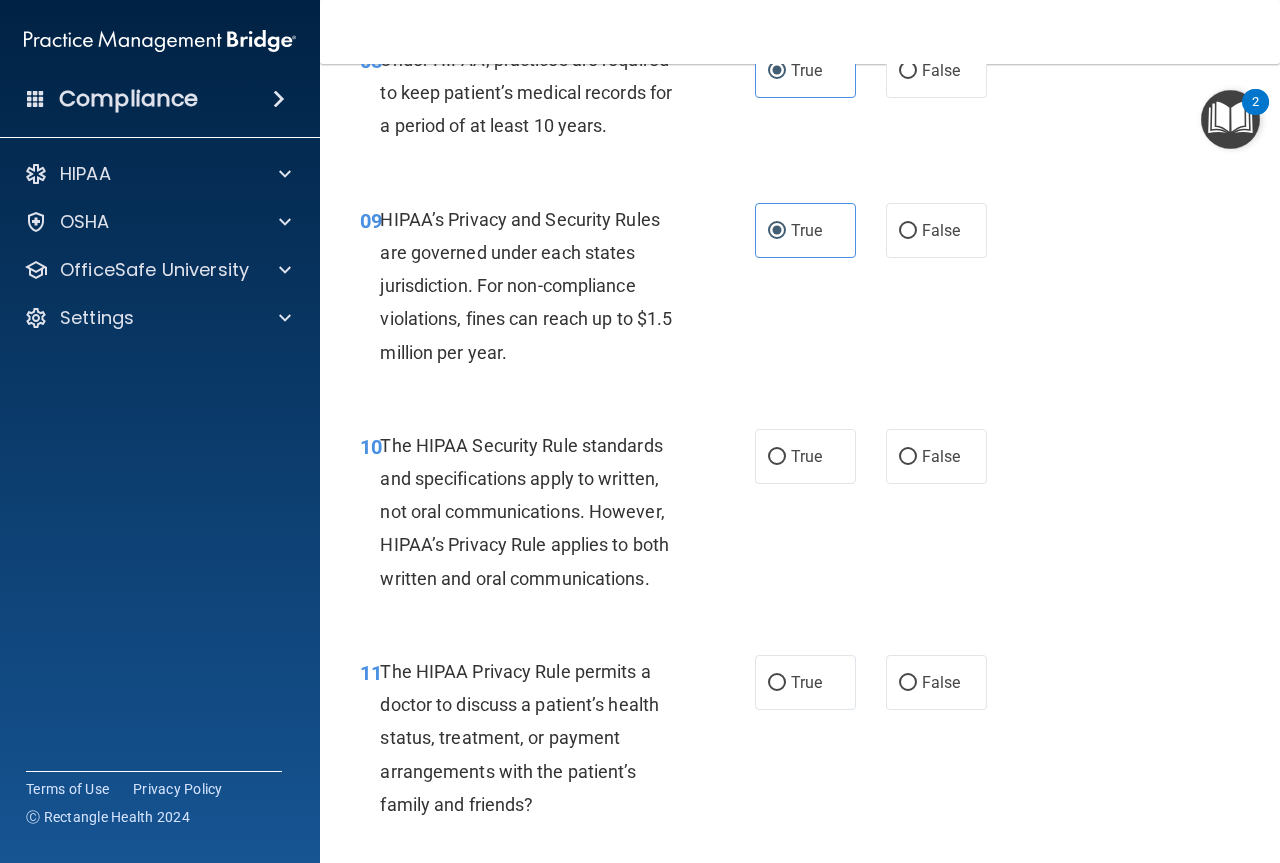 scroll, scrollTop: 1700, scrollLeft: 0, axis: vertical 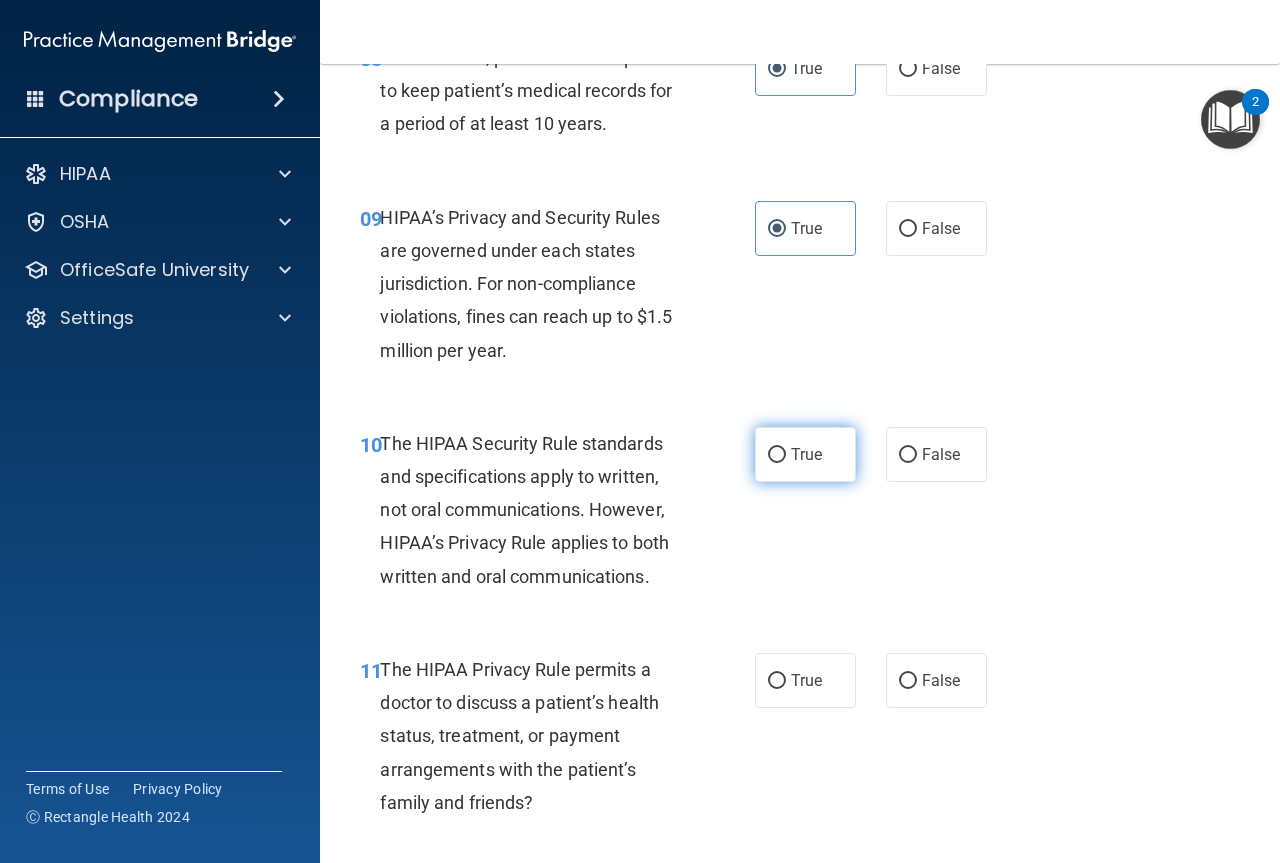 click on "True" at bounding box center (806, 454) 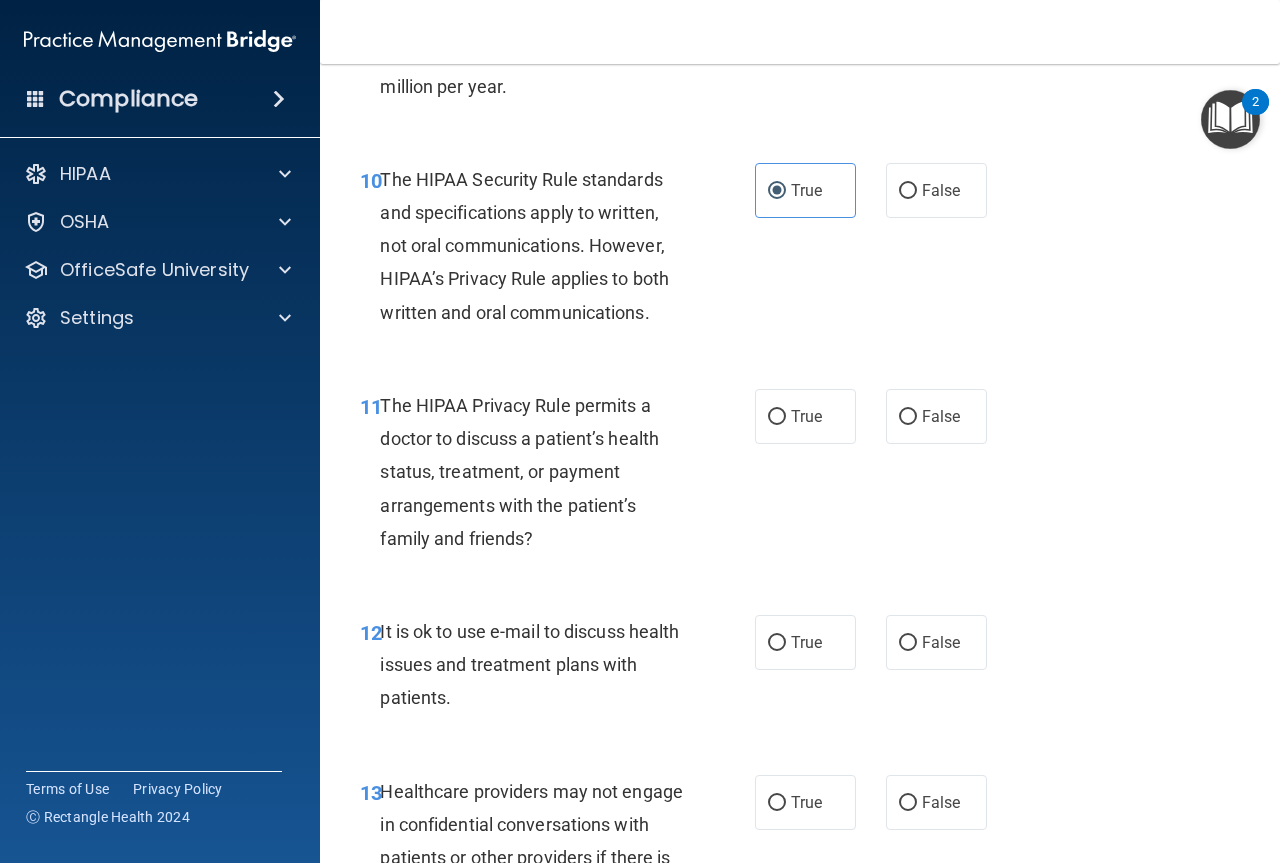 scroll, scrollTop: 2000, scrollLeft: 0, axis: vertical 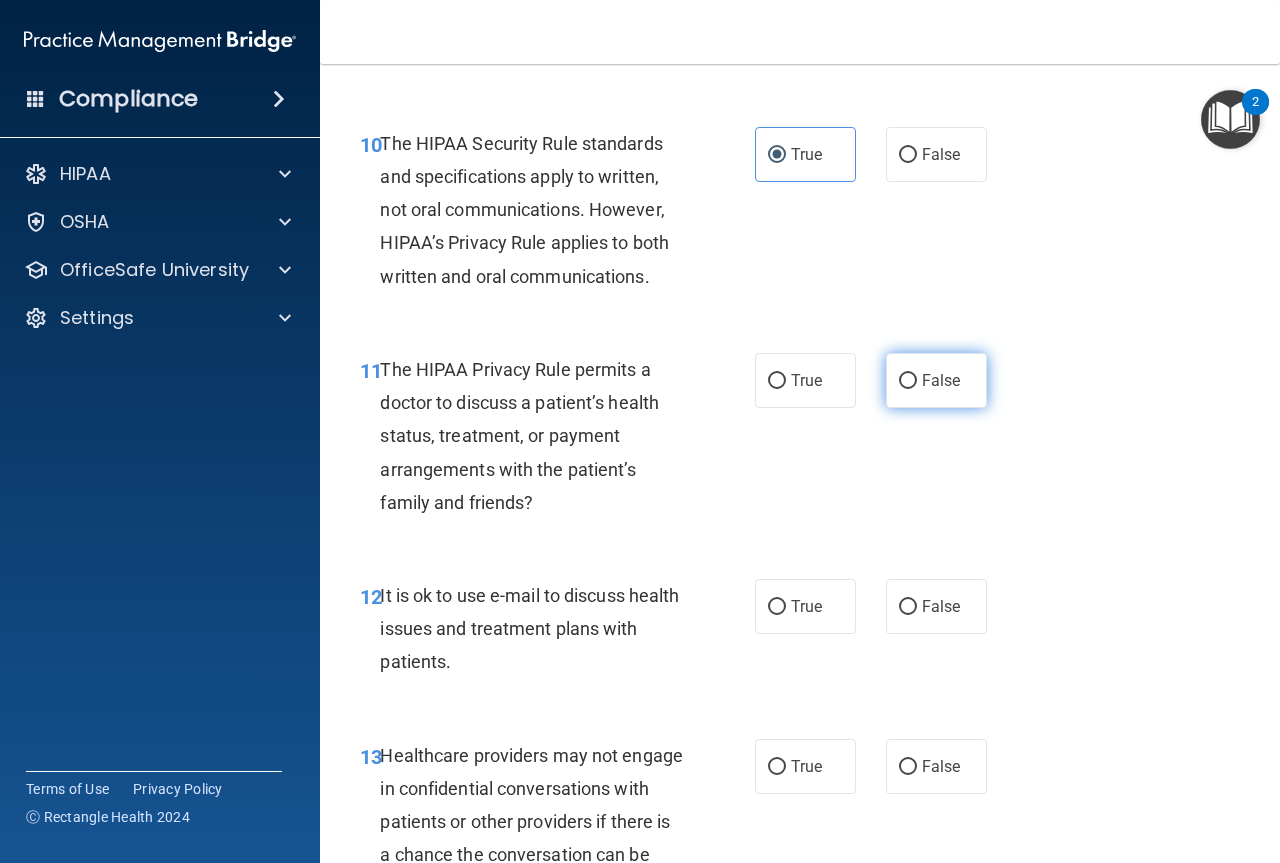 click on "False" at bounding box center (908, 381) 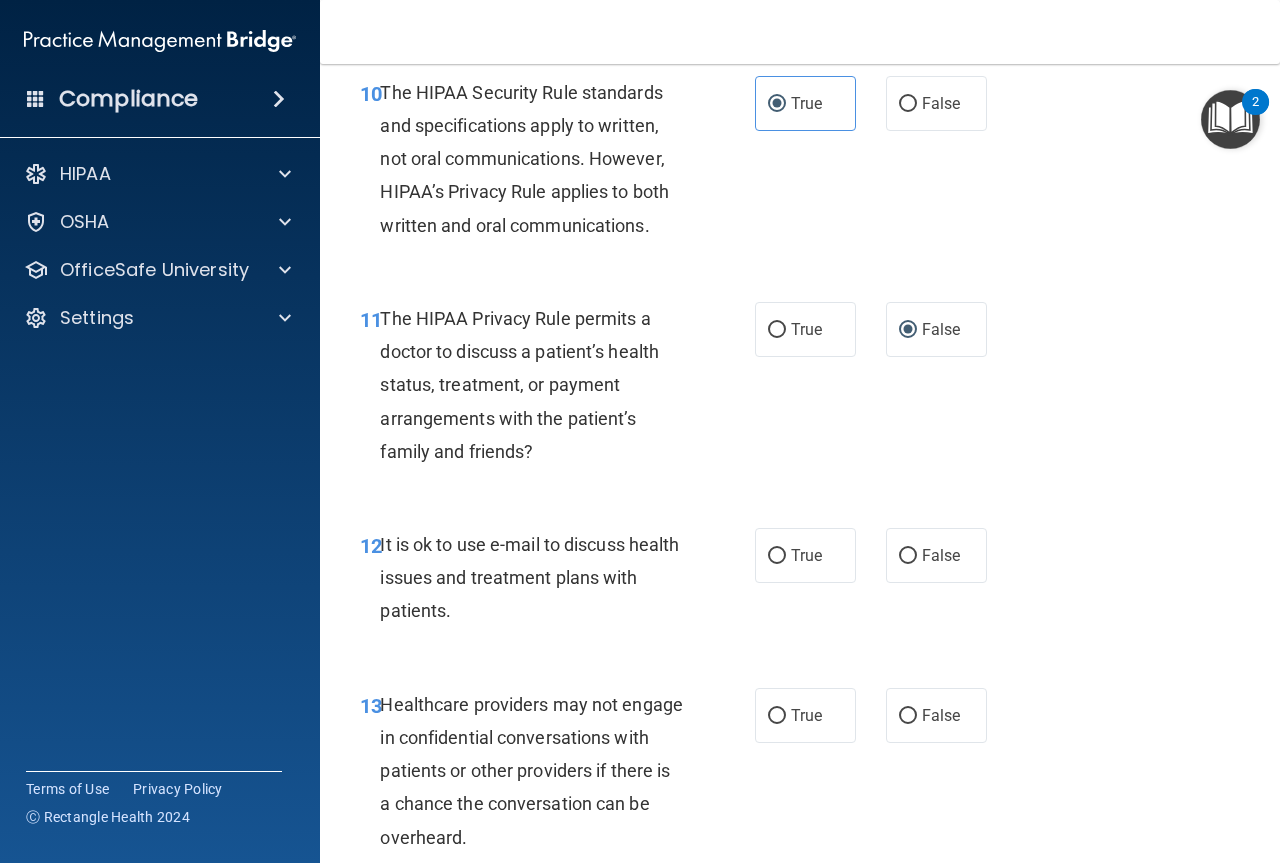 scroll, scrollTop: 2100, scrollLeft: 0, axis: vertical 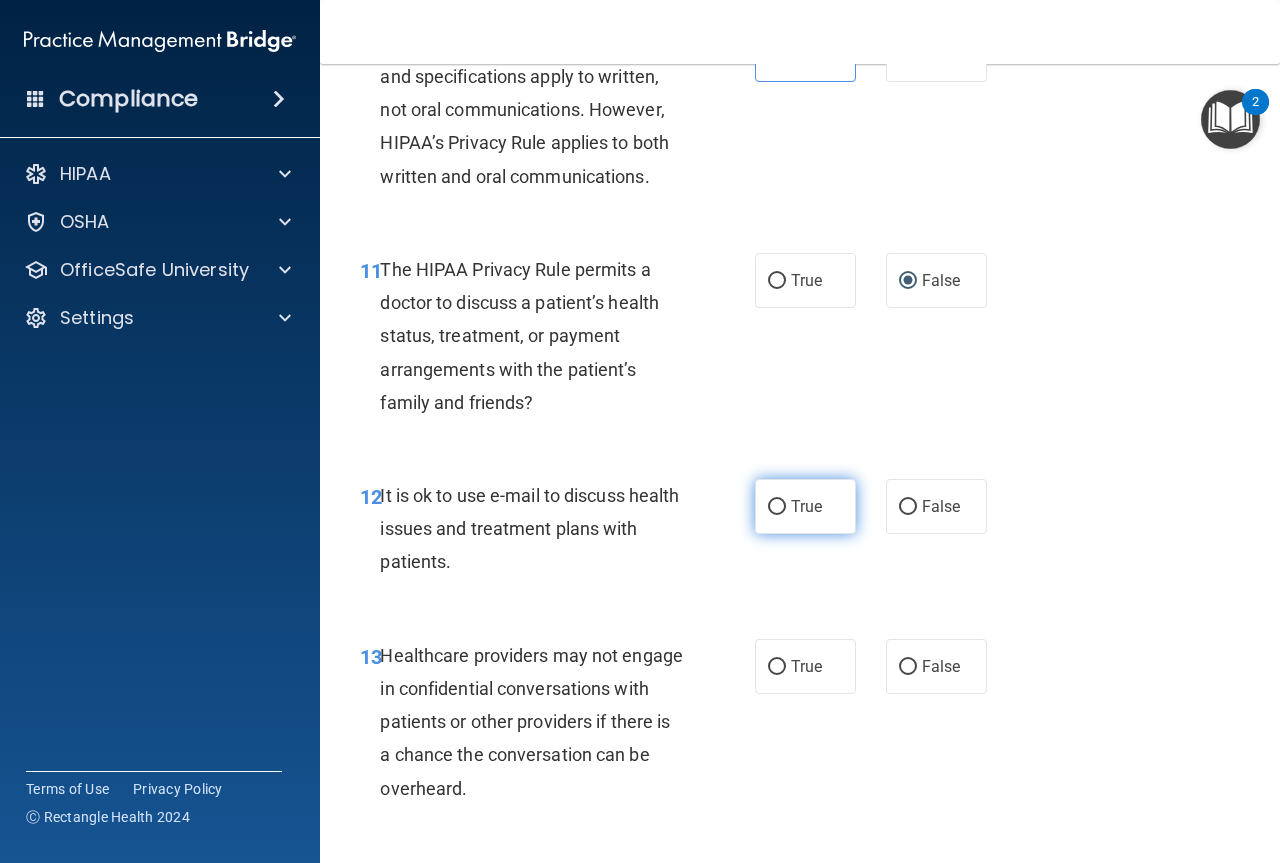 click on "True" at bounding box center (805, 506) 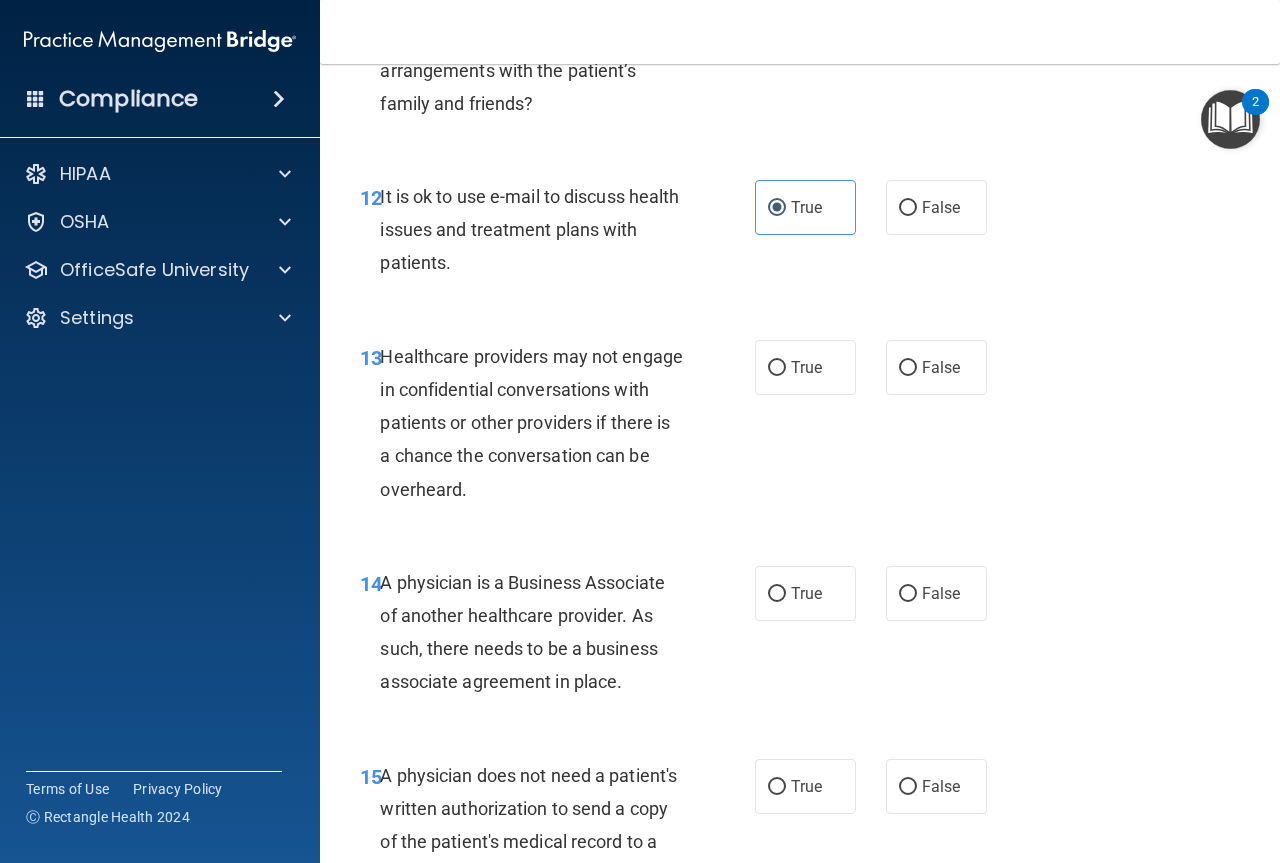 scroll, scrollTop: 2400, scrollLeft: 0, axis: vertical 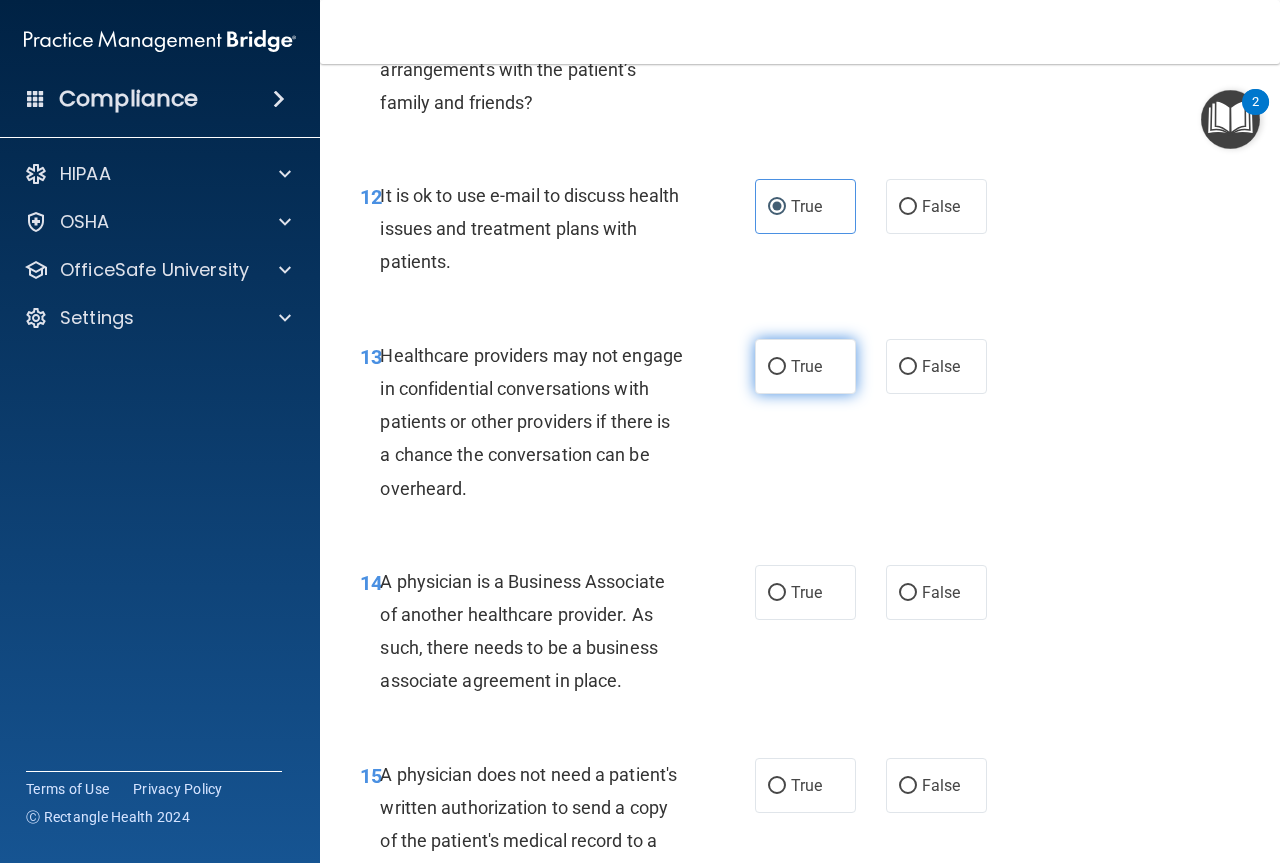 click on "True" at bounding box center [806, 366] 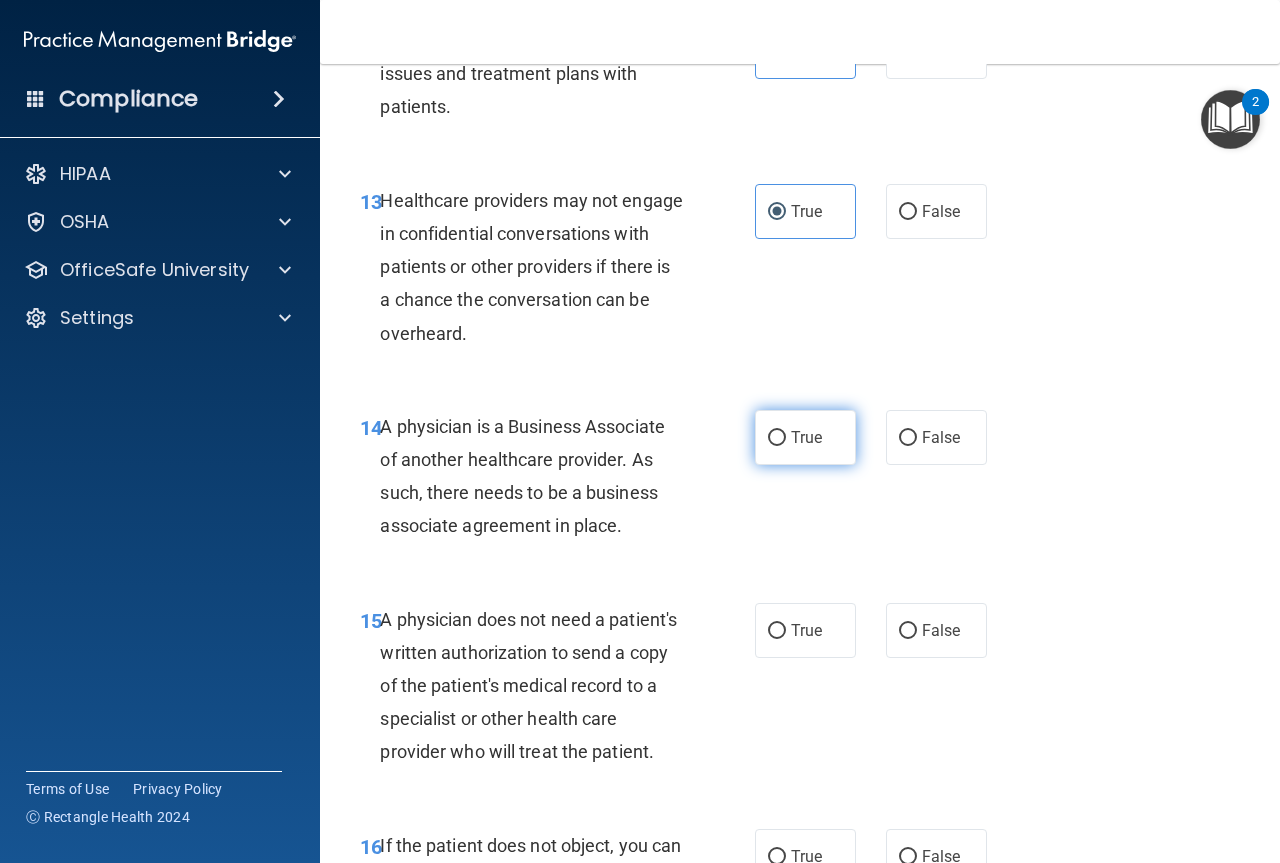 scroll, scrollTop: 2600, scrollLeft: 0, axis: vertical 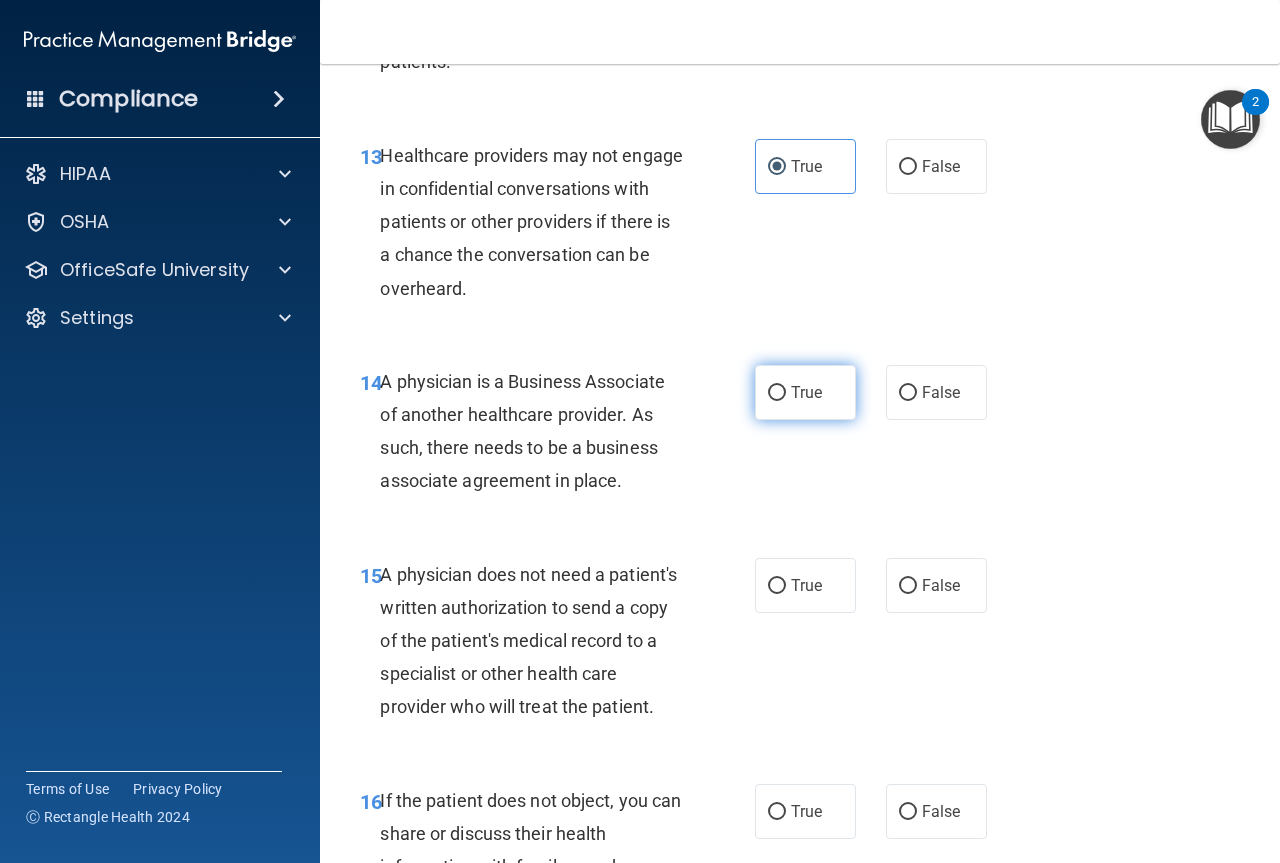 click on "True" at bounding box center (806, 392) 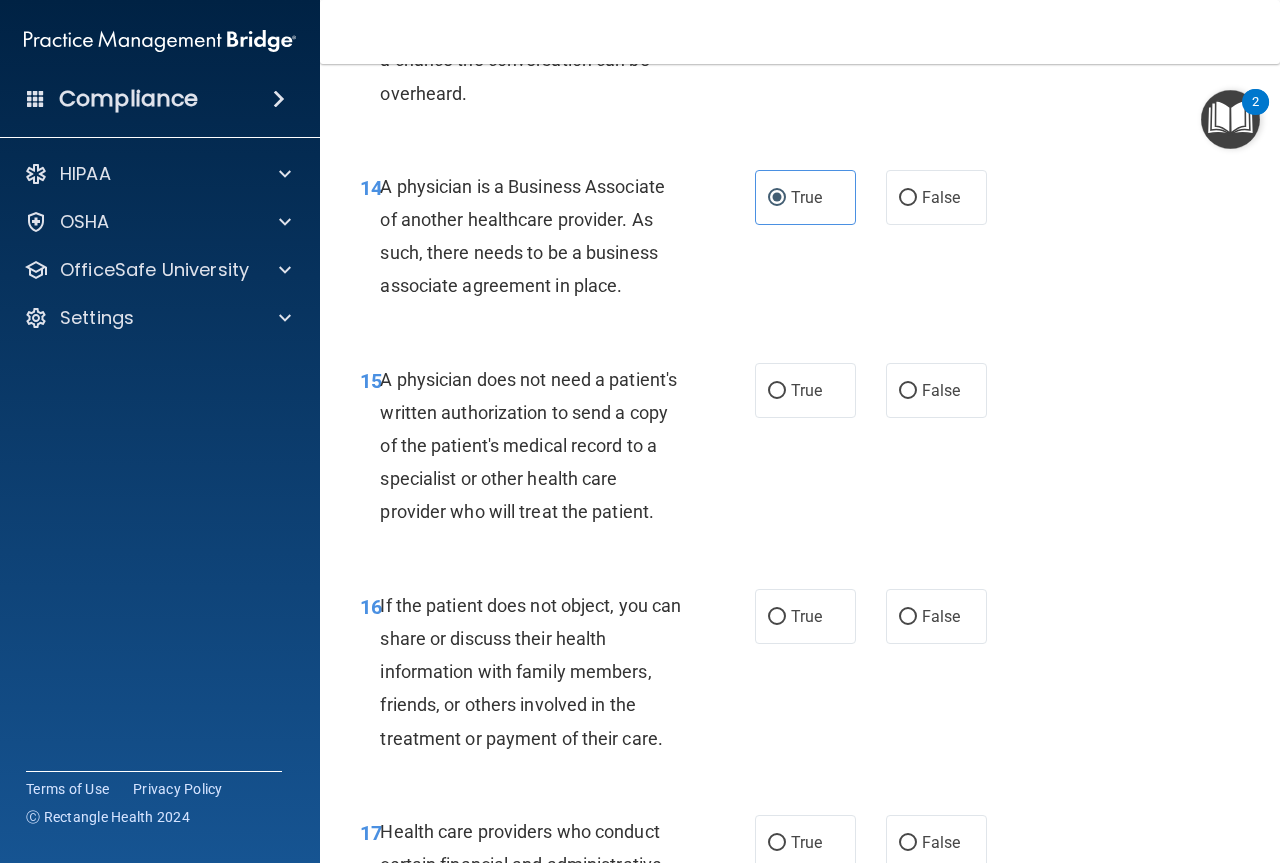 scroll, scrollTop: 2800, scrollLeft: 0, axis: vertical 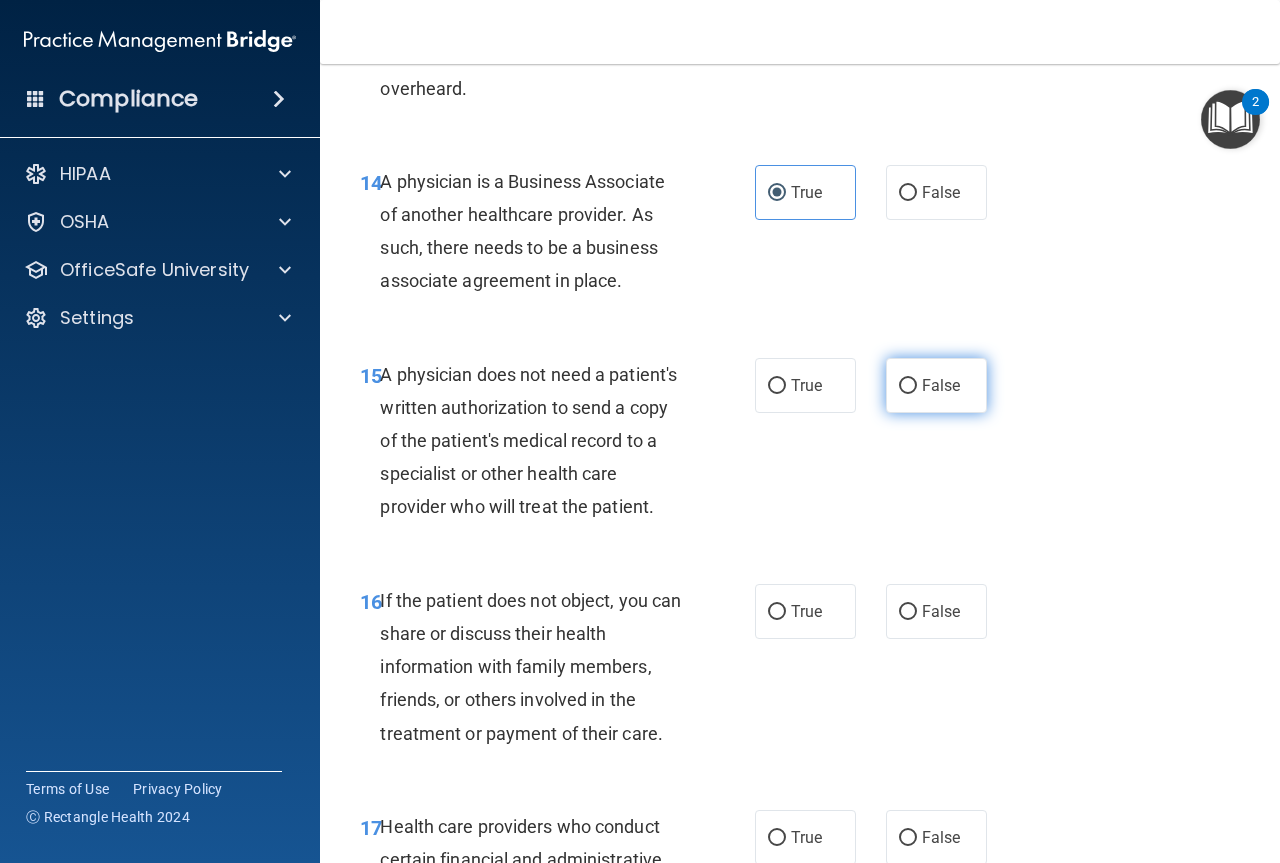 click on "False" at bounding box center [908, 386] 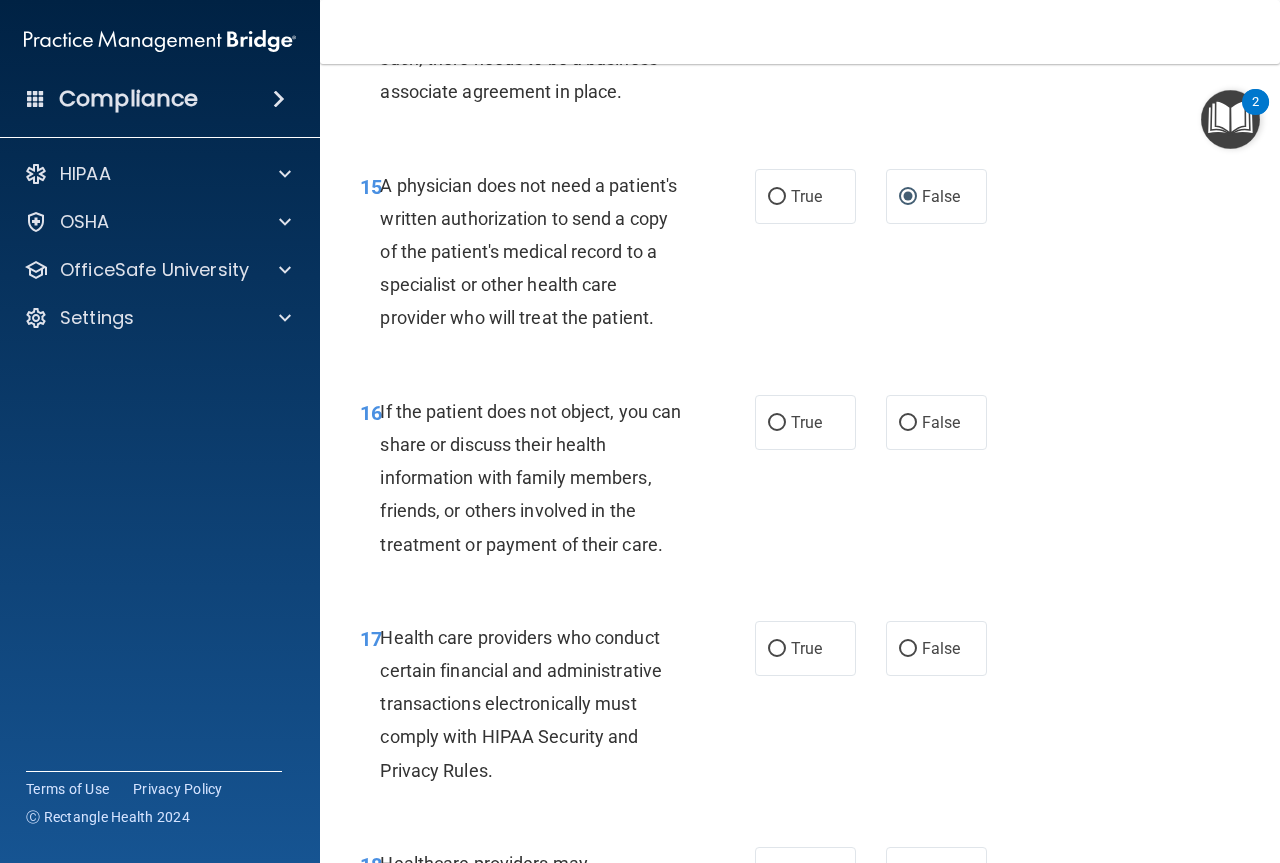 scroll, scrollTop: 3000, scrollLeft: 0, axis: vertical 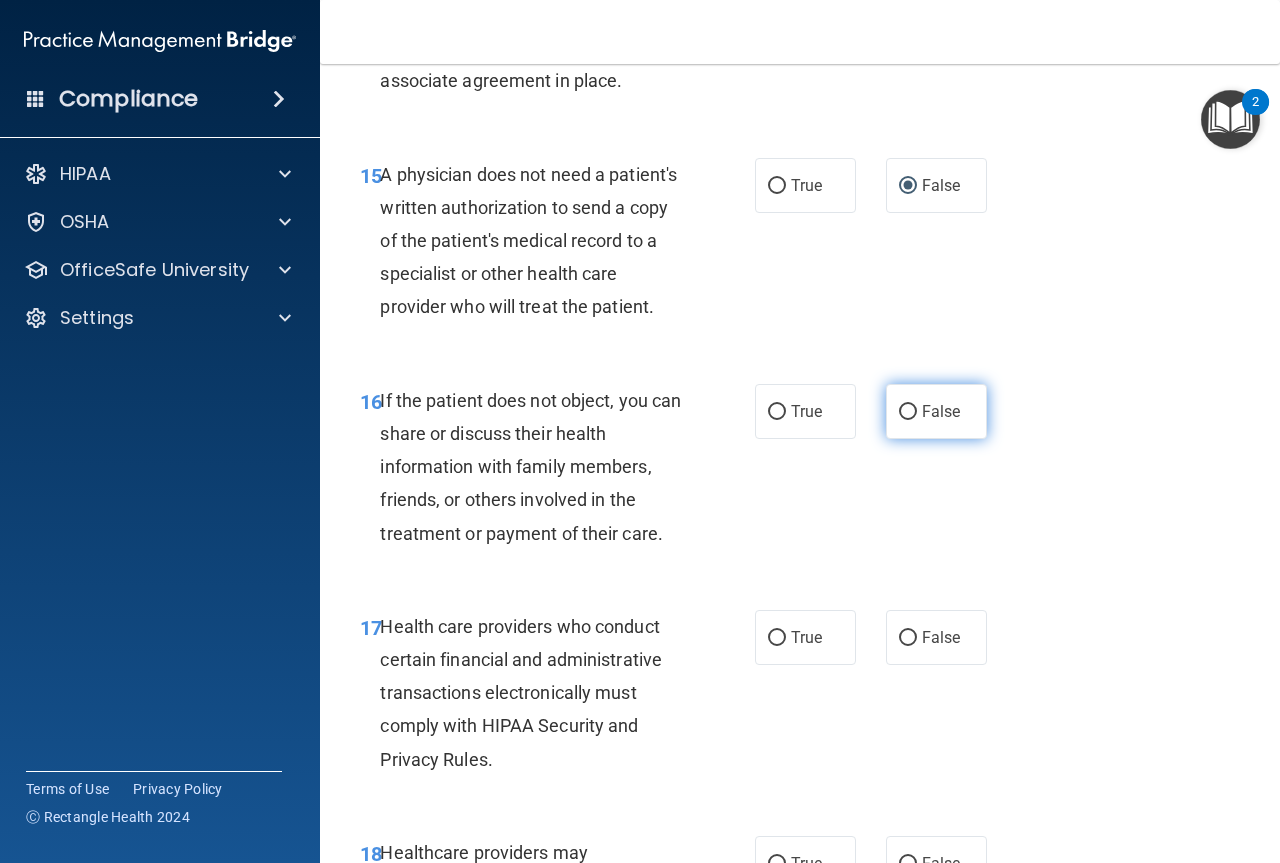 click on "False" at bounding box center (936, 411) 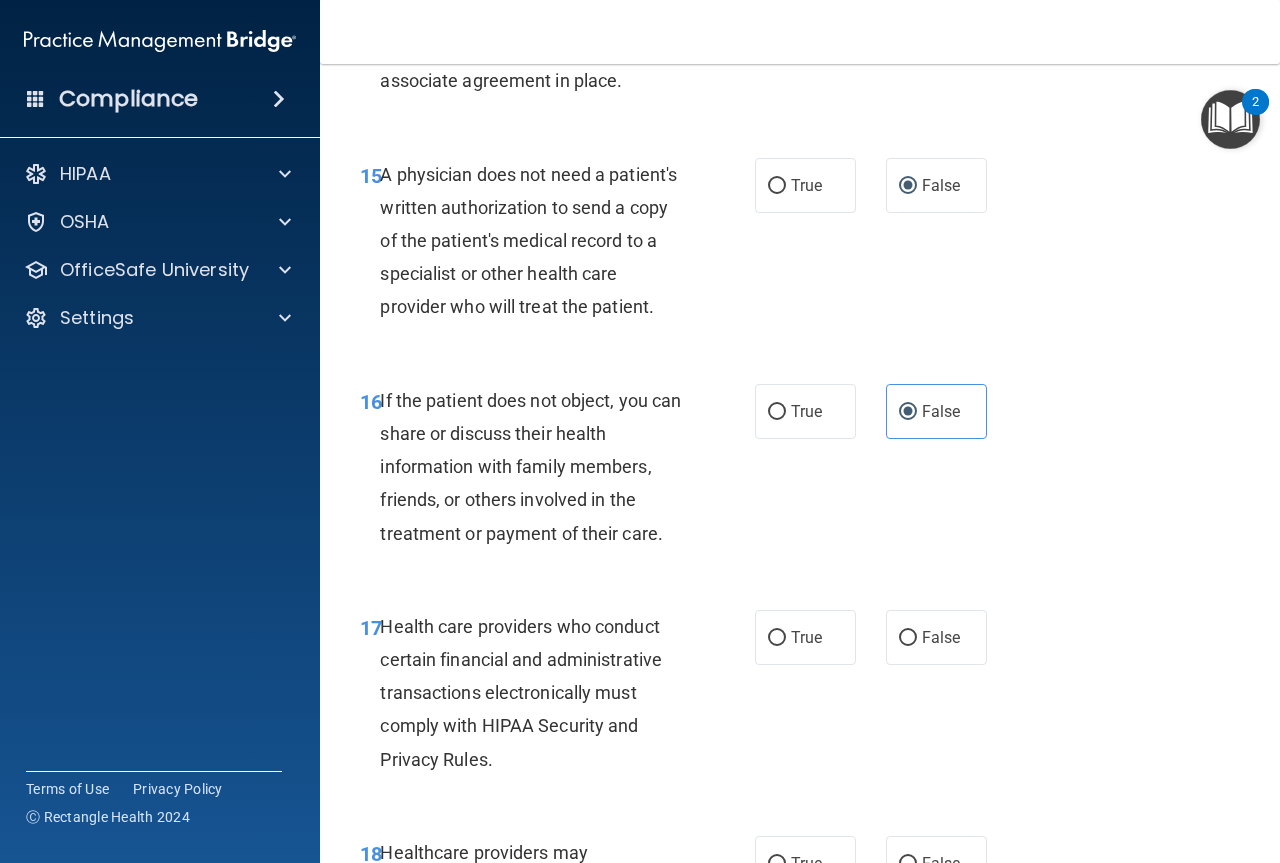 scroll, scrollTop: 3200, scrollLeft: 0, axis: vertical 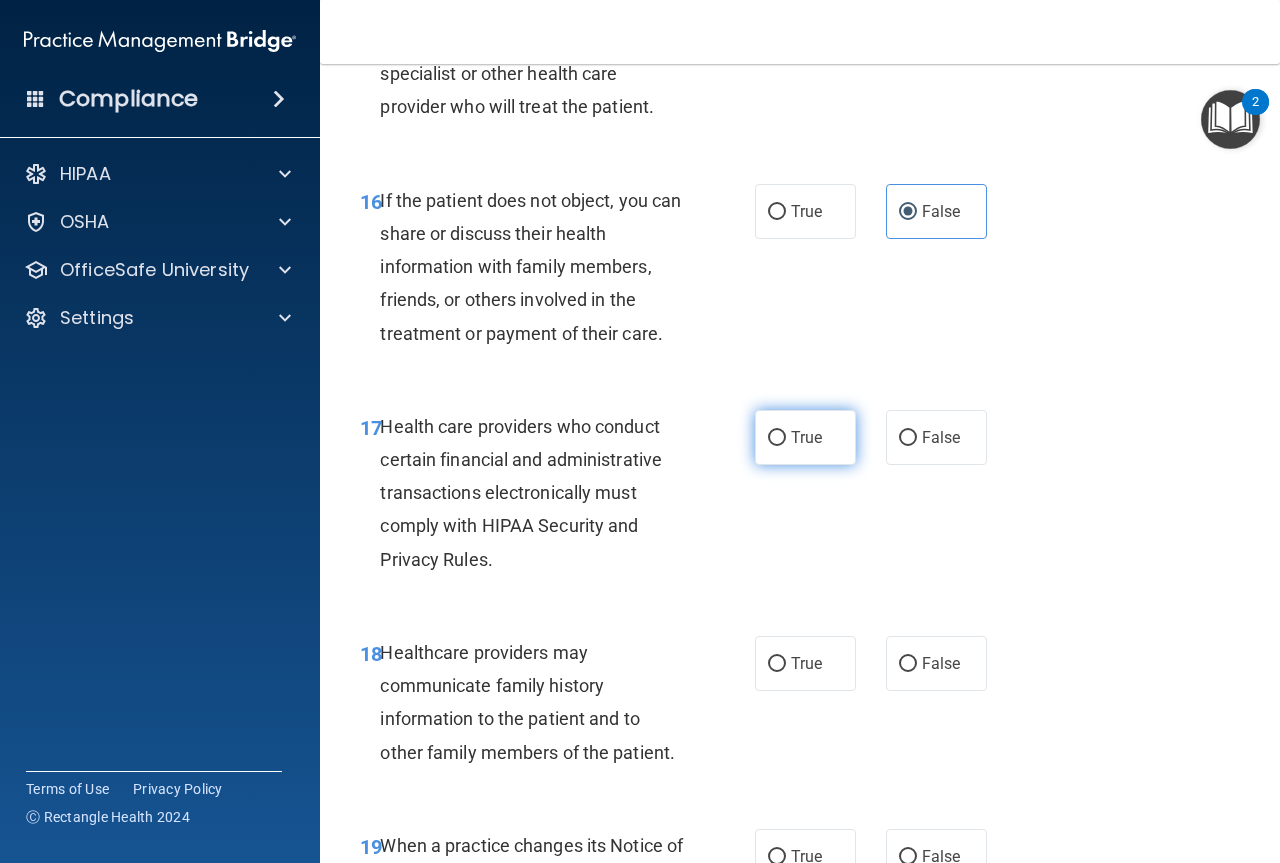 click on "True" at bounding box center (806, 437) 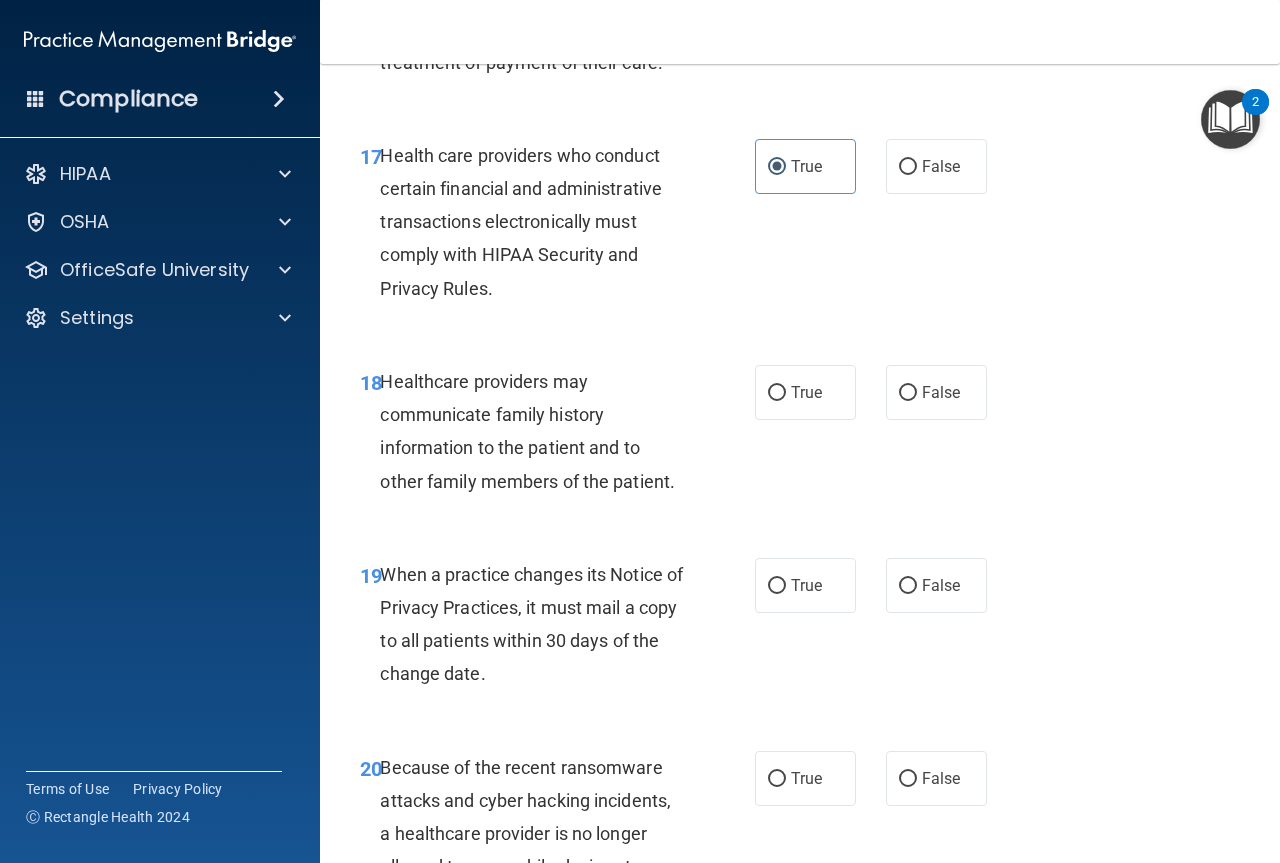 scroll, scrollTop: 3500, scrollLeft: 0, axis: vertical 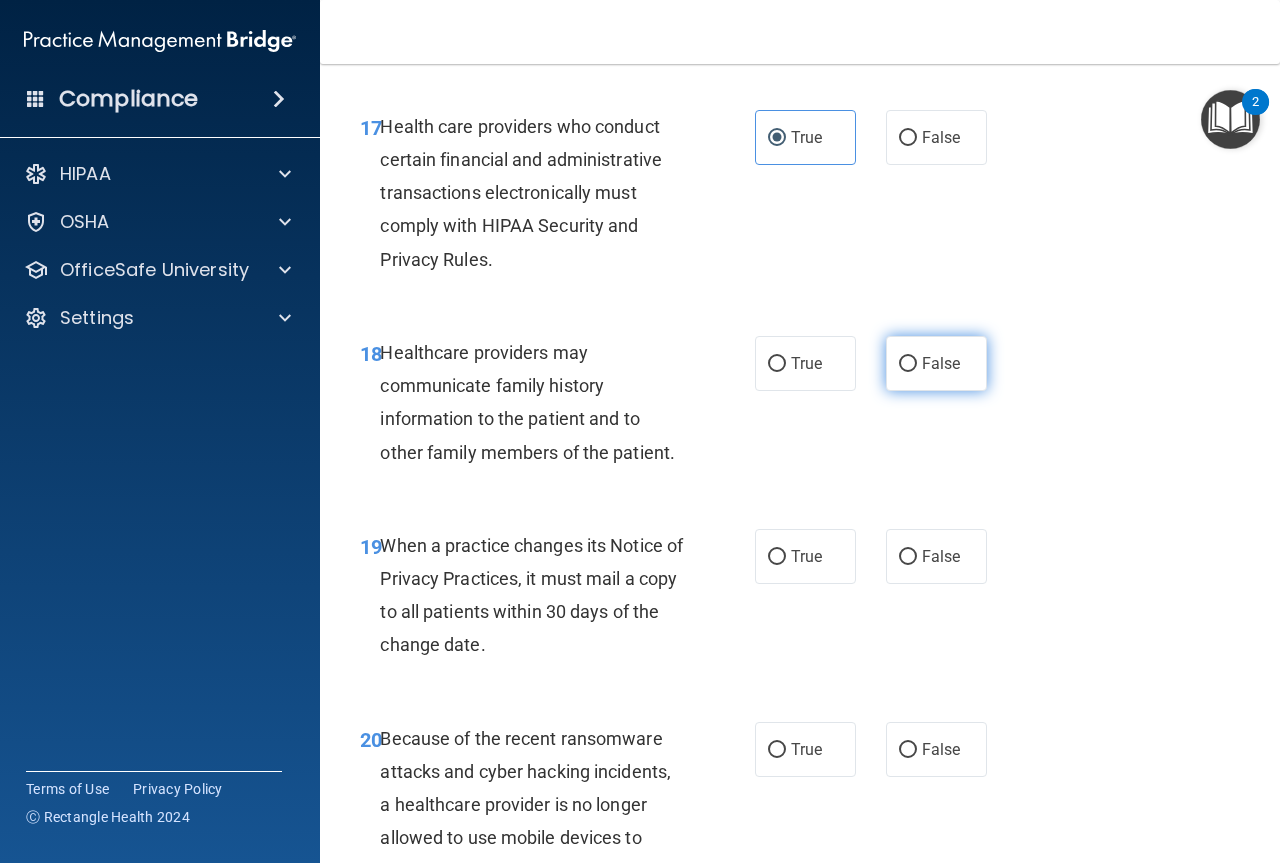 click on "False" at bounding box center (941, 363) 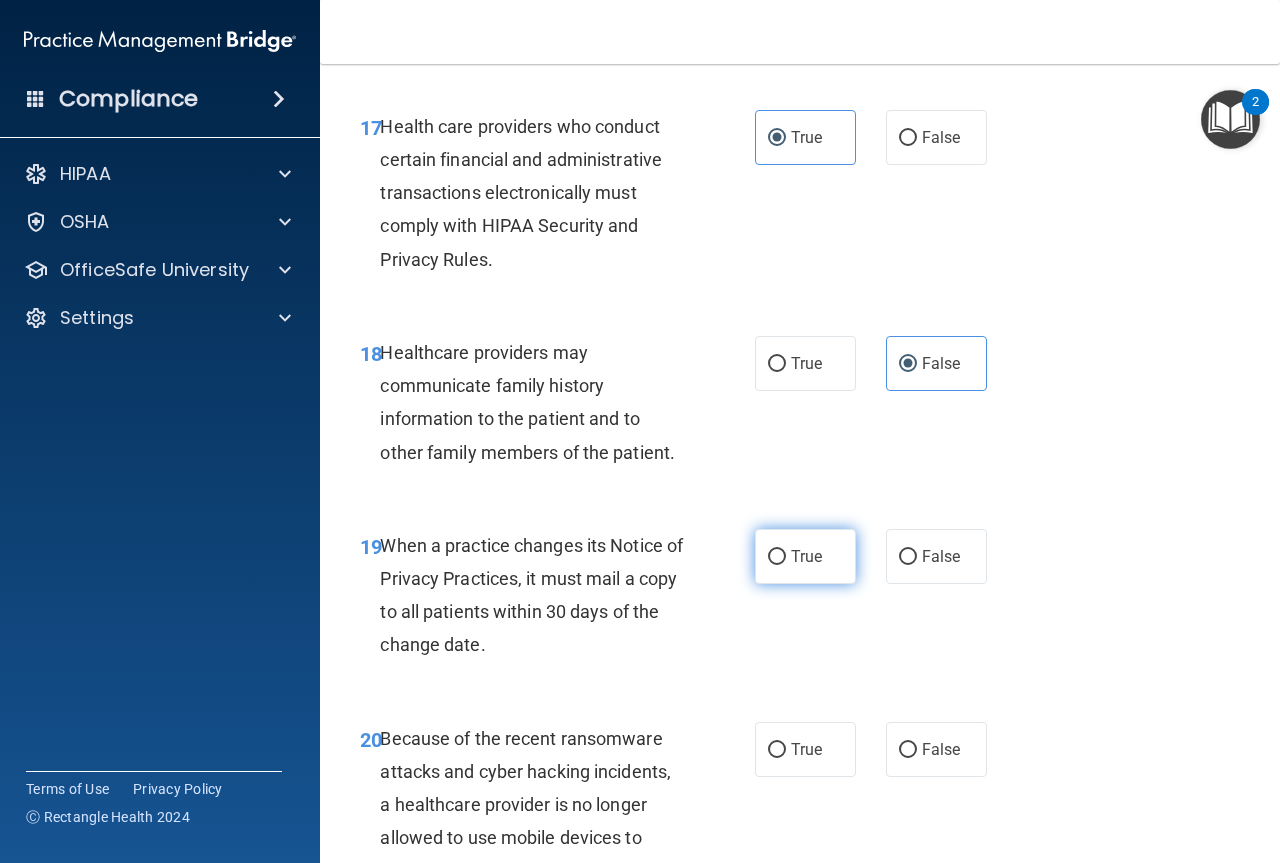 click on "True" at bounding box center (805, 556) 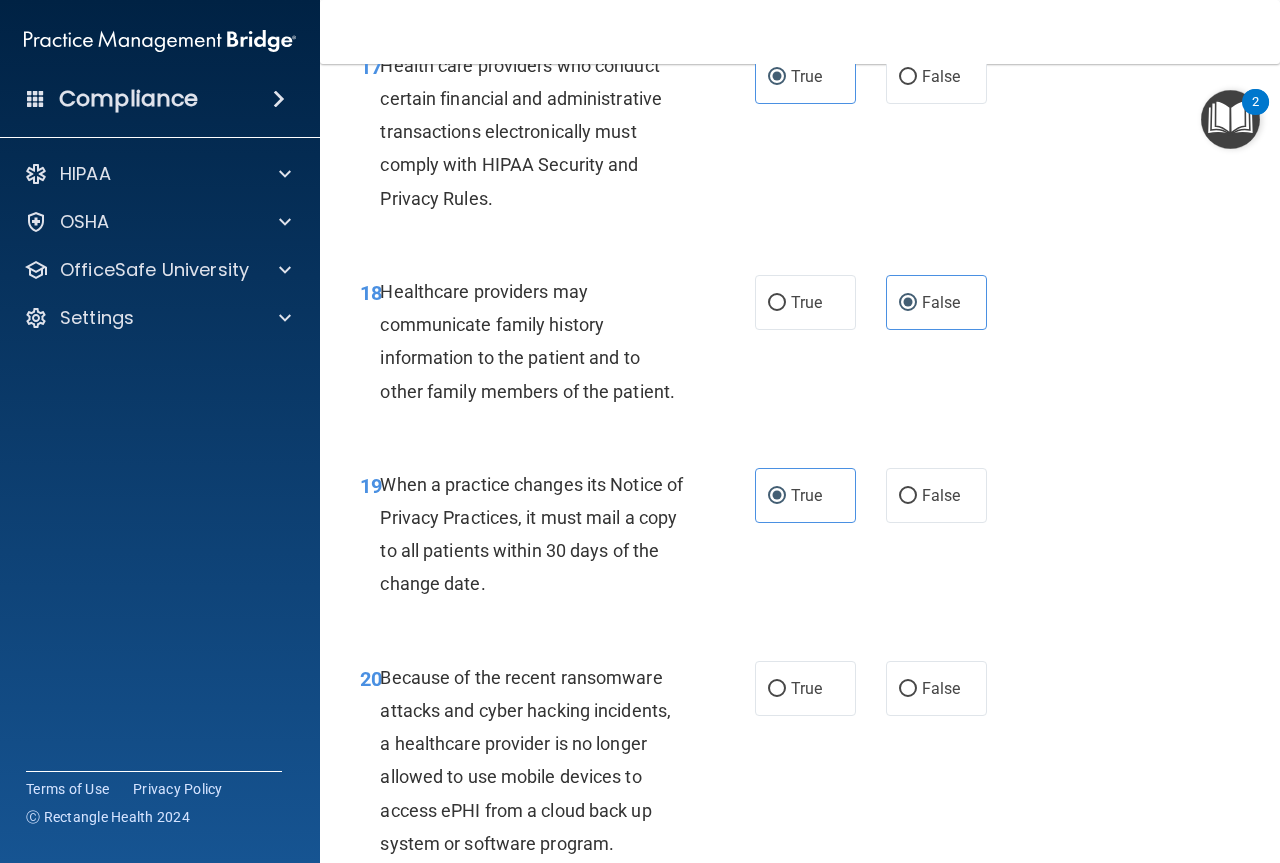 scroll, scrollTop: 3800, scrollLeft: 0, axis: vertical 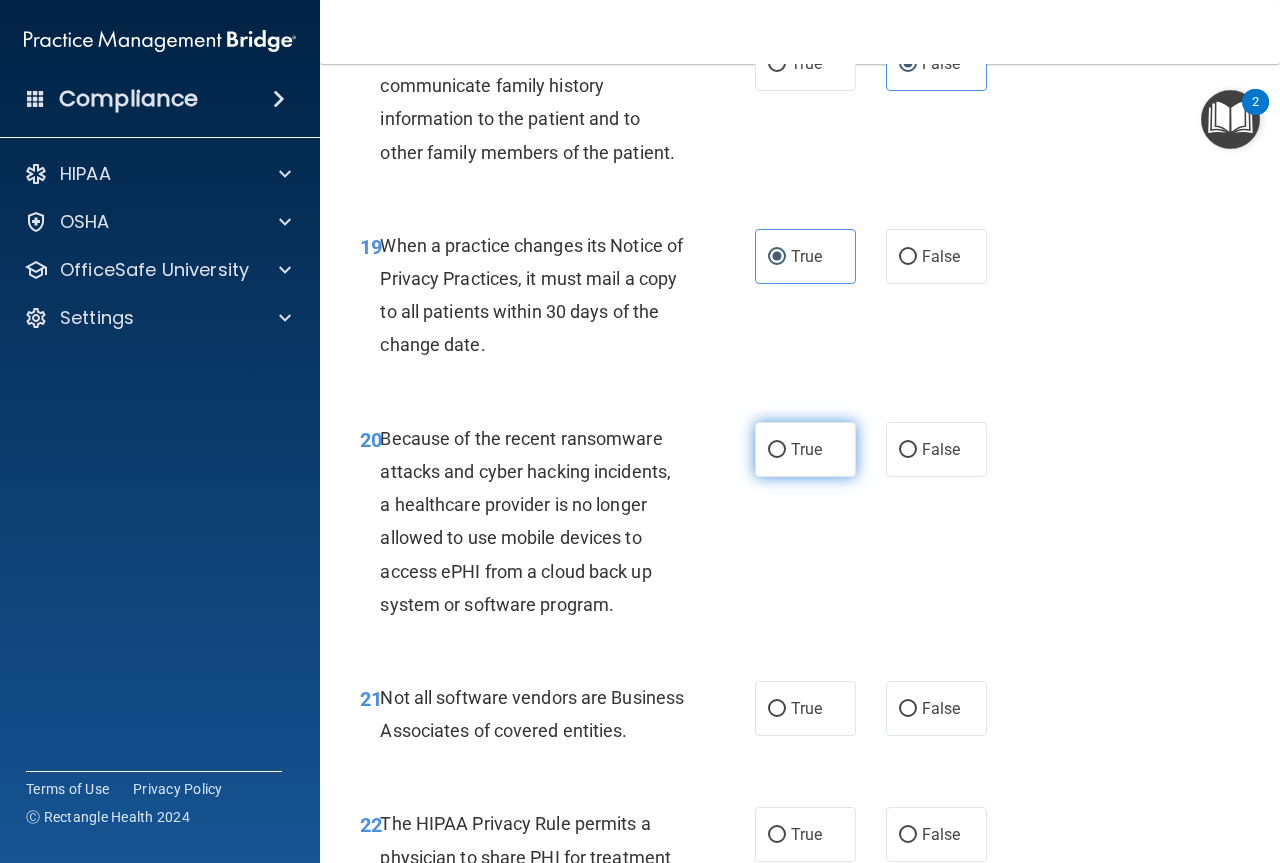click on "True" at bounding box center (805, 449) 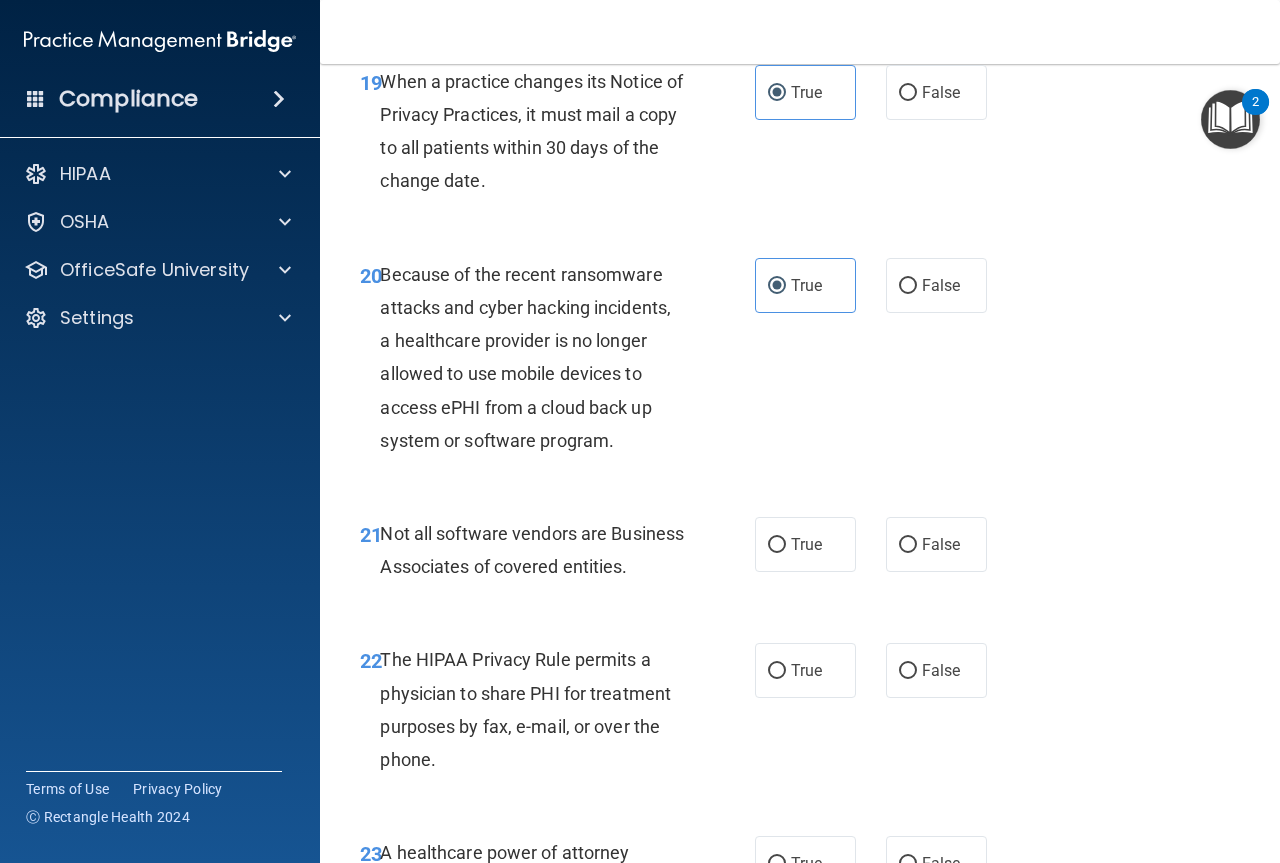 scroll, scrollTop: 4000, scrollLeft: 0, axis: vertical 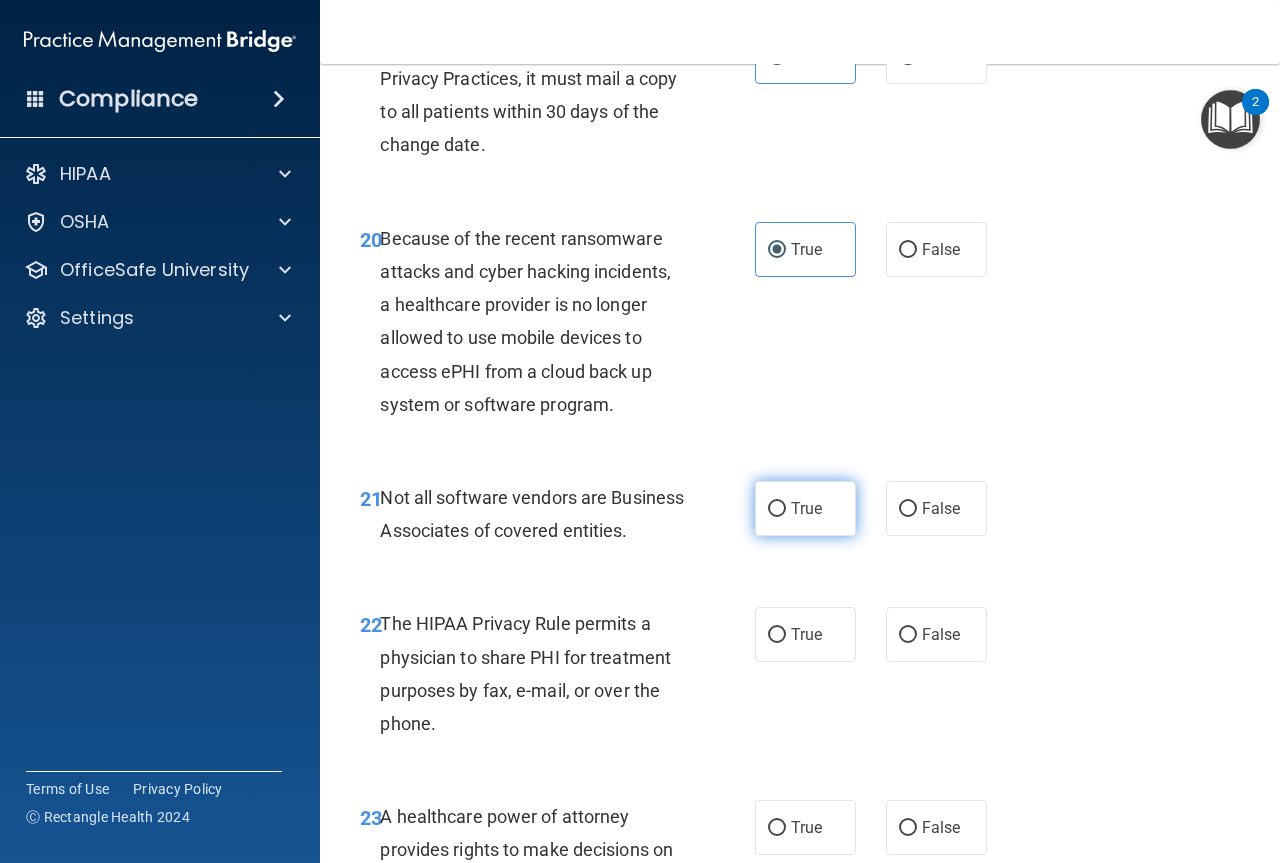 click on "True" at bounding box center (805, 508) 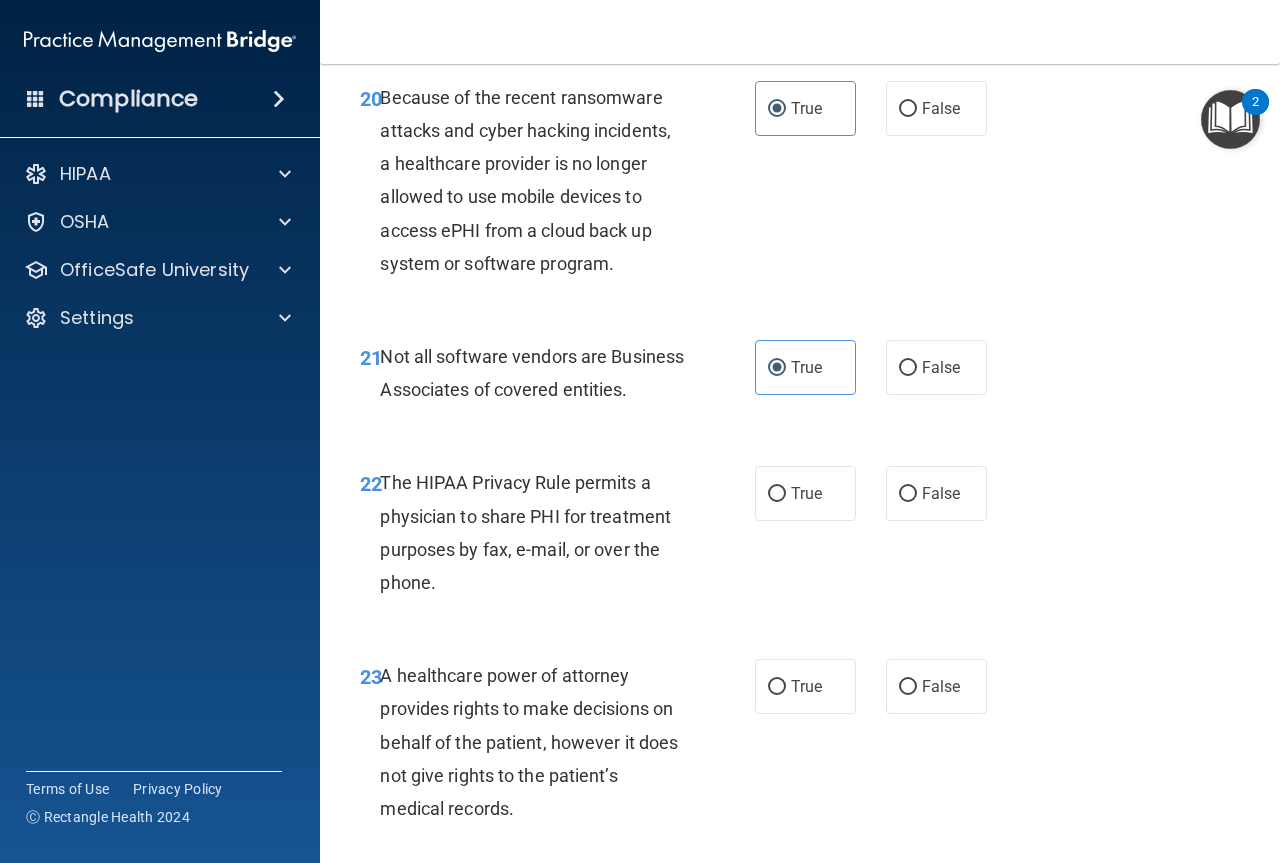 scroll, scrollTop: 4200, scrollLeft: 0, axis: vertical 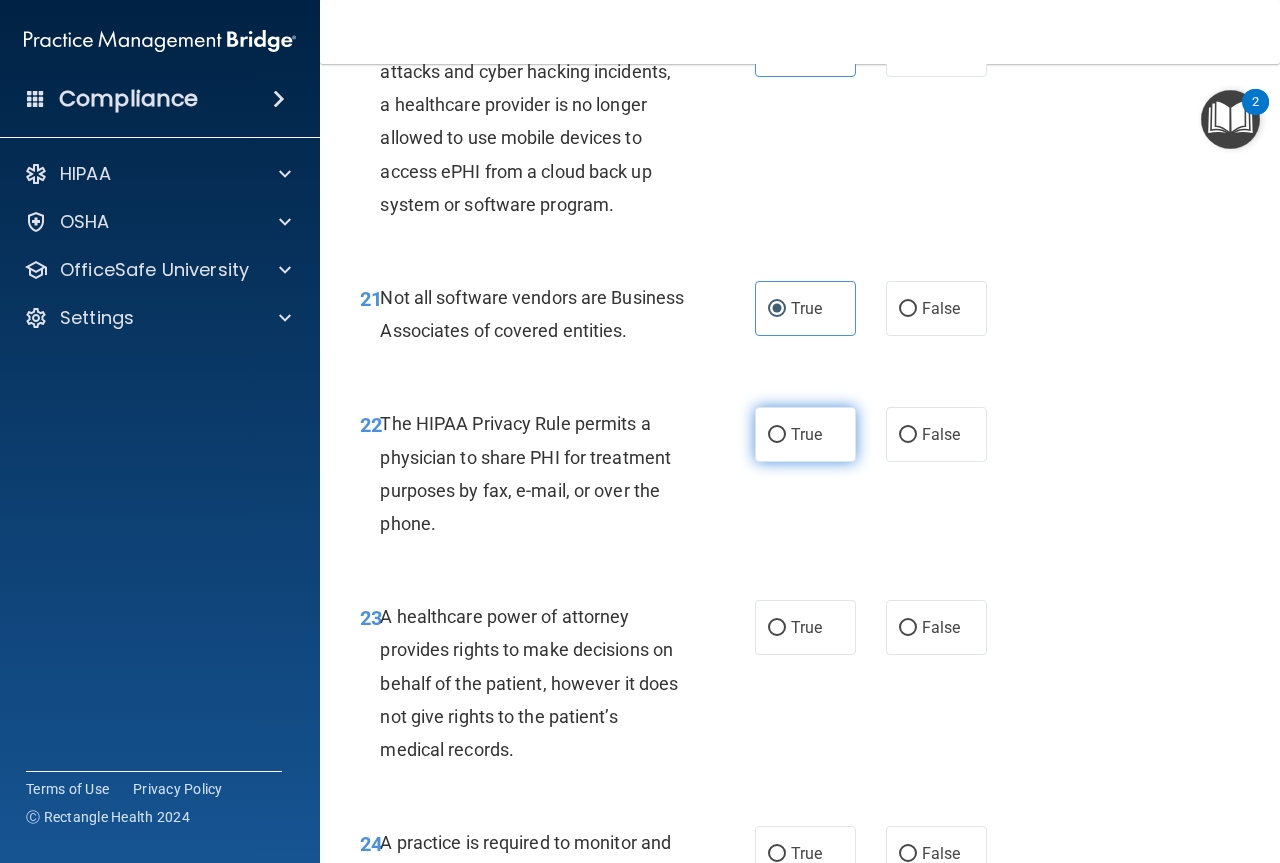 click on "True" at bounding box center [806, 434] 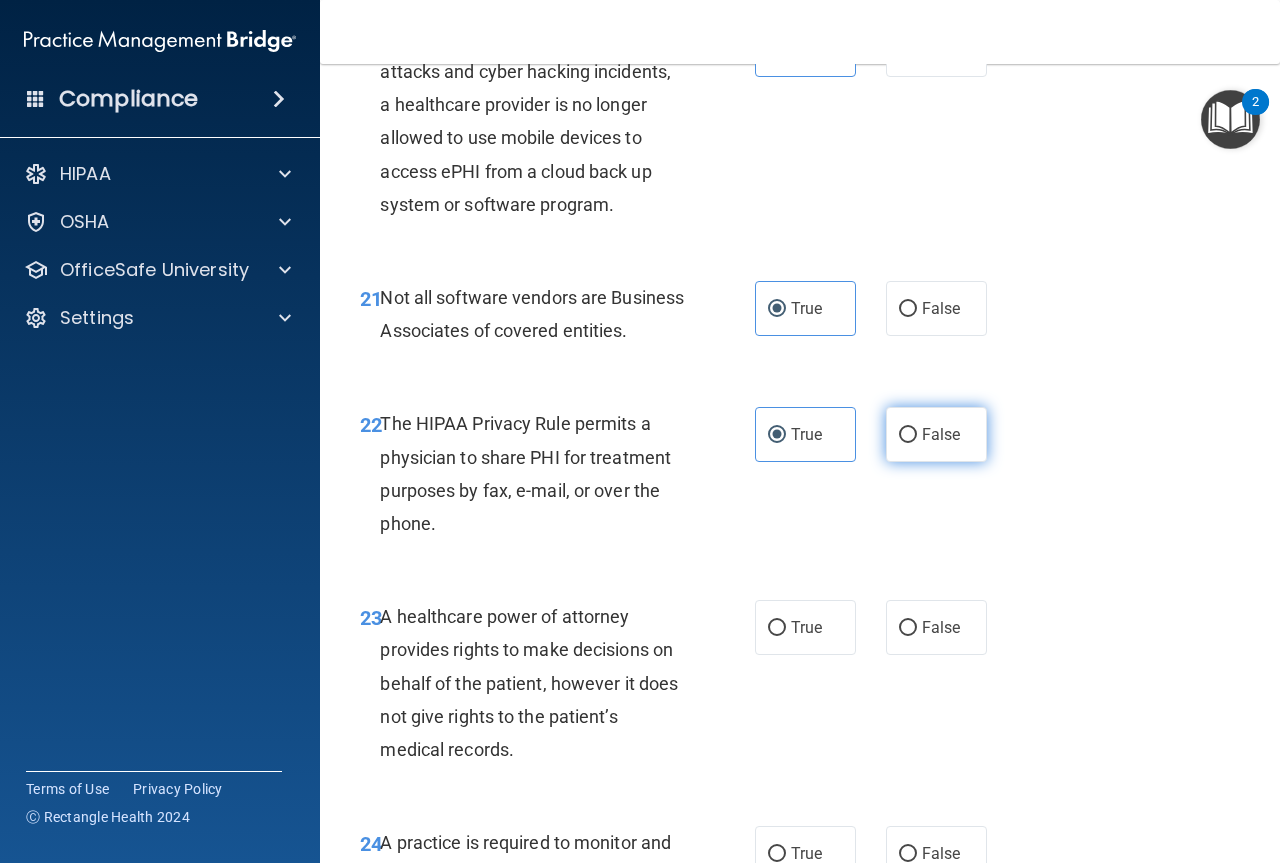 click on "False" at bounding box center [941, 434] 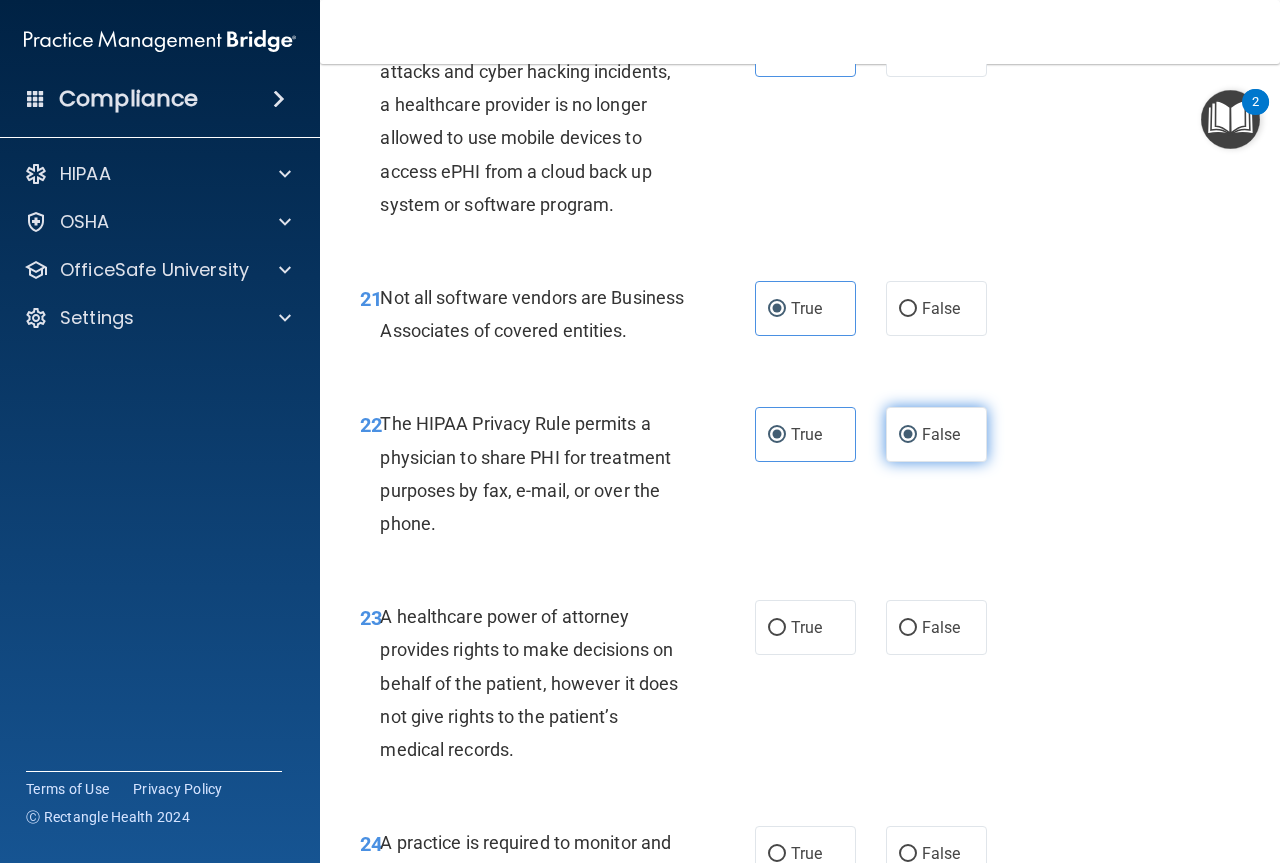 radio on "false" 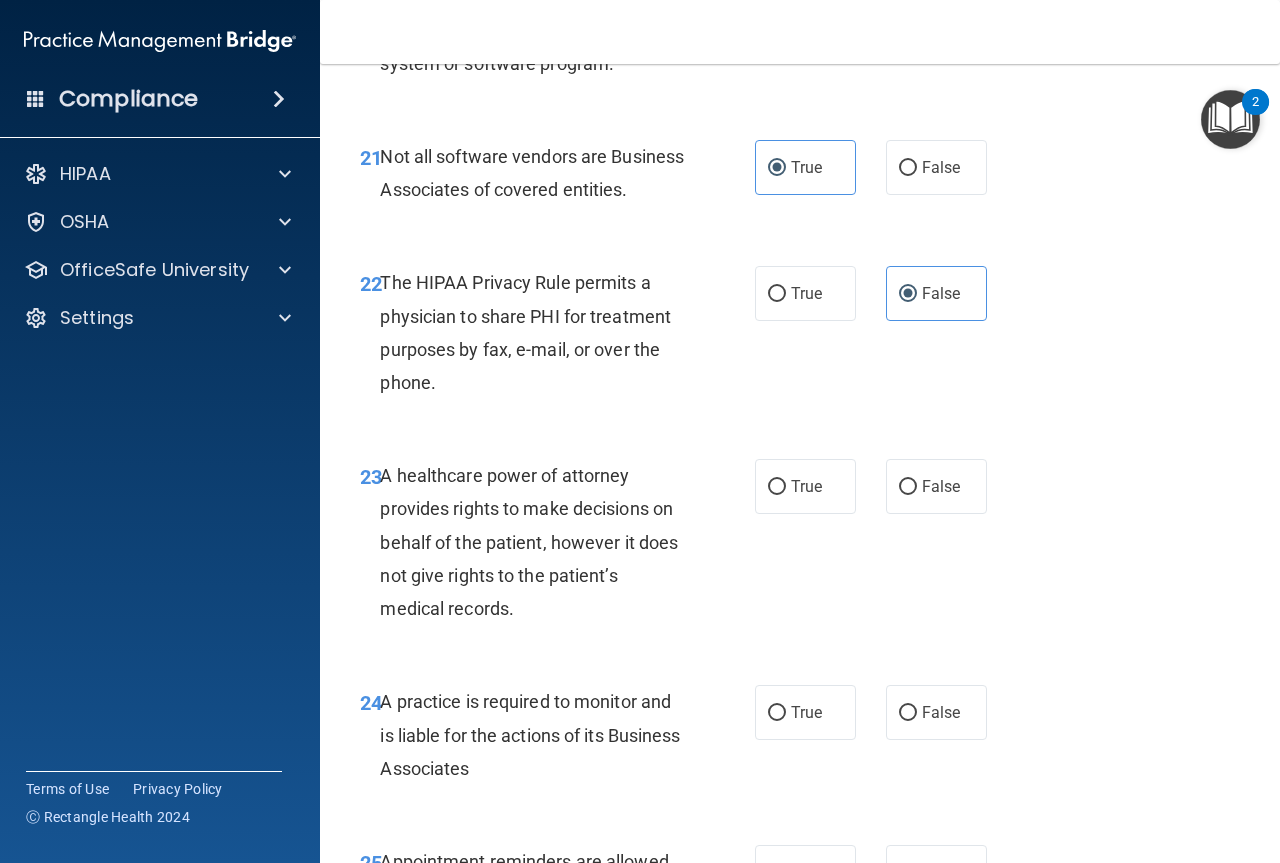 scroll, scrollTop: 4400, scrollLeft: 0, axis: vertical 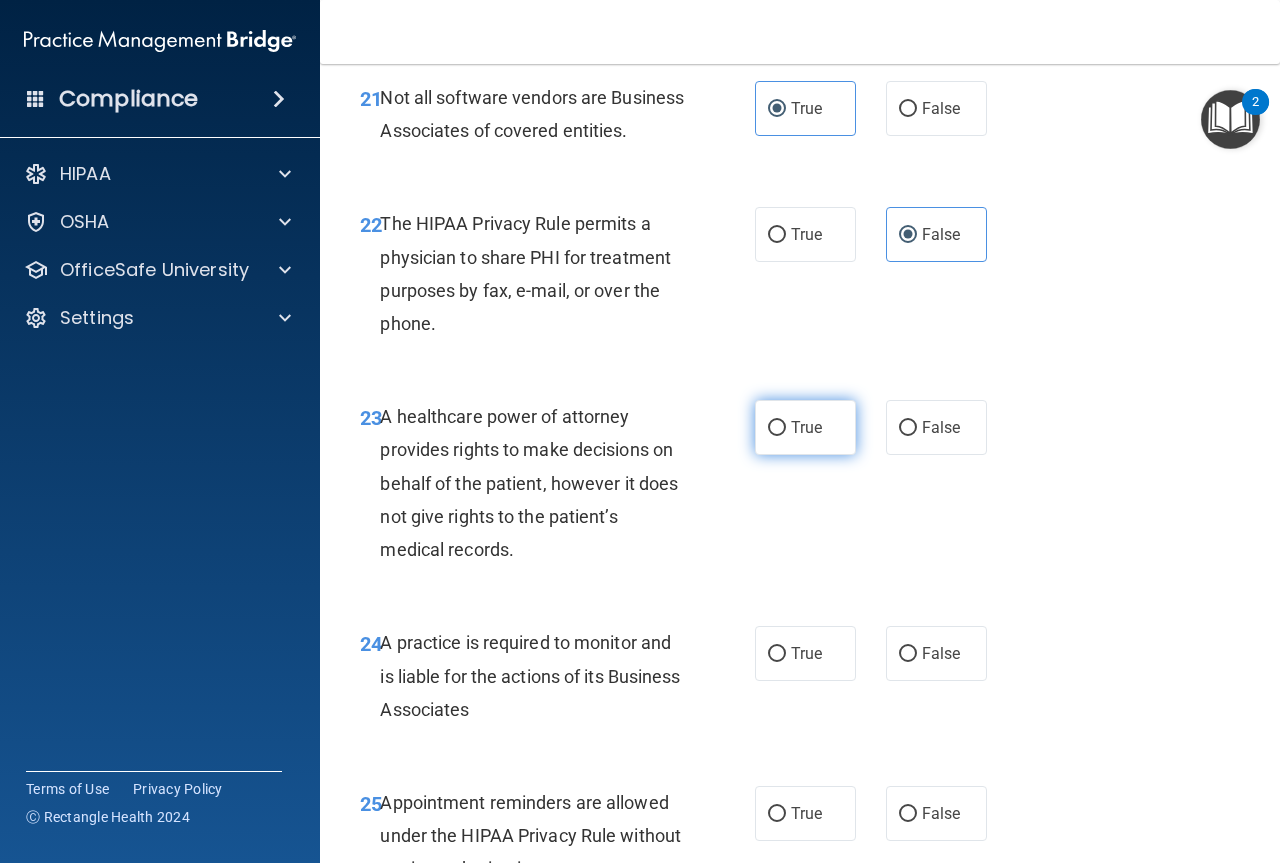 click on "True" at bounding box center (806, 427) 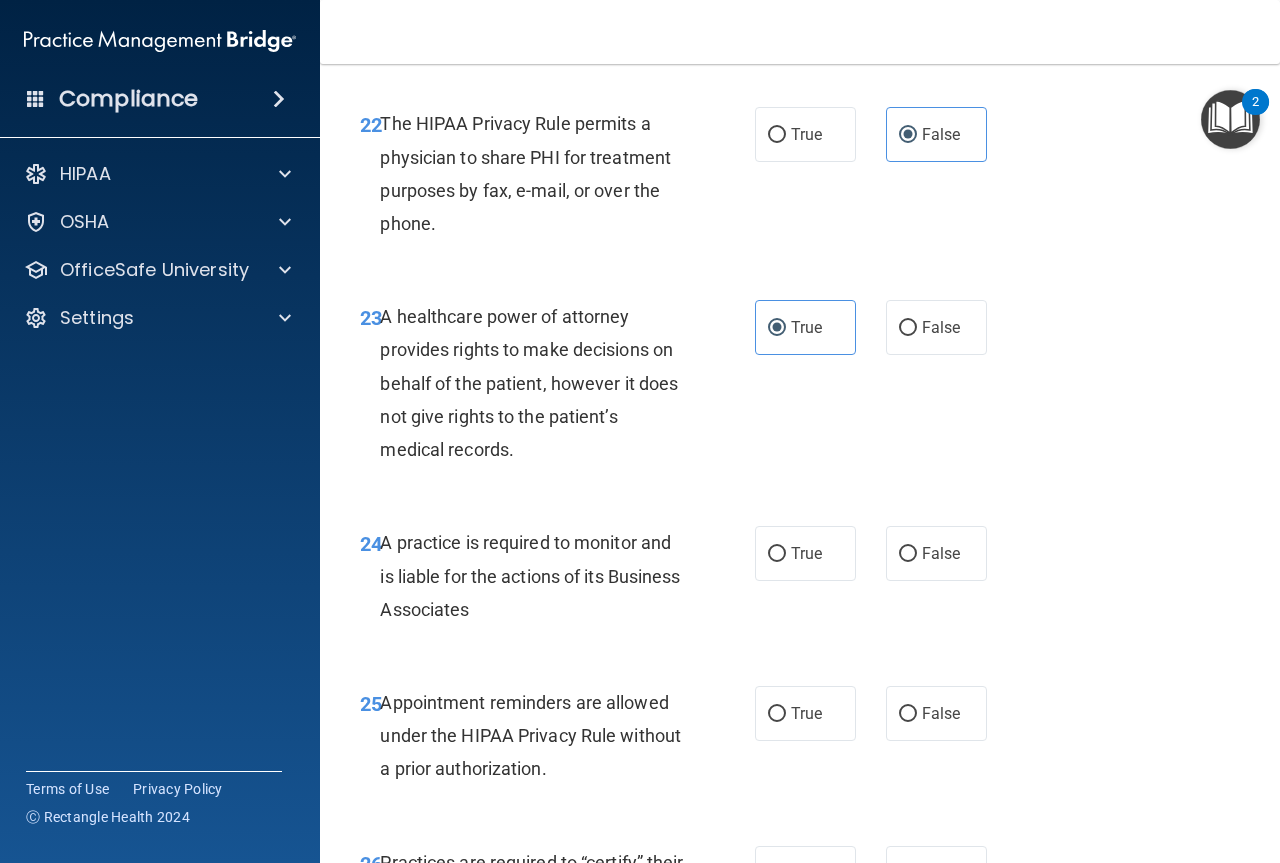 scroll, scrollTop: 4600, scrollLeft: 0, axis: vertical 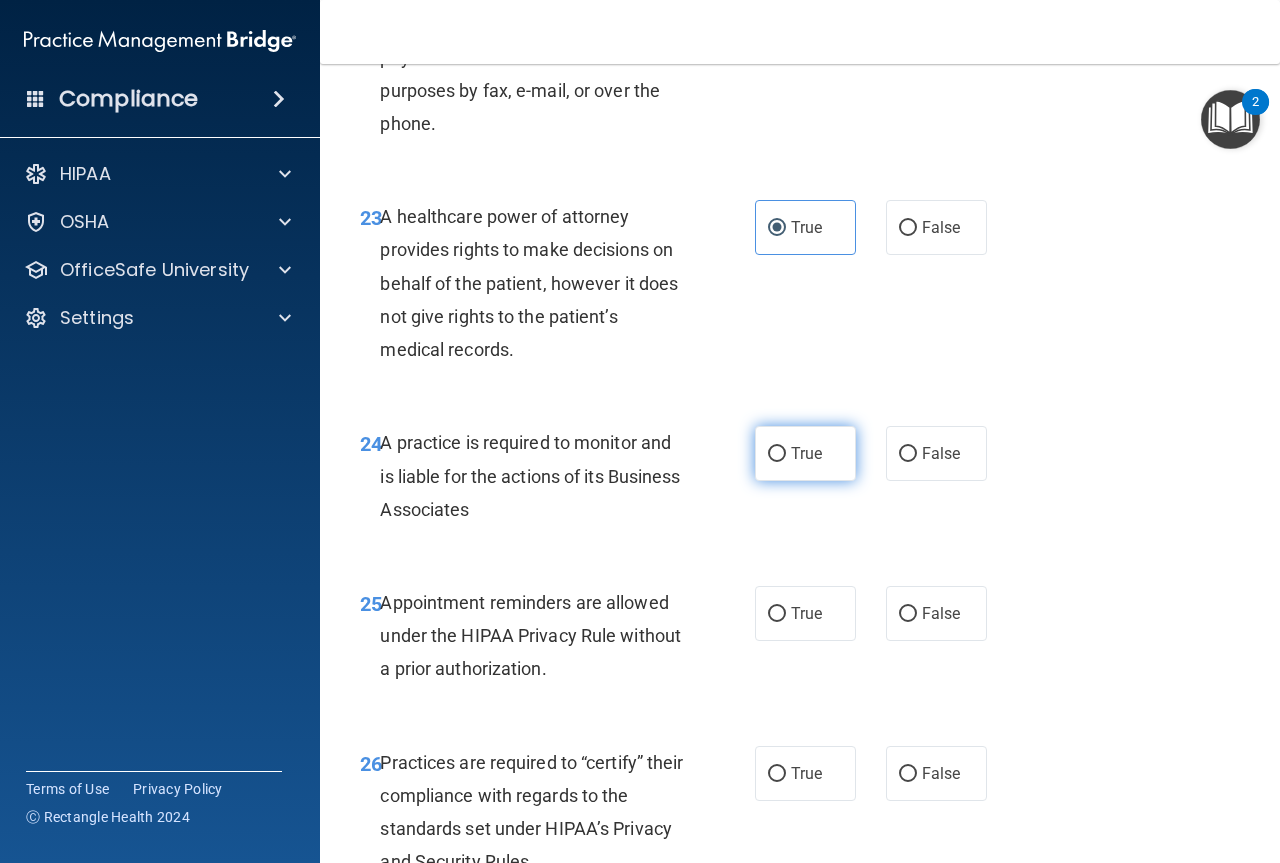 click on "True" at bounding box center (805, 453) 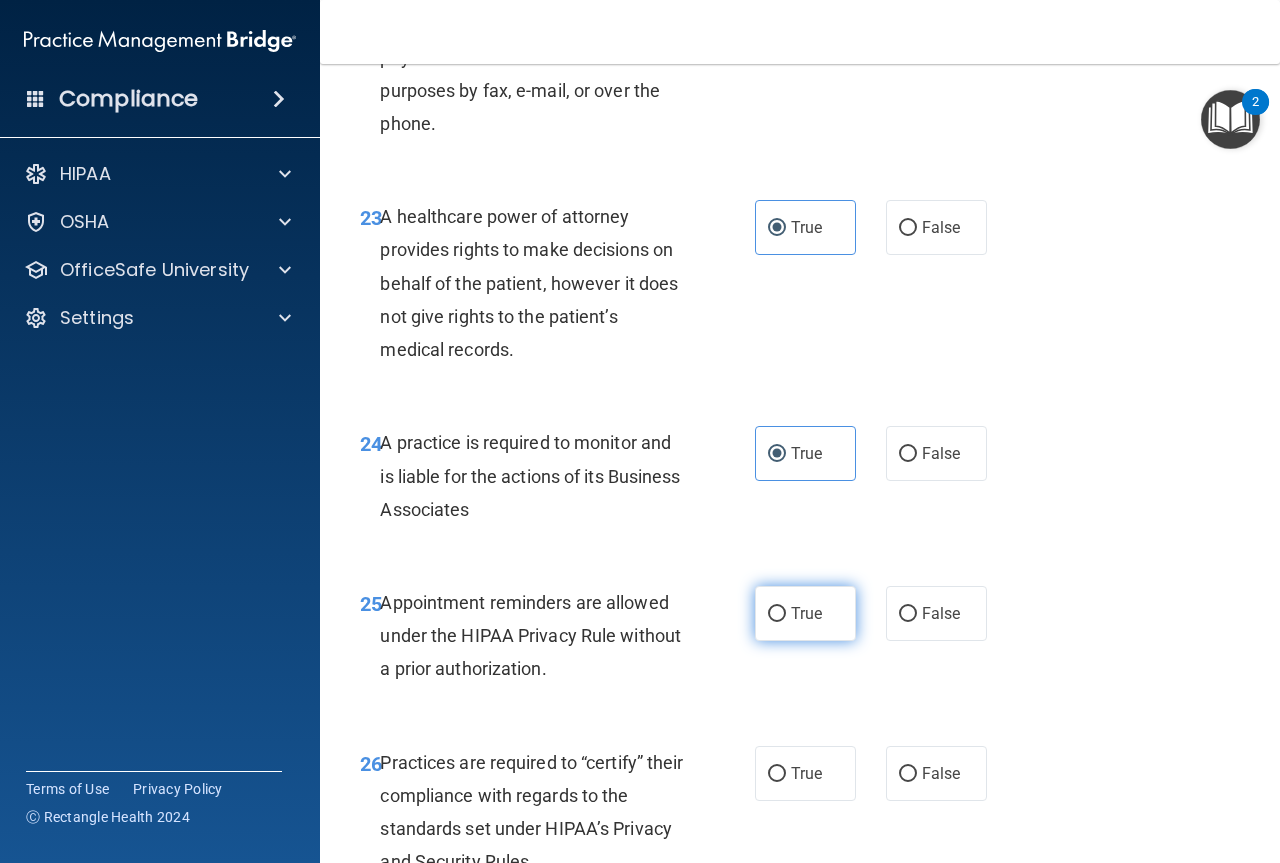 click on "True" at bounding box center [805, 613] 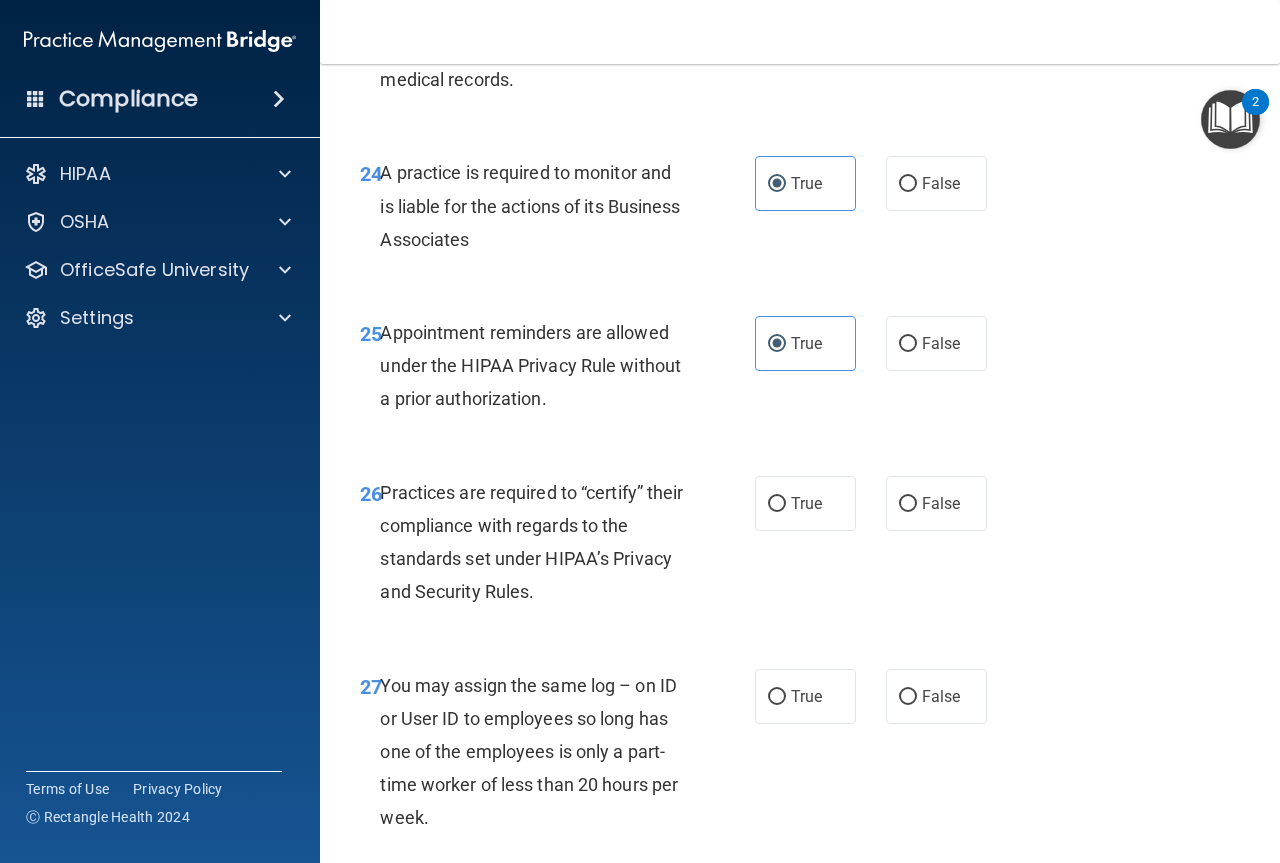 scroll, scrollTop: 4900, scrollLeft: 0, axis: vertical 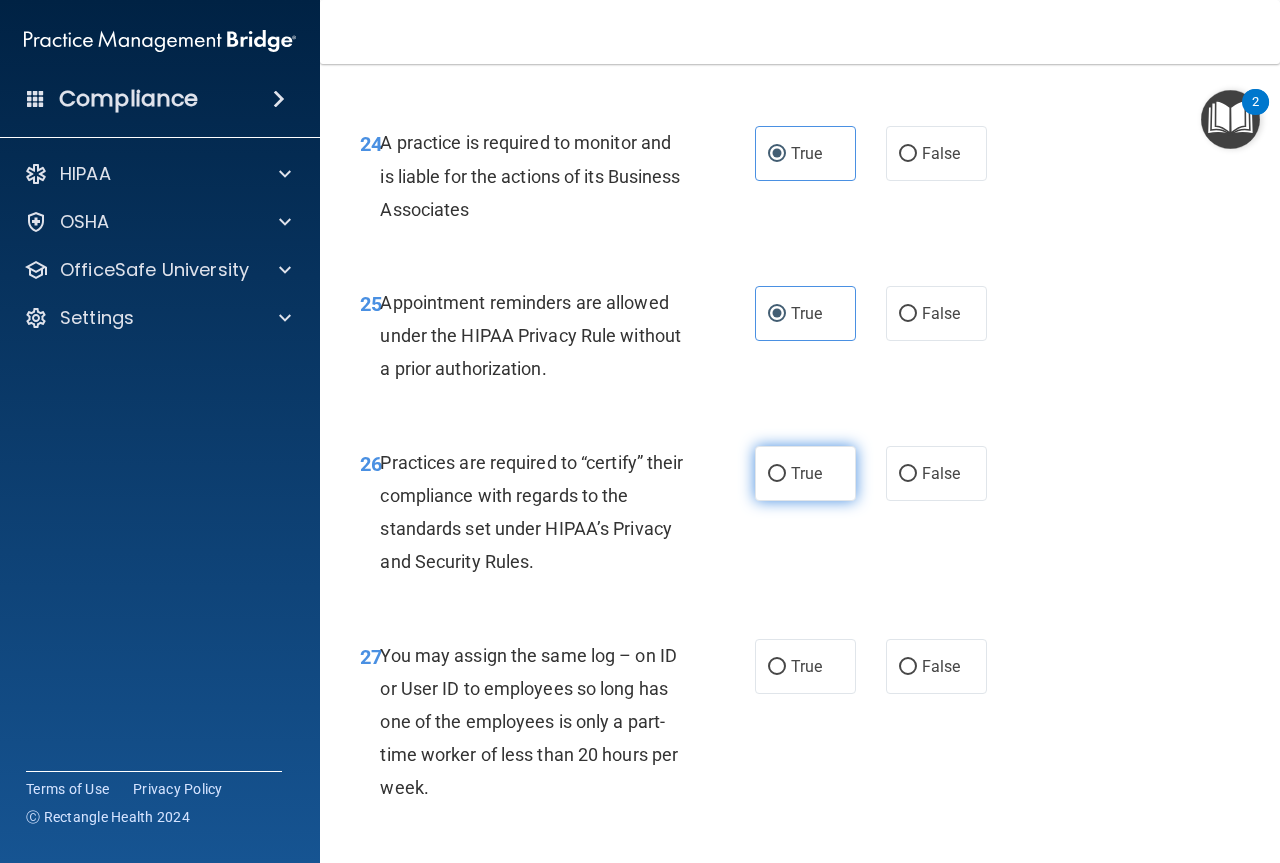 click on "True" at bounding box center [806, 473] 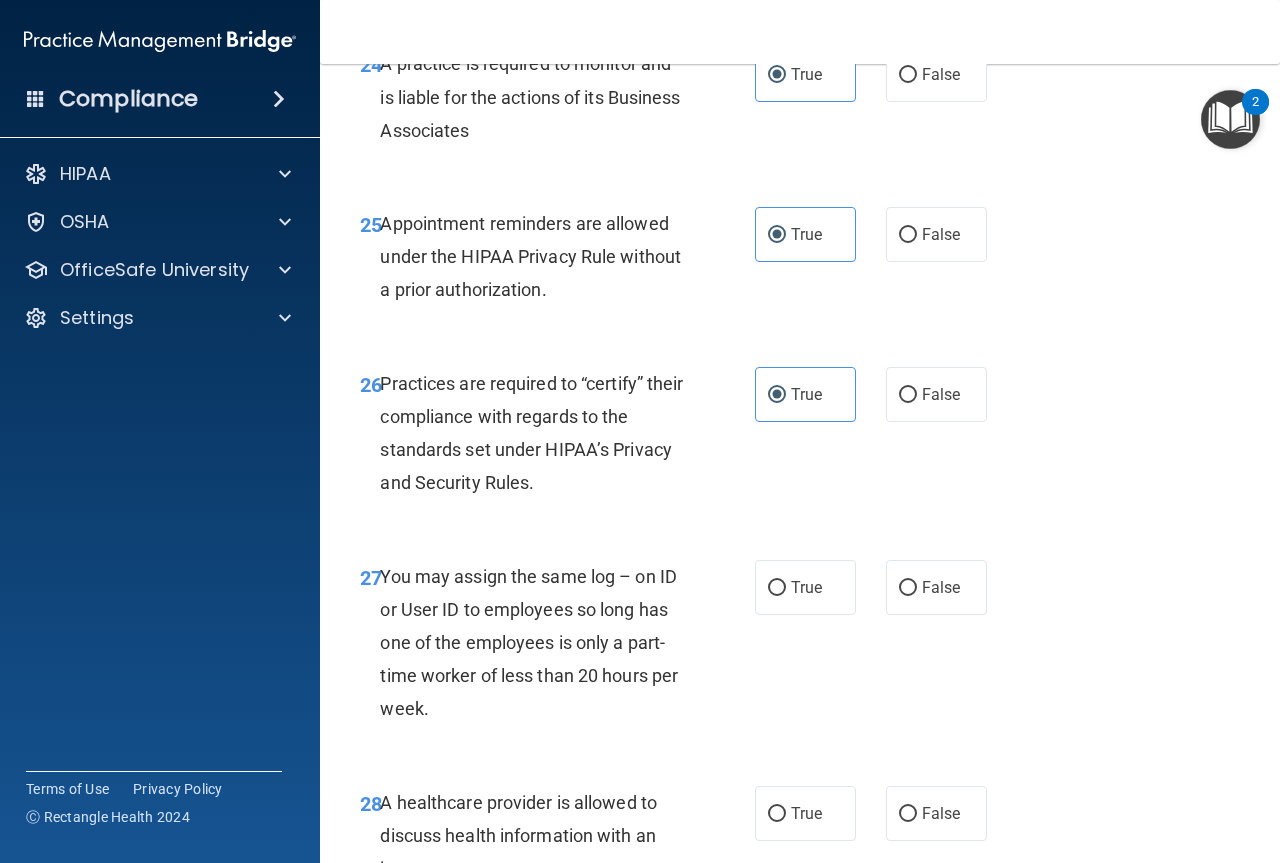 scroll, scrollTop: 5300, scrollLeft: 0, axis: vertical 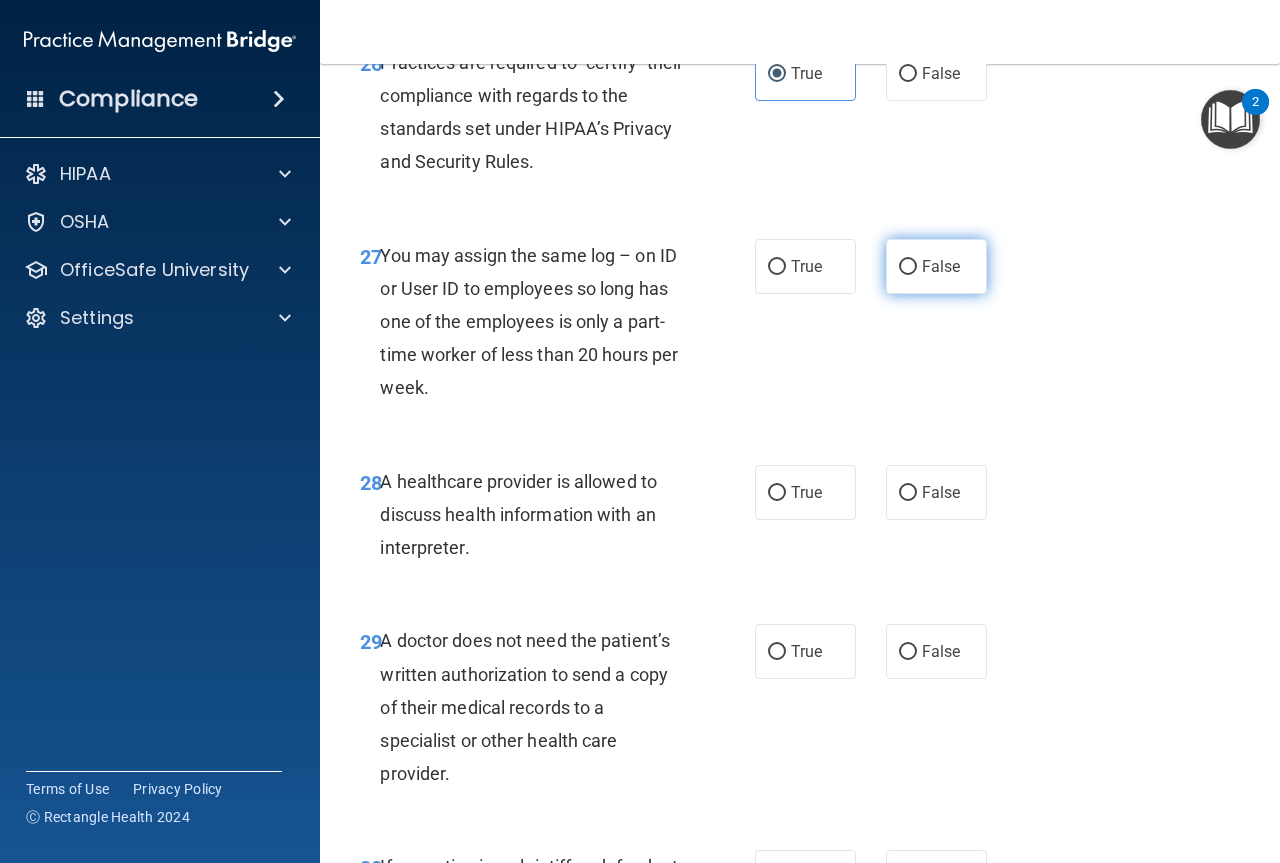 click on "False" at bounding box center [908, 267] 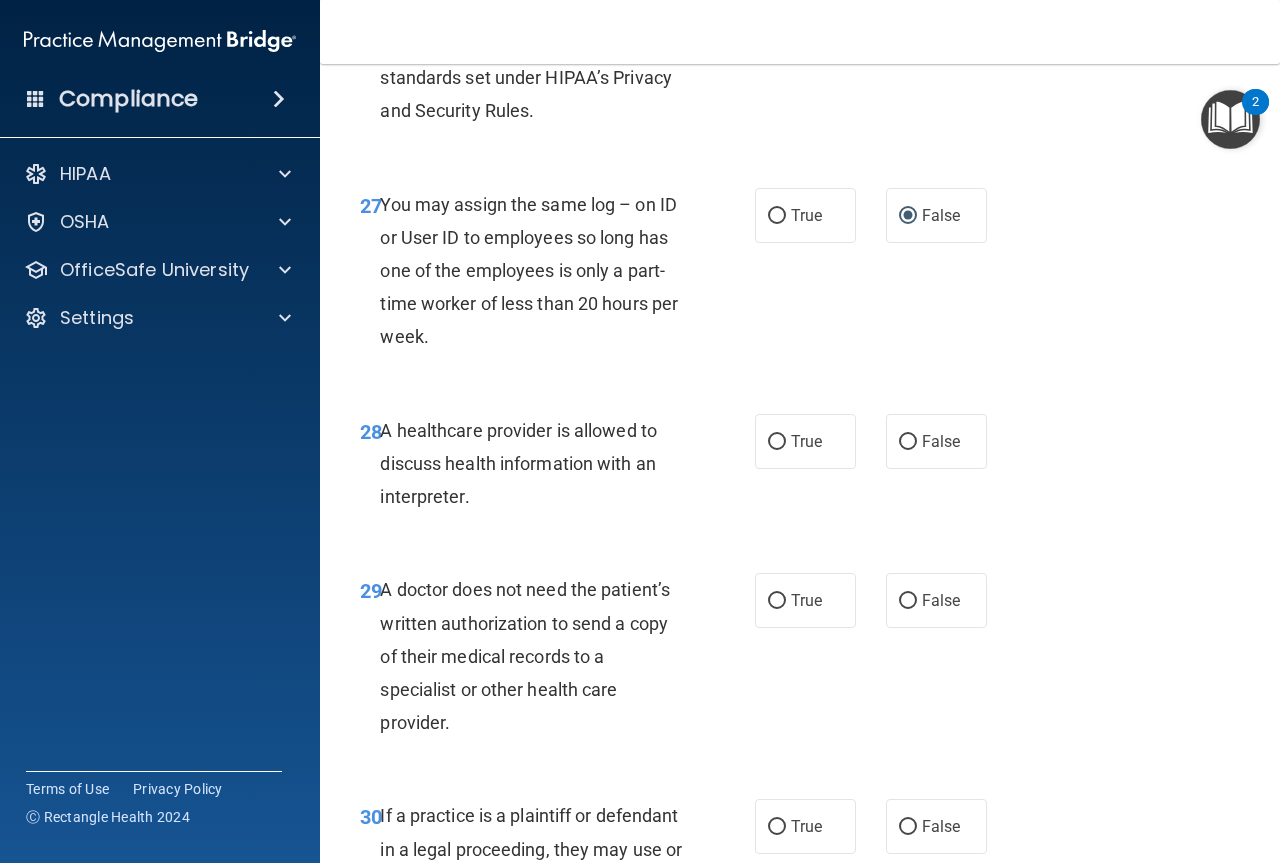 scroll, scrollTop: 5400, scrollLeft: 0, axis: vertical 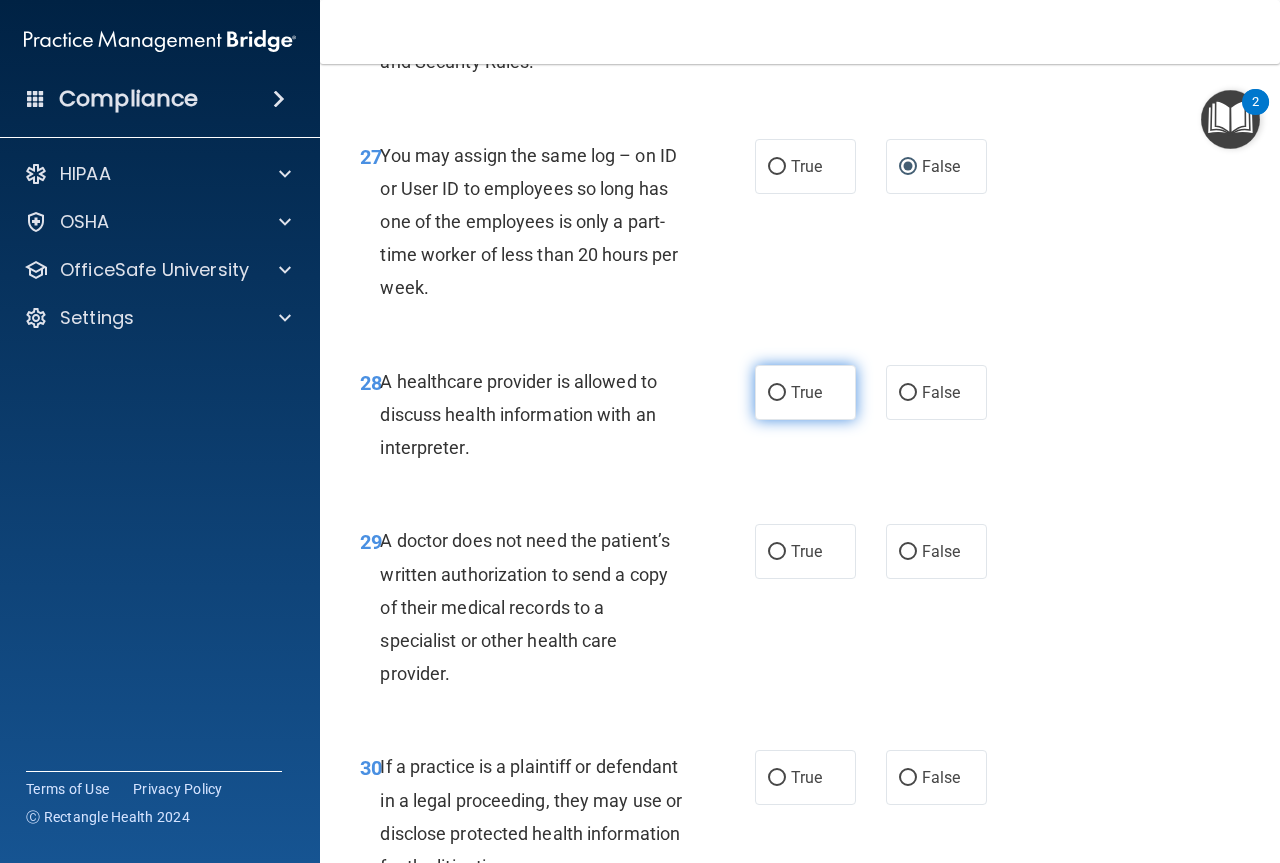 click on "True" at bounding box center [777, 393] 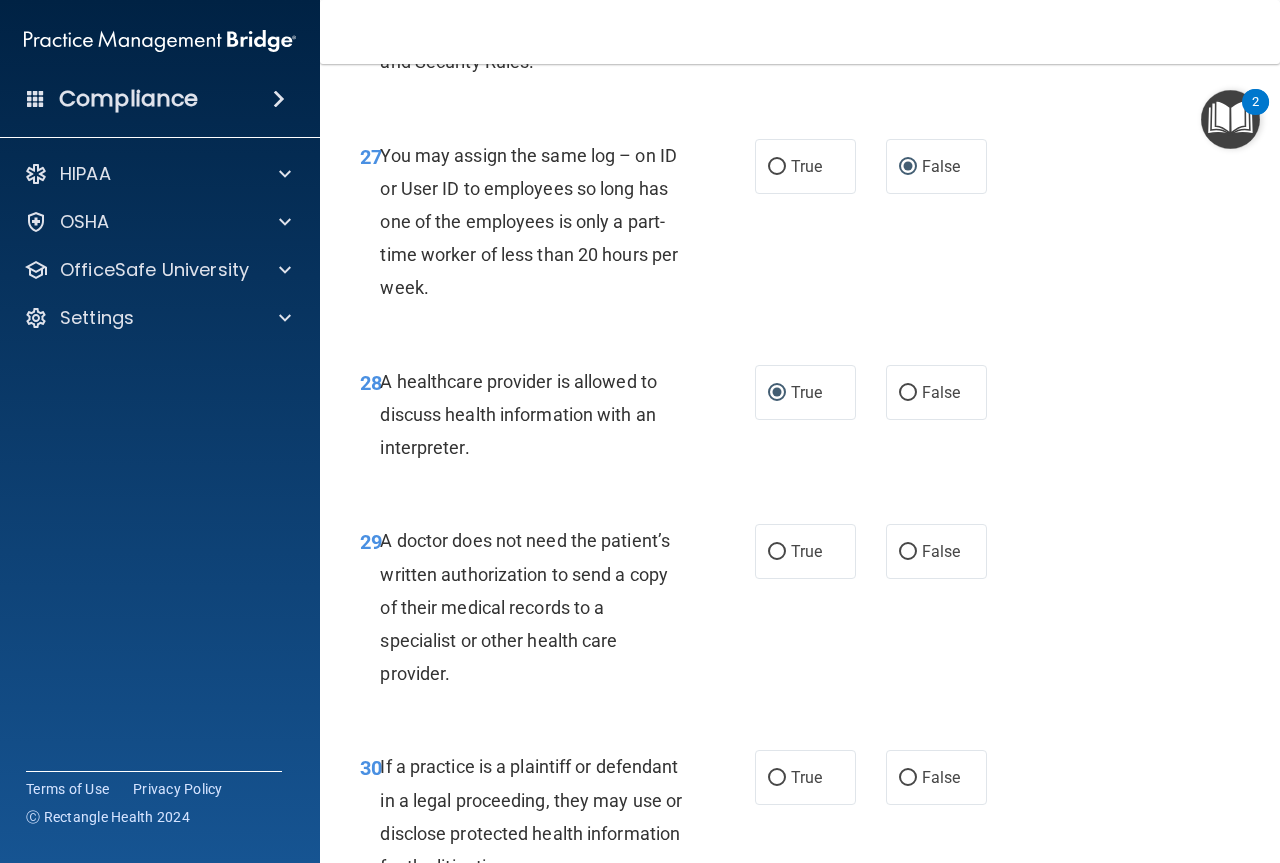 scroll, scrollTop: 5500, scrollLeft: 0, axis: vertical 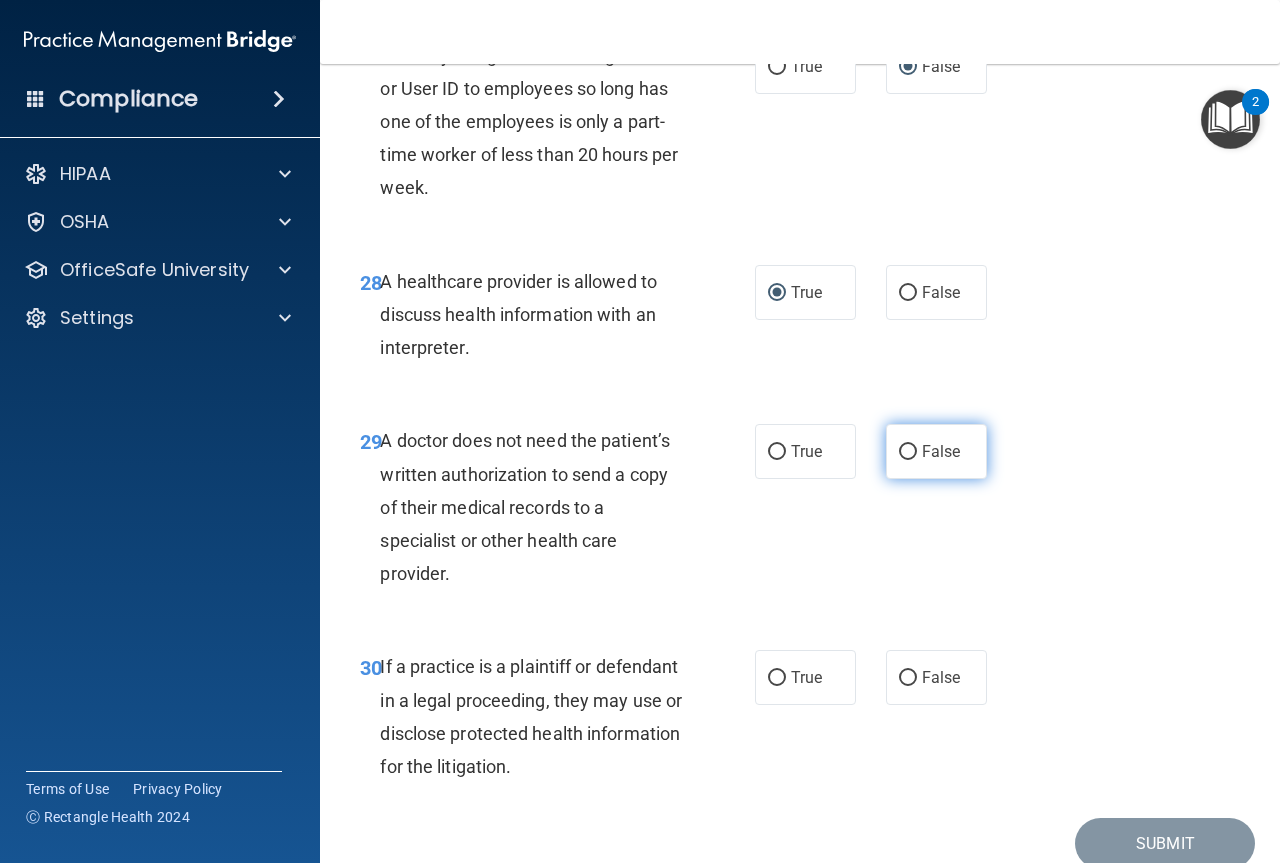 click on "False" at bounding box center (936, 451) 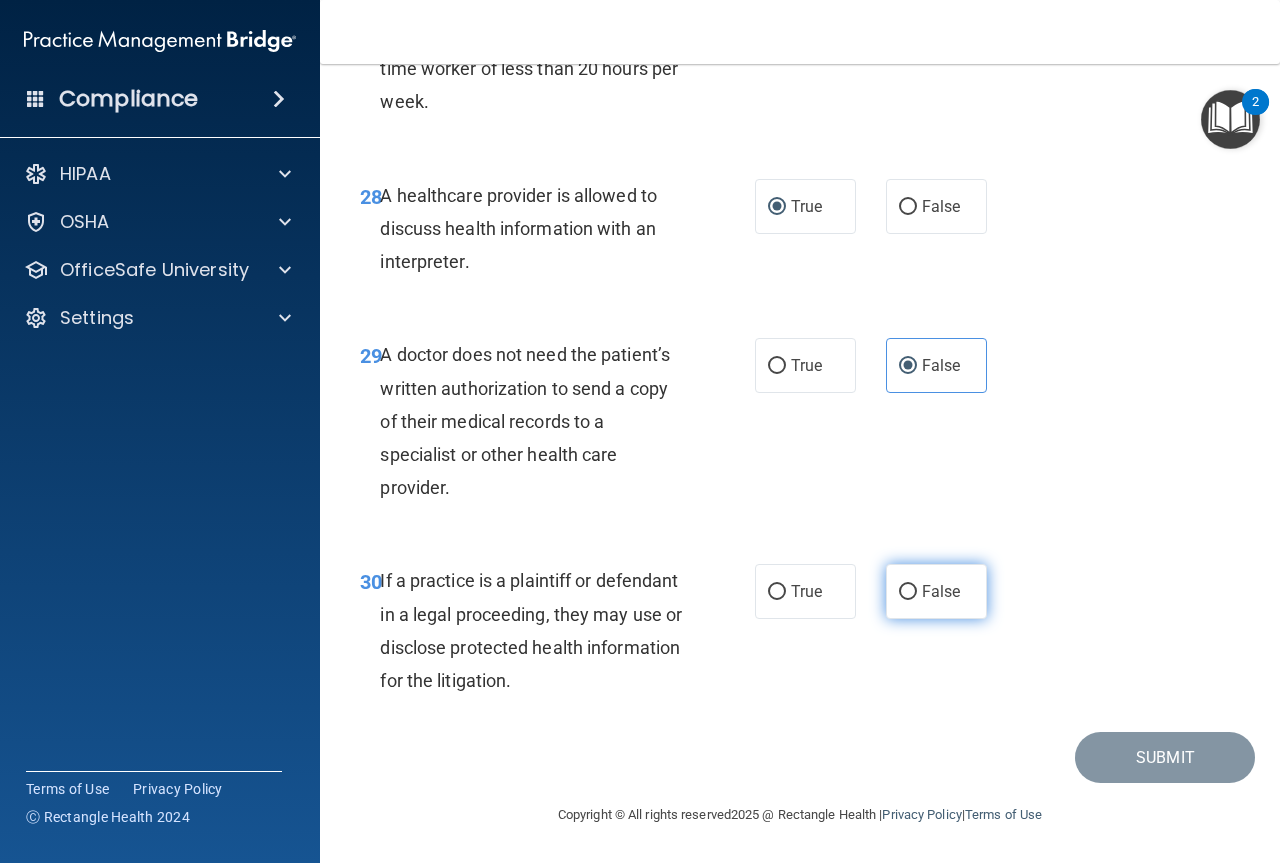 scroll, scrollTop: 5652, scrollLeft: 0, axis: vertical 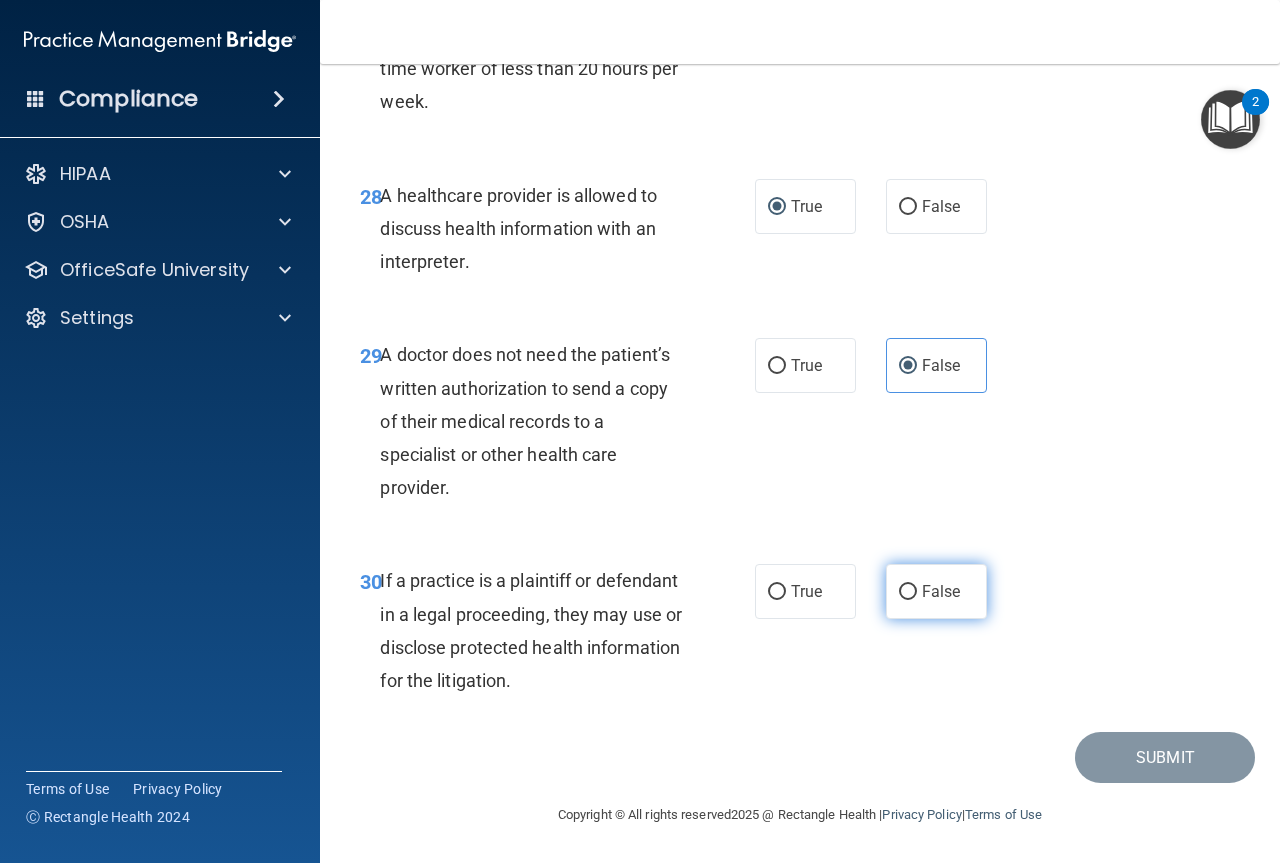 click on "False" at bounding box center [936, 591] 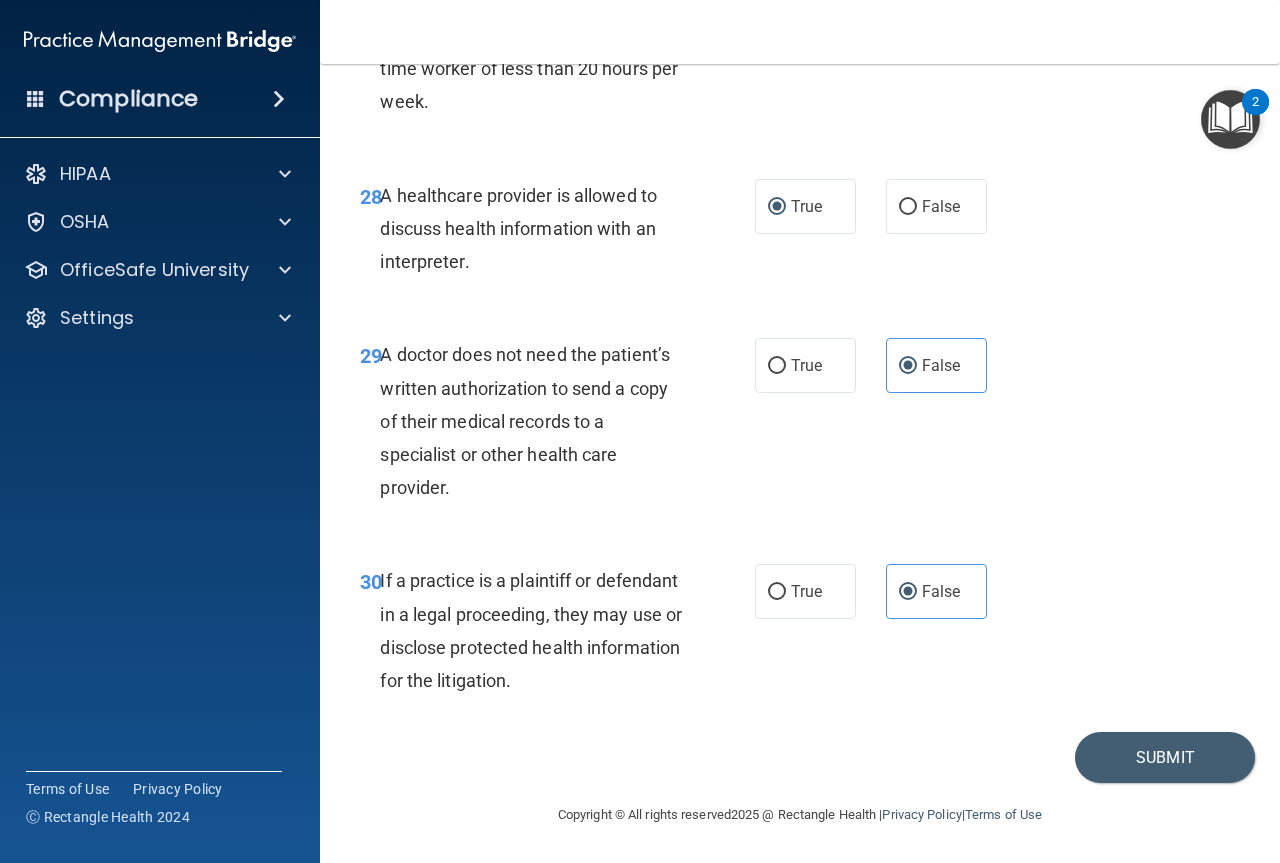 scroll, scrollTop: 5652, scrollLeft: 0, axis: vertical 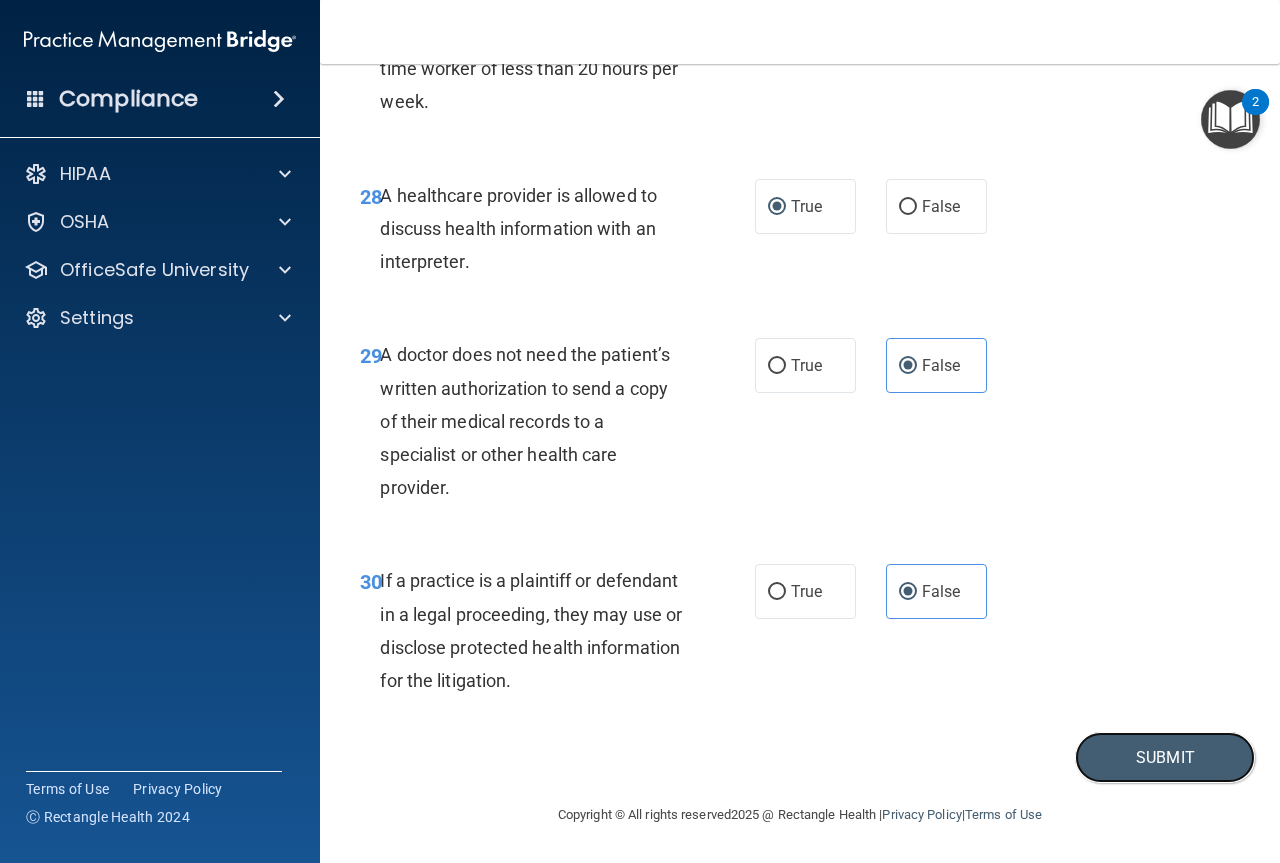 drag, startPoint x: 1167, startPoint y: 760, endPoint x: 1170, endPoint y: 796, distance: 36.124783 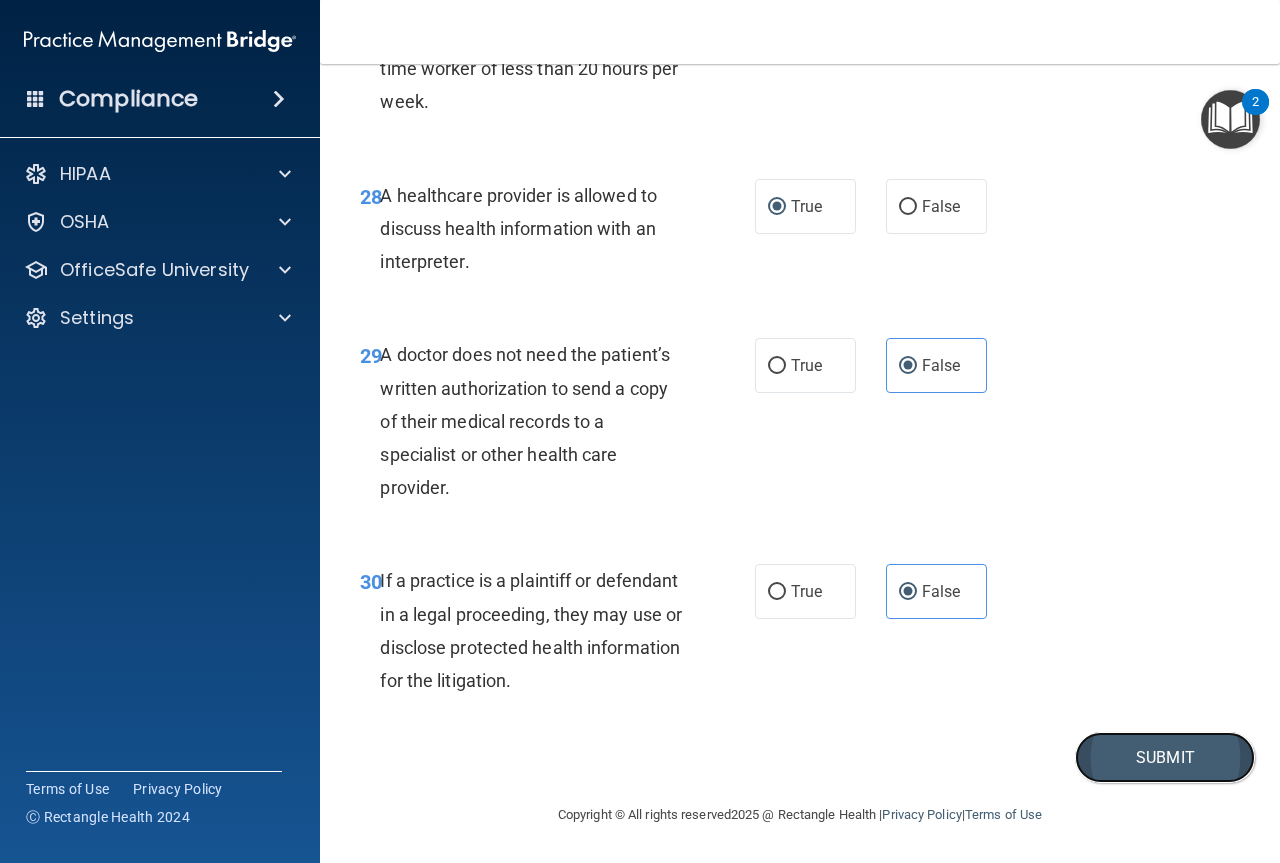click on "Submit" at bounding box center (1165, 757) 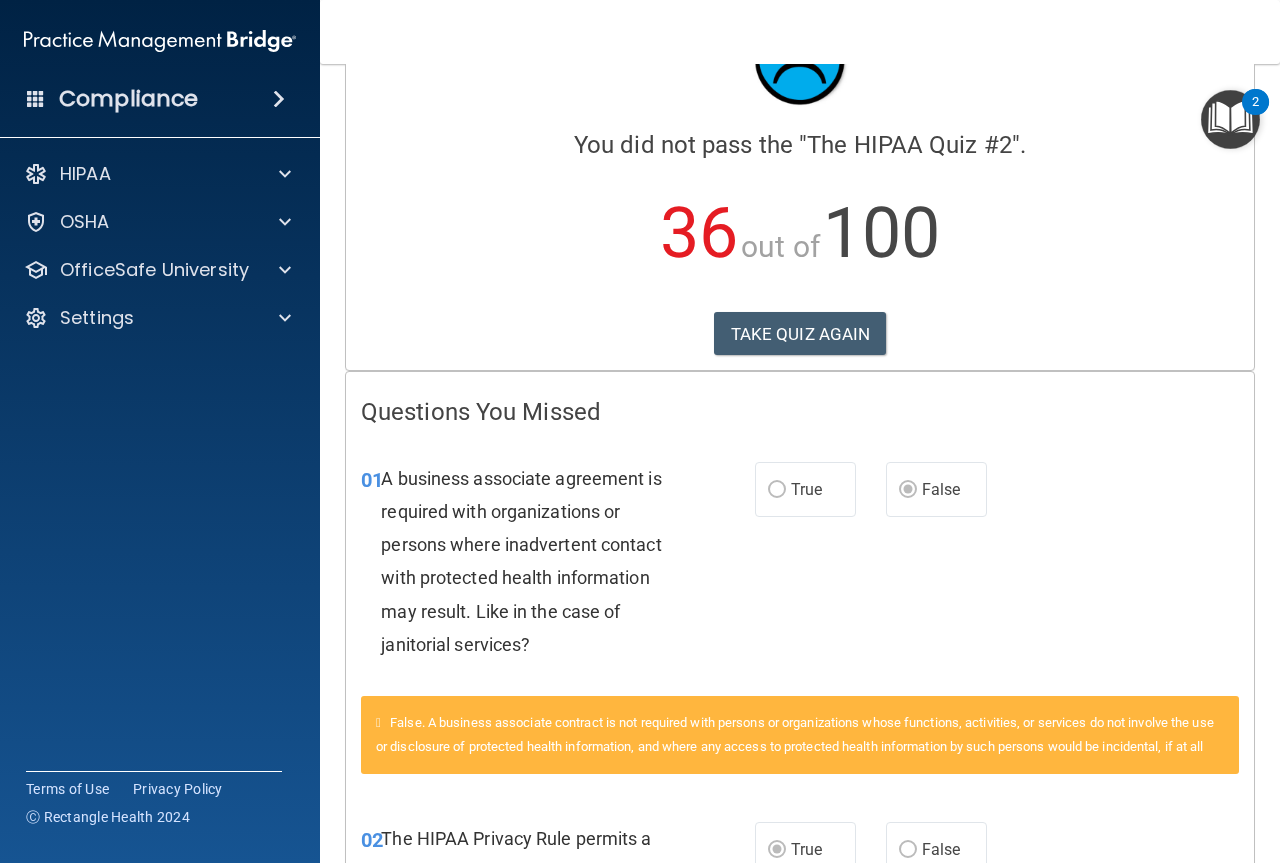 scroll, scrollTop: 0, scrollLeft: 0, axis: both 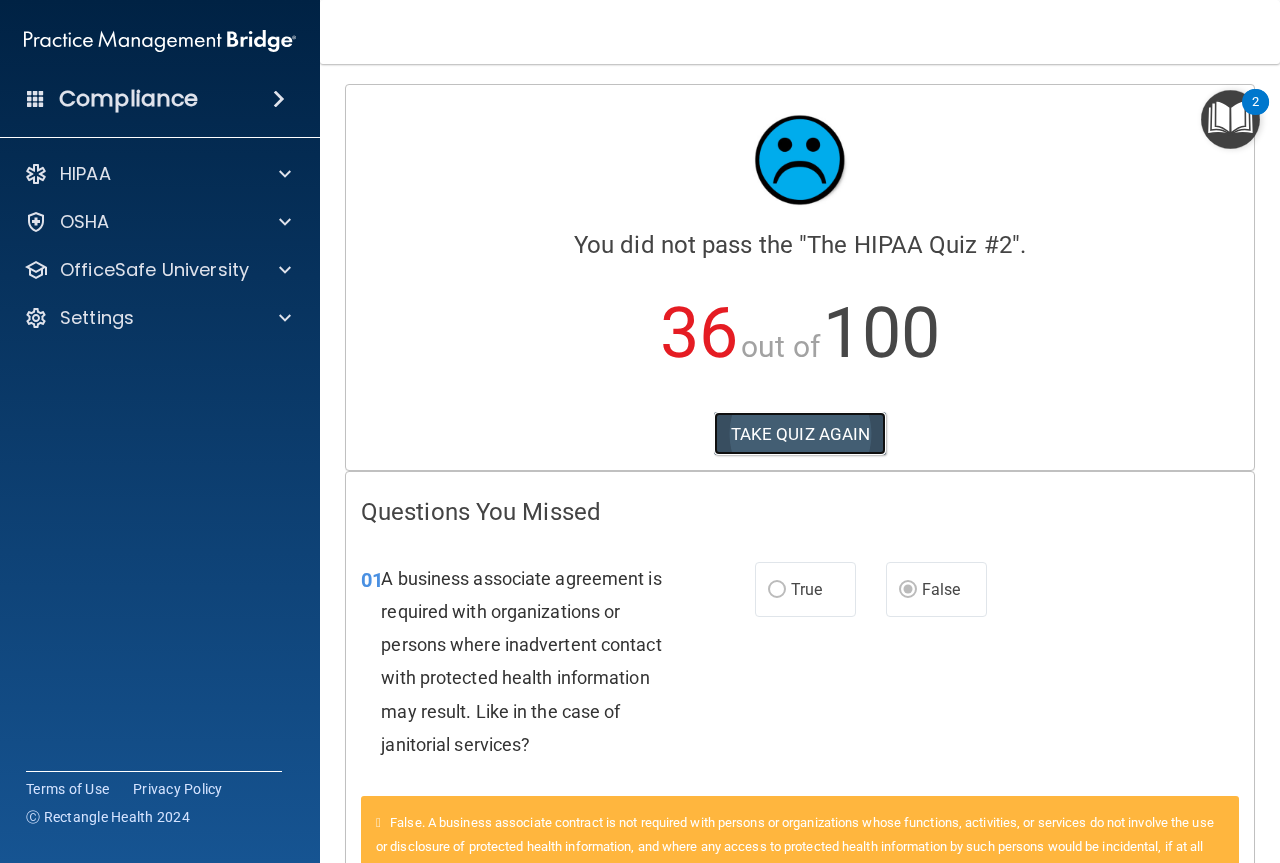 click on "TAKE QUIZ AGAIN" at bounding box center [800, 434] 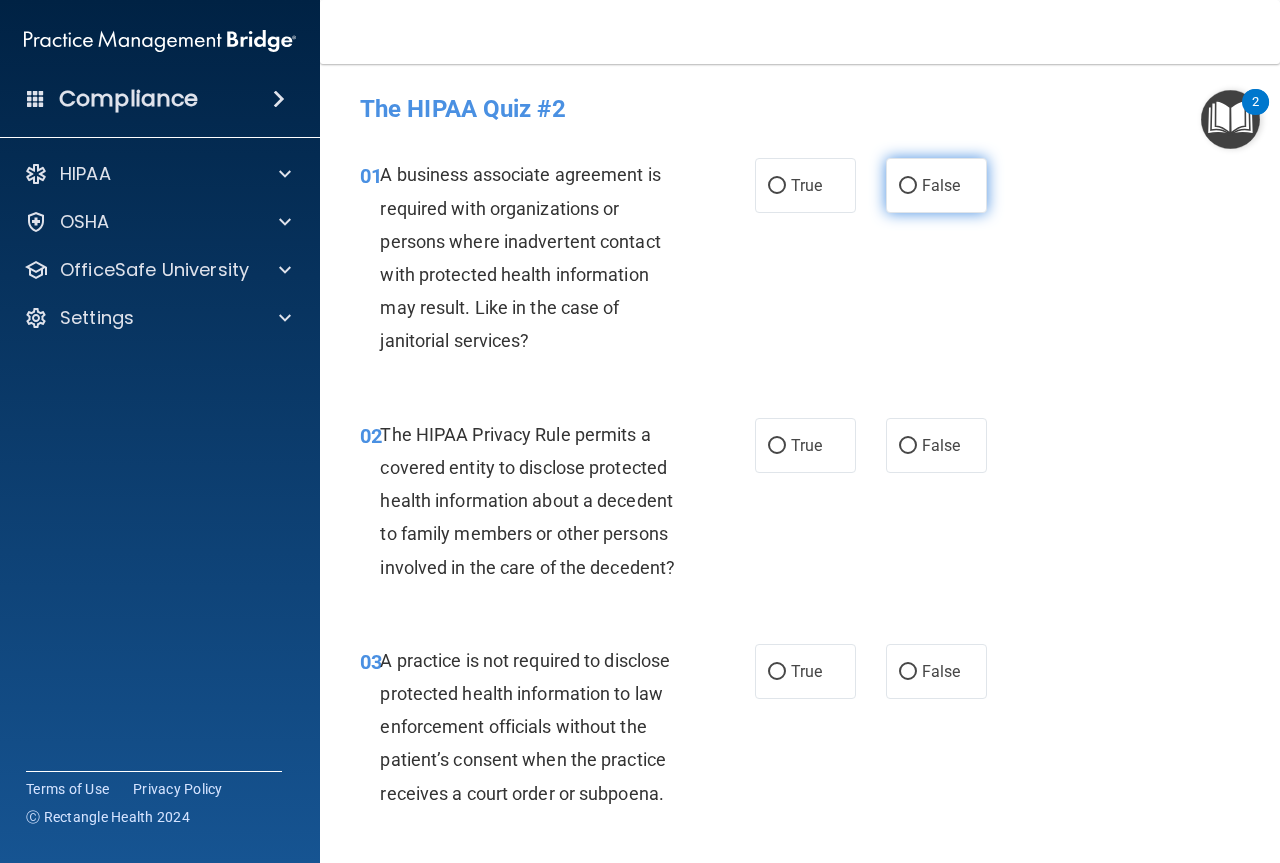 click on "False" at bounding box center (936, 185) 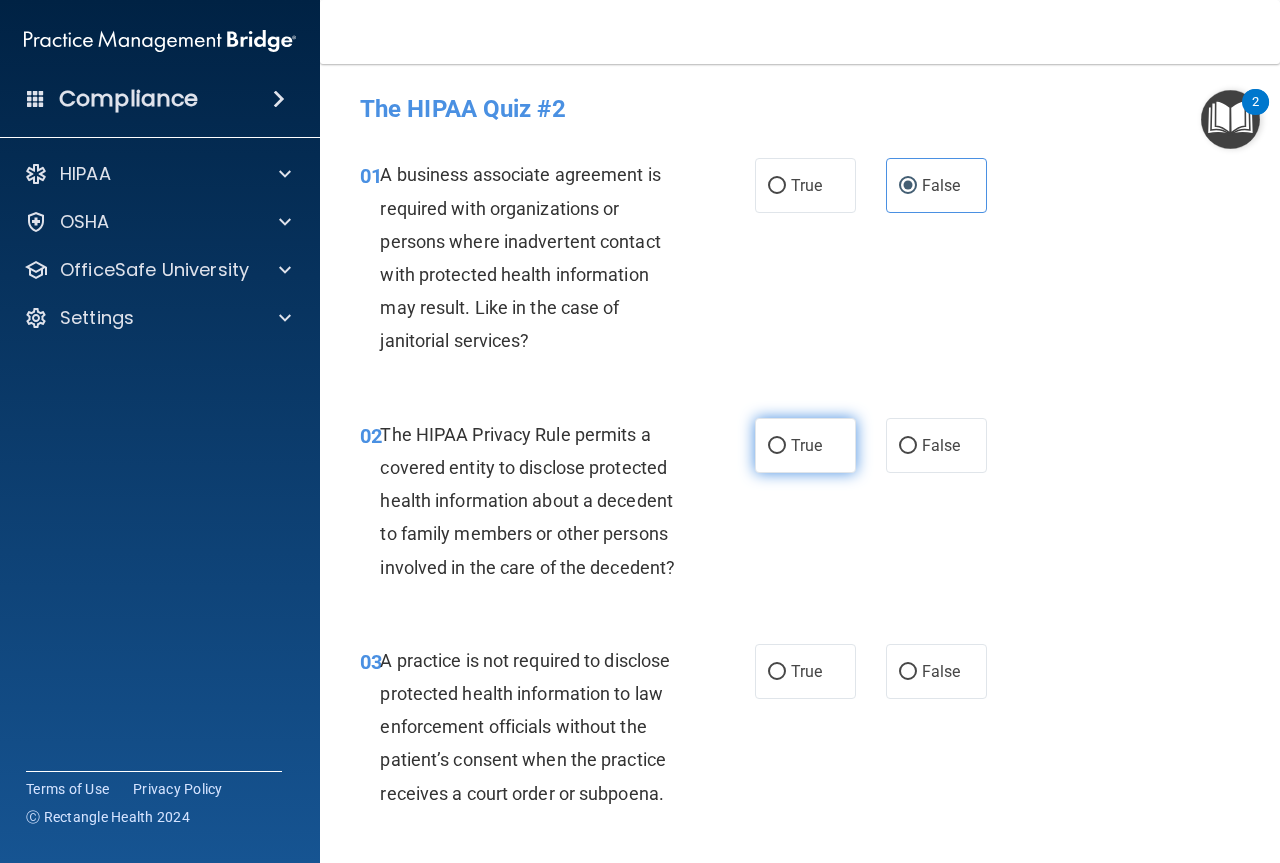 click on "True" at bounding box center [805, 445] 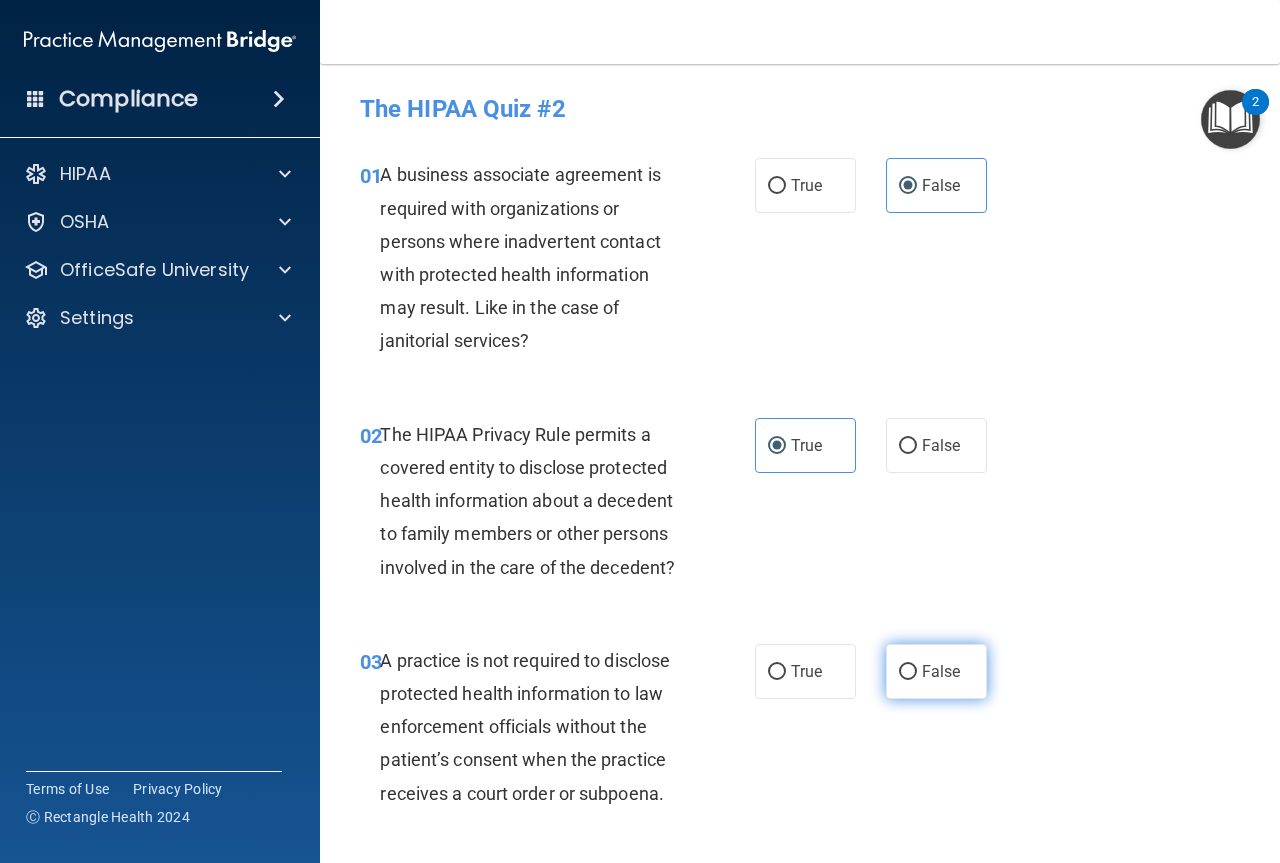 click on "False" at bounding box center (941, 671) 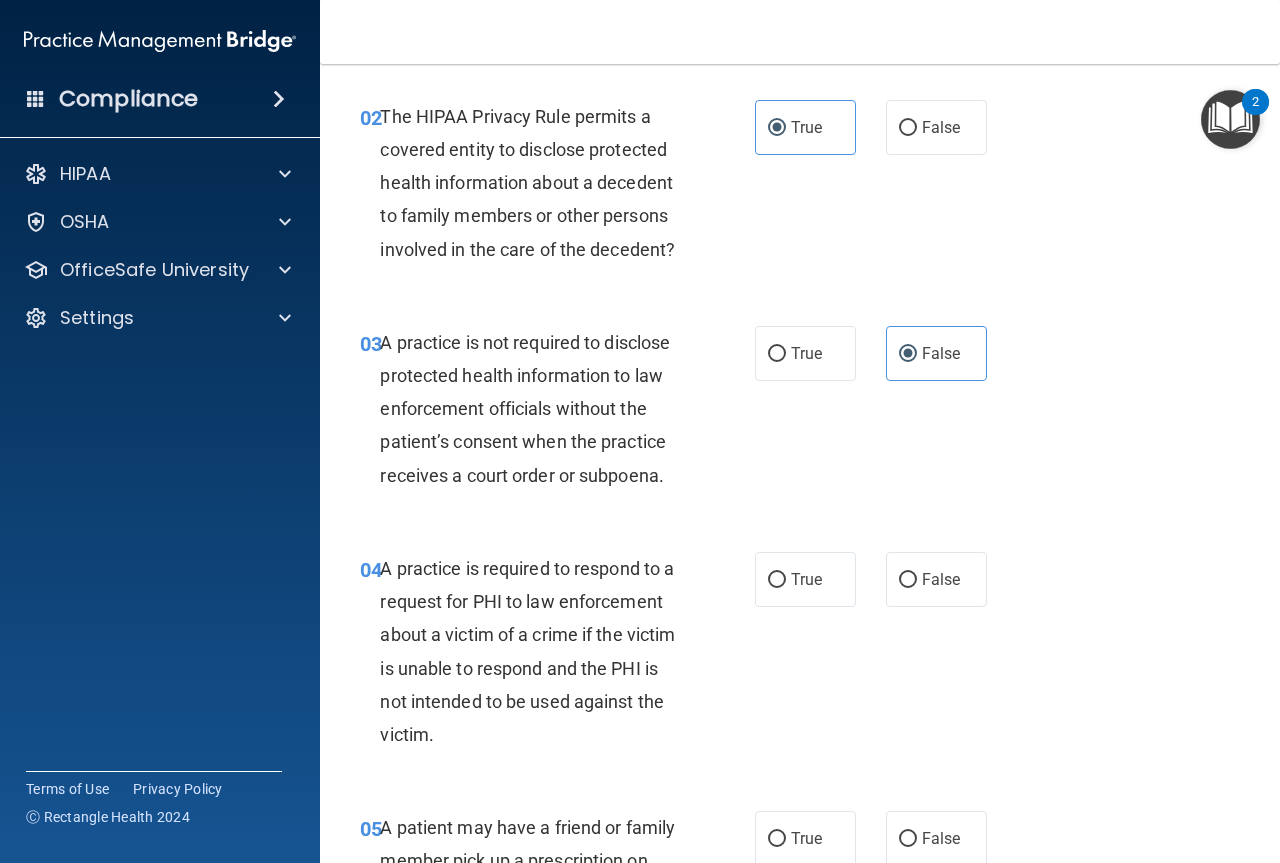 scroll, scrollTop: 400, scrollLeft: 0, axis: vertical 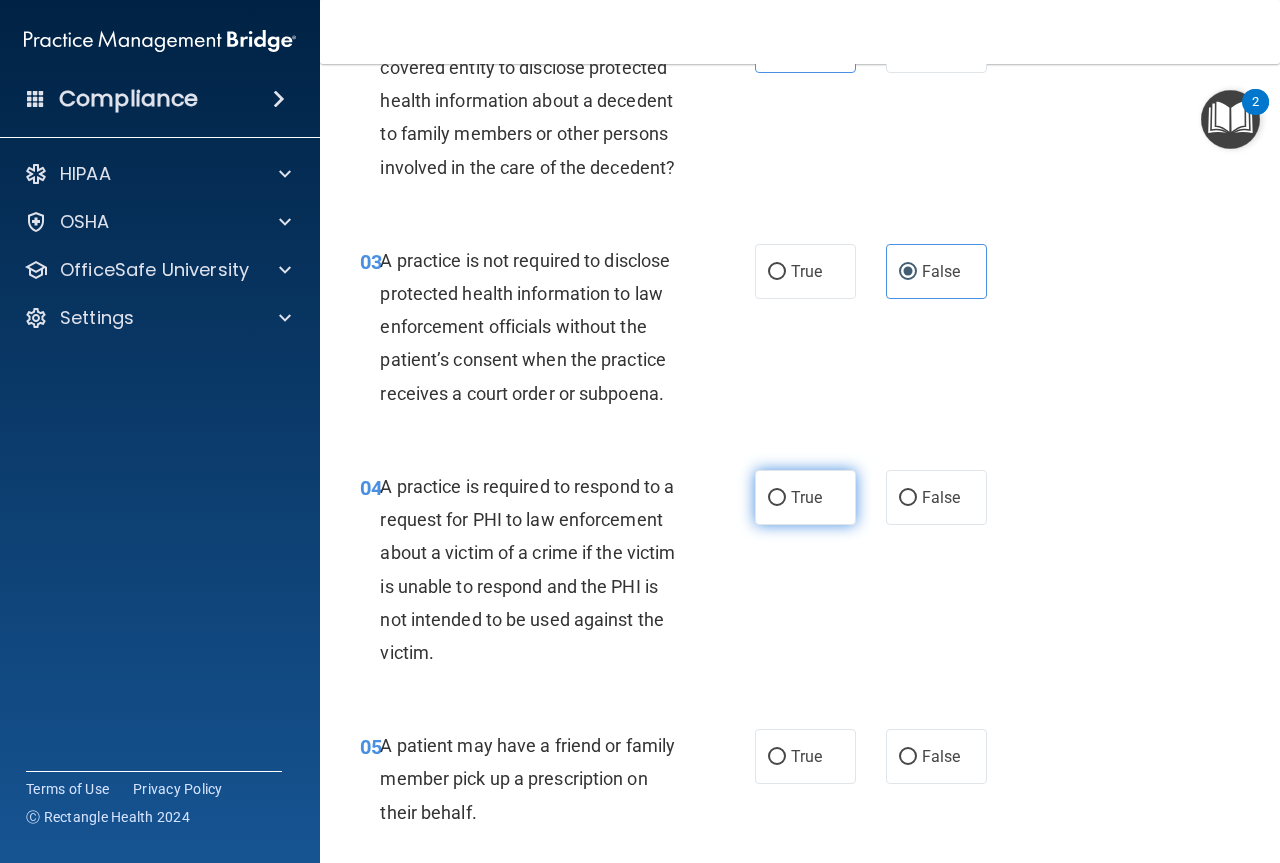 click on "True" at bounding box center (805, 497) 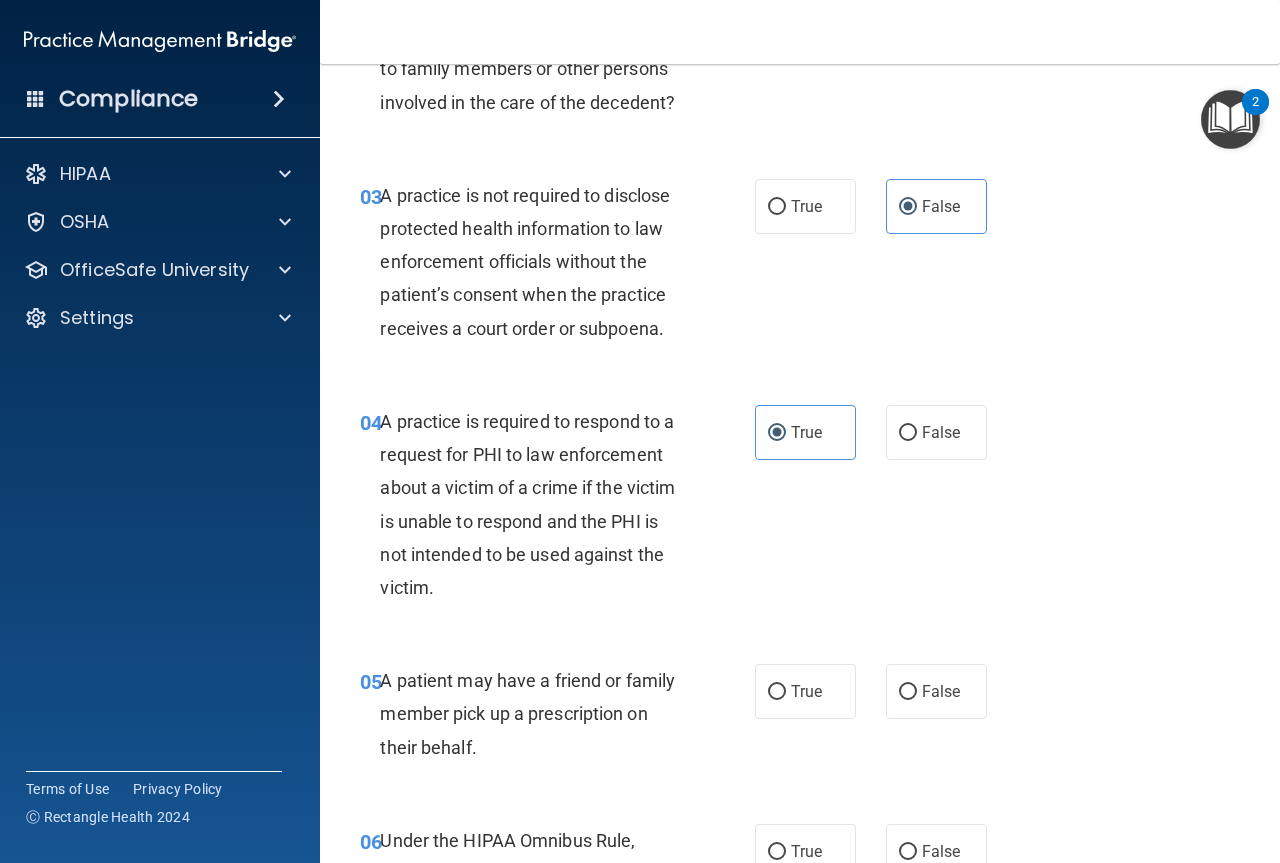 scroll, scrollTop: 700, scrollLeft: 0, axis: vertical 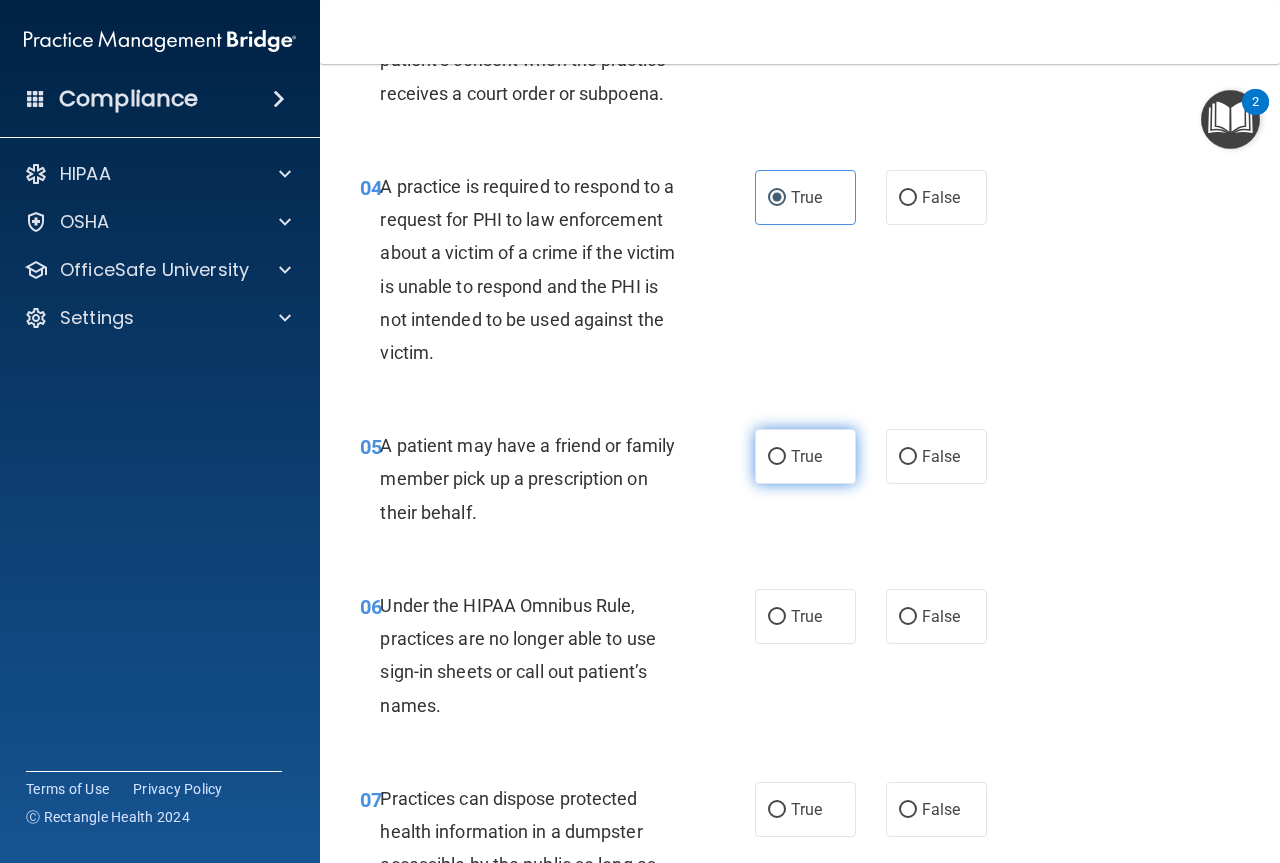 click on "True" at bounding box center (805, 456) 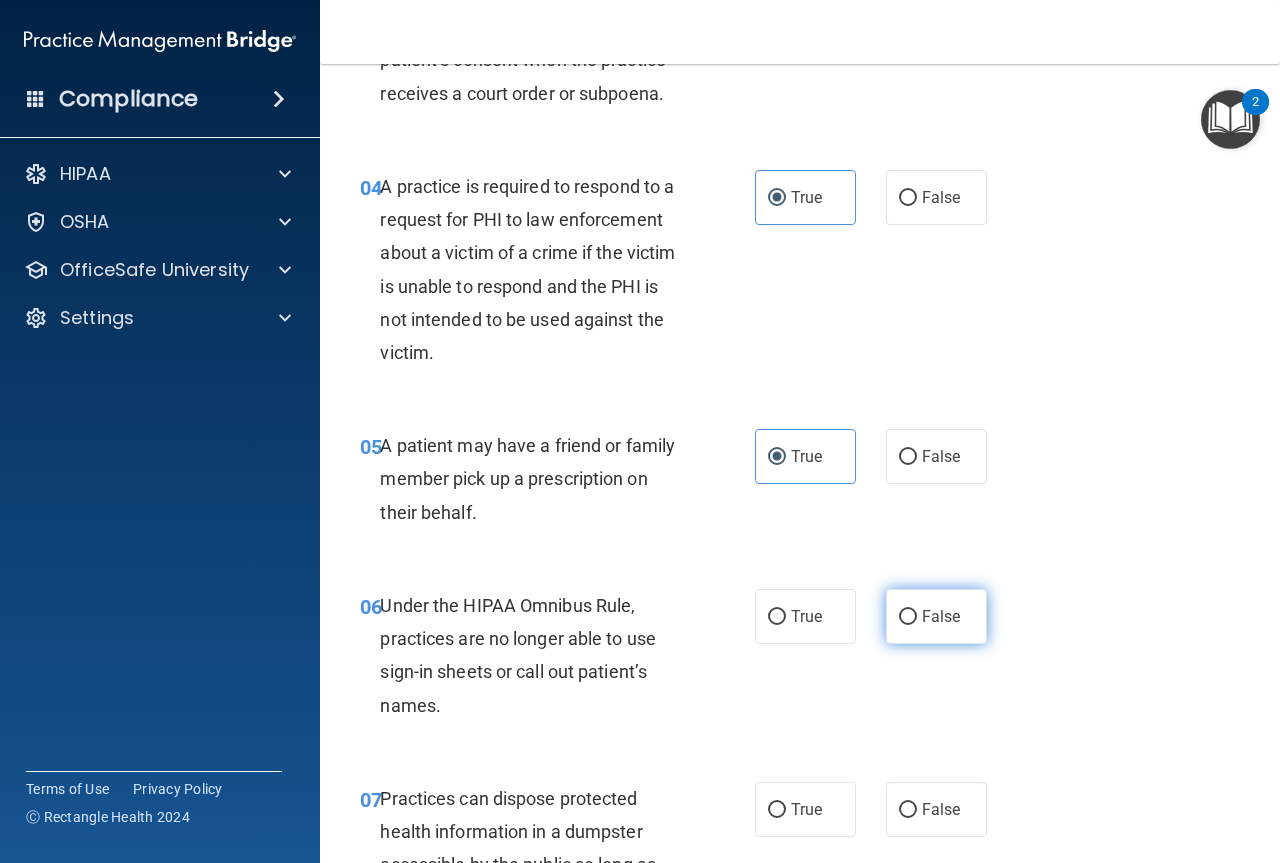 click on "False" at bounding box center [908, 617] 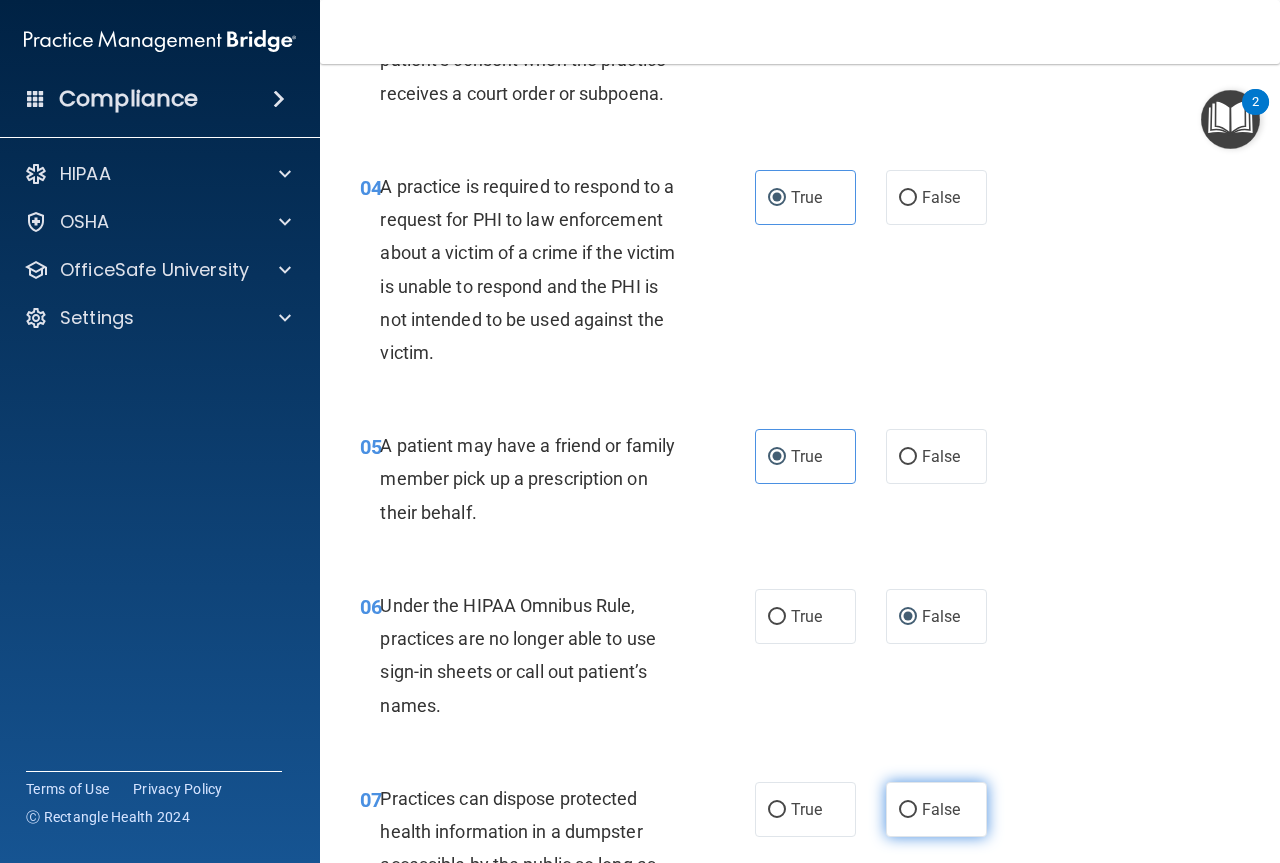 click on "False" at bounding box center [941, 809] 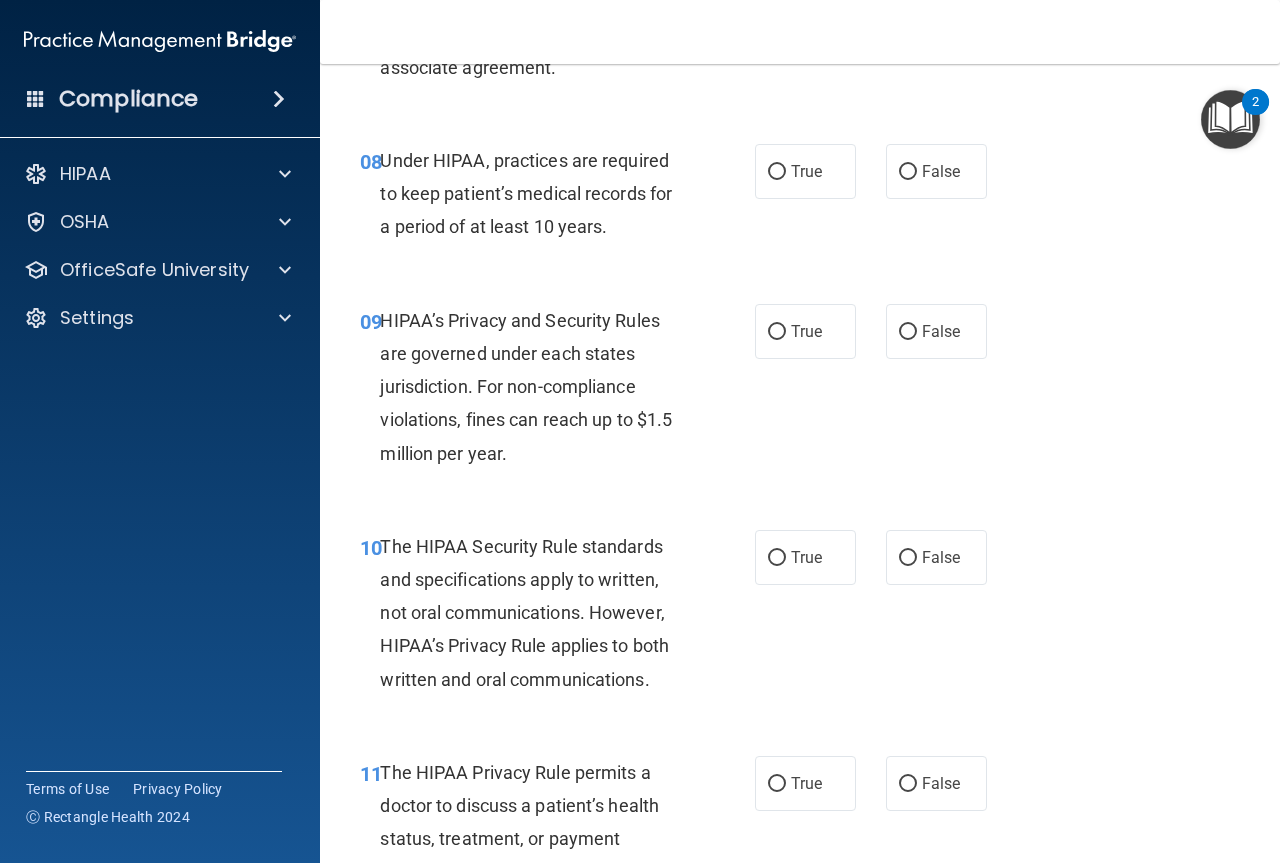 scroll, scrollTop: 1600, scrollLeft: 0, axis: vertical 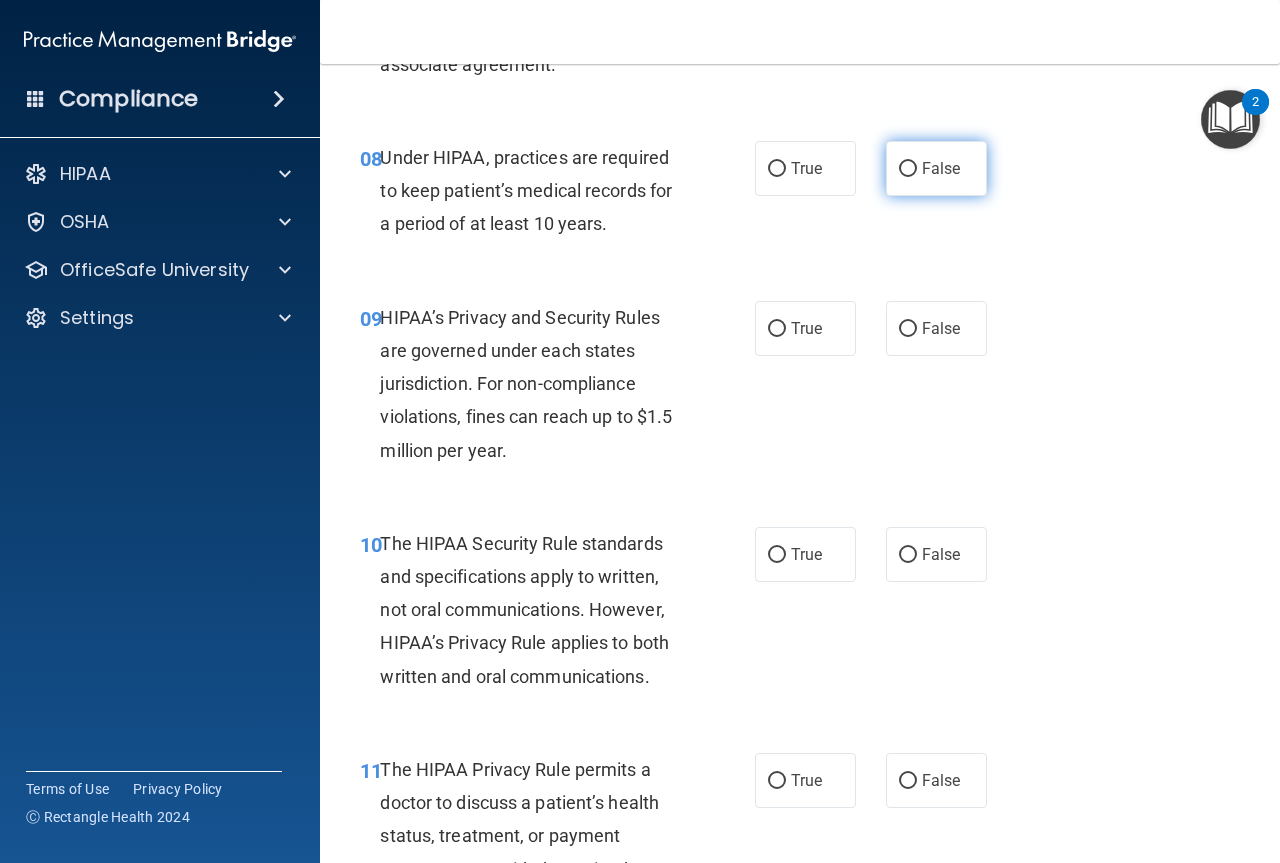 click on "False" at bounding box center [936, 168] 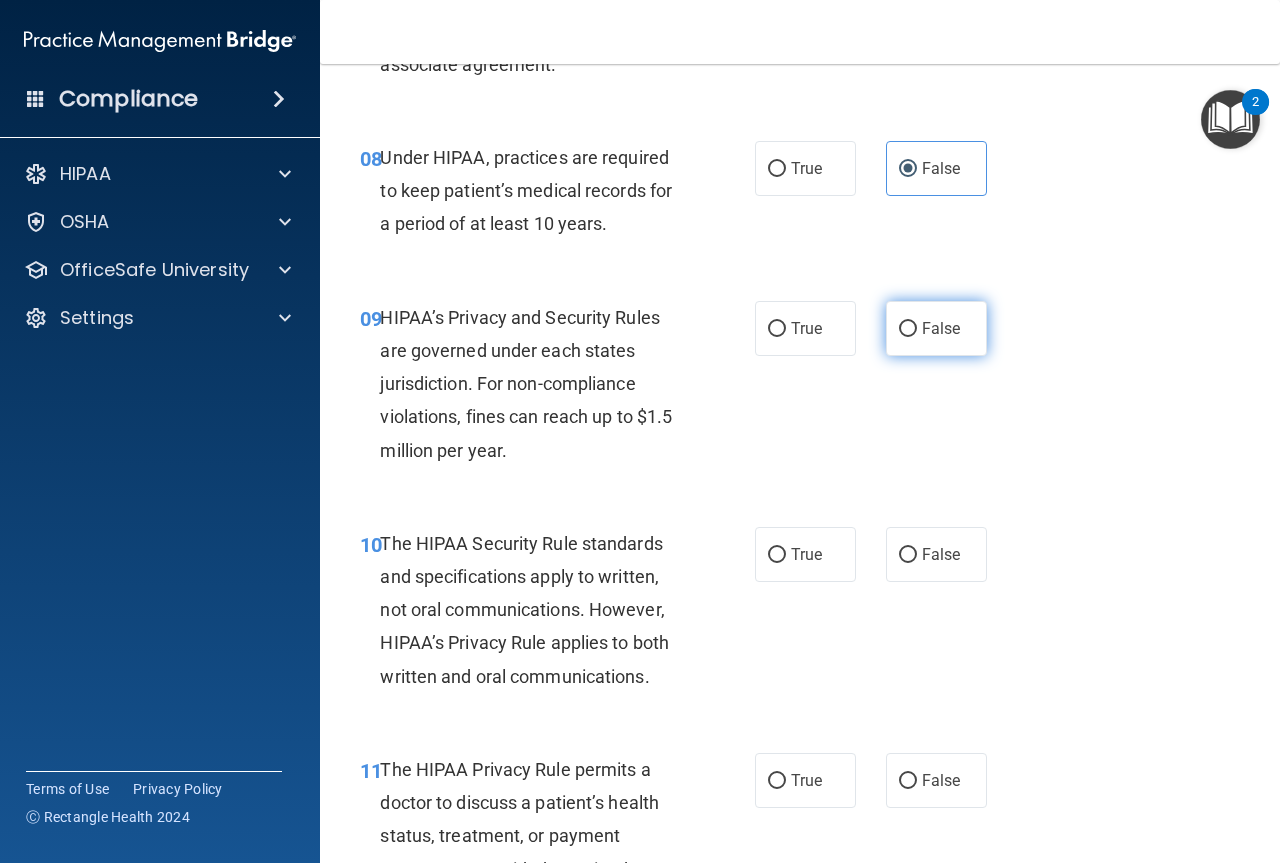 click on "False" at bounding box center (936, 328) 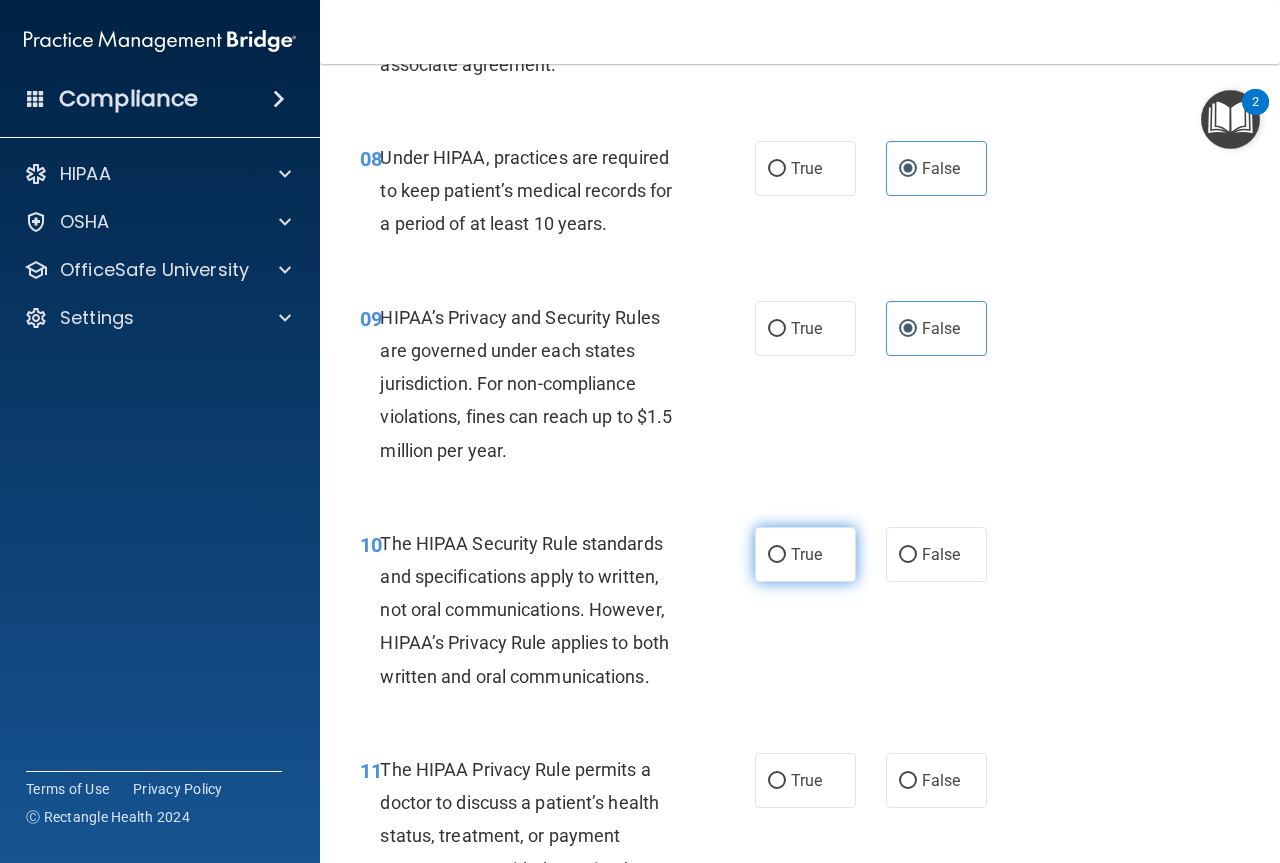 click on "True" at bounding box center [806, 554] 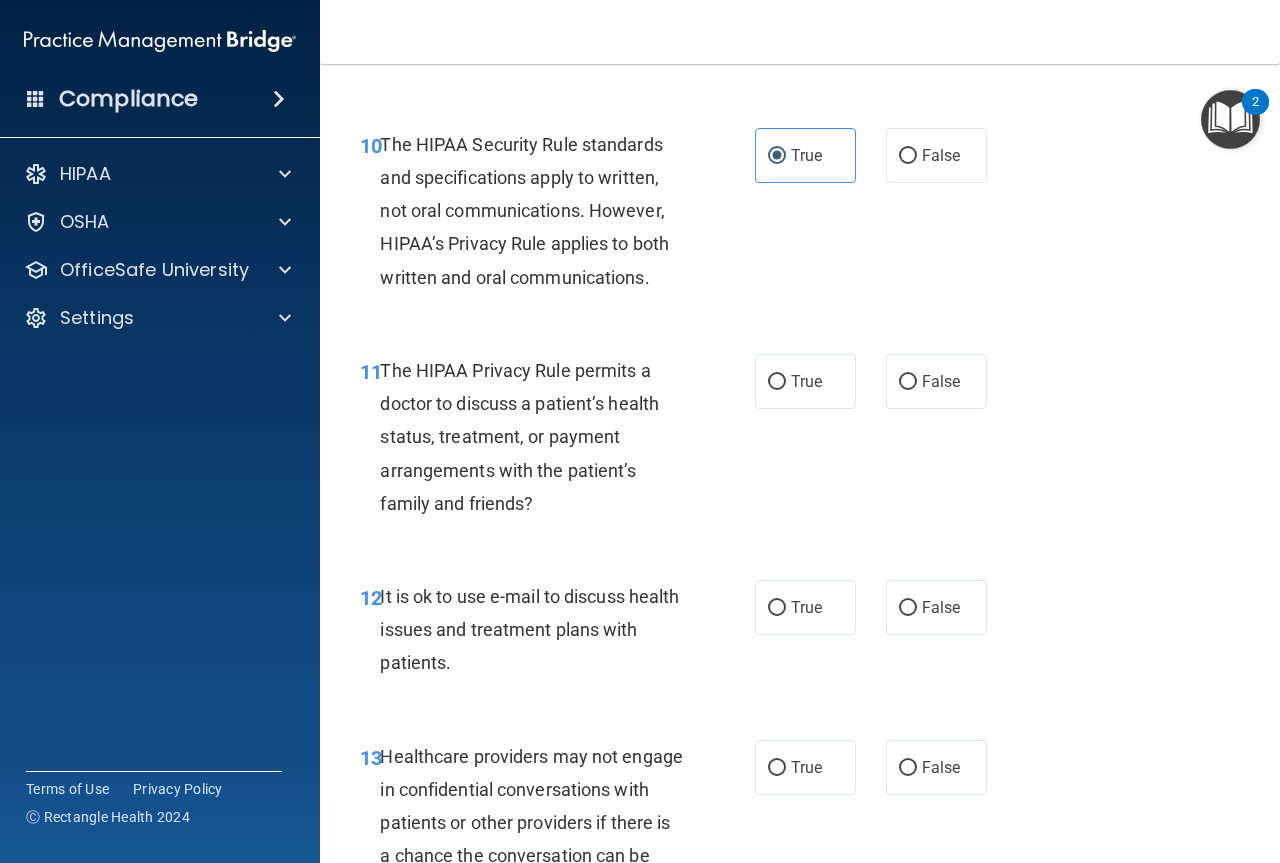scroll, scrollTop: 2000, scrollLeft: 0, axis: vertical 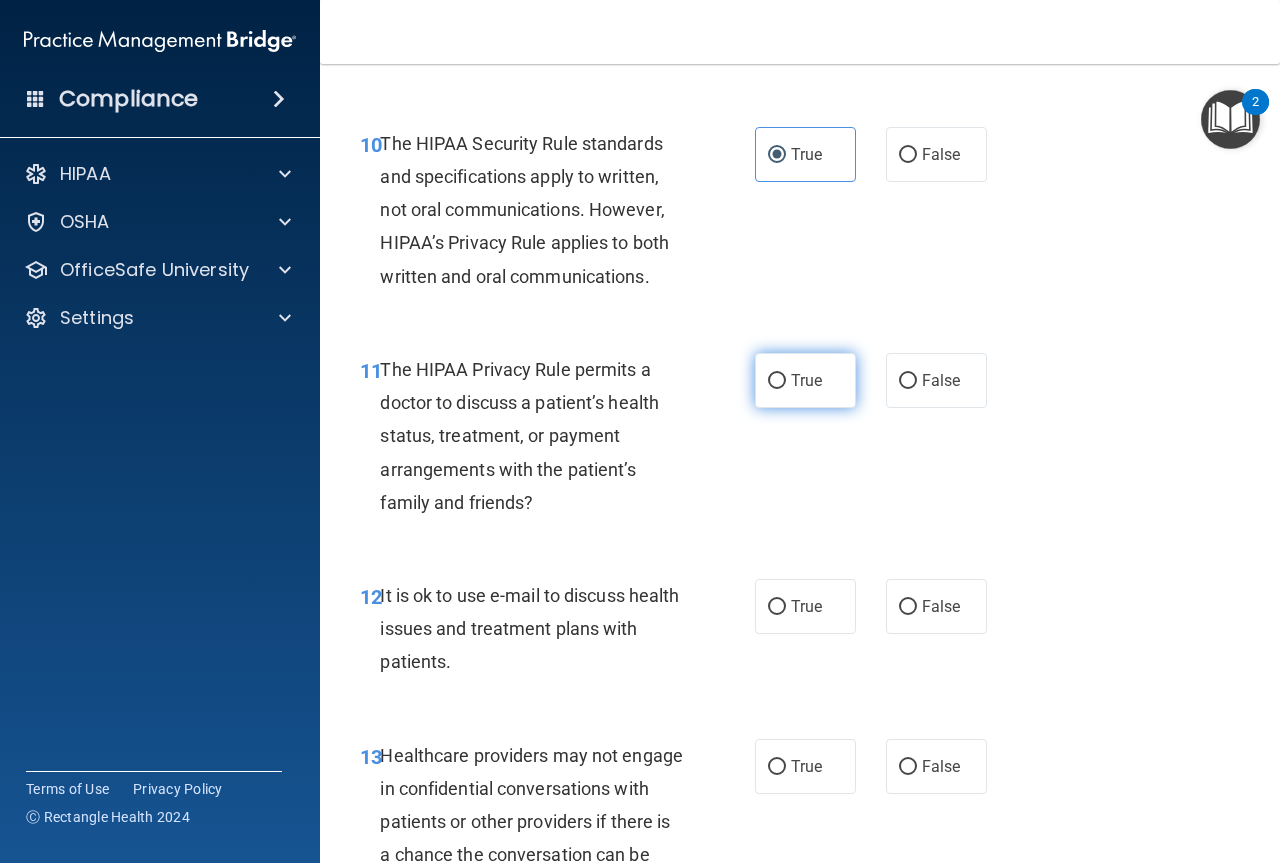 click on "True" at bounding box center [806, 380] 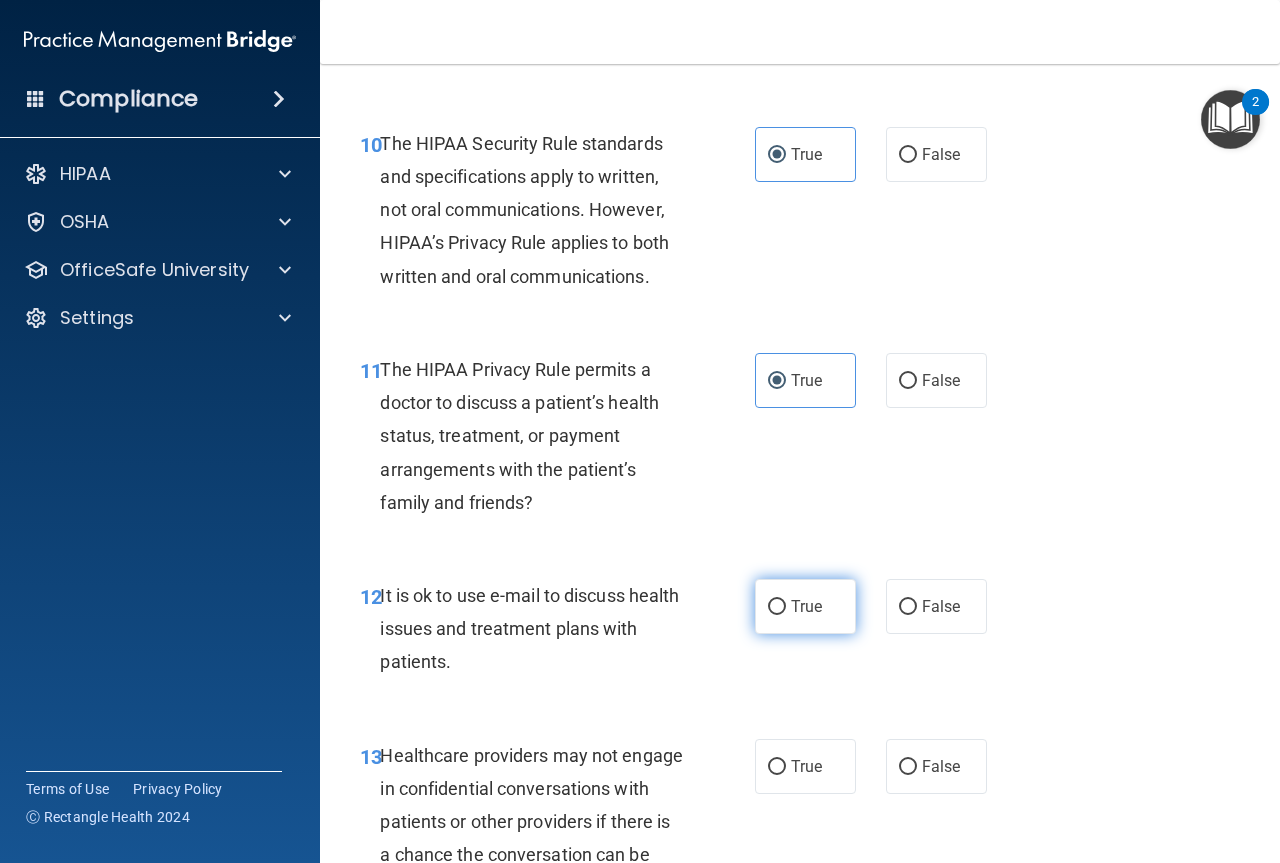 click on "True" at bounding box center [805, 606] 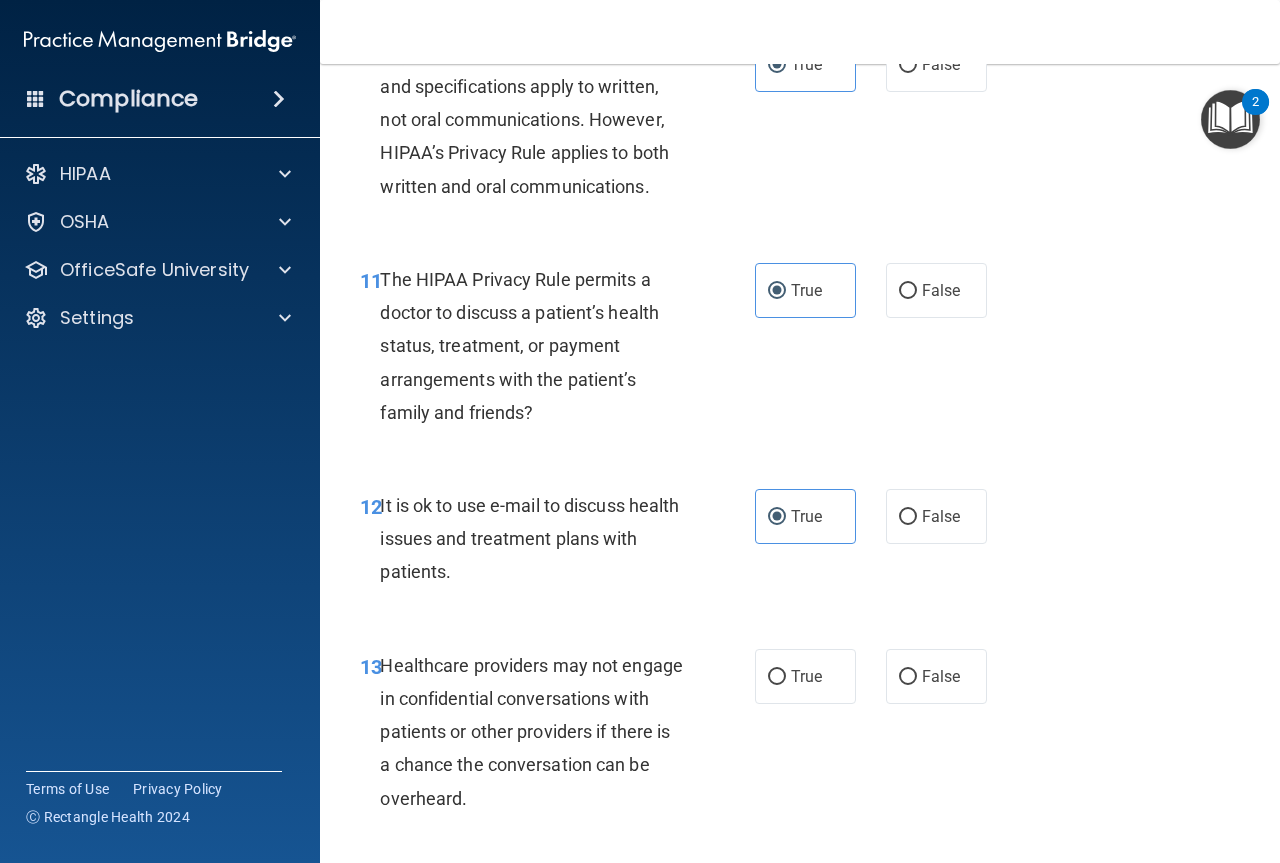 scroll, scrollTop: 2400, scrollLeft: 0, axis: vertical 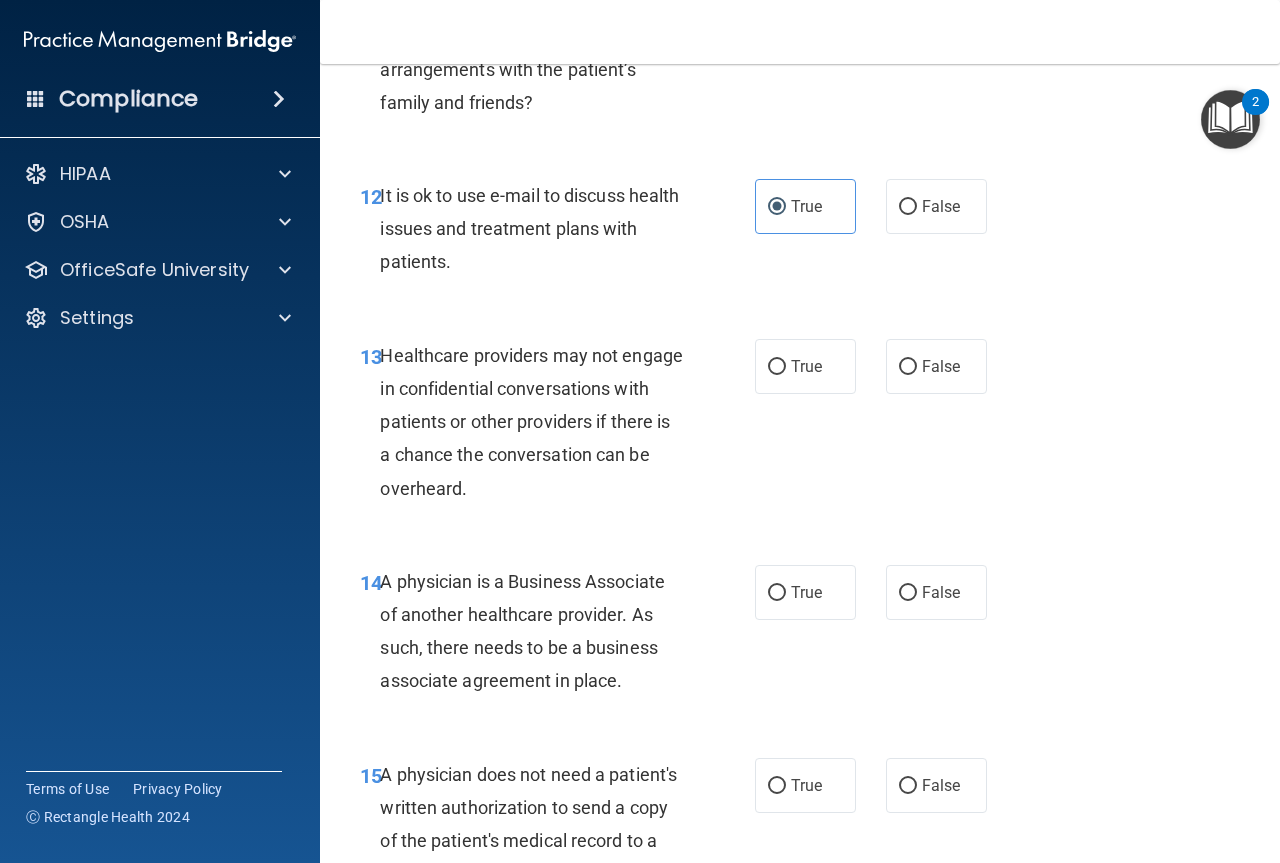 drag, startPoint x: 904, startPoint y: 376, endPoint x: 912, endPoint y: 446, distance: 70.45566 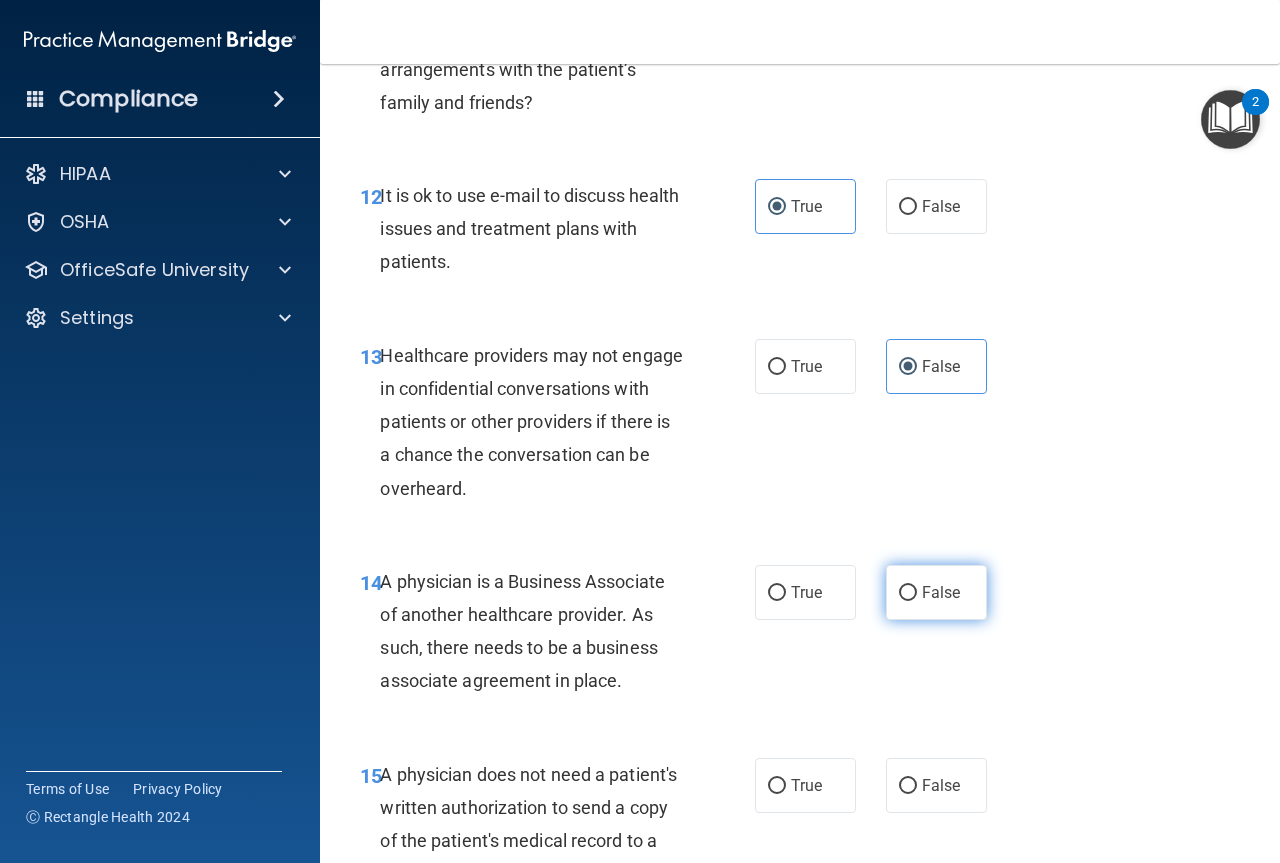 click on "False" at bounding box center [941, 592] 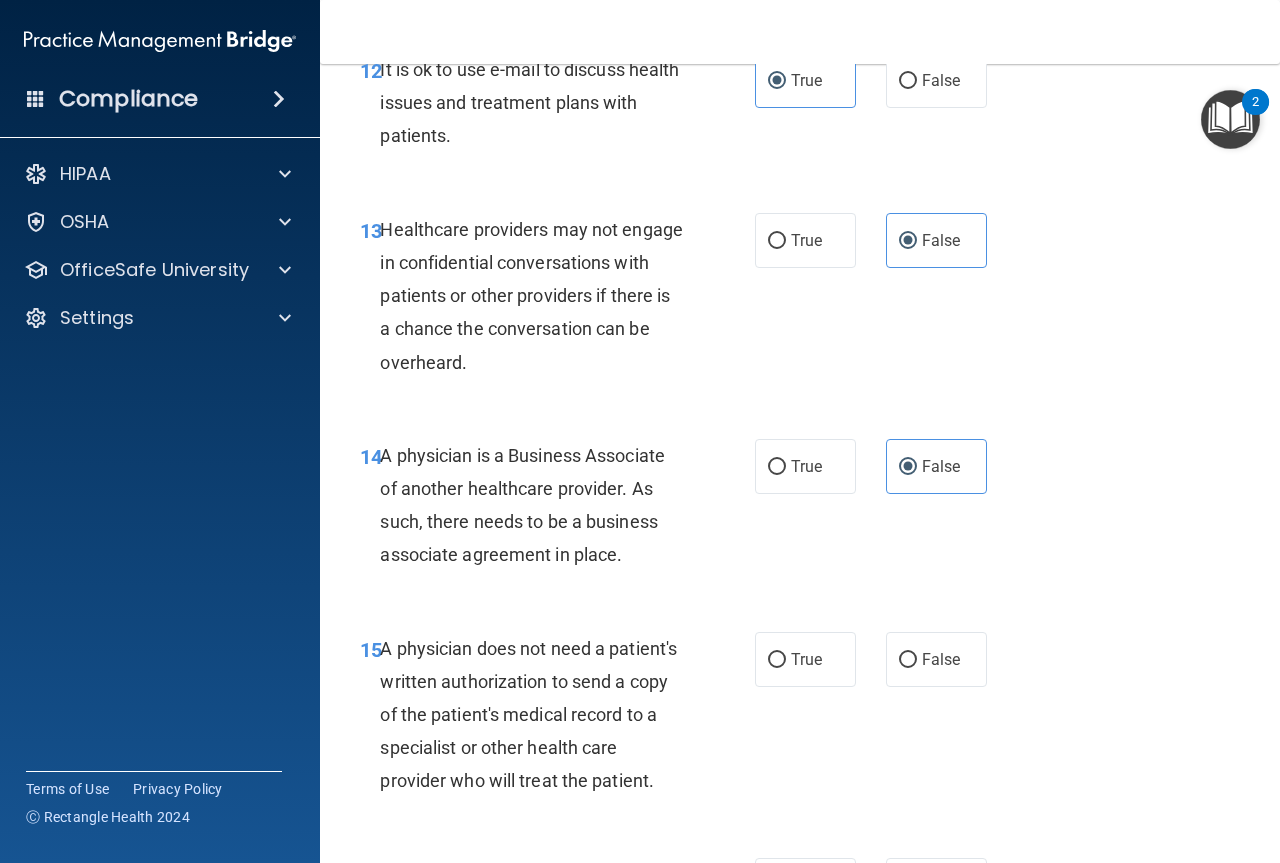 scroll, scrollTop: 2800, scrollLeft: 0, axis: vertical 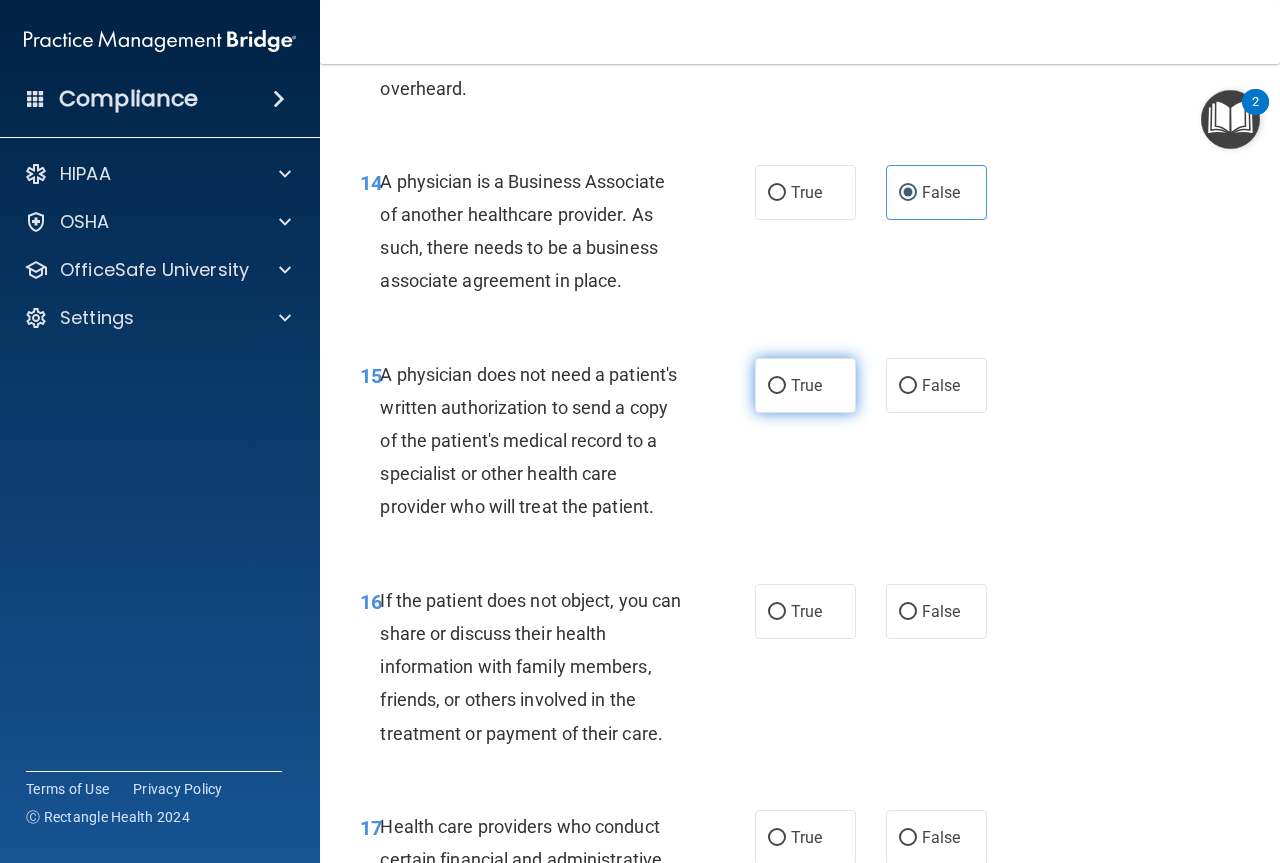 click on "True" at bounding box center (806, 385) 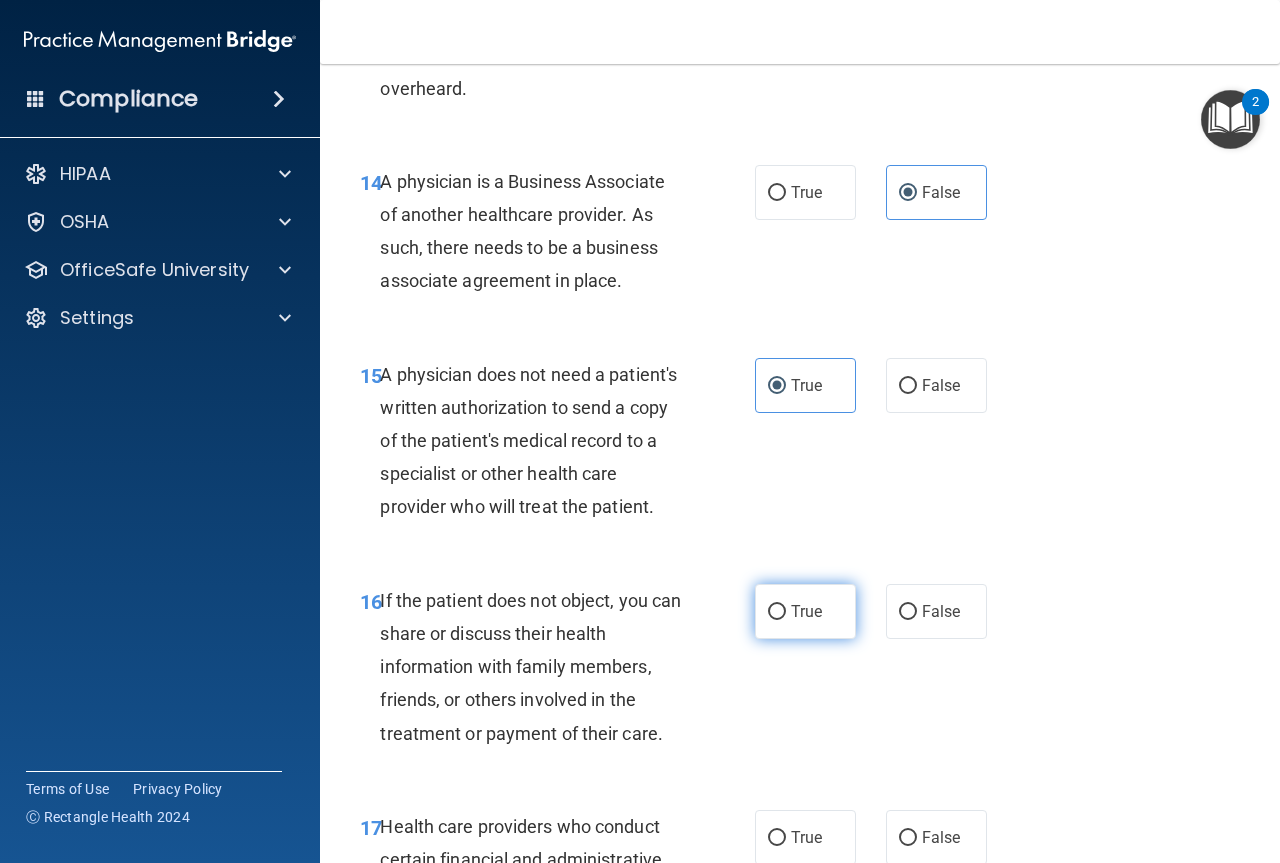 click on "True" at bounding box center [806, 611] 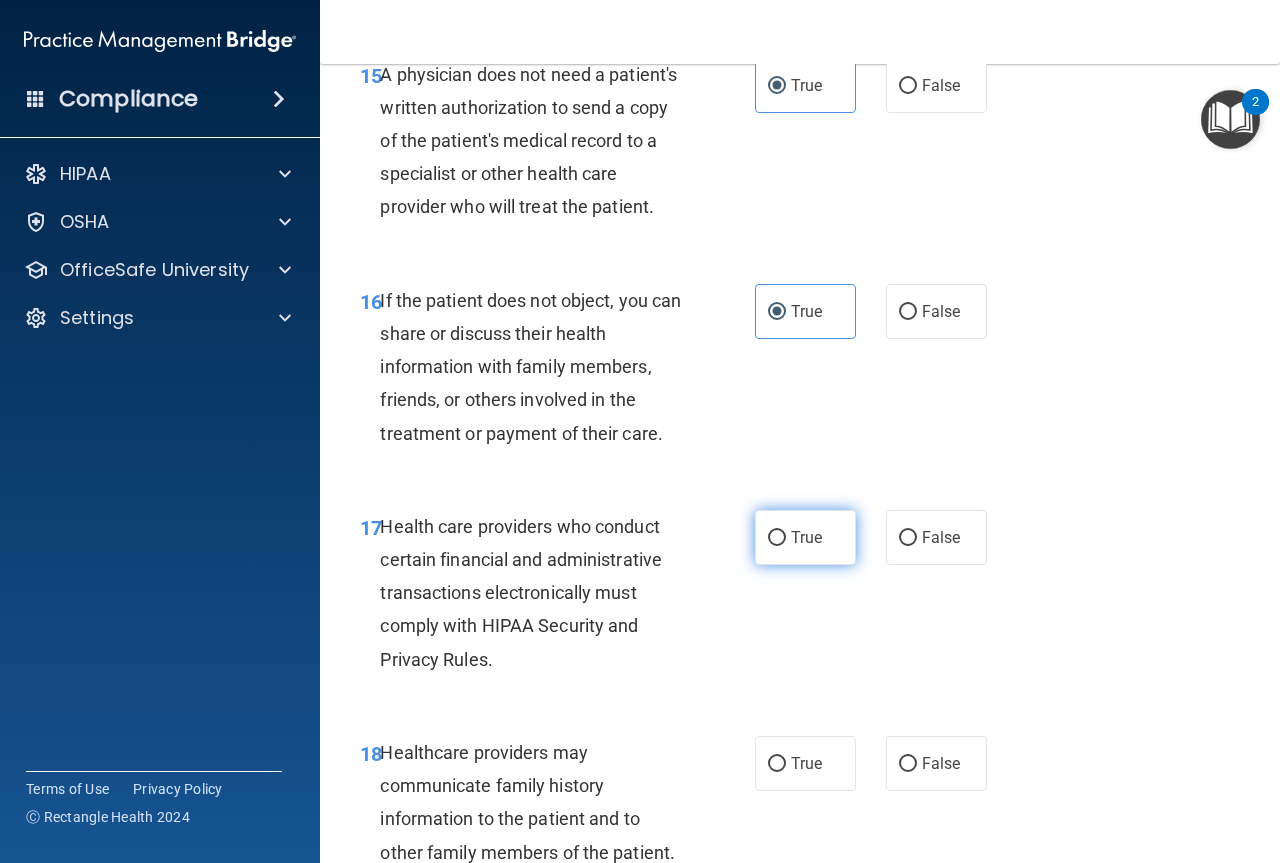 click on "True" at bounding box center (806, 537) 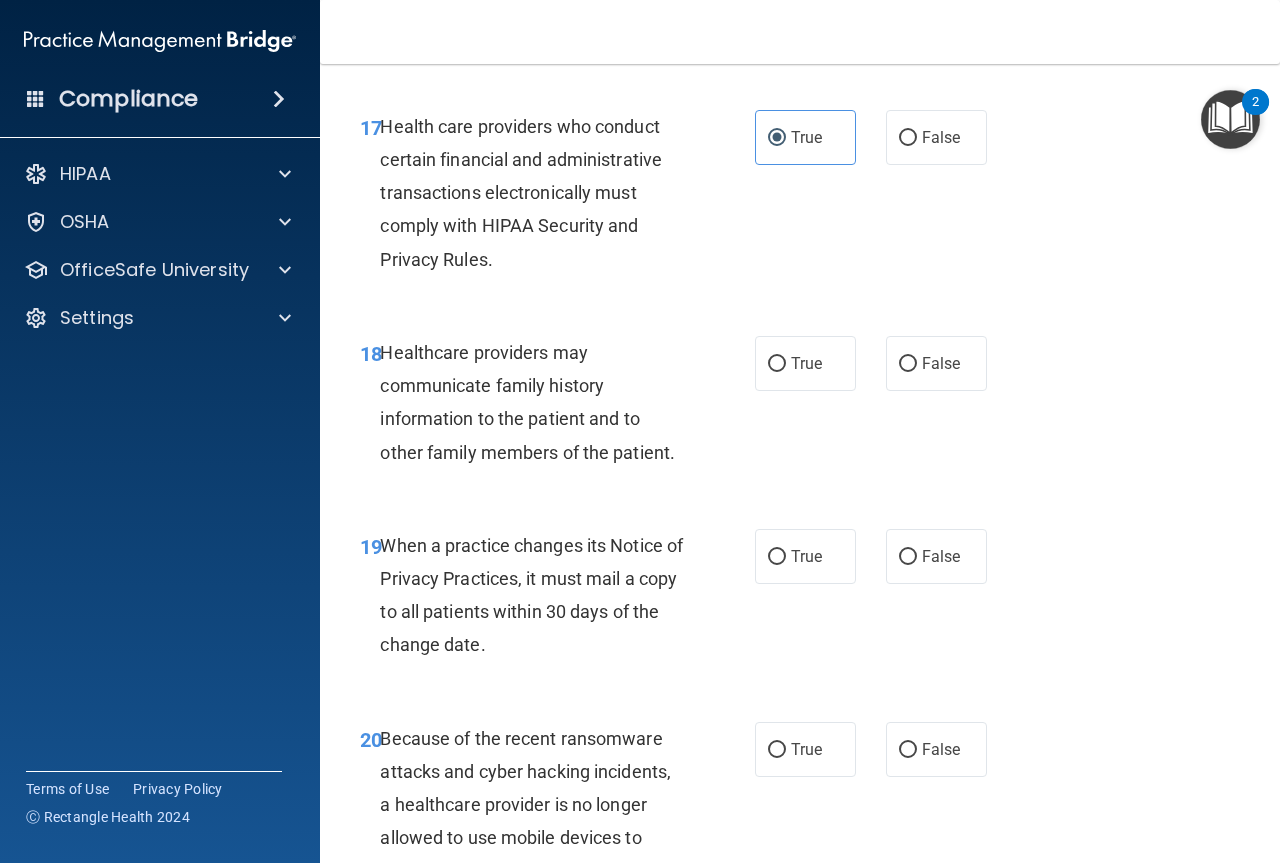 scroll, scrollTop: 3600, scrollLeft: 0, axis: vertical 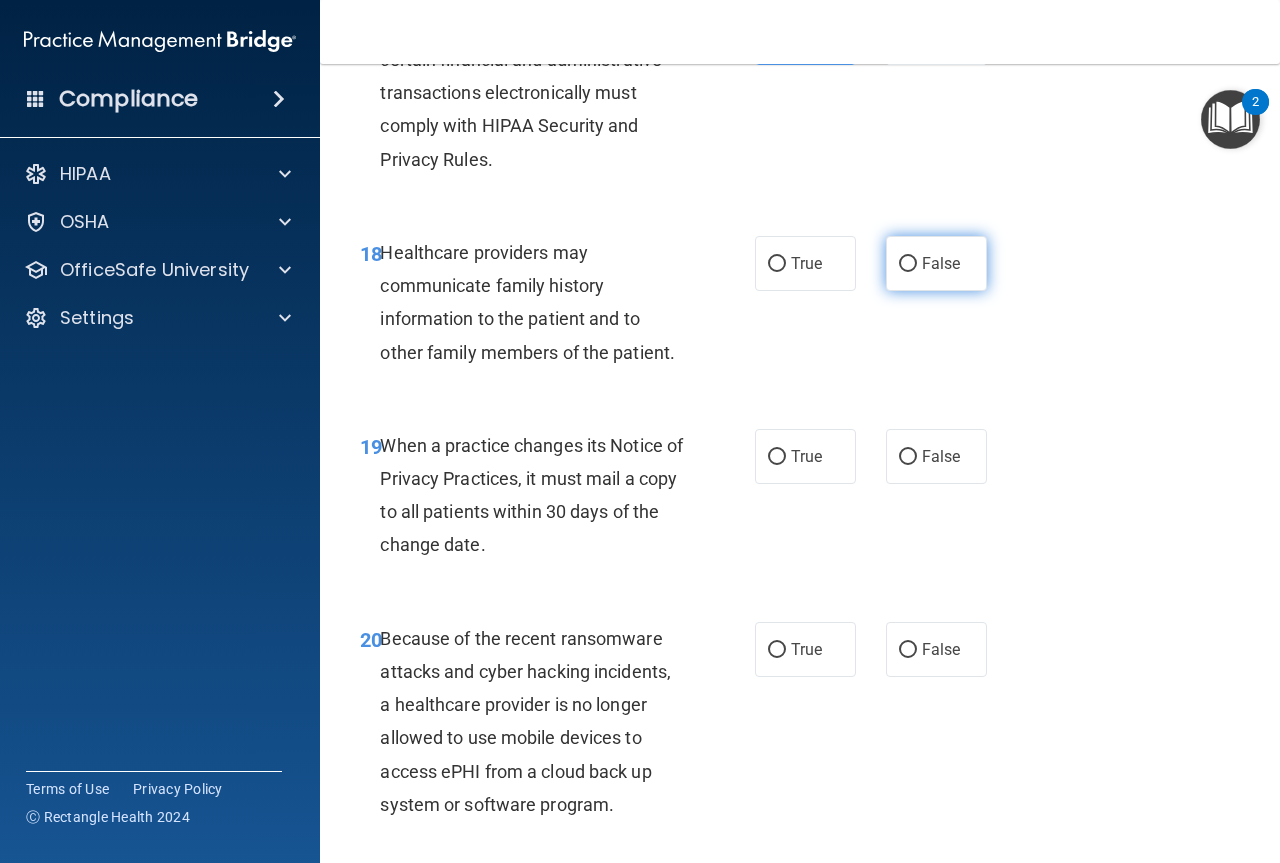 click on "False" at bounding box center (936, 263) 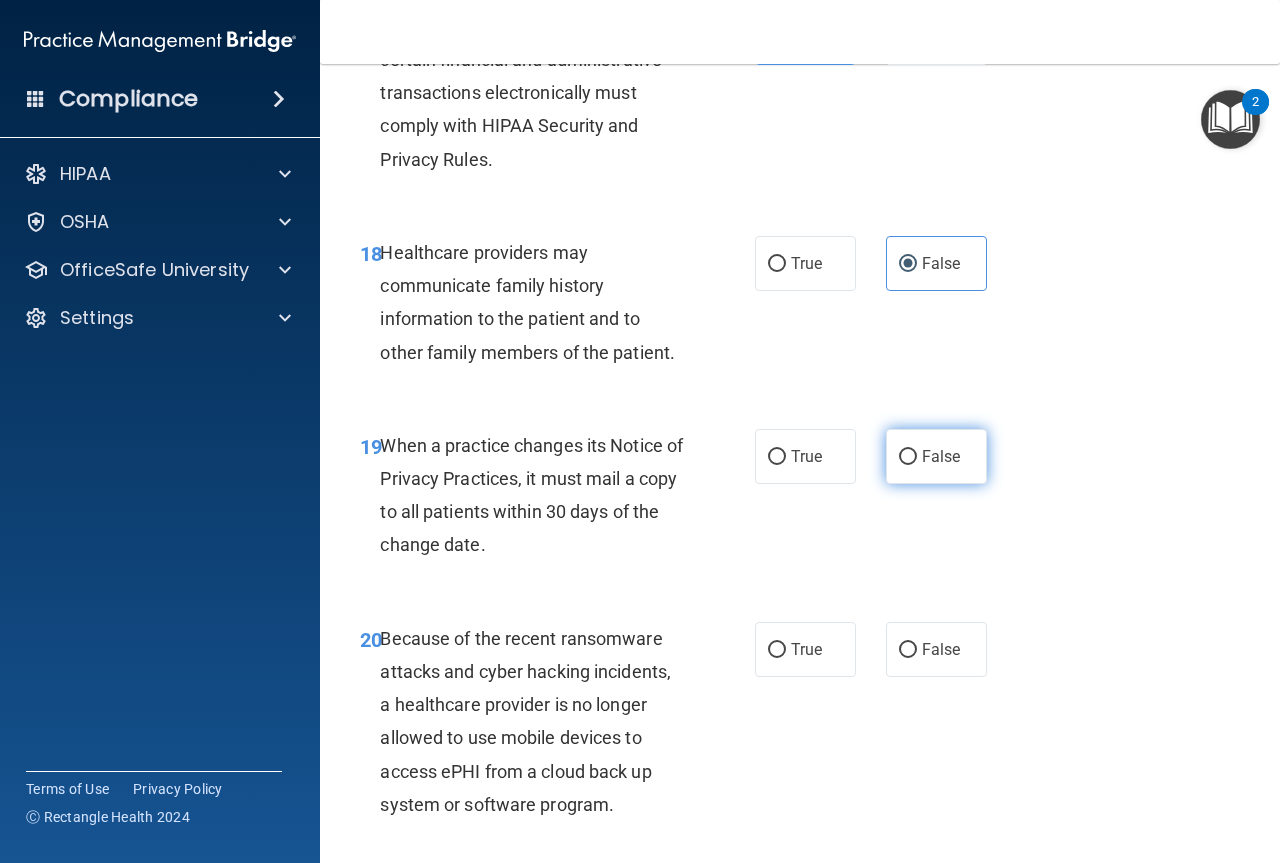 click on "False" at bounding box center (941, 456) 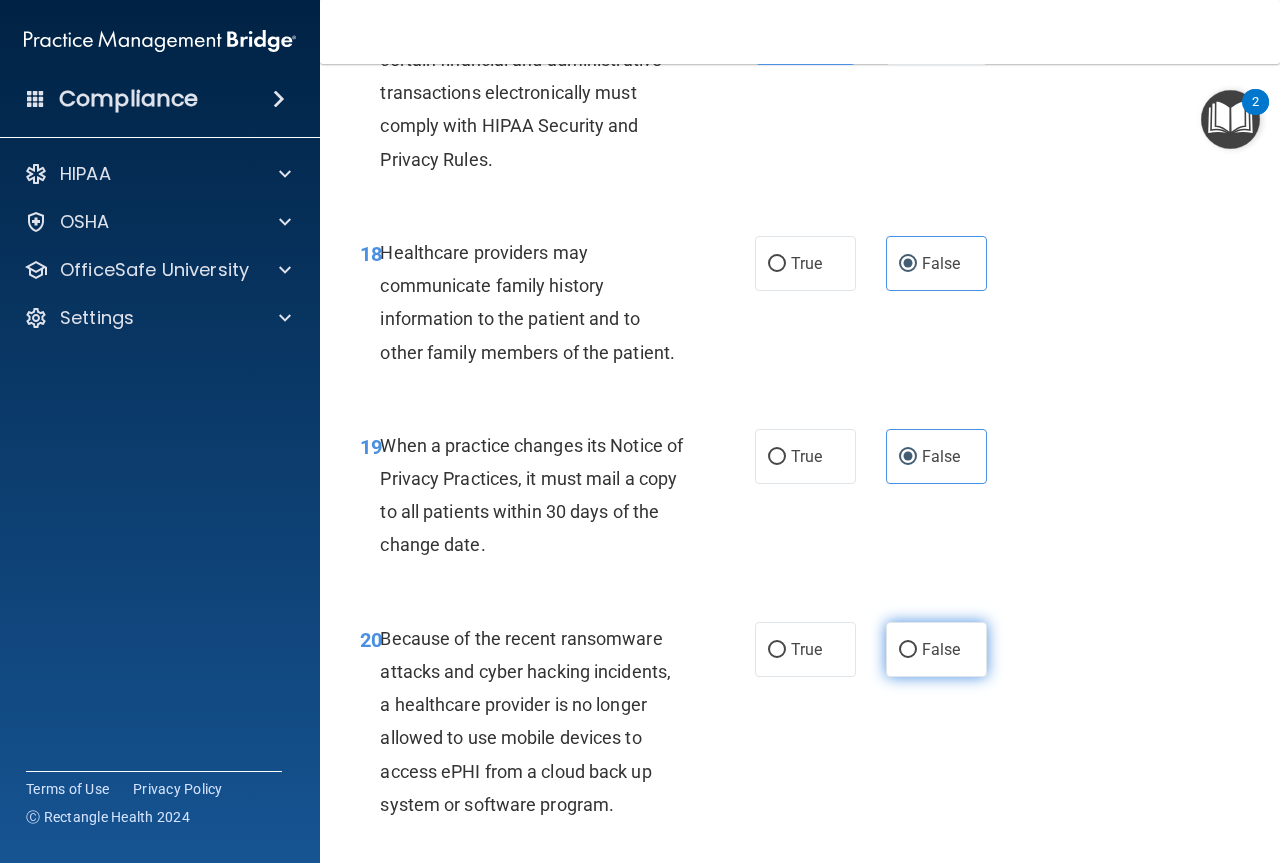 click on "False" at bounding box center [908, 650] 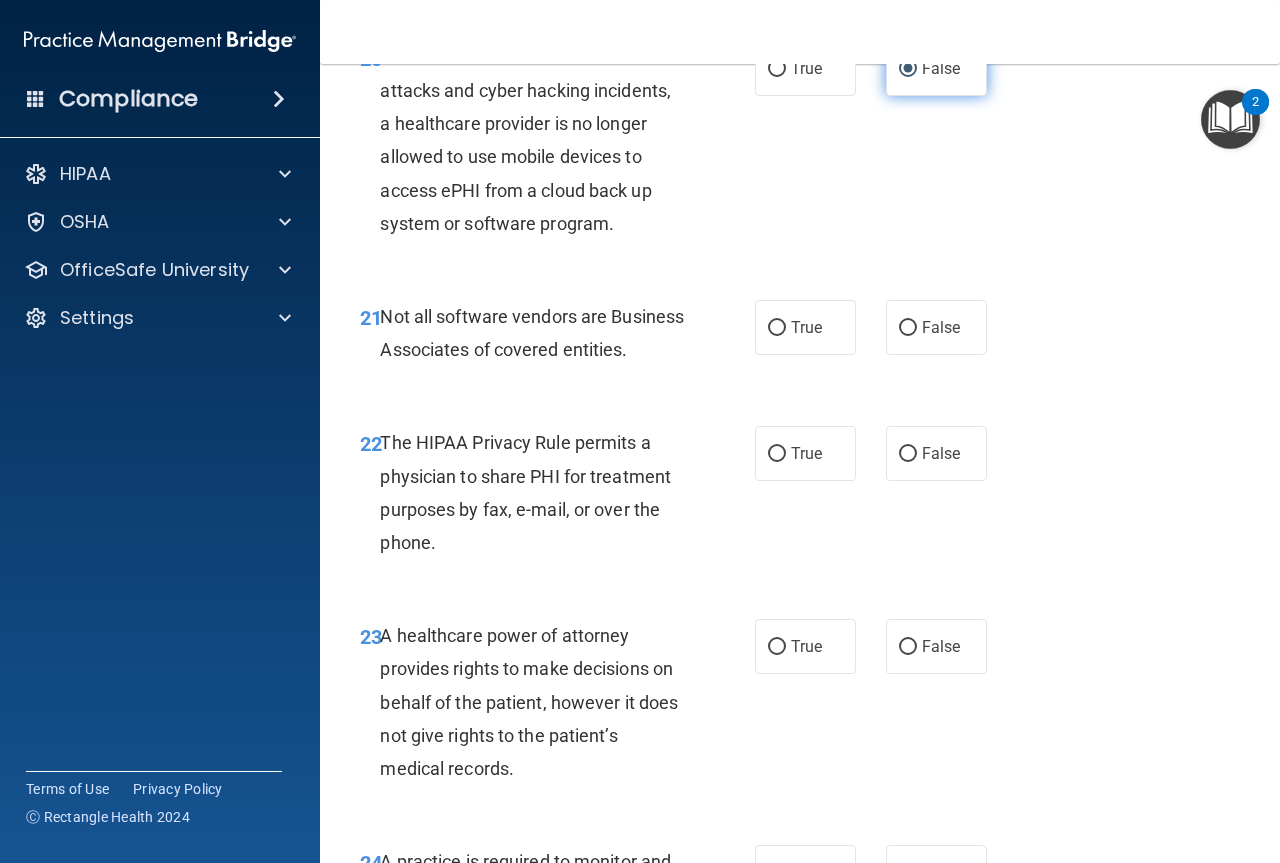 scroll, scrollTop: 4200, scrollLeft: 0, axis: vertical 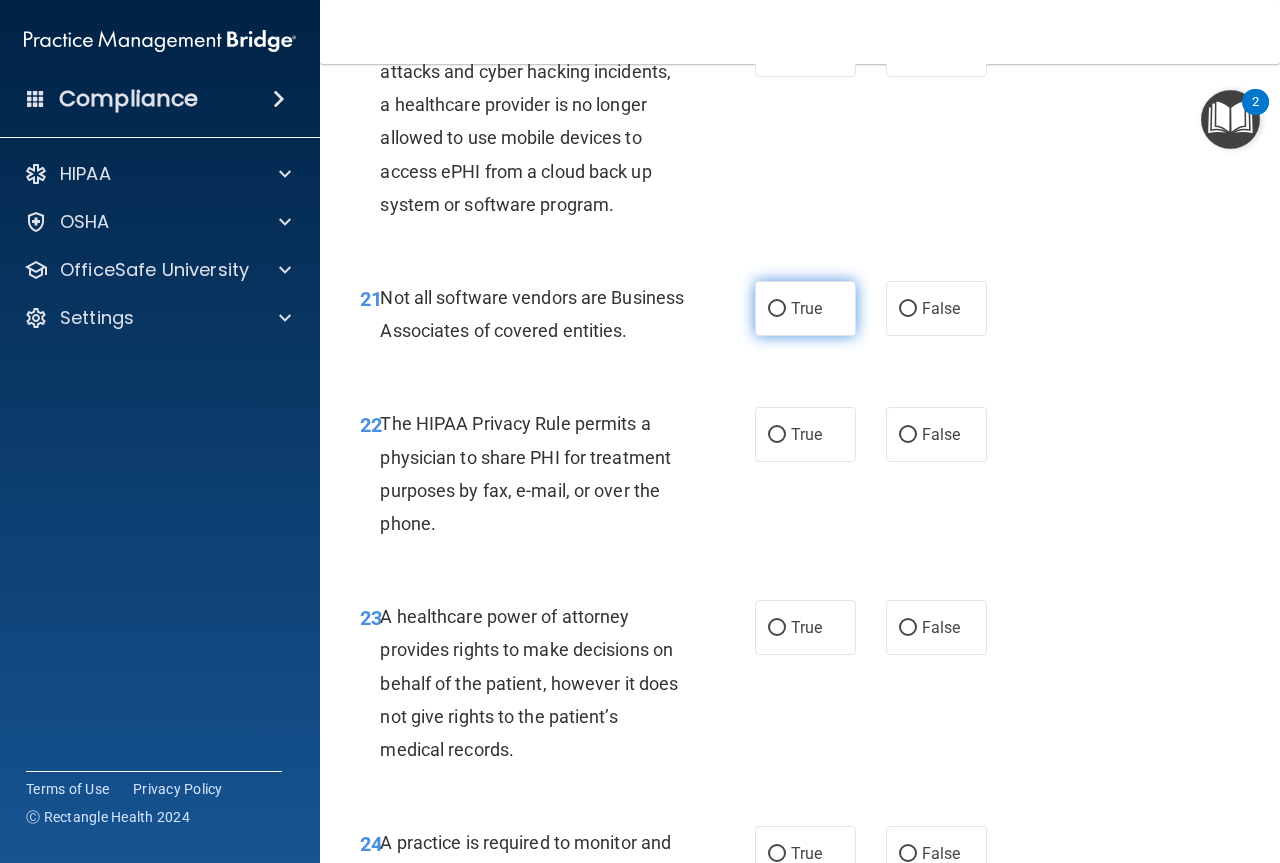 click on "True" at bounding box center (805, 308) 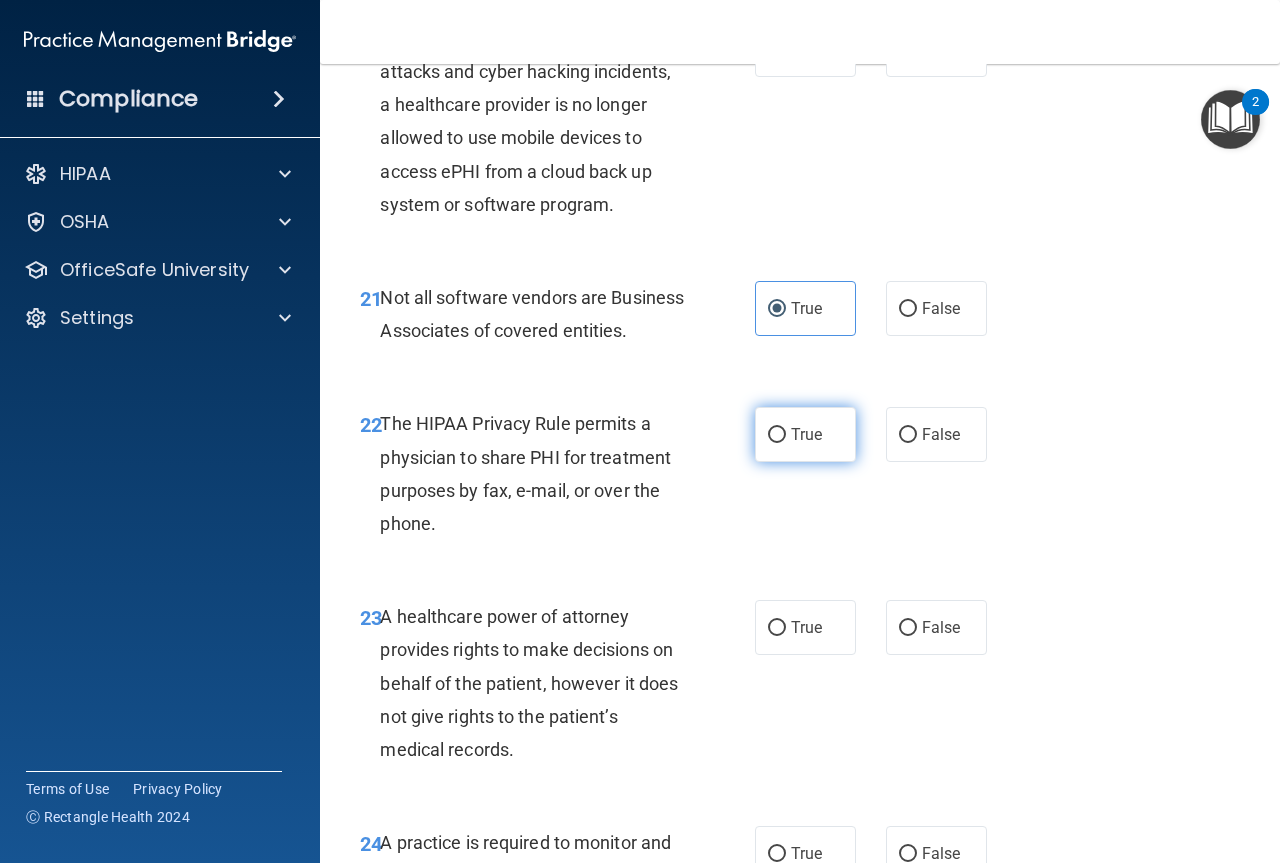click on "True" at bounding box center (806, 434) 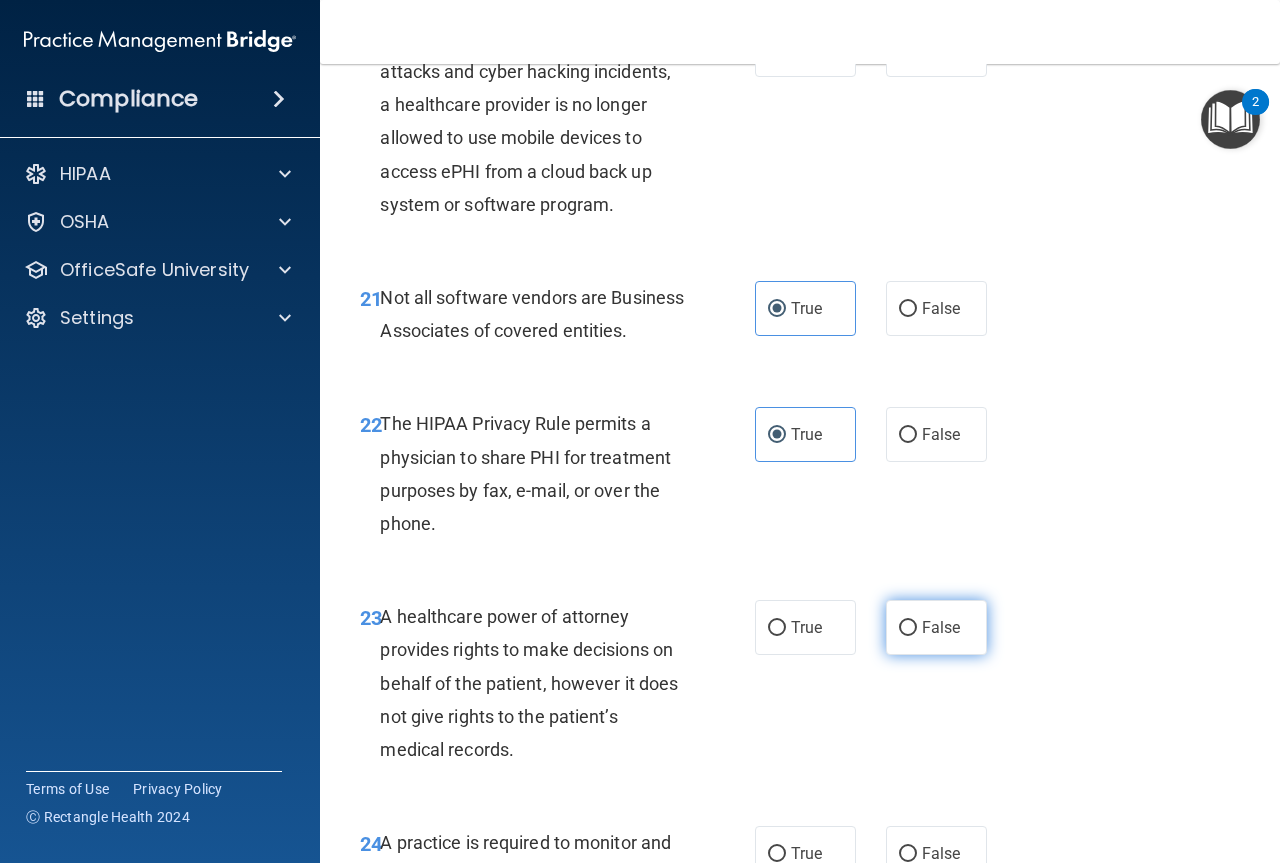 click on "False" at bounding box center [941, 627] 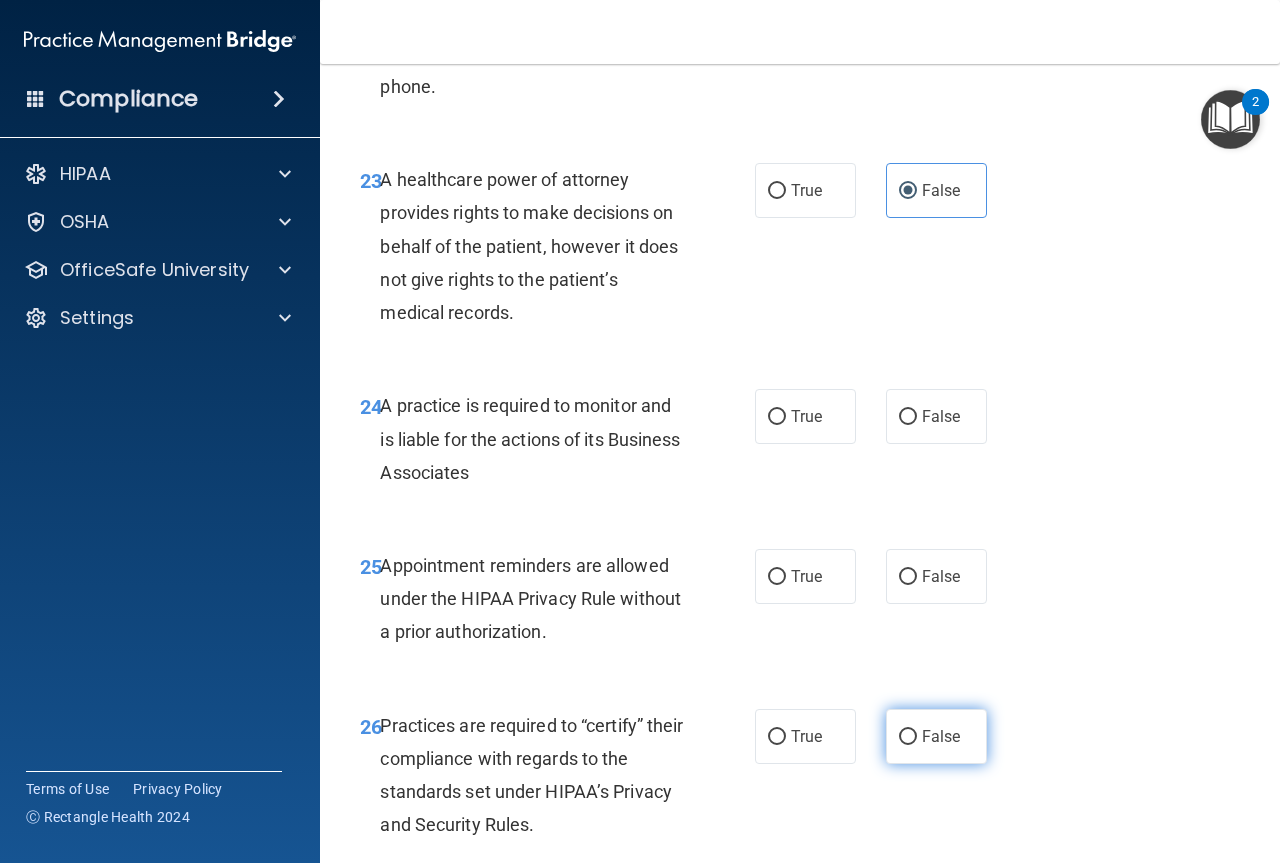 scroll, scrollTop: 4800, scrollLeft: 0, axis: vertical 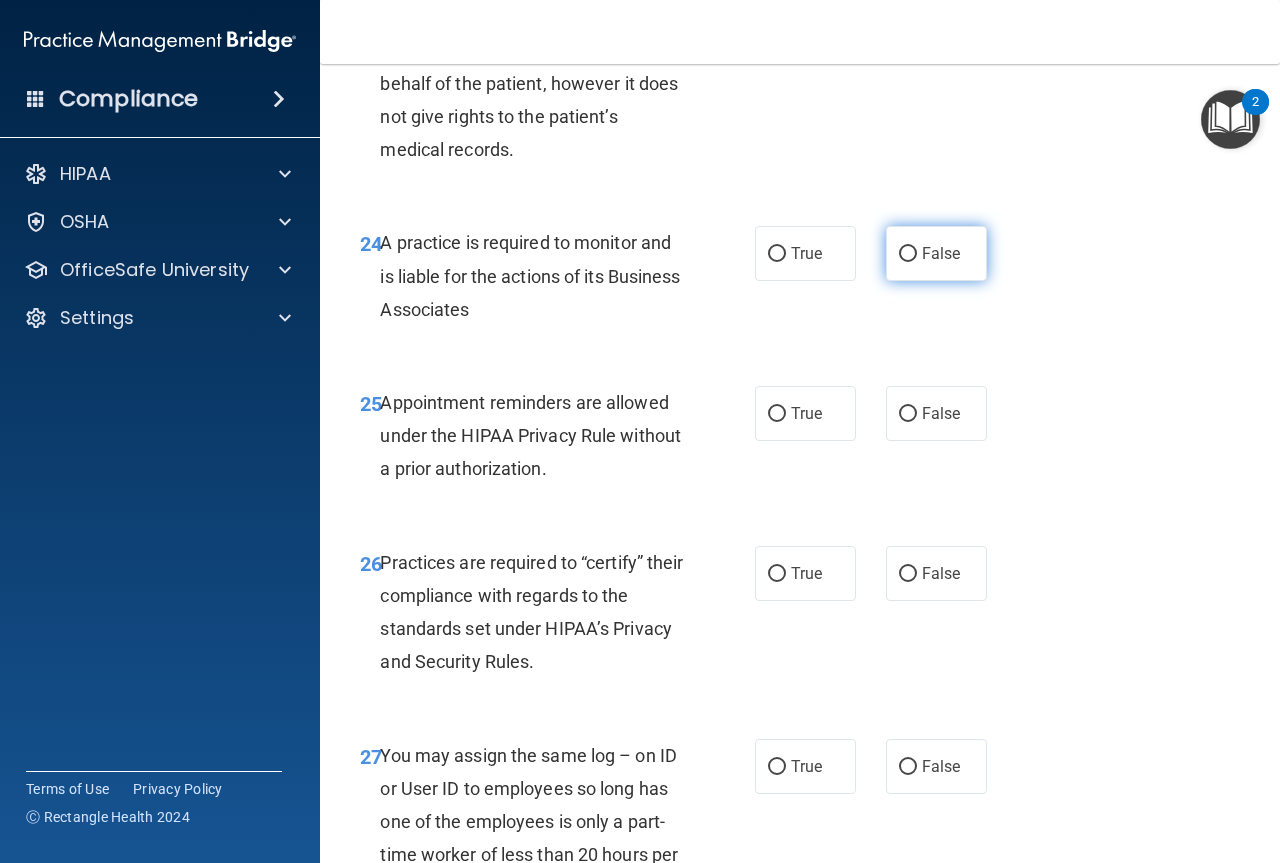 click on "False" at bounding box center [936, 253] 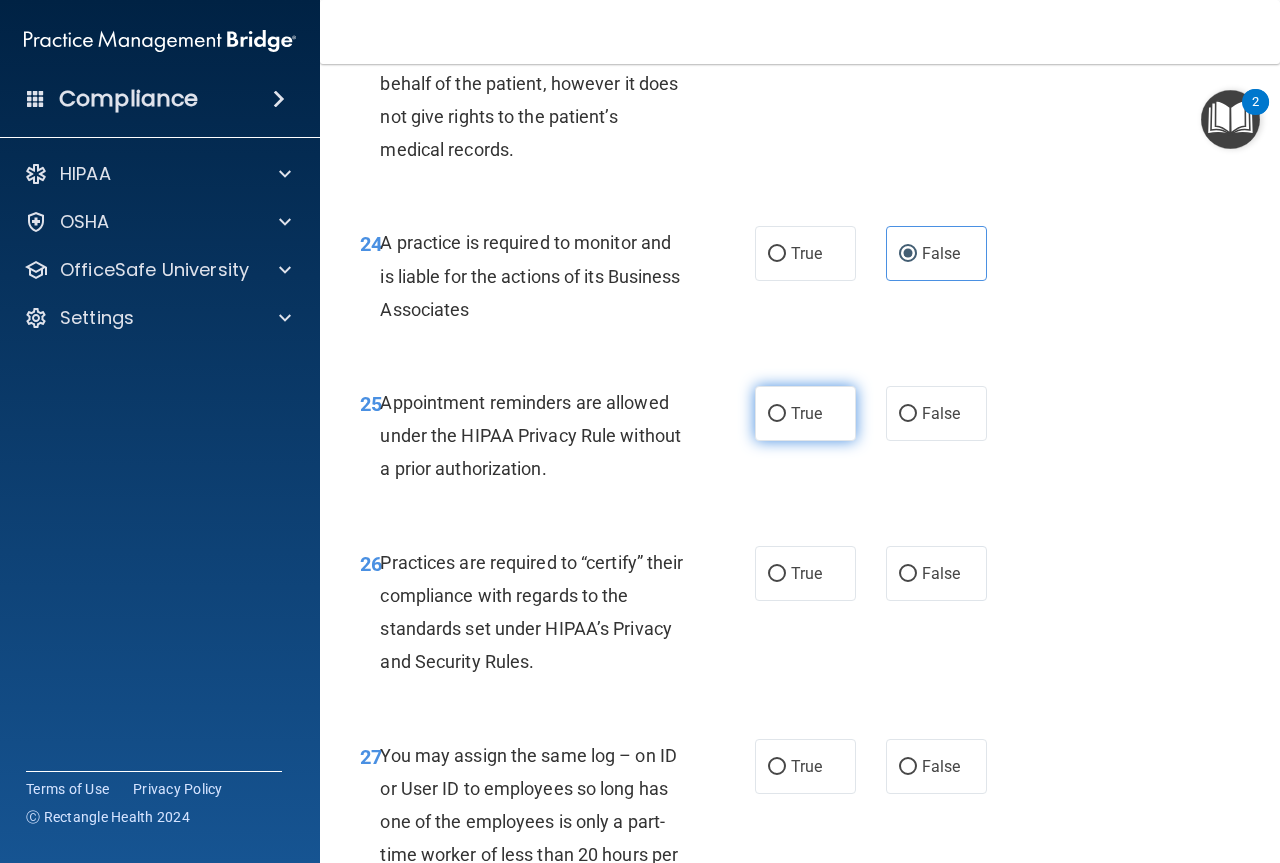 click on "True" at bounding box center [777, 414] 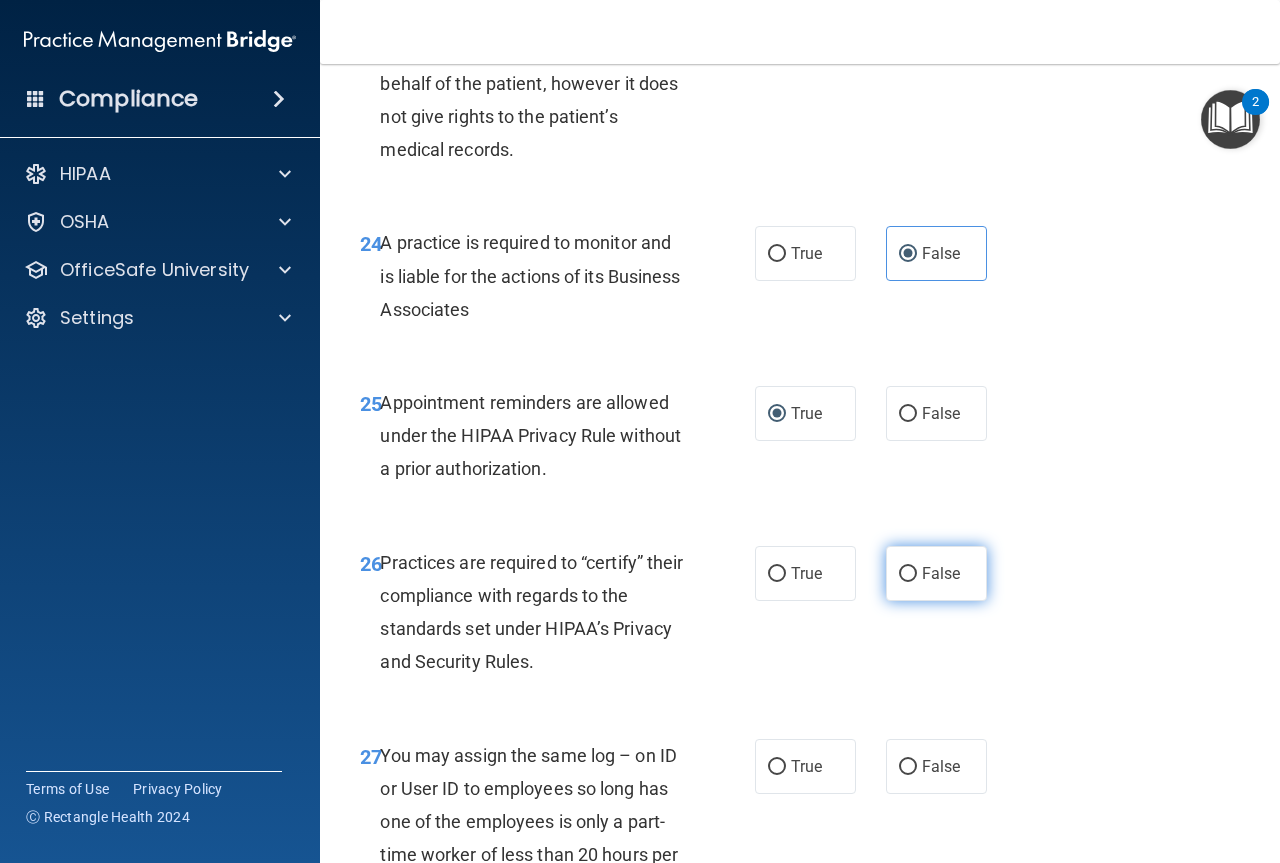 click on "False" at bounding box center [936, 573] 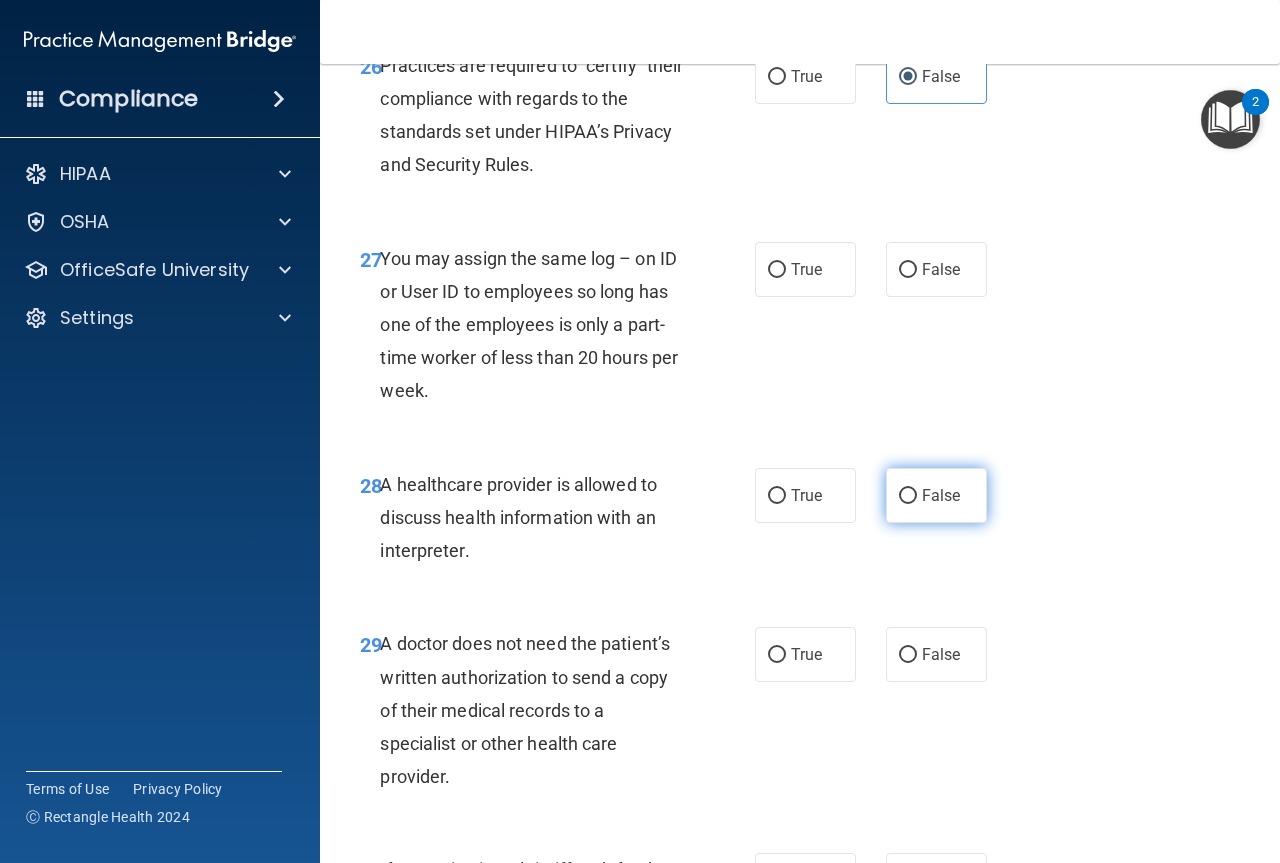 scroll, scrollTop: 5300, scrollLeft: 0, axis: vertical 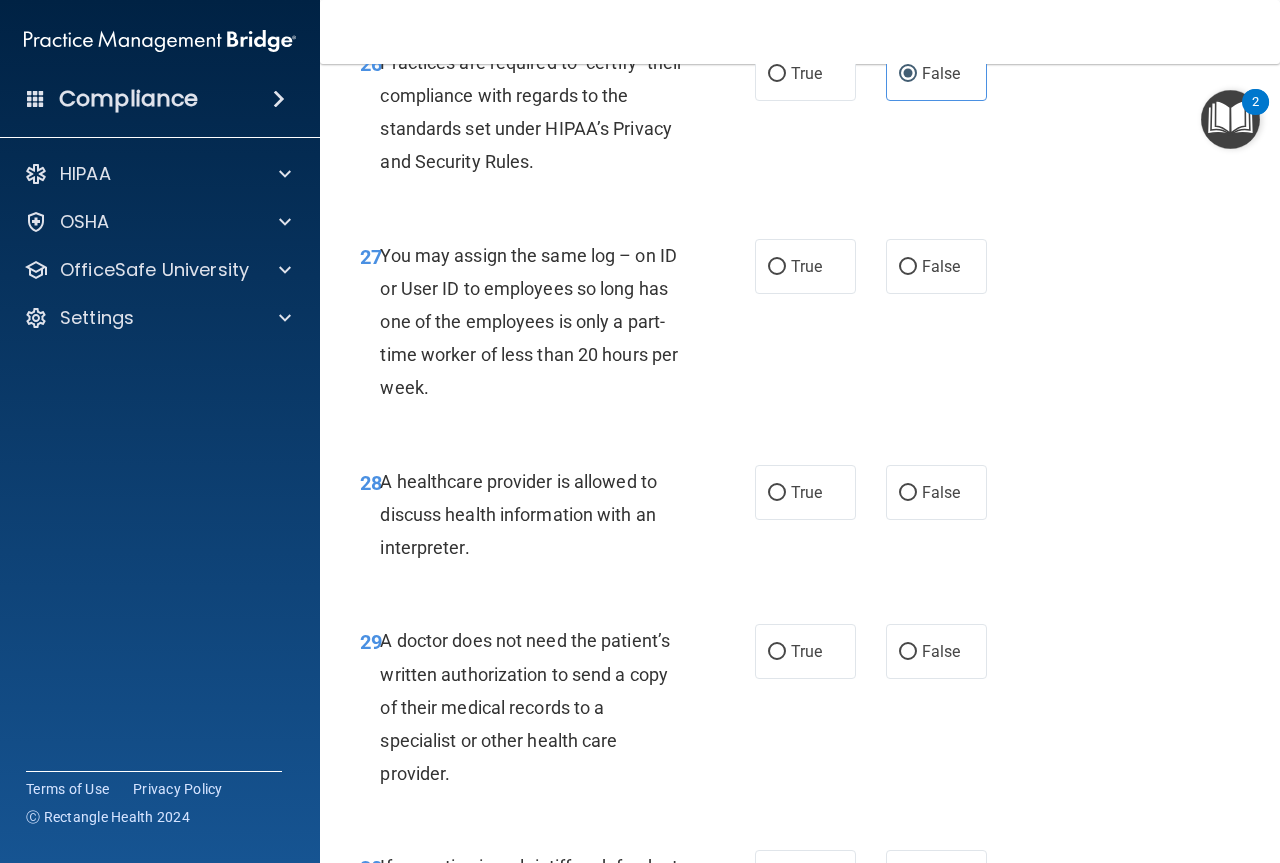 click on "27       You may assign the same log – on ID or User ID to employees so long has one of the employees is only a part-time worker of less than 20 hours per week.                 True           False" at bounding box center (800, 327) 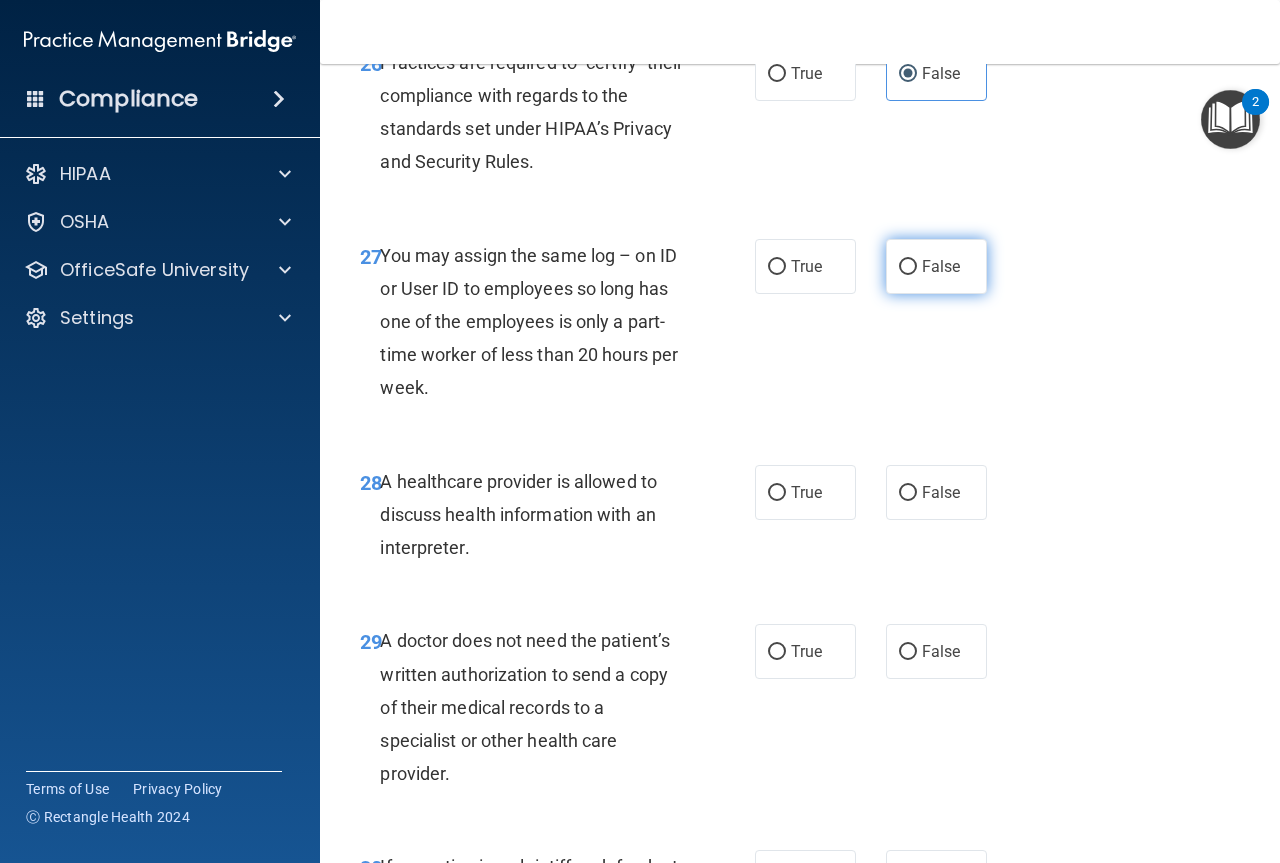 click on "False" at bounding box center [936, 266] 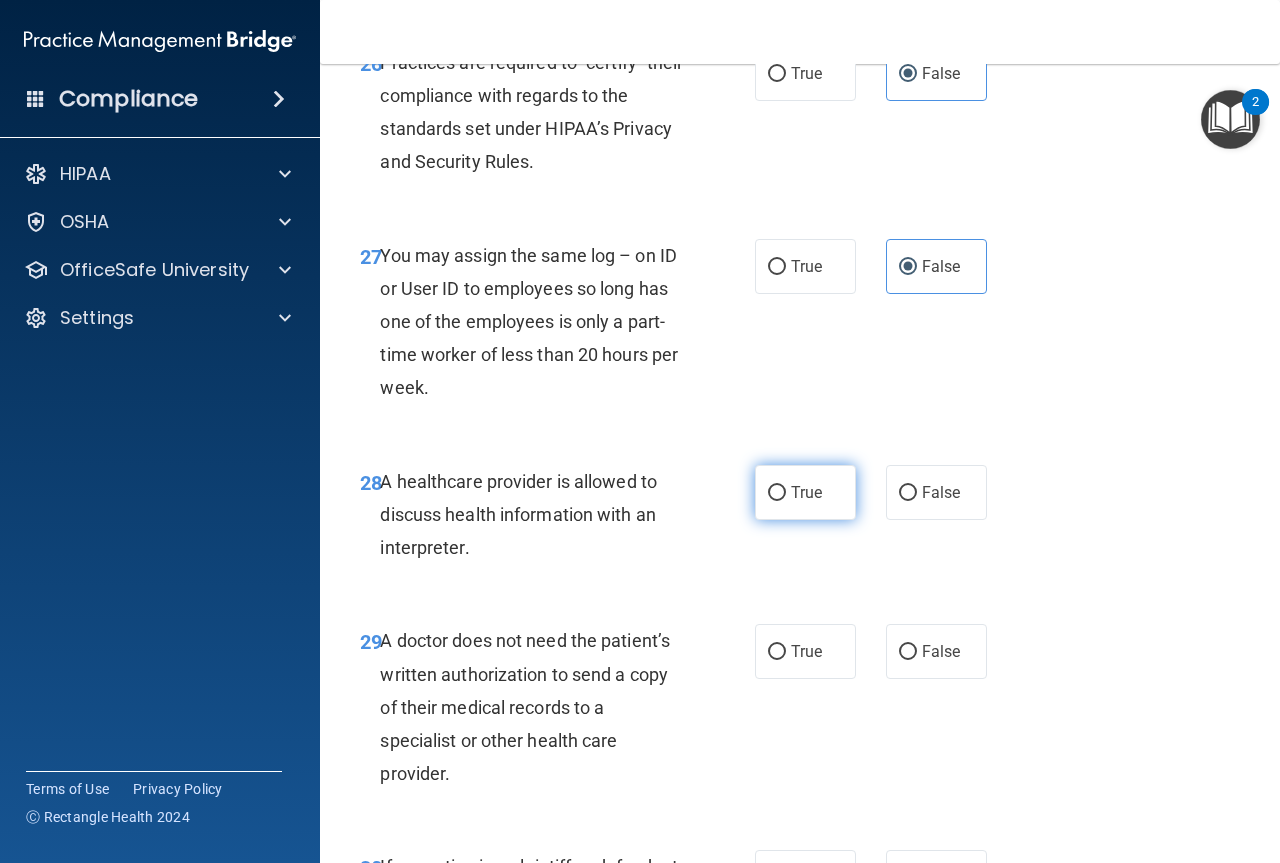 click on "True" at bounding box center (805, 492) 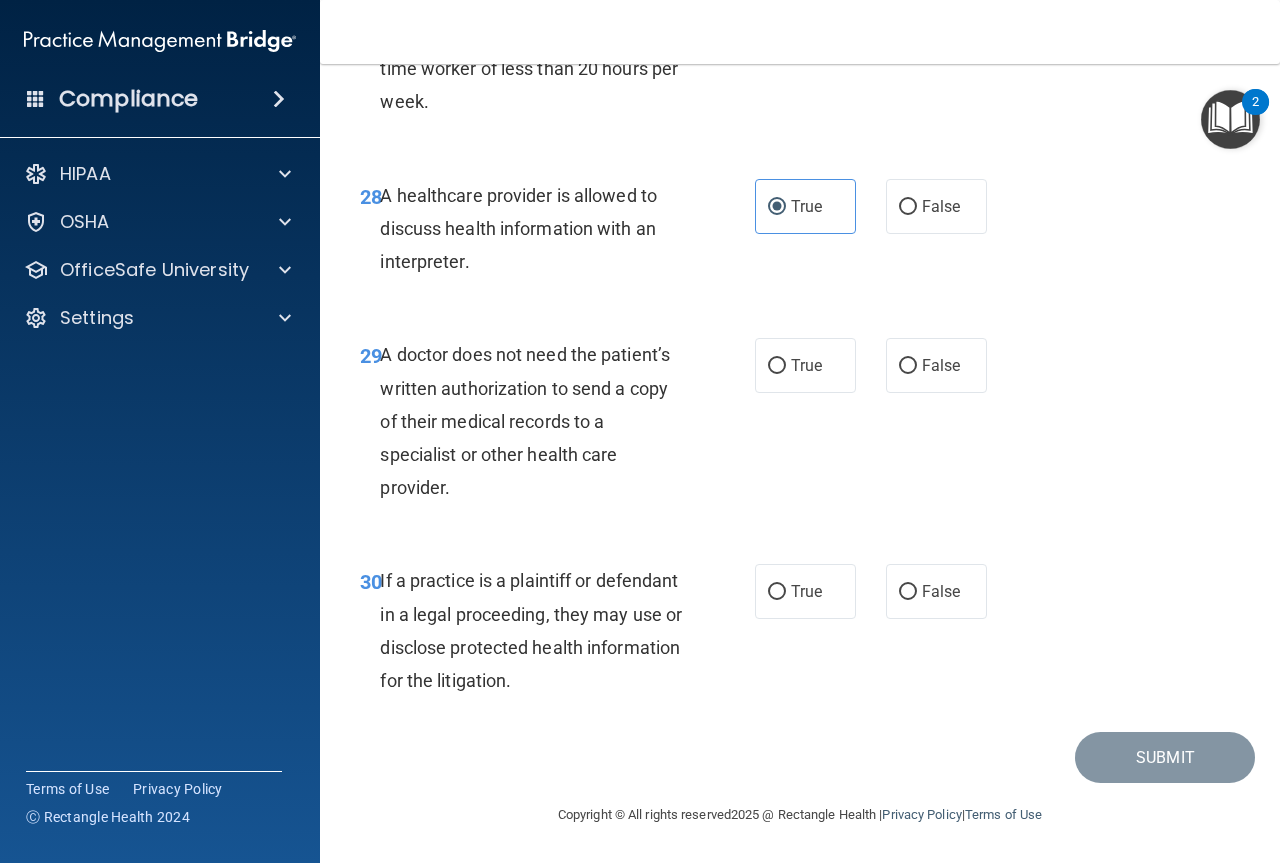 scroll, scrollTop: 5652, scrollLeft: 0, axis: vertical 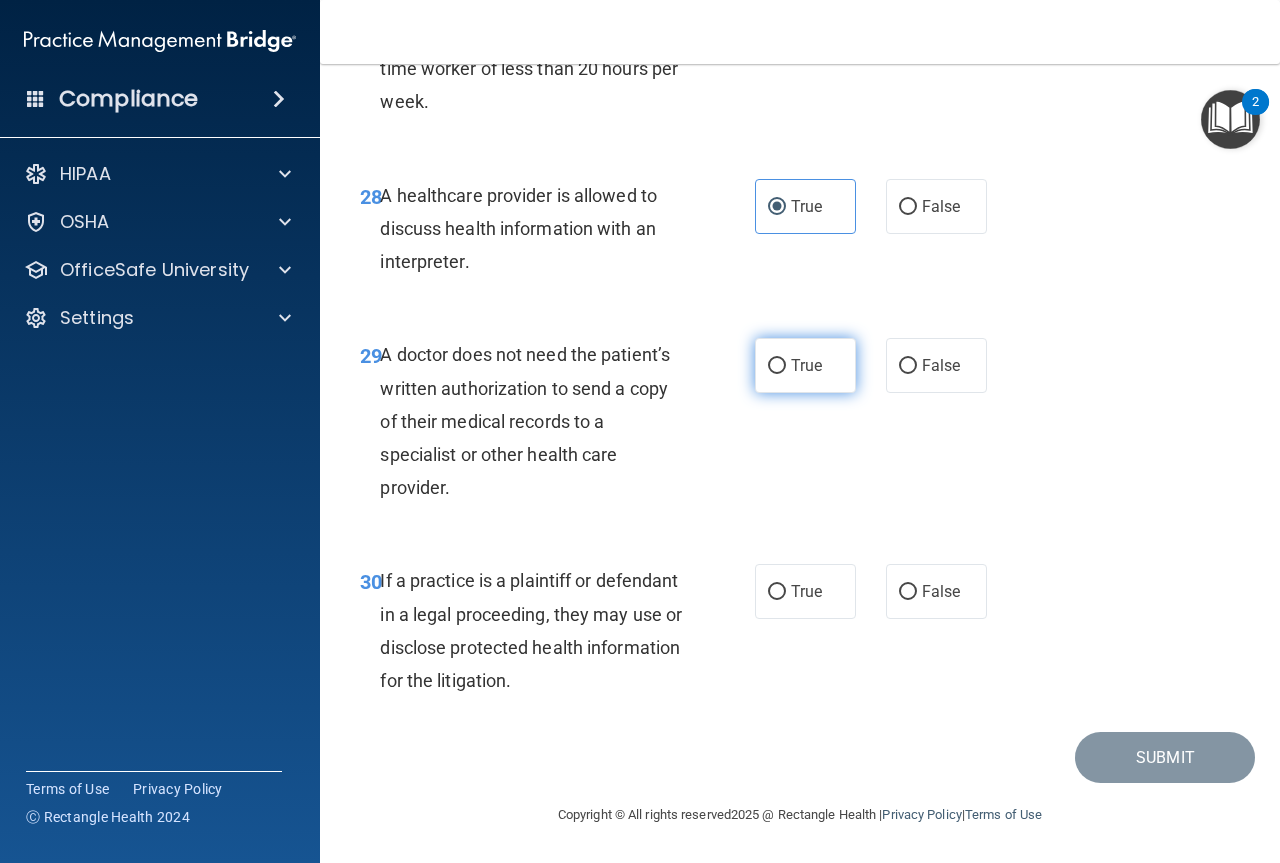 click on "True" at bounding box center (806, 365) 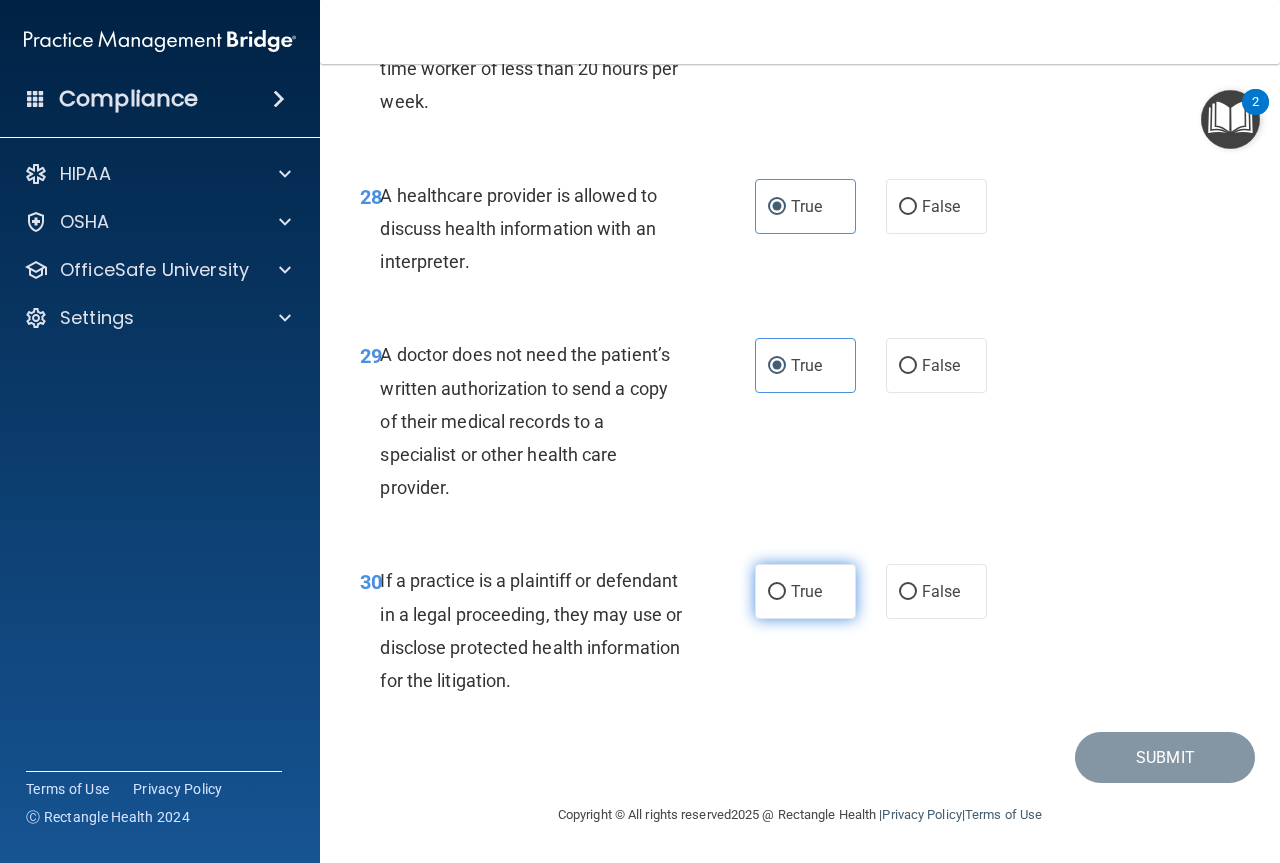 click on "True" at bounding box center (805, 591) 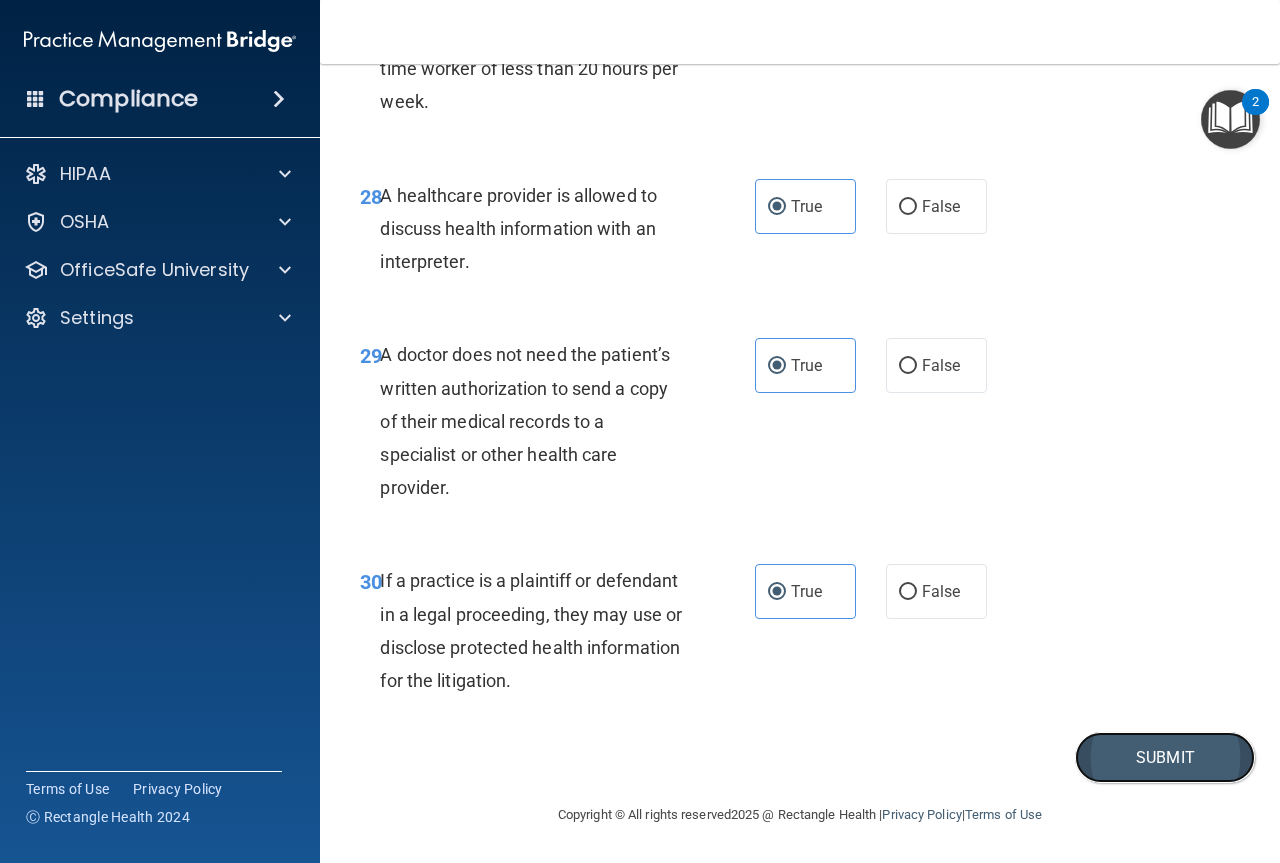 click on "Submit" at bounding box center (1165, 757) 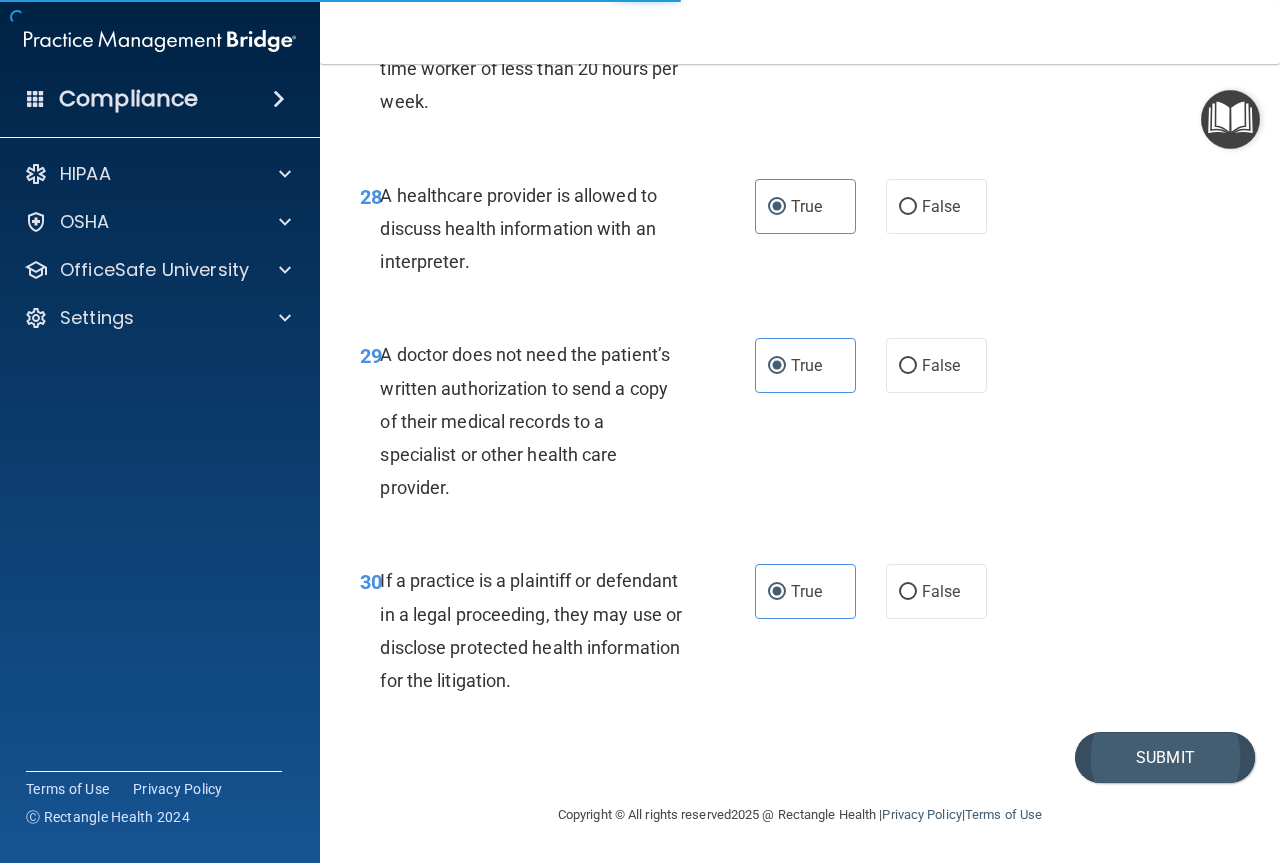 scroll, scrollTop: 0, scrollLeft: 0, axis: both 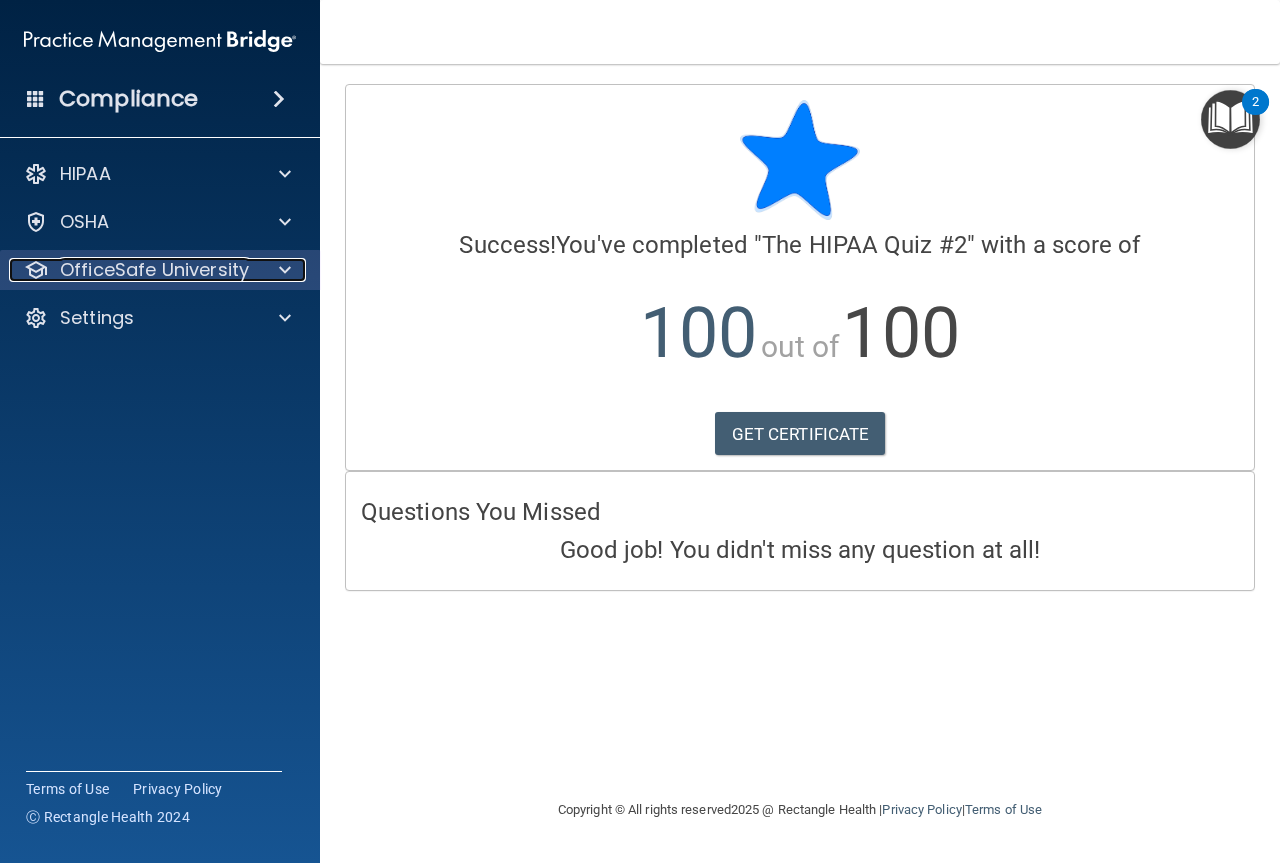 click on "OfficeSafe University" at bounding box center (154, 270) 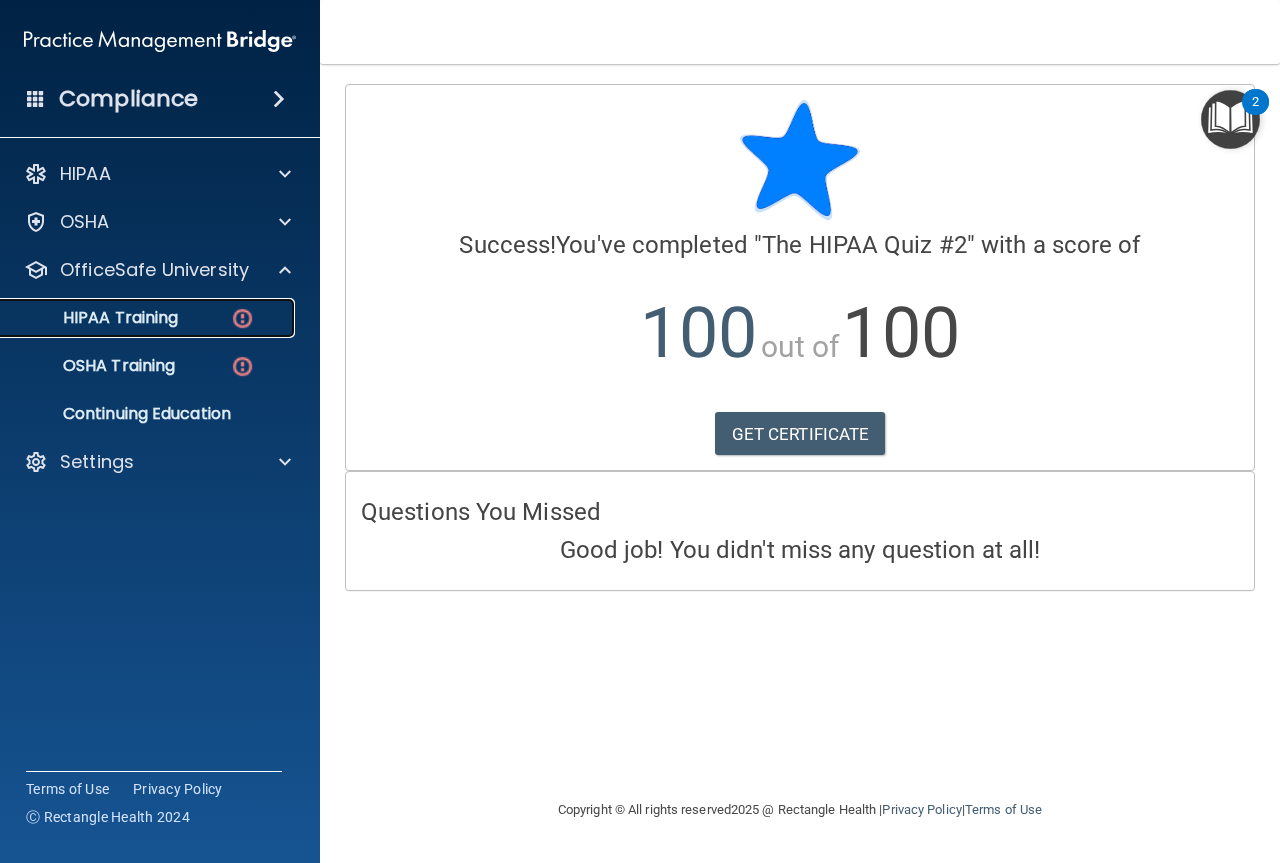 click on "HIPAA Training" at bounding box center [137, 318] 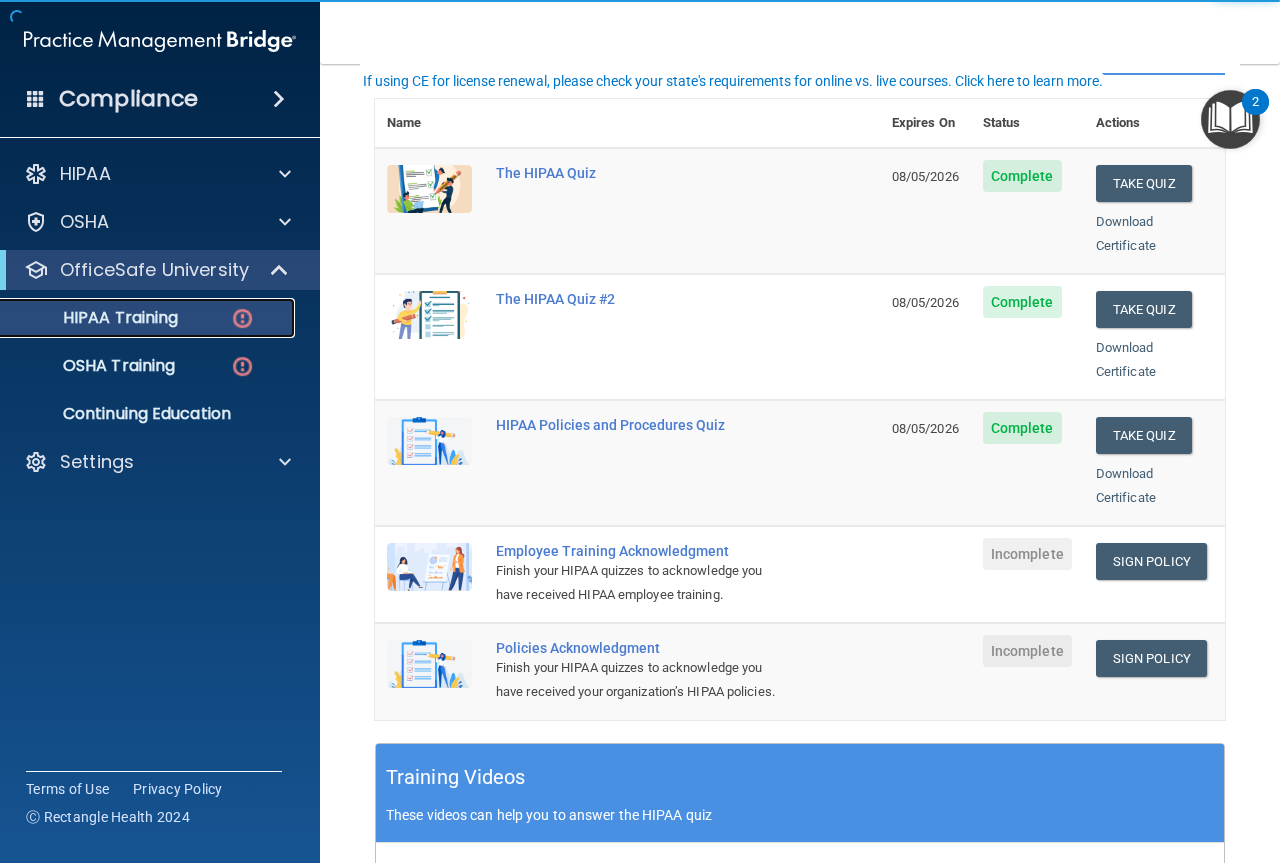scroll, scrollTop: 300, scrollLeft: 0, axis: vertical 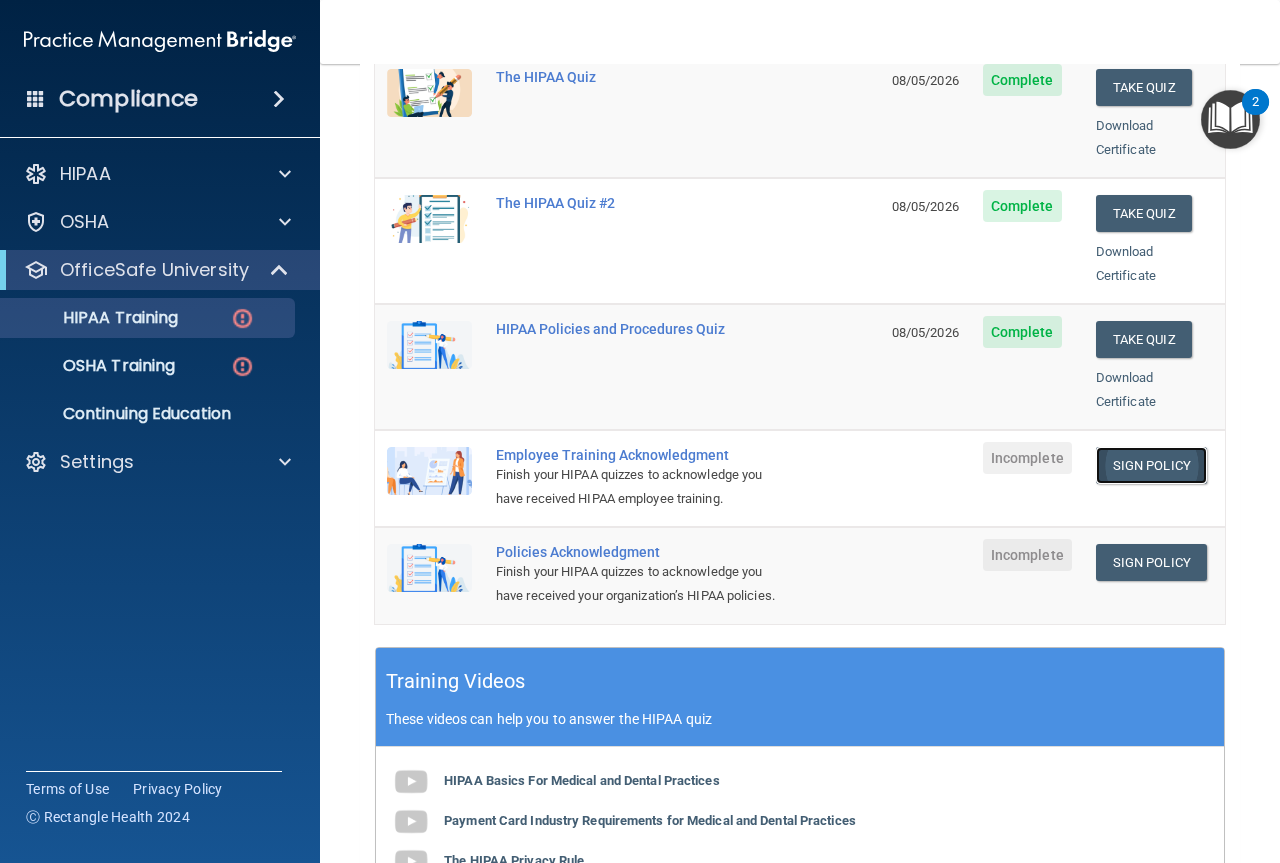 click on "Sign Policy" at bounding box center (1151, 465) 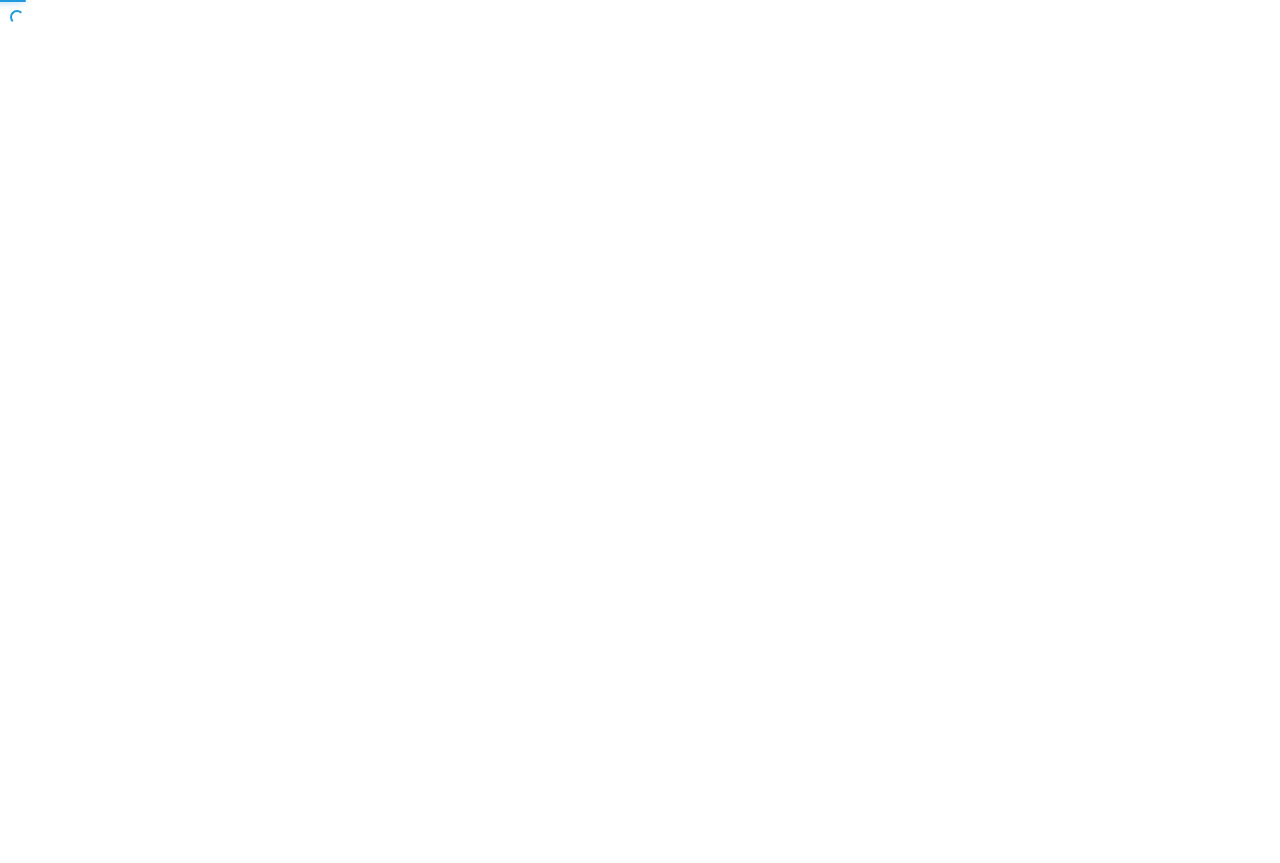 scroll, scrollTop: 0, scrollLeft: 0, axis: both 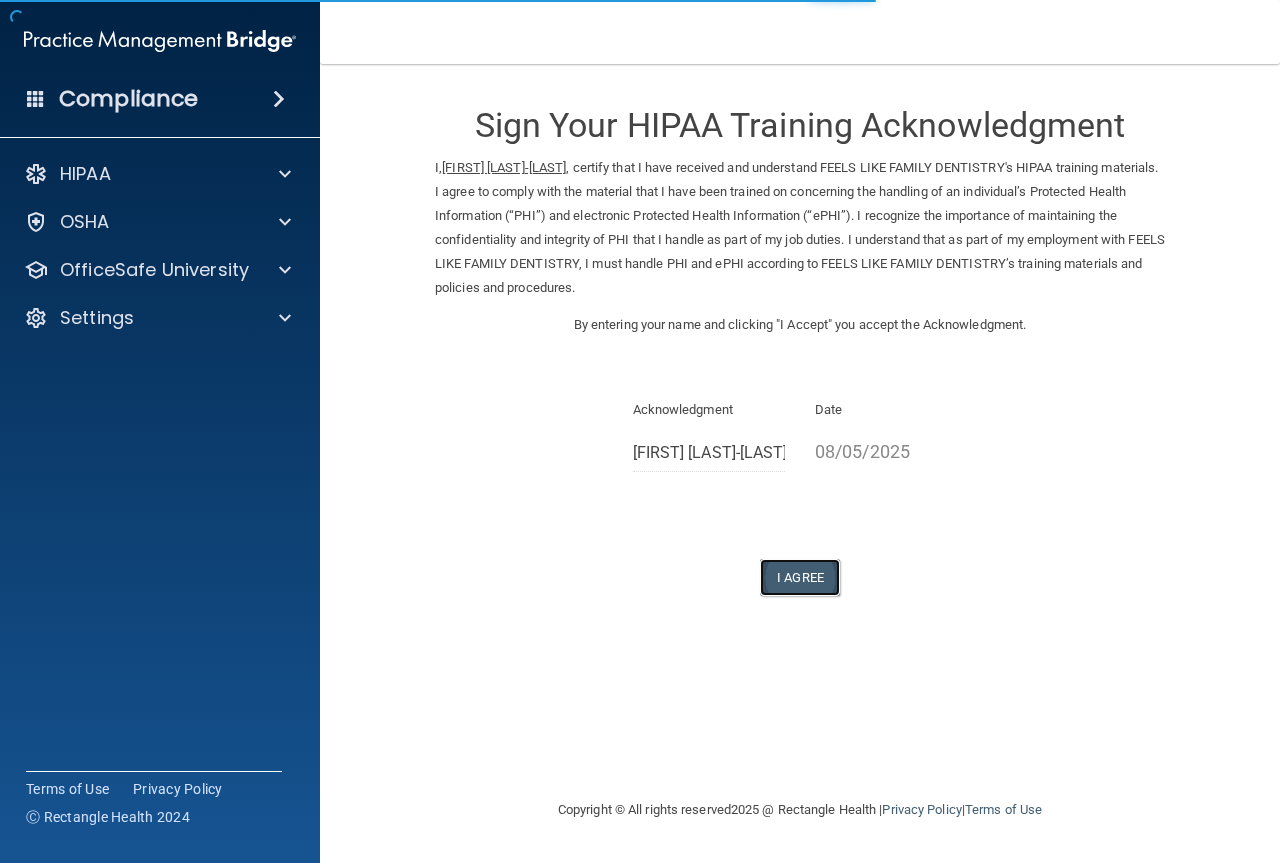 click on "I Agree" at bounding box center (800, 577) 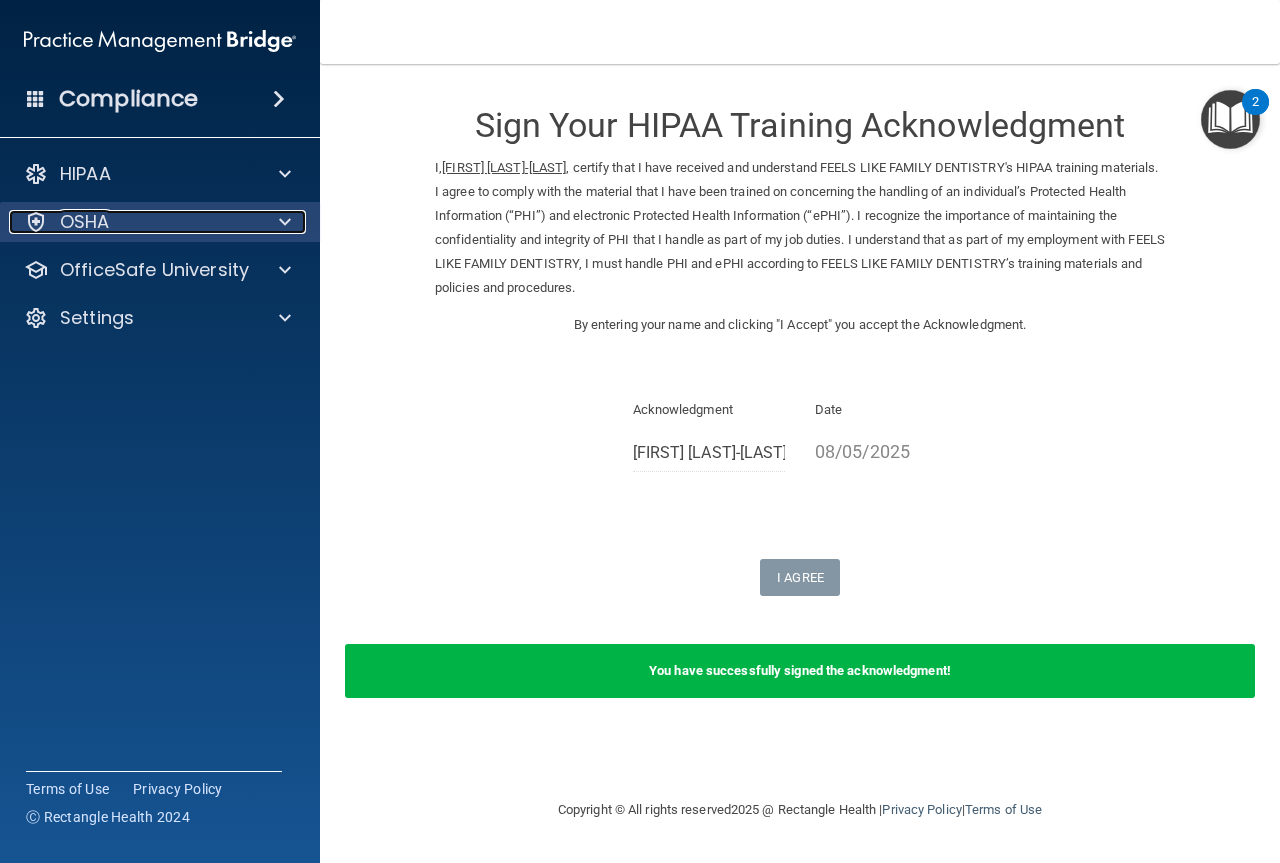 click at bounding box center [282, 222] 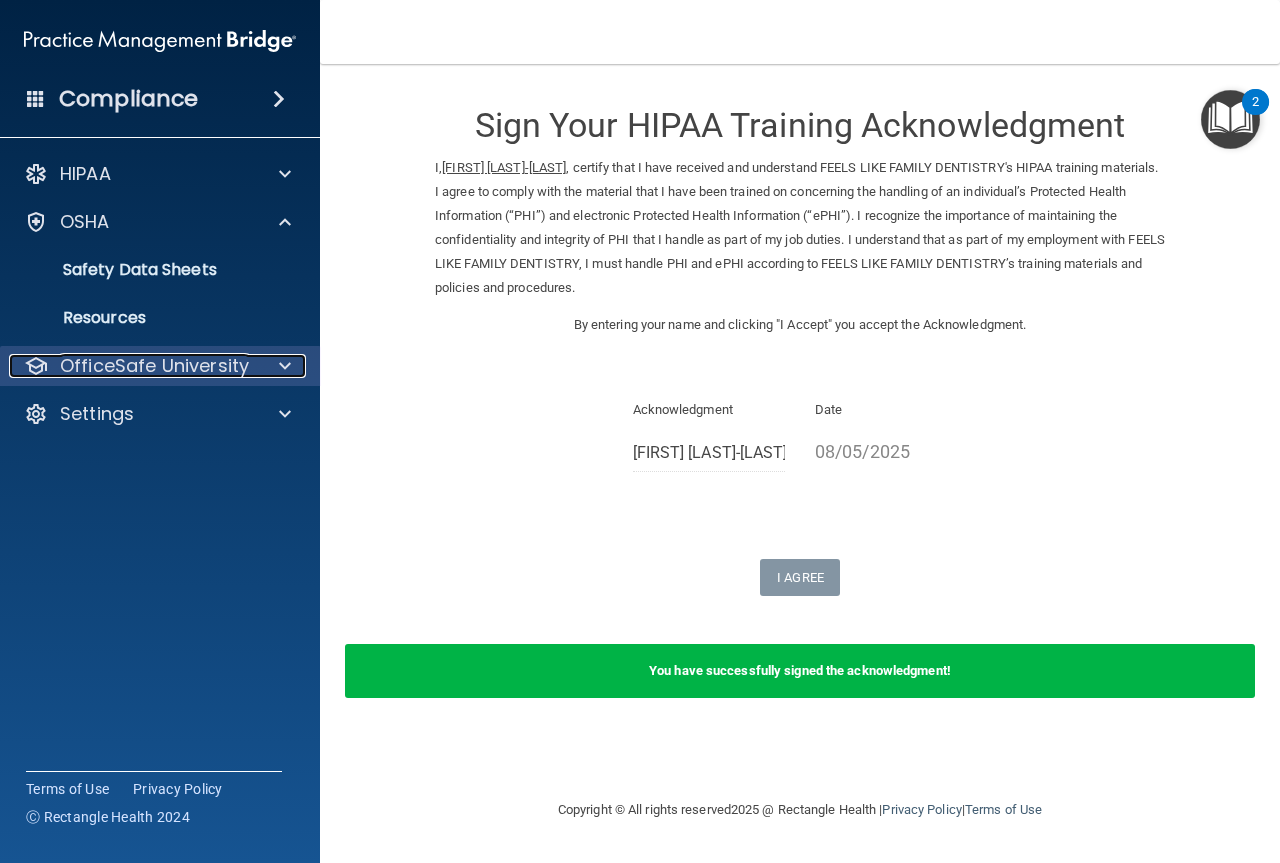 click on "OfficeSafe University" at bounding box center (154, 366) 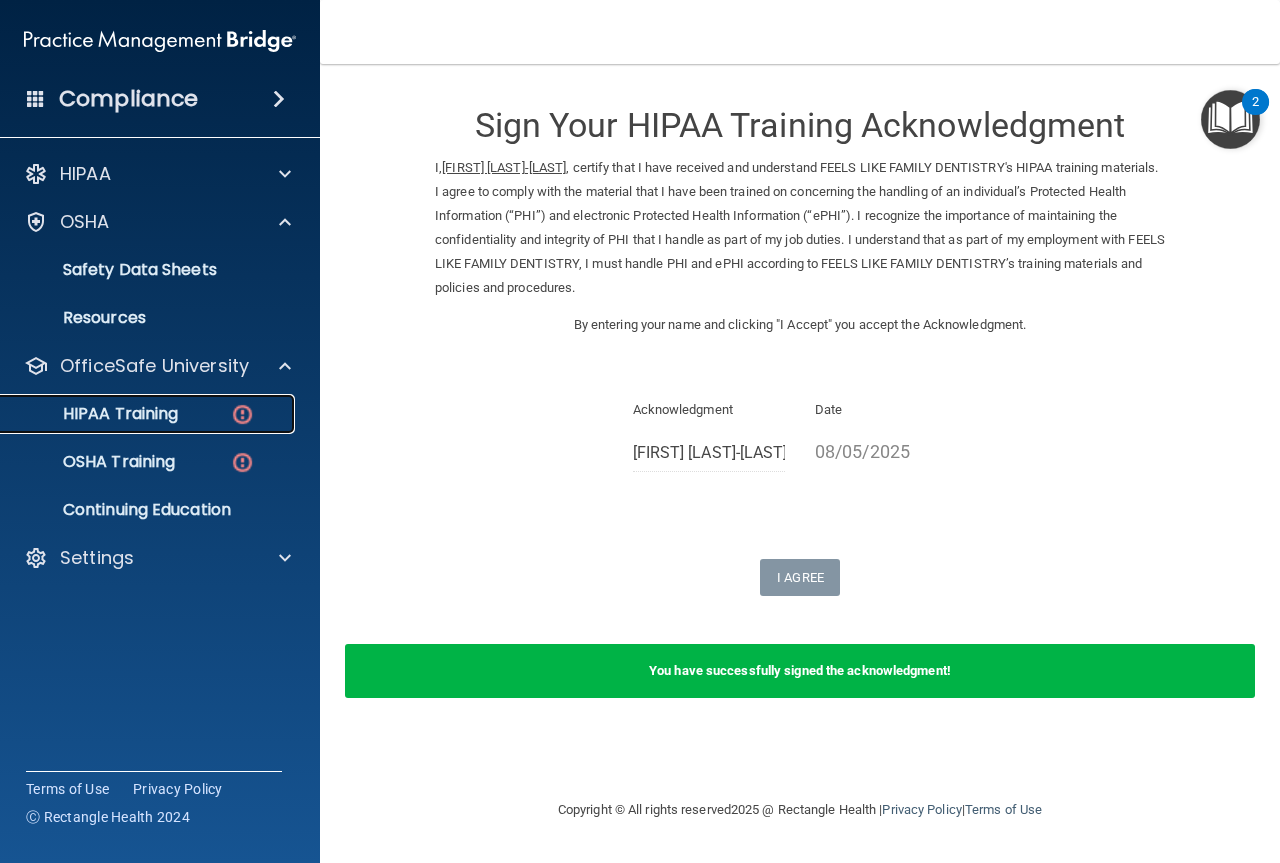 click on "HIPAA Training" at bounding box center (137, 414) 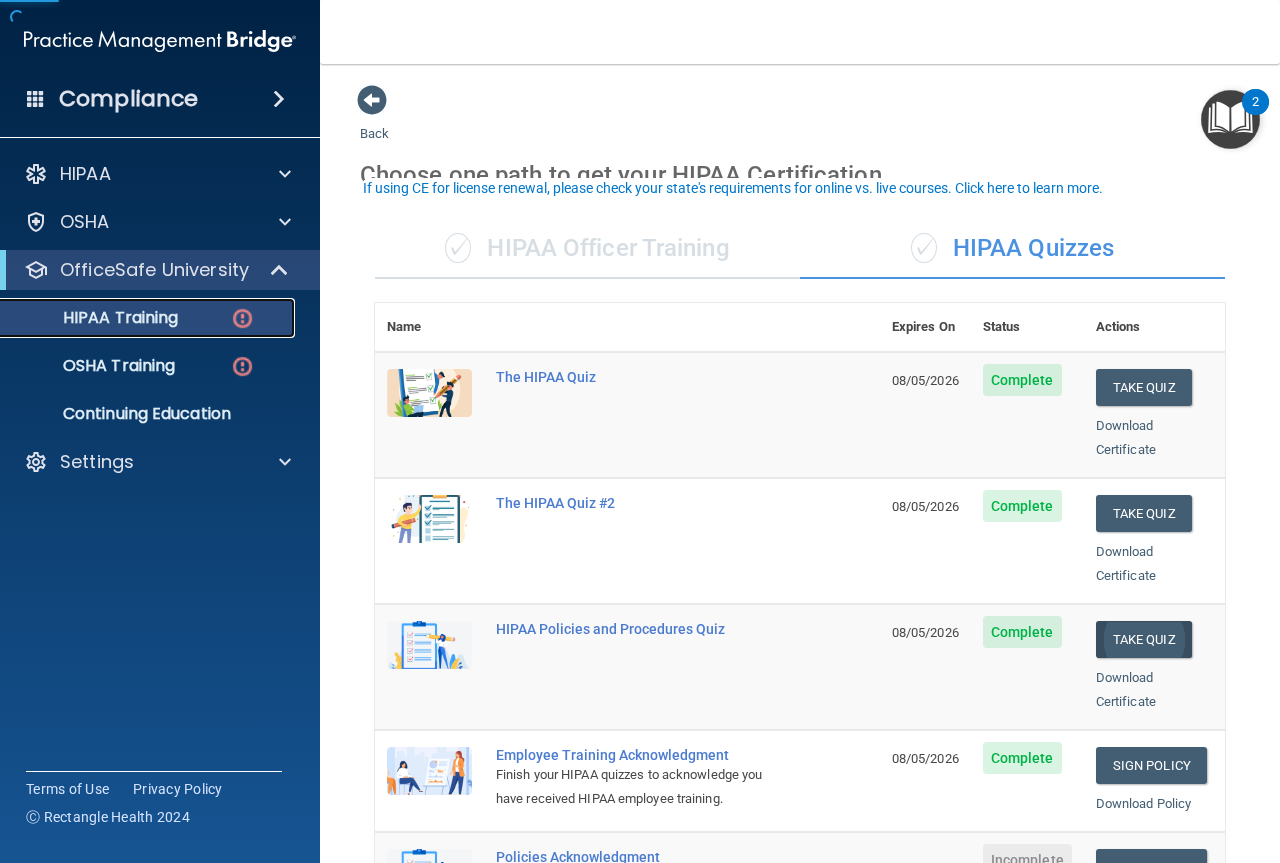 scroll, scrollTop: 400, scrollLeft: 0, axis: vertical 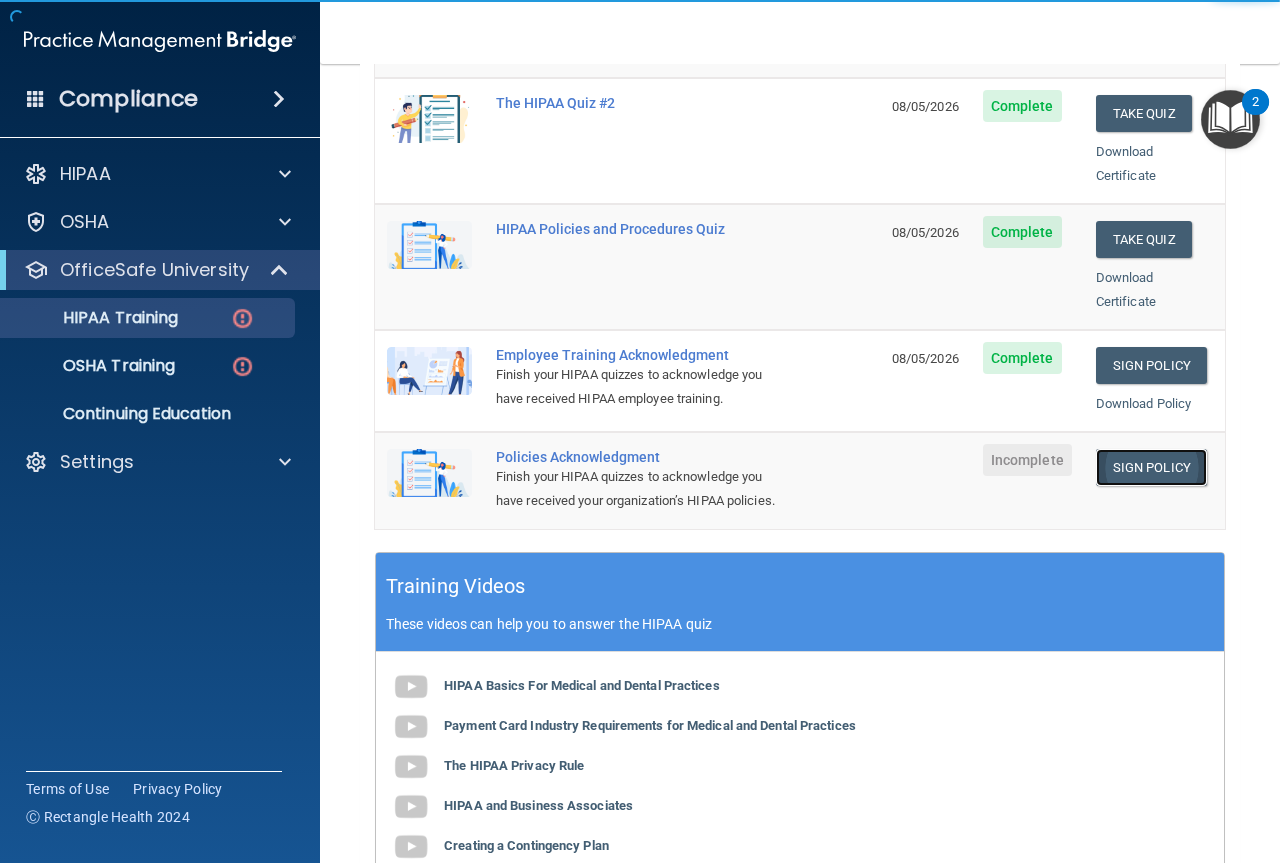 click on "Sign Policy" at bounding box center [1151, 467] 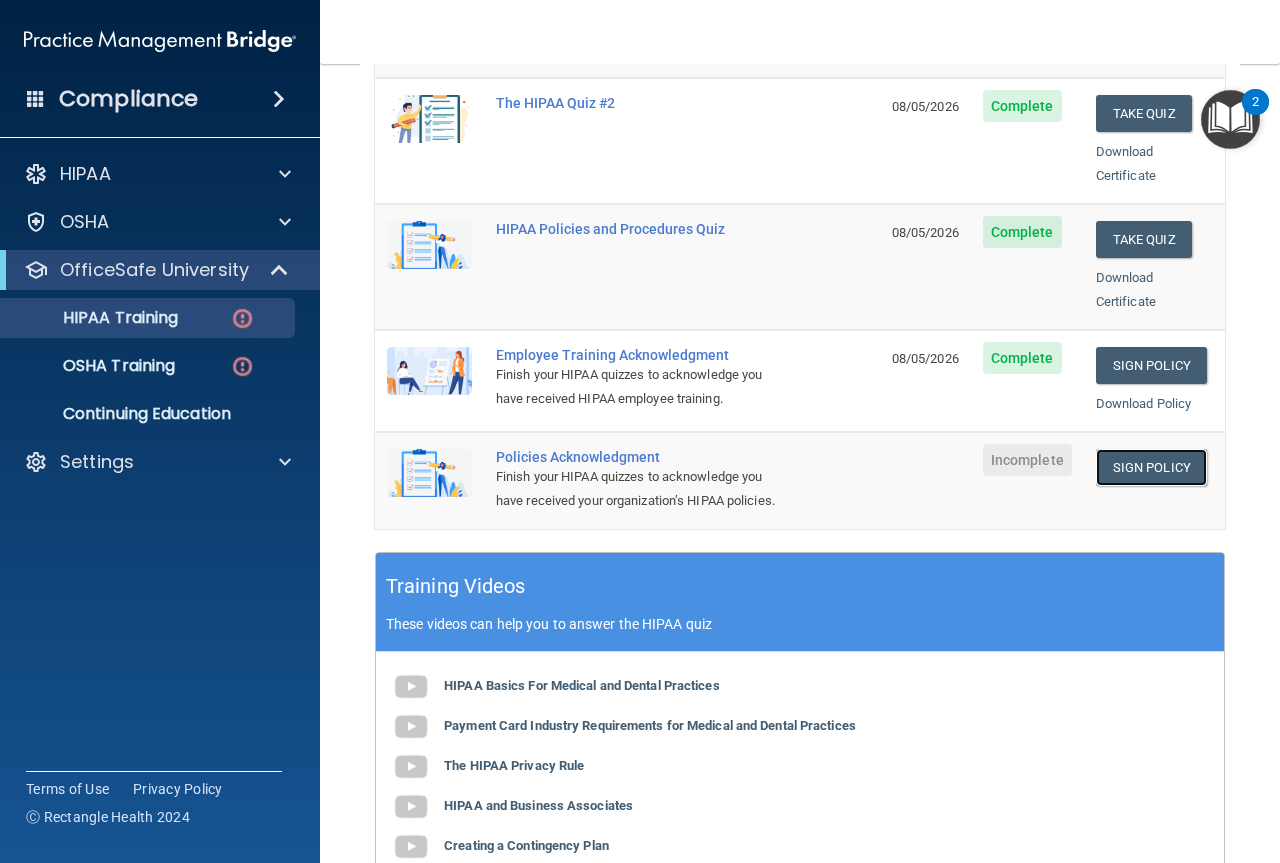 scroll, scrollTop: 0, scrollLeft: 0, axis: both 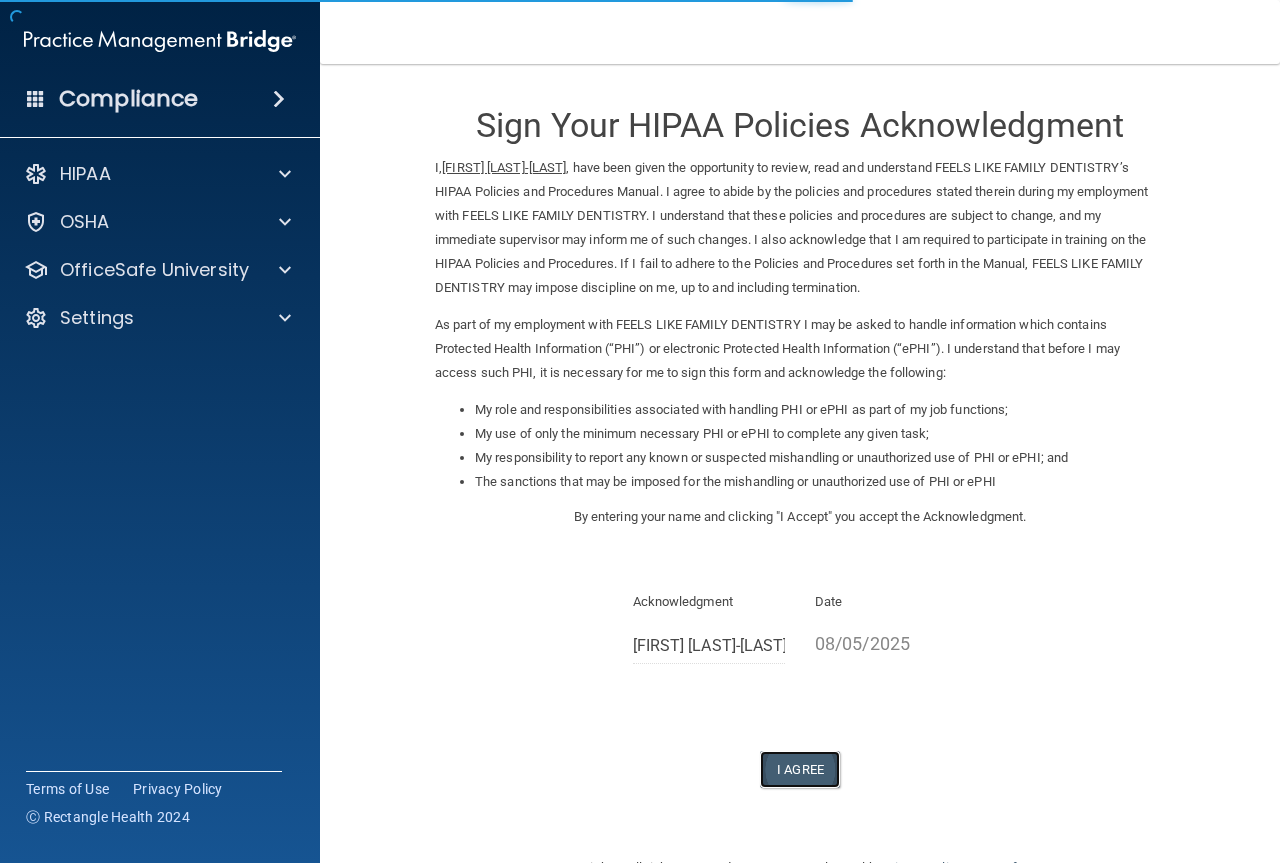 click on "I Agree" at bounding box center (800, 769) 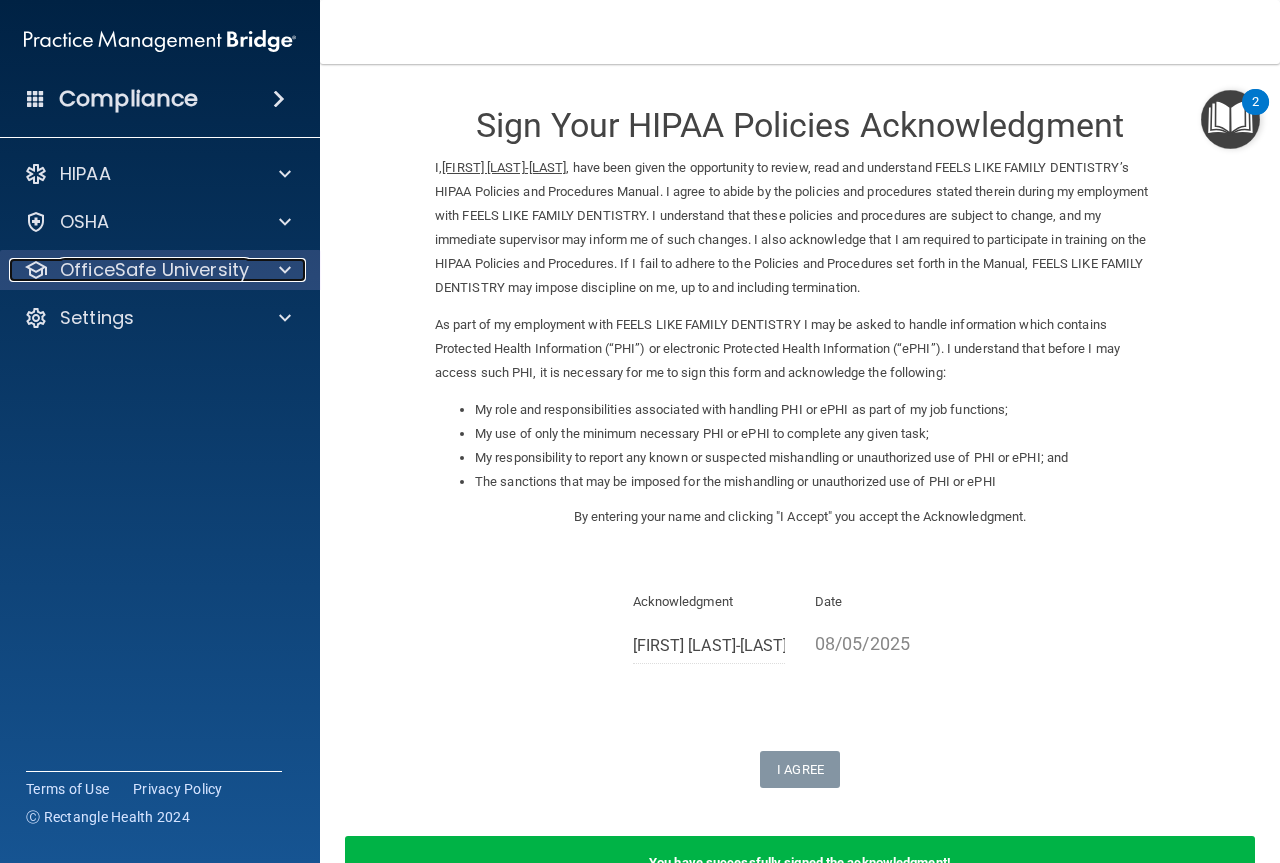 click on "OfficeSafe University" at bounding box center [154, 270] 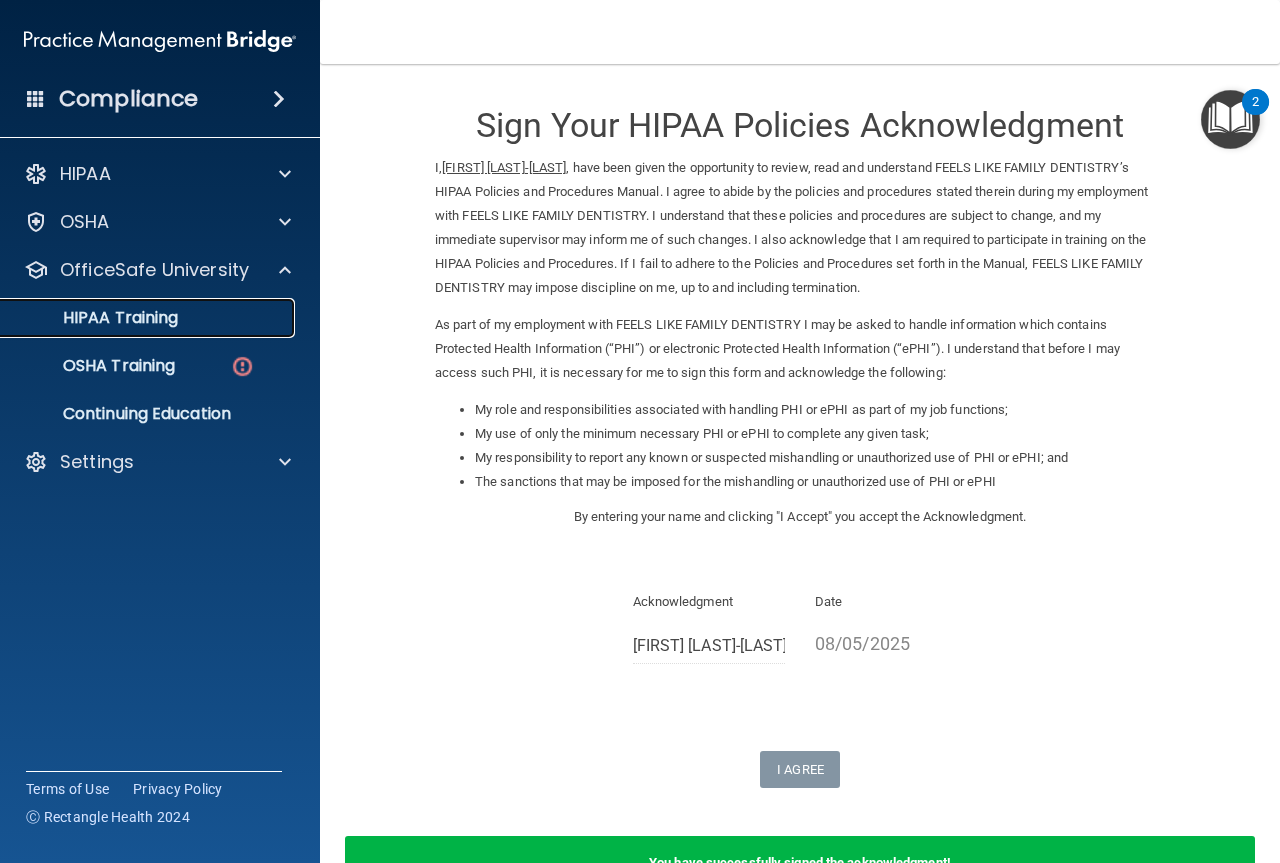 click on "HIPAA Training" at bounding box center (137, 318) 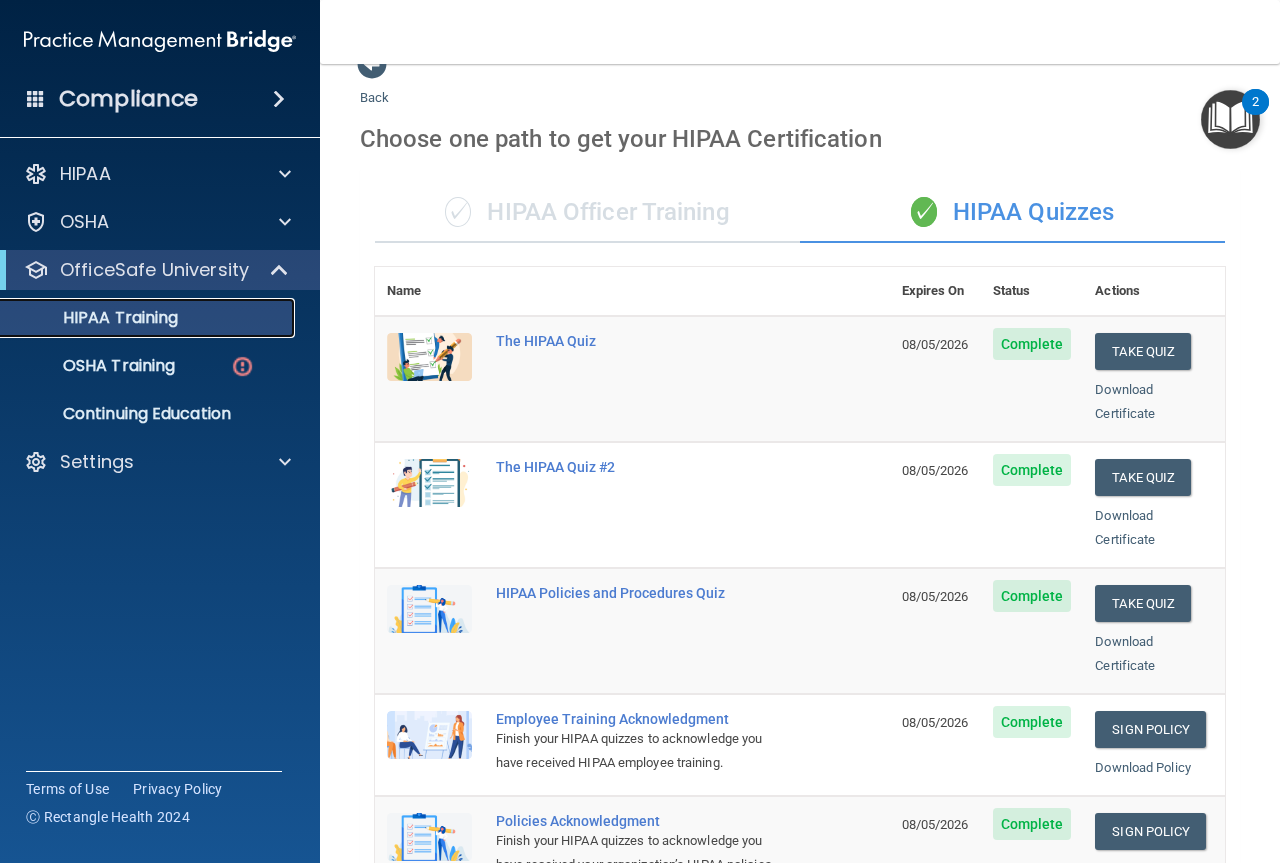 scroll, scrollTop: 0, scrollLeft: 0, axis: both 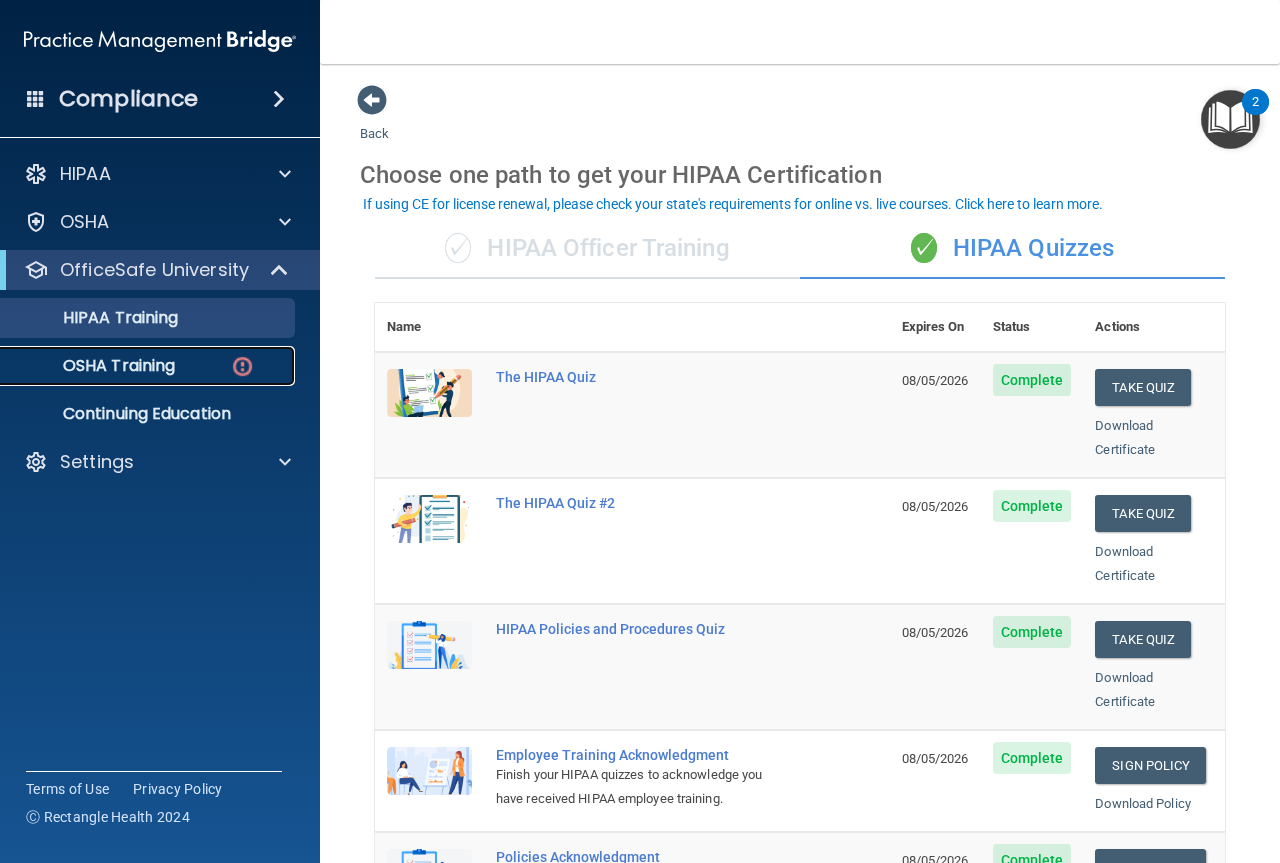 click on "OSHA Training" at bounding box center (137, 366) 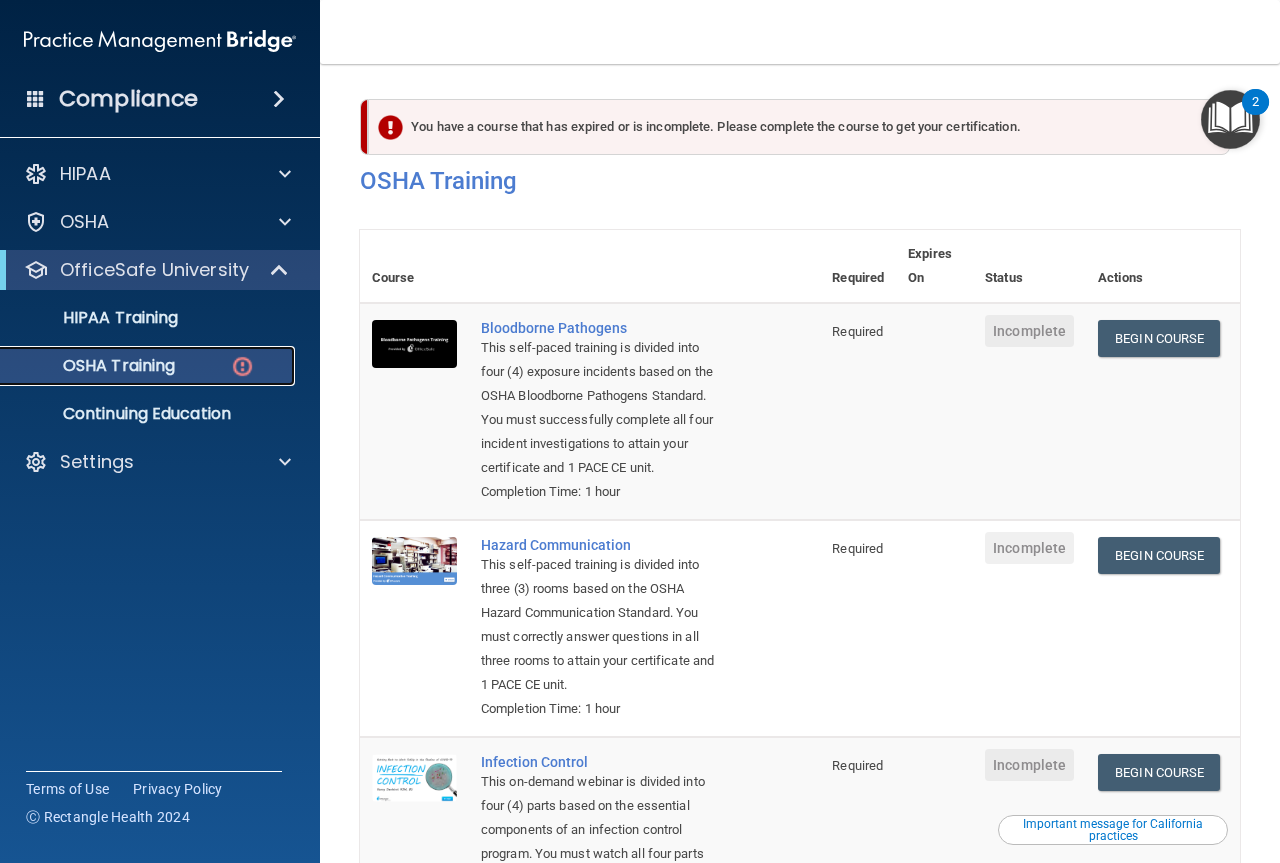 scroll, scrollTop: 0, scrollLeft: 0, axis: both 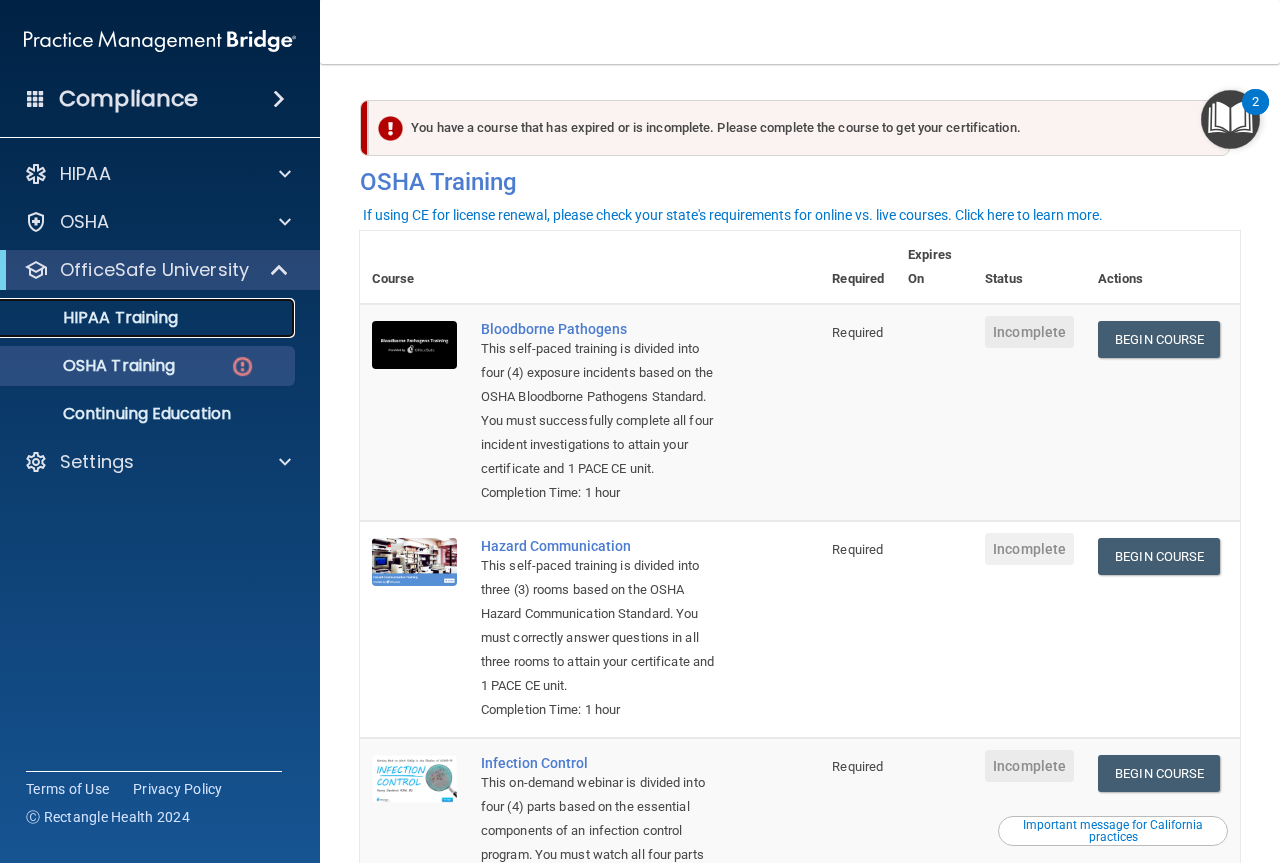click on "HIPAA Training" at bounding box center [137, 318] 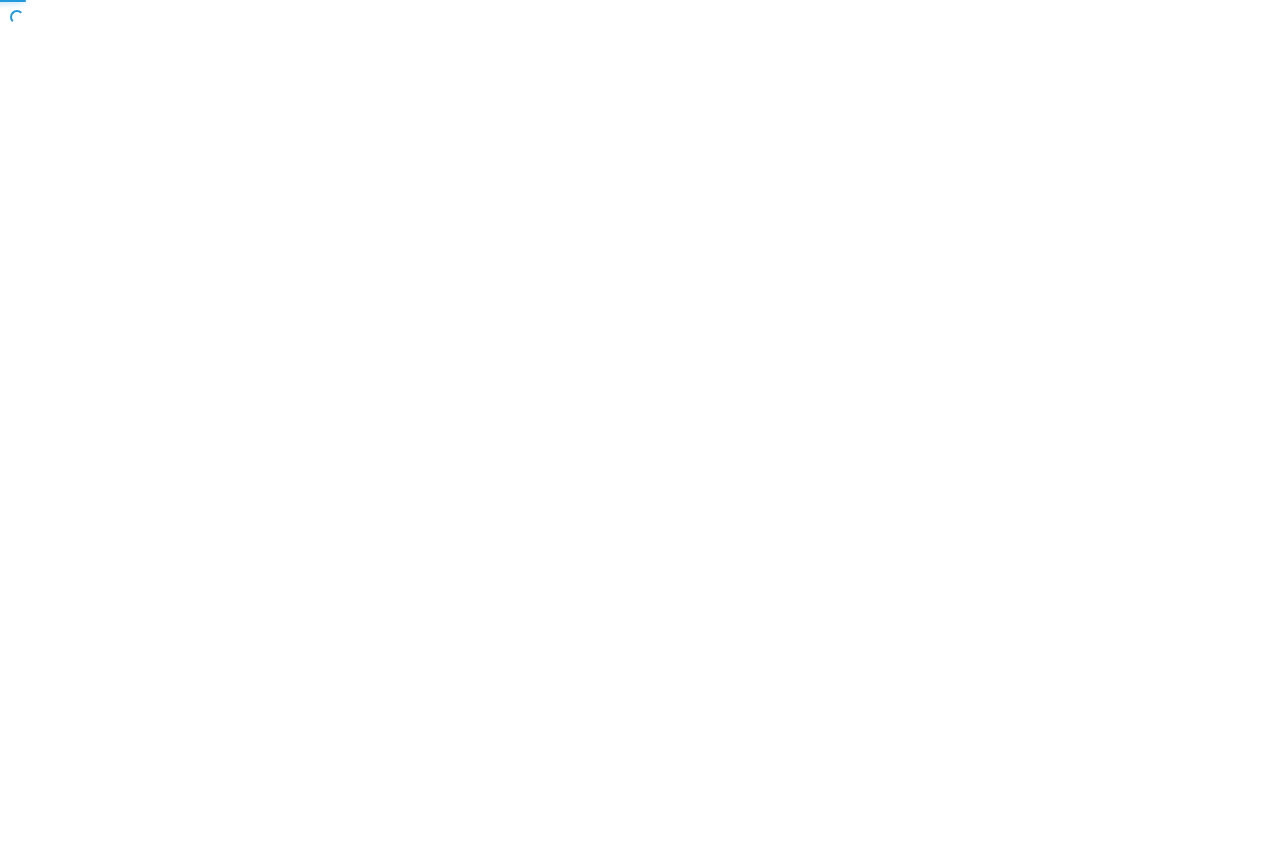 scroll, scrollTop: 0, scrollLeft: 0, axis: both 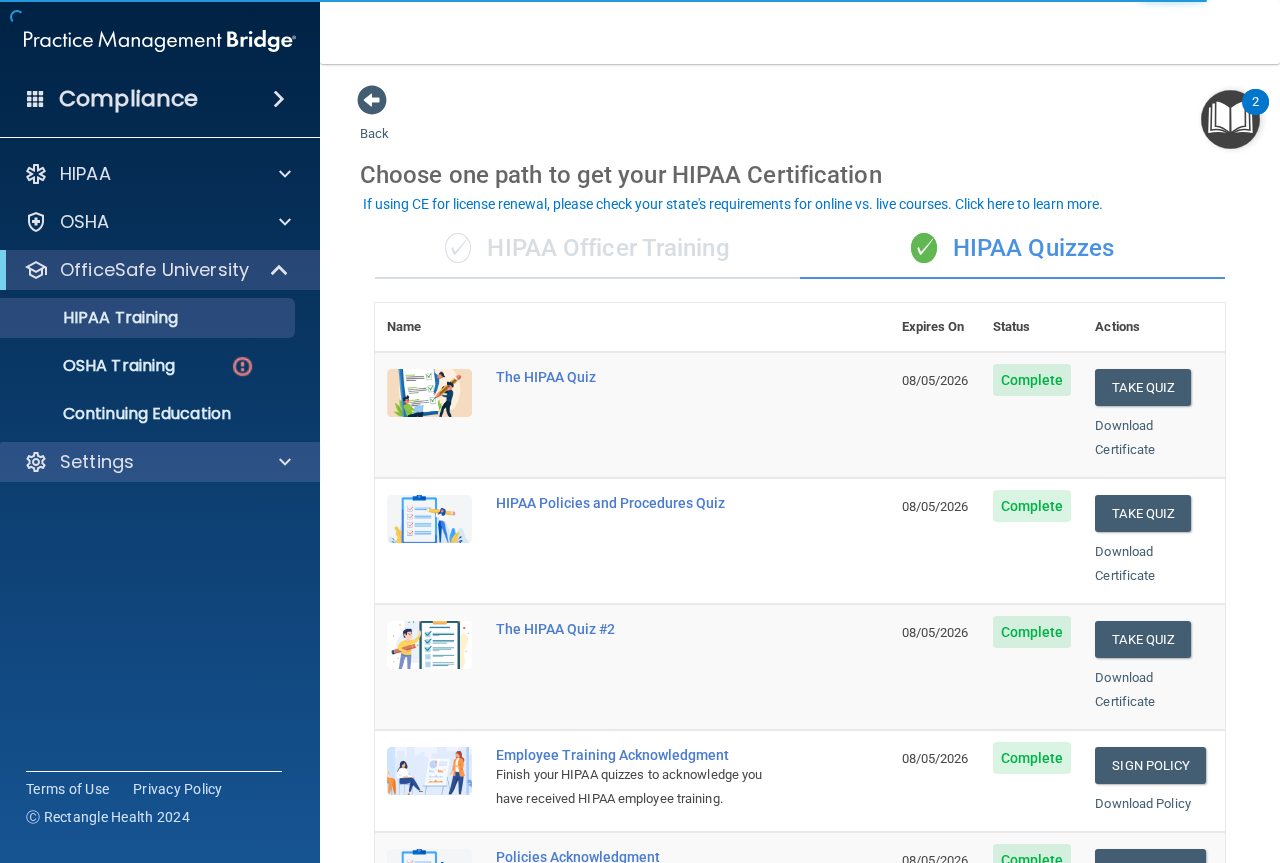 click on "Settings" at bounding box center [160, 462] 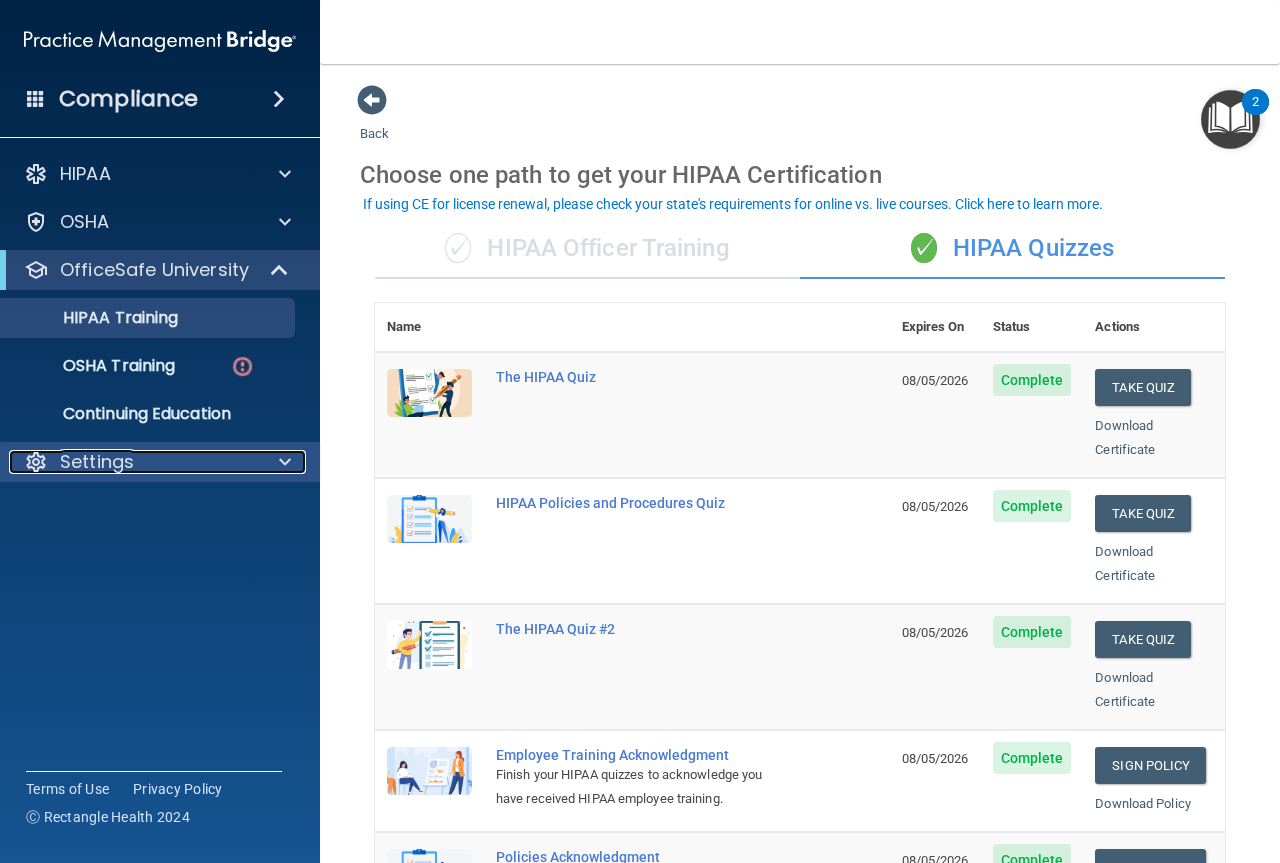 click at bounding box center [285, 462] 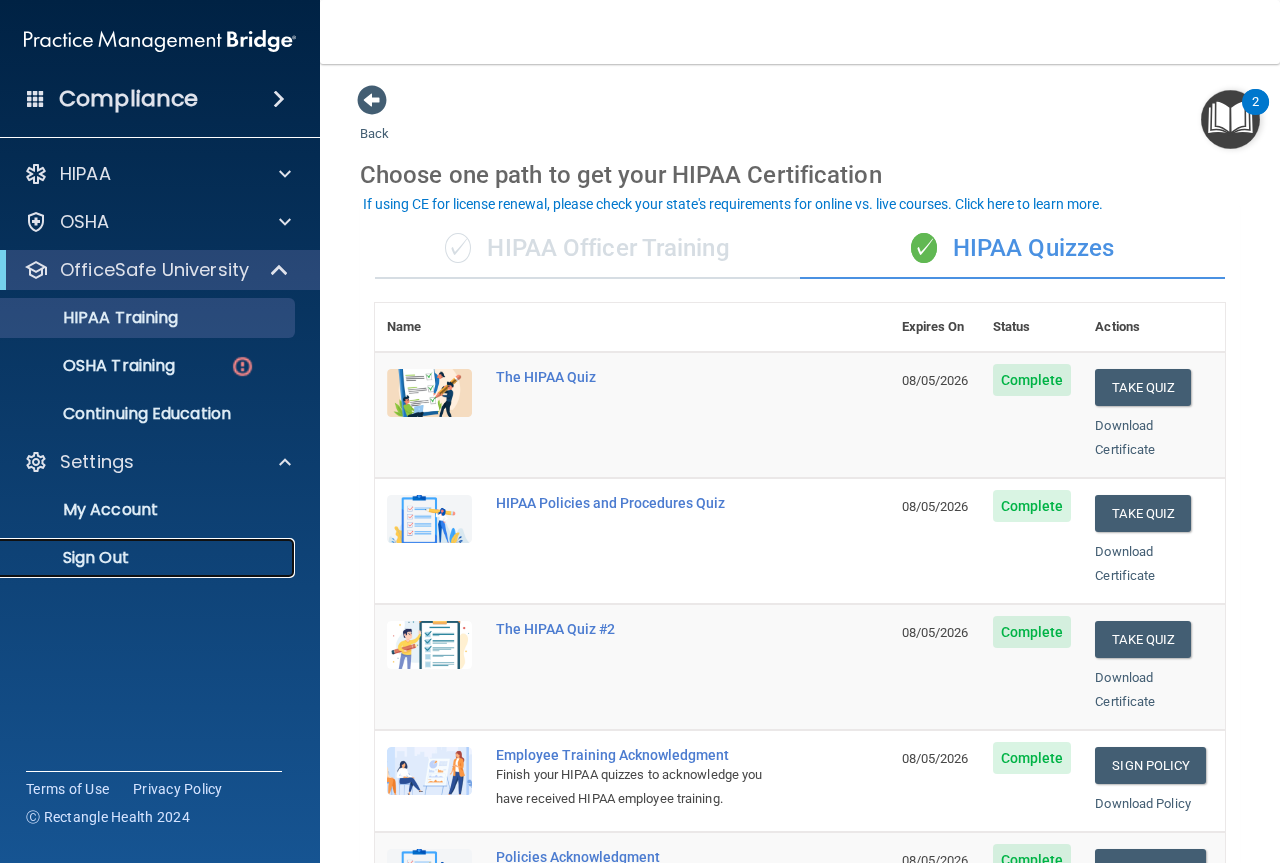 click on "Sign Out" at bounding box center [149, 558] 